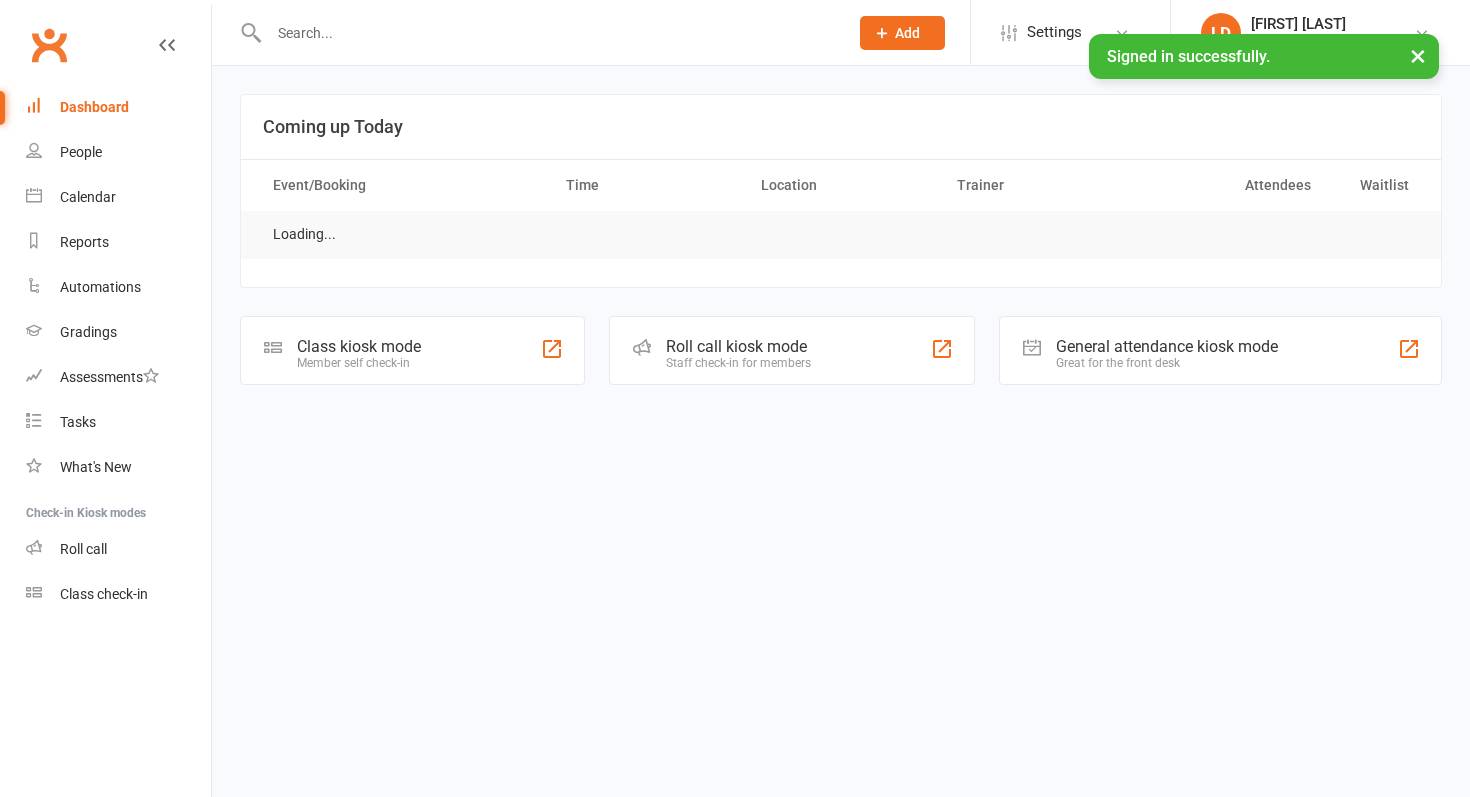 scroll, scrollTop: 0, scrollLeft: 0, axis: both 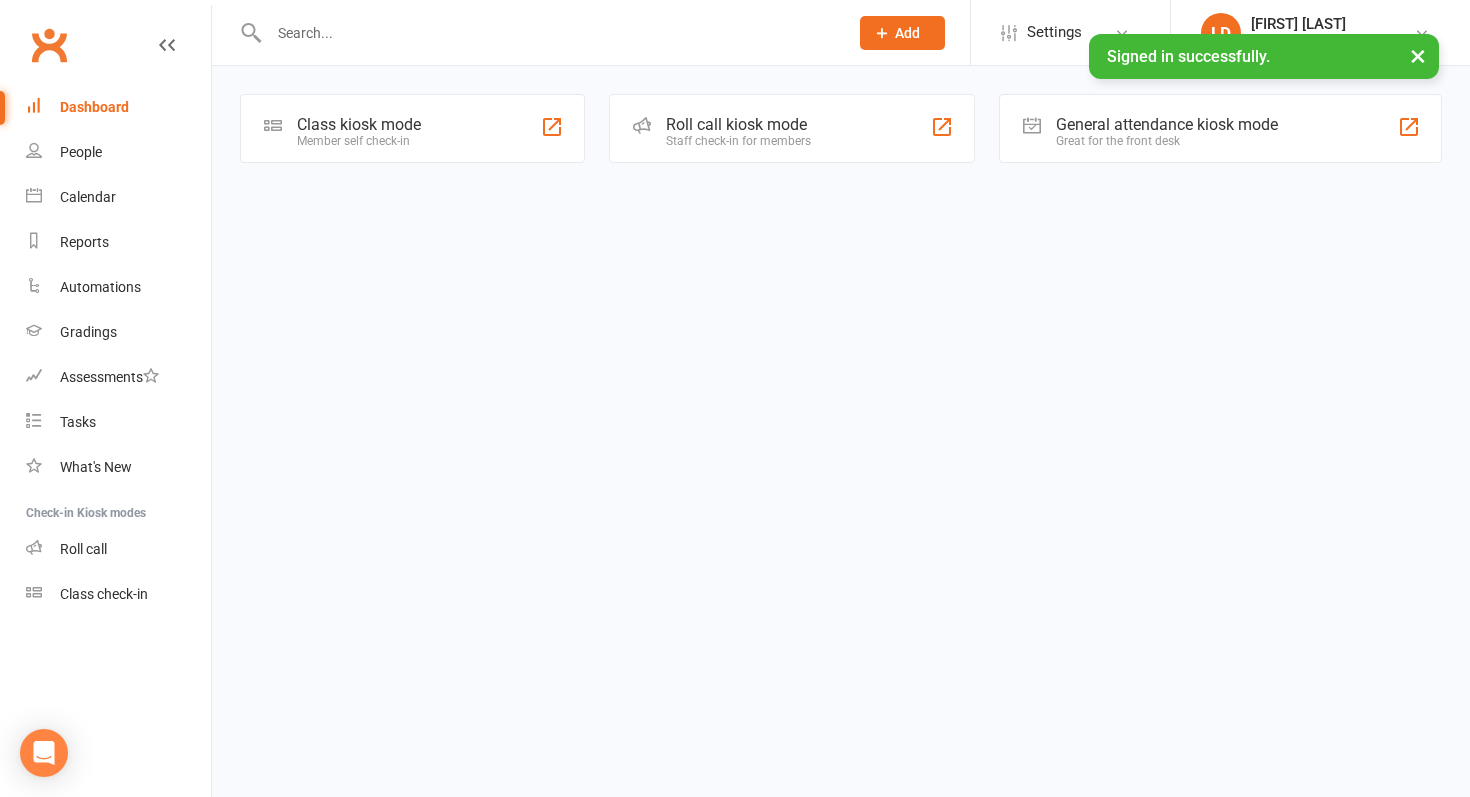 click on "×" at bounding box center [1418, 55] 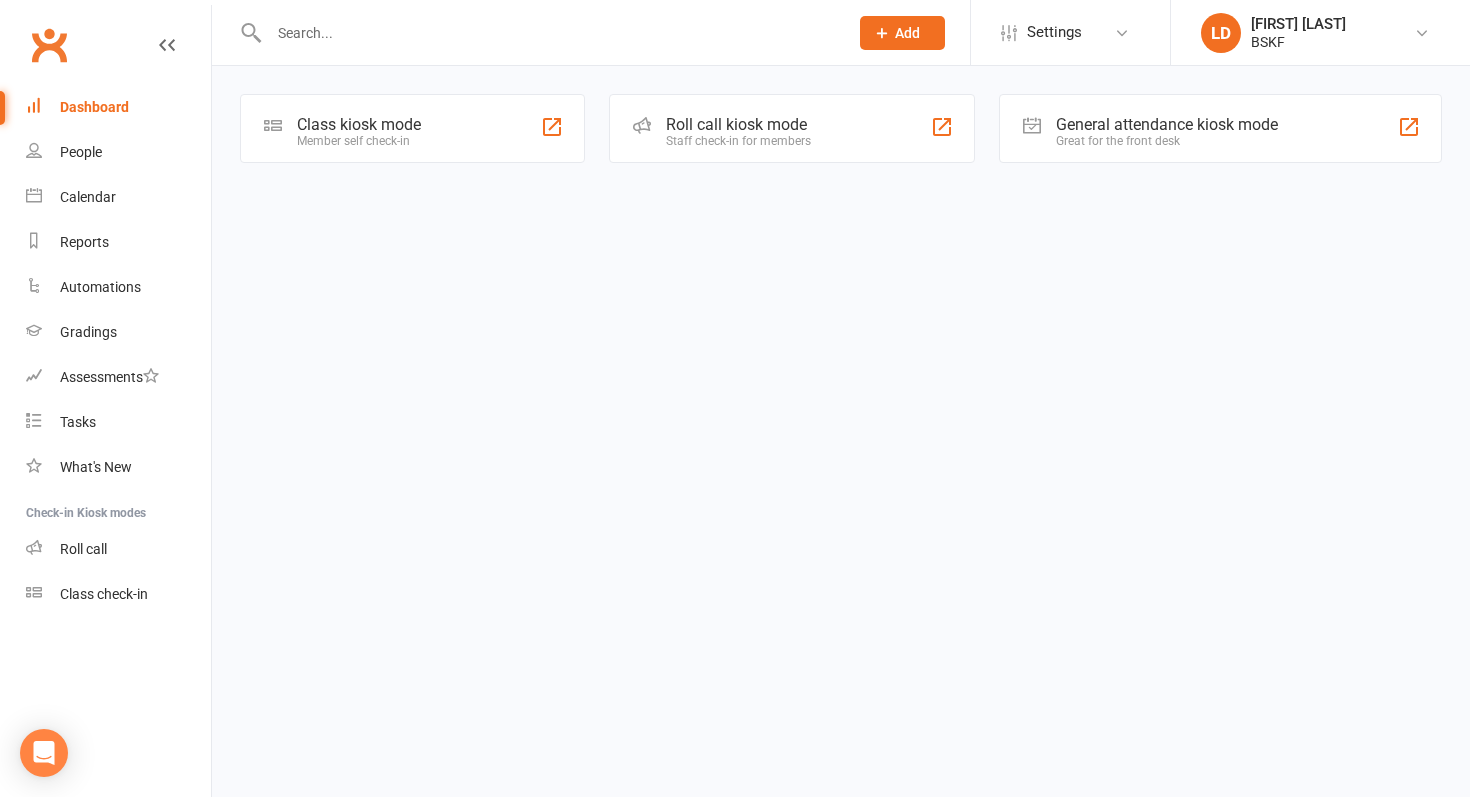 click on "Class kiosk mode Member self check-in" 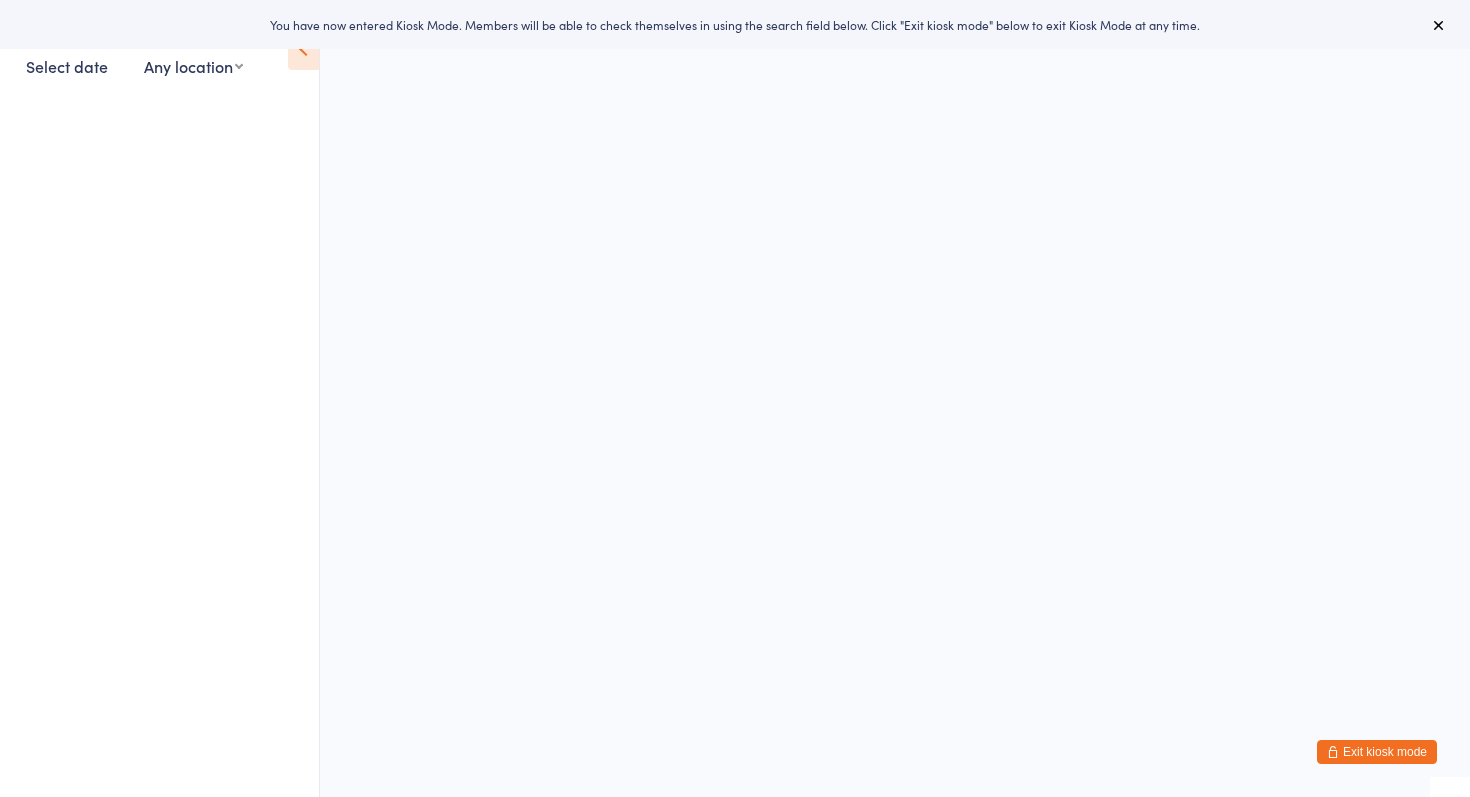 scroll, scrollTop: 0, scrollLeft: 0, axis: both 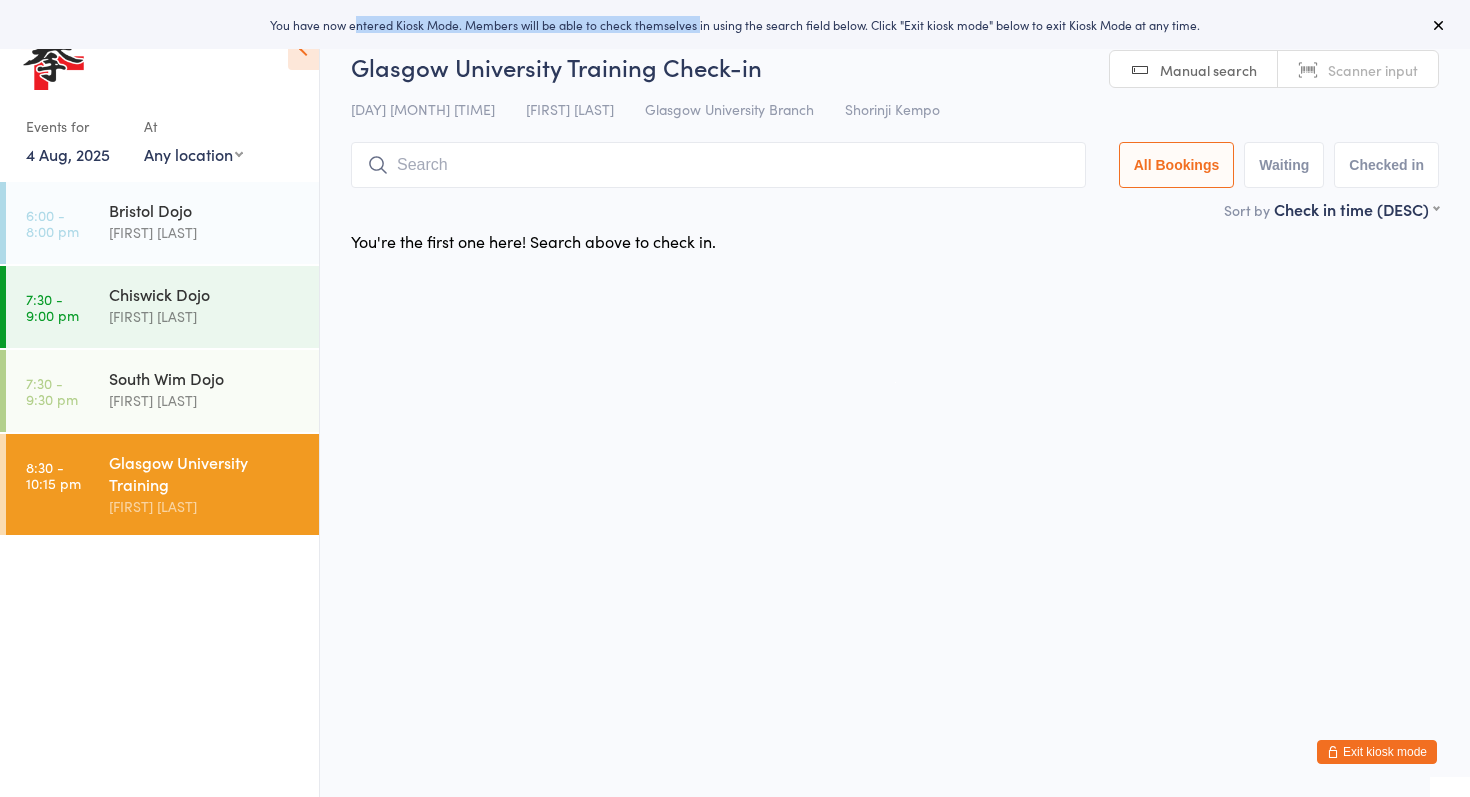 drag, startPoint x: 357, startPoint y: 26, endPoint x: 699, endPoint y: 24, distance: 342.00586 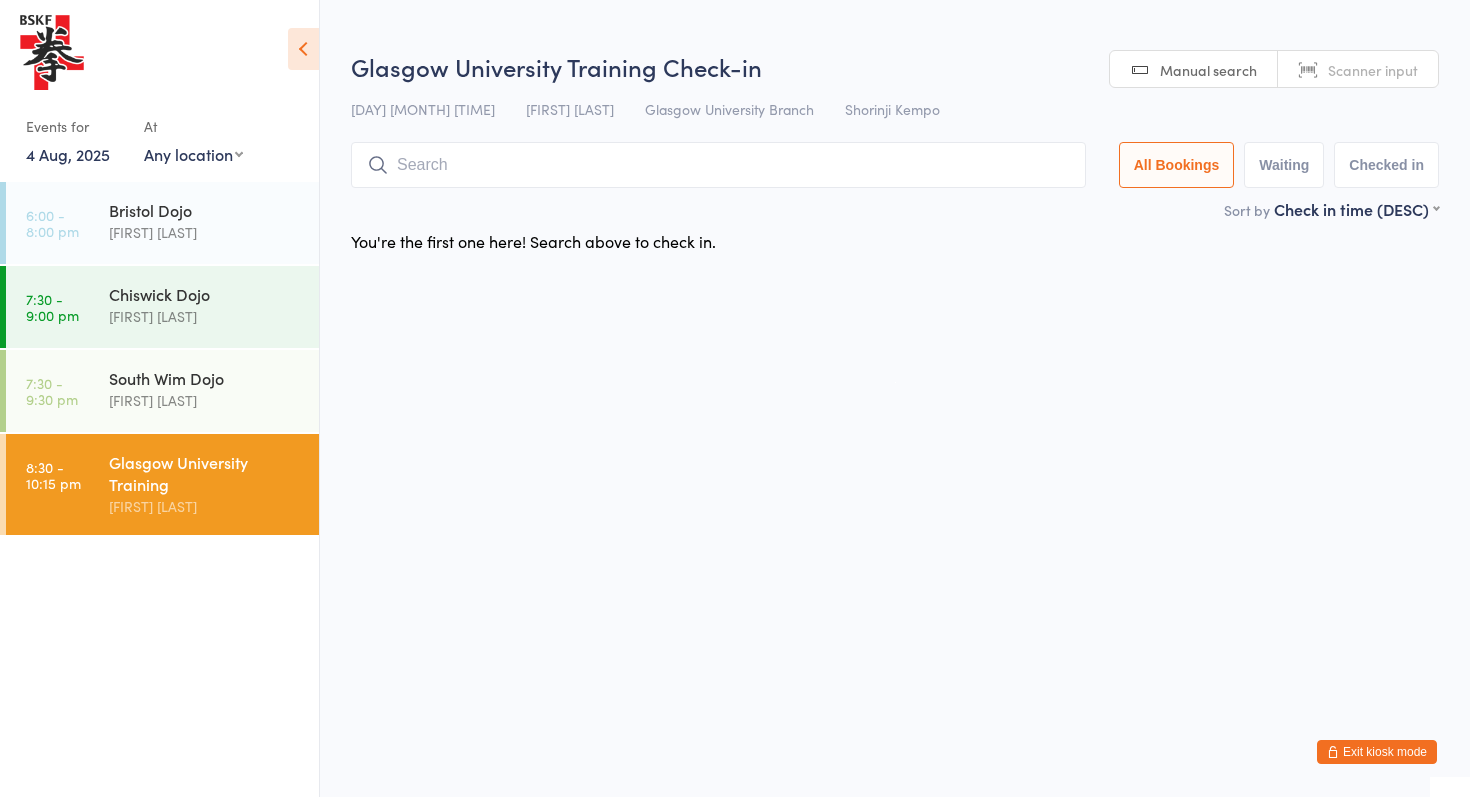 click on "You have now entered Kiosk Mode. Members will be able to check themselves in using the search field below. Click "Exit kiosk mode" below to exit Kiosk Mode at any time. Events for 4 Aug, 2025 4 Aug, 2025
August 2025
Sun Mon Tue Wed Thu Fri Sat
31
27
28
29
30
31
01
02
32
03
04
05
06
07
08
09
33
10
11
12
13
14
15
16
34
17
18
19
20
21
22
23
35" at bounding box center [735, 398] 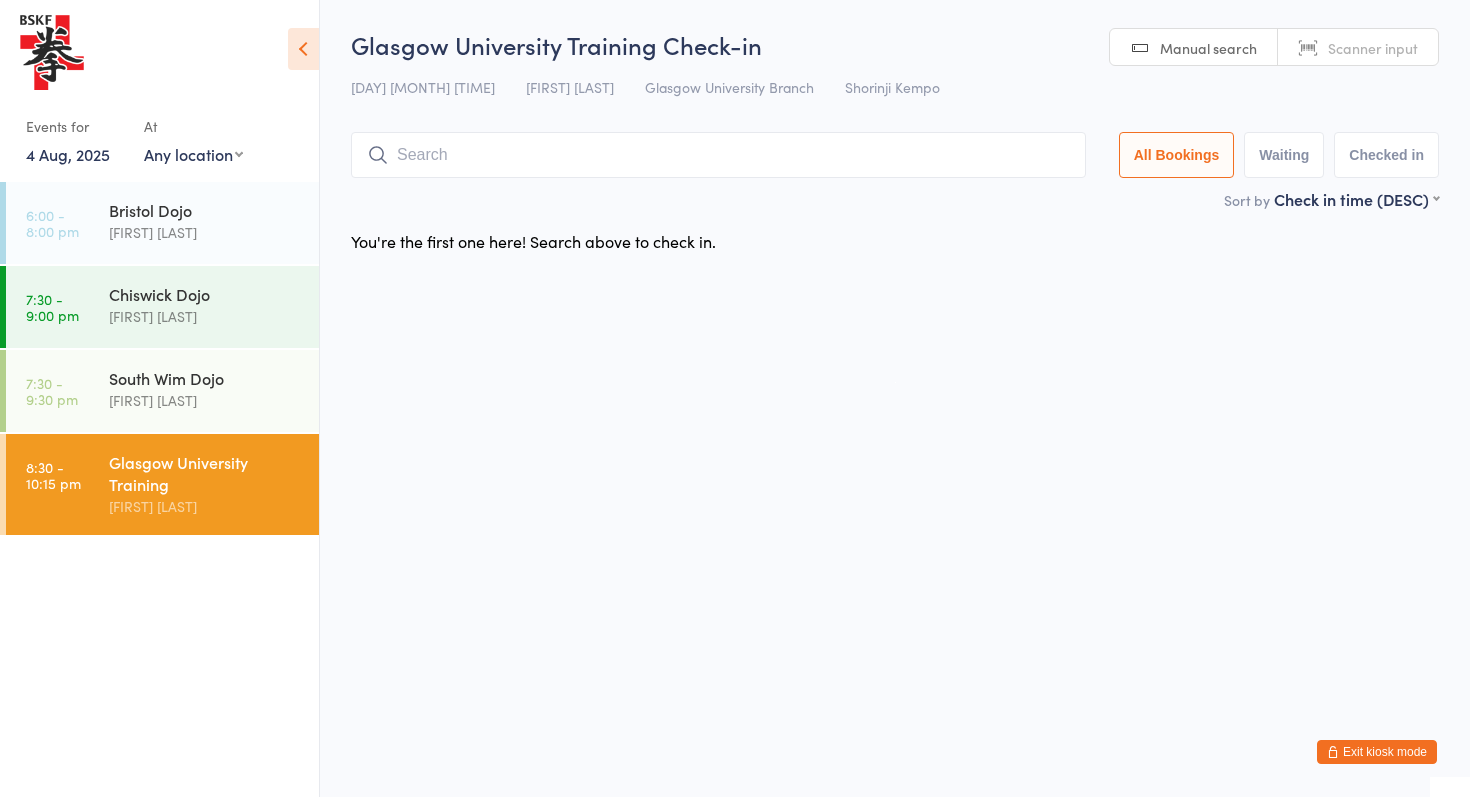 click on "Exit kiosk mode" at bounding box center (1377, 752) 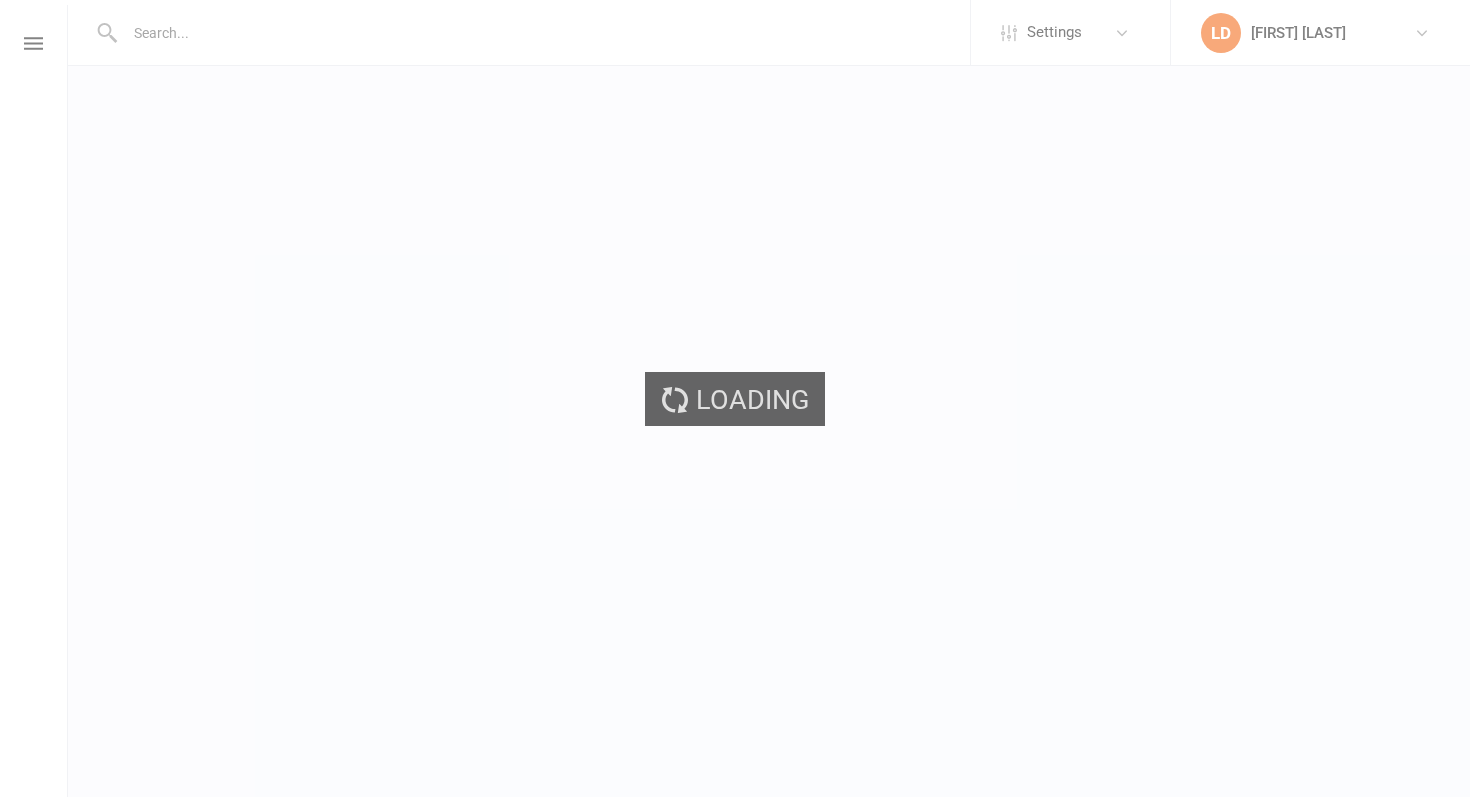 scroll, scrollTop: 0, scrollLeft: 0, axis: both 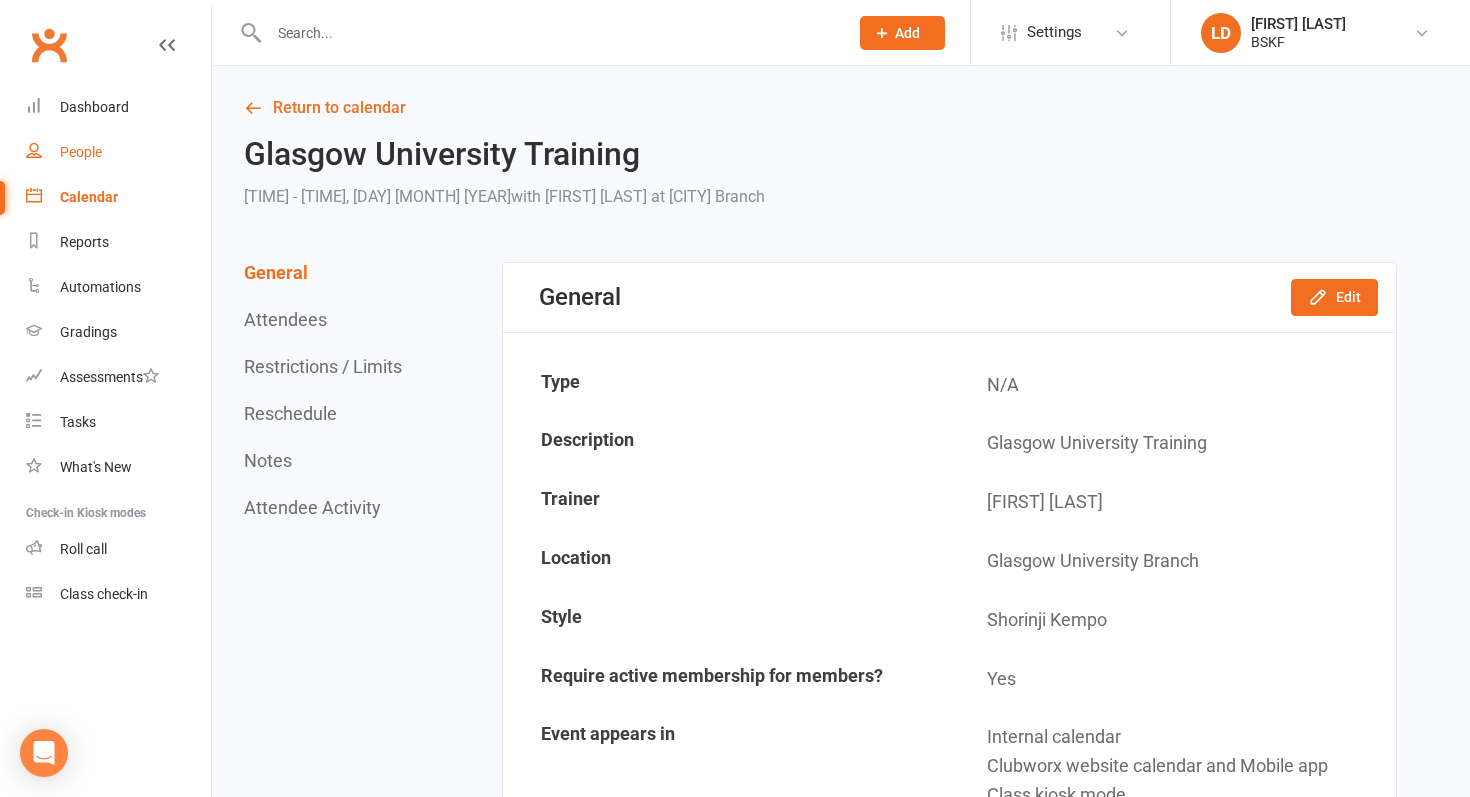 click on "People" at bounding box center [118, 152] 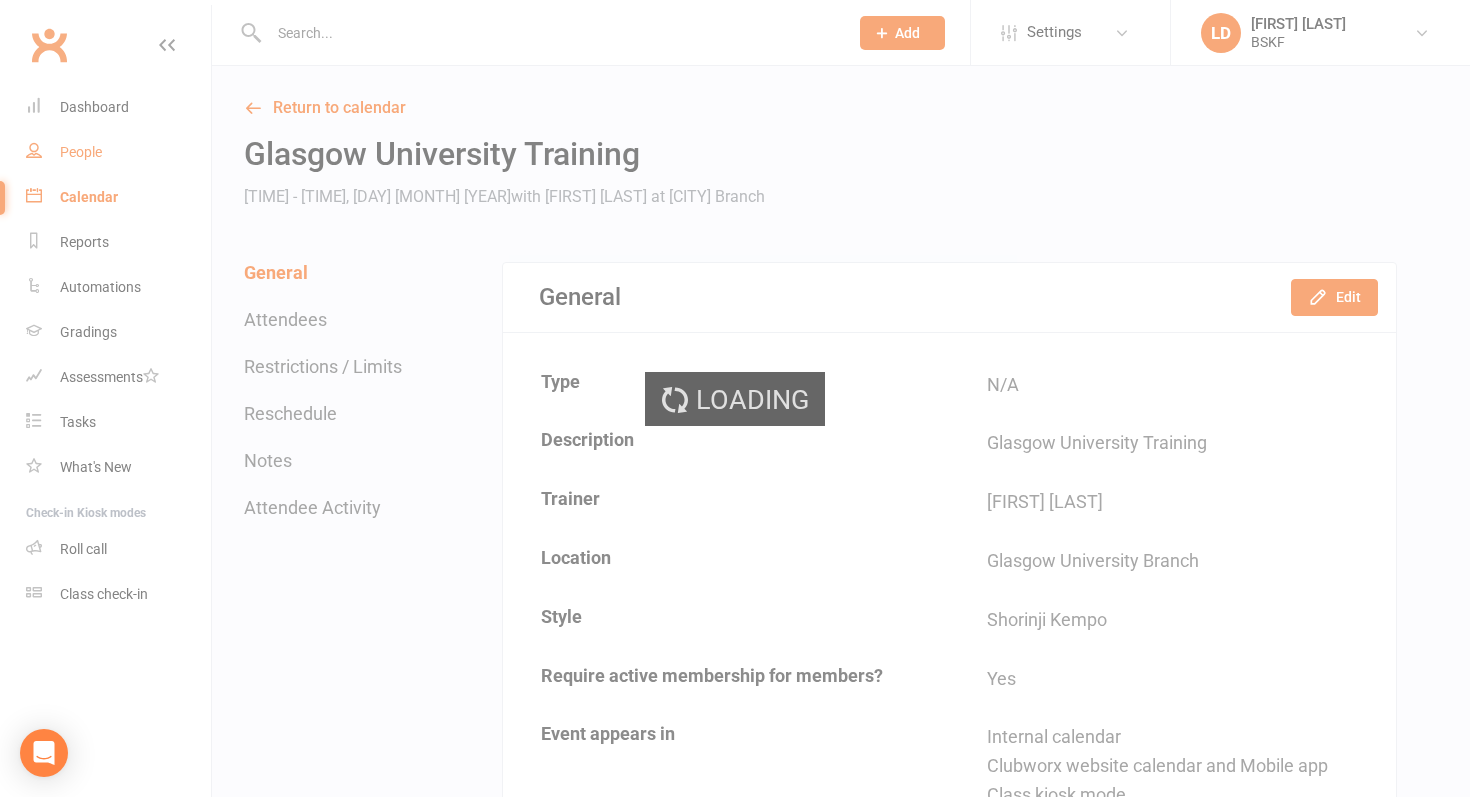 select on "100" 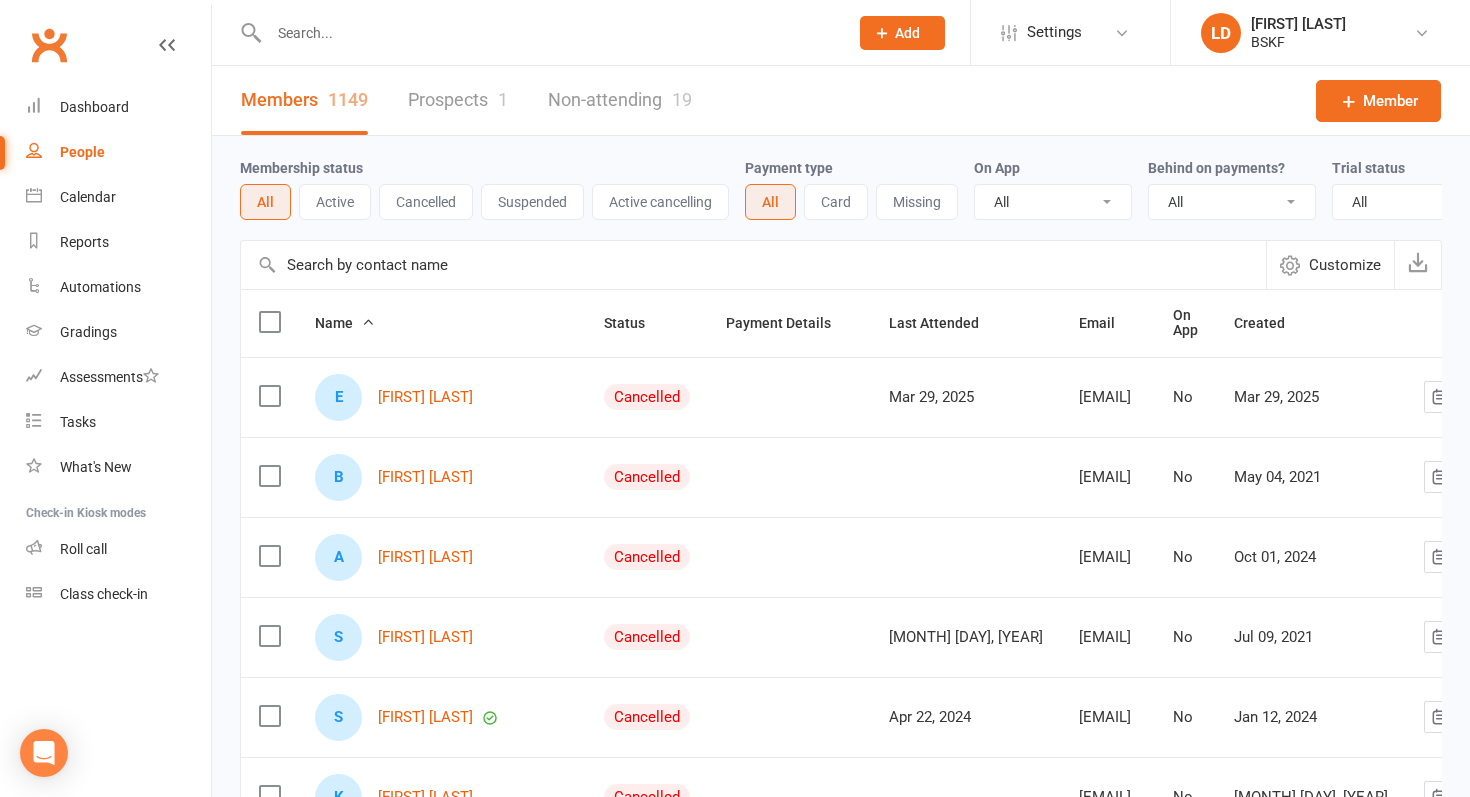 click at bounding box center [548, 33] 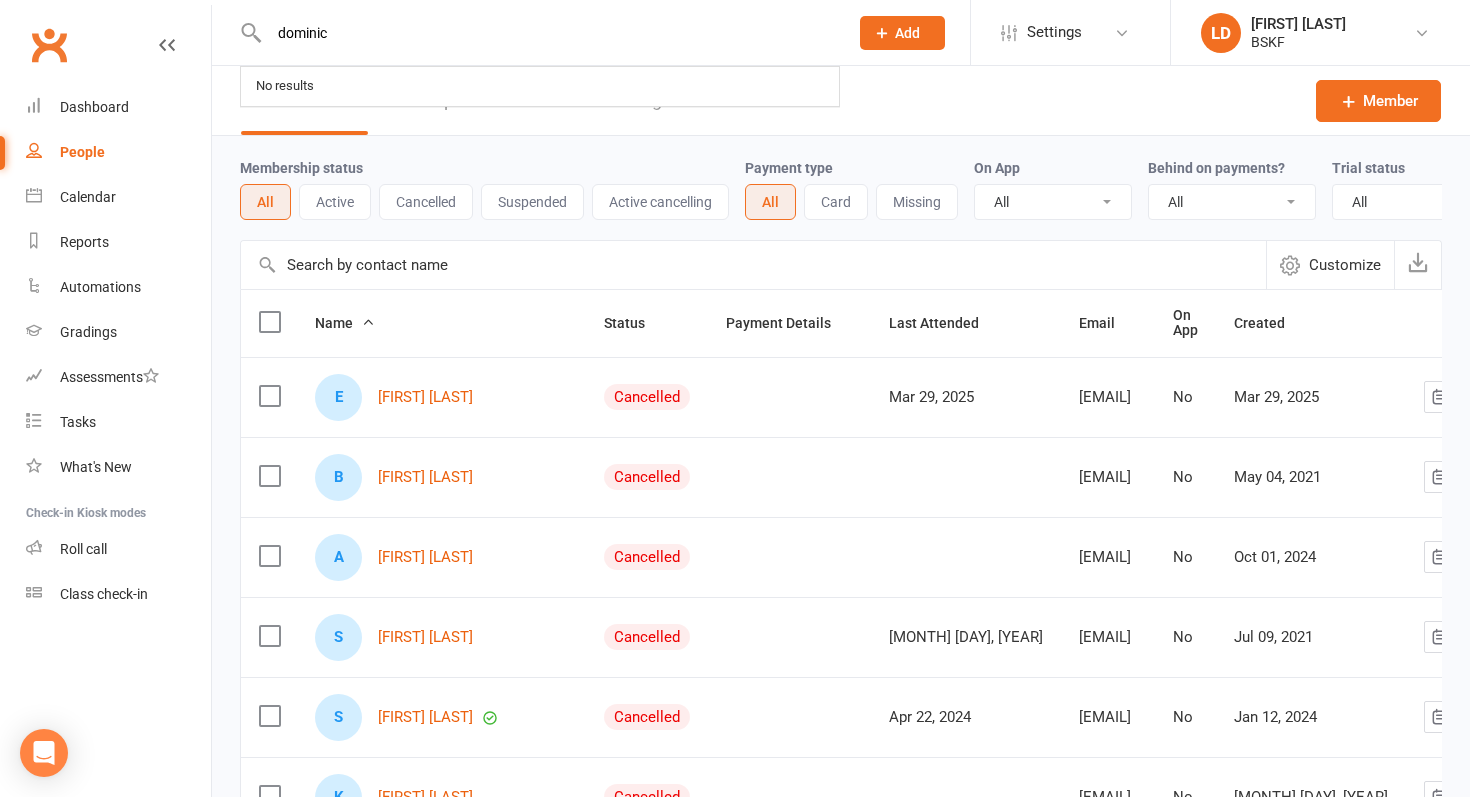 type on "dominic" 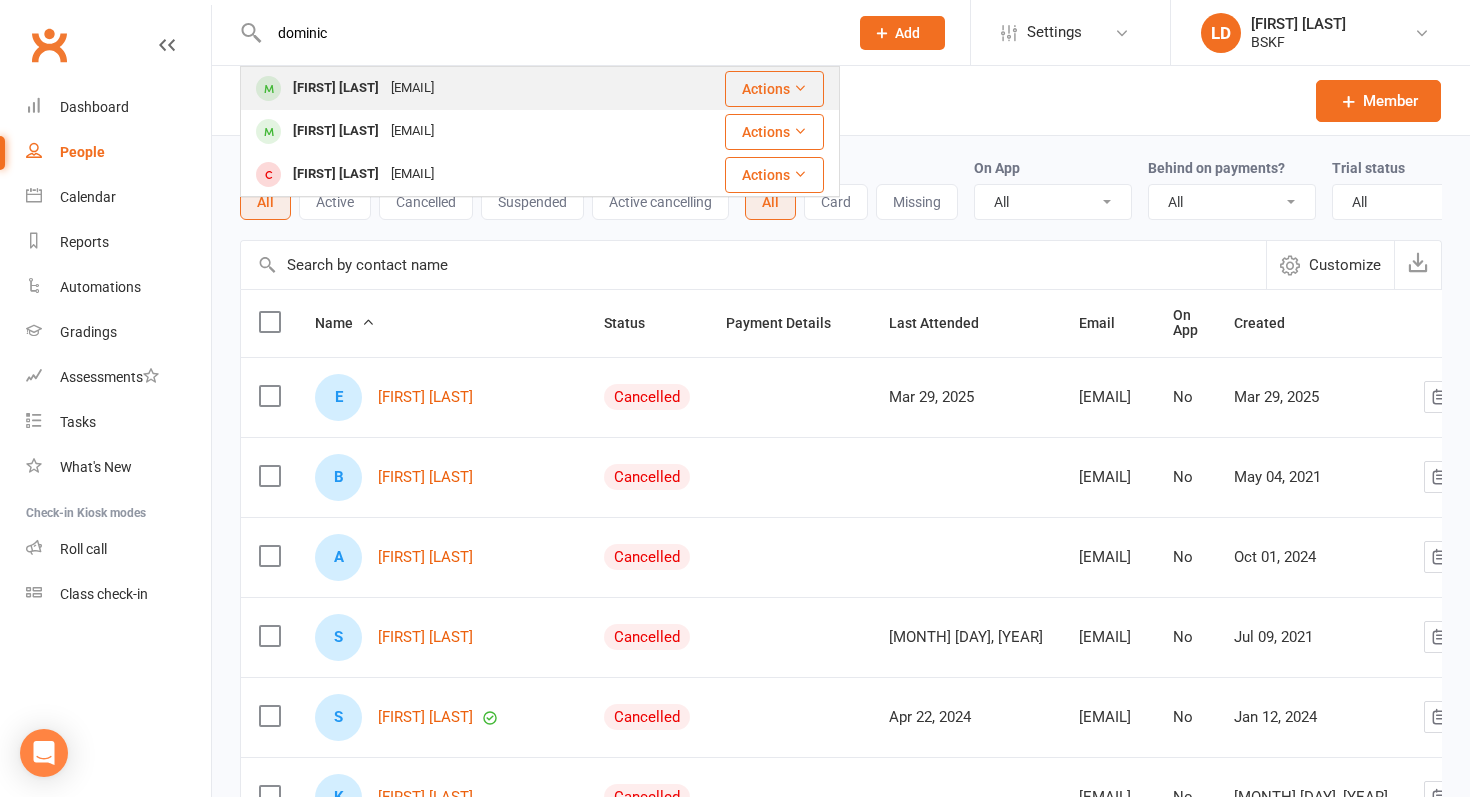 click on "Dominic Curran" at bounding box center [336, 88] 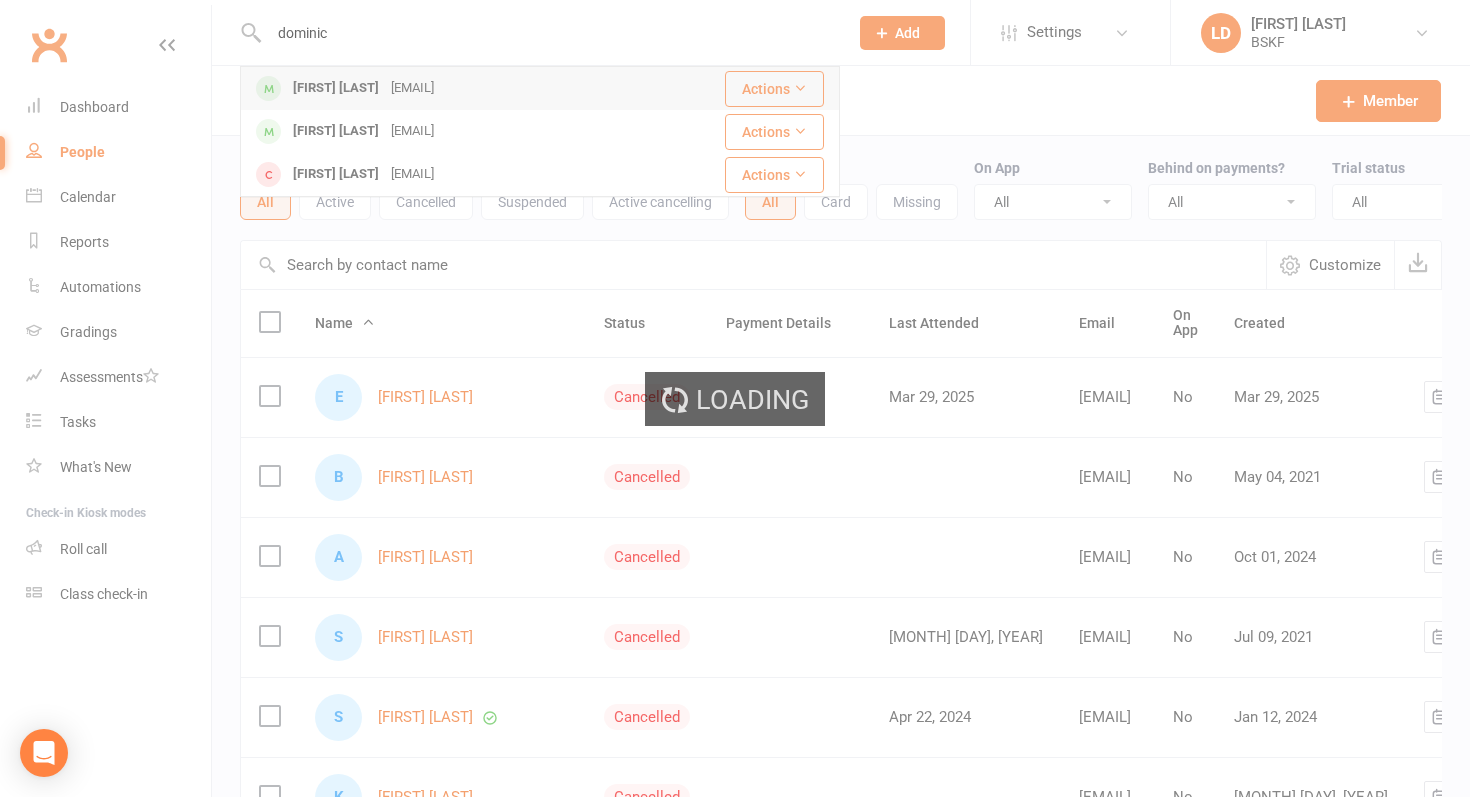 type 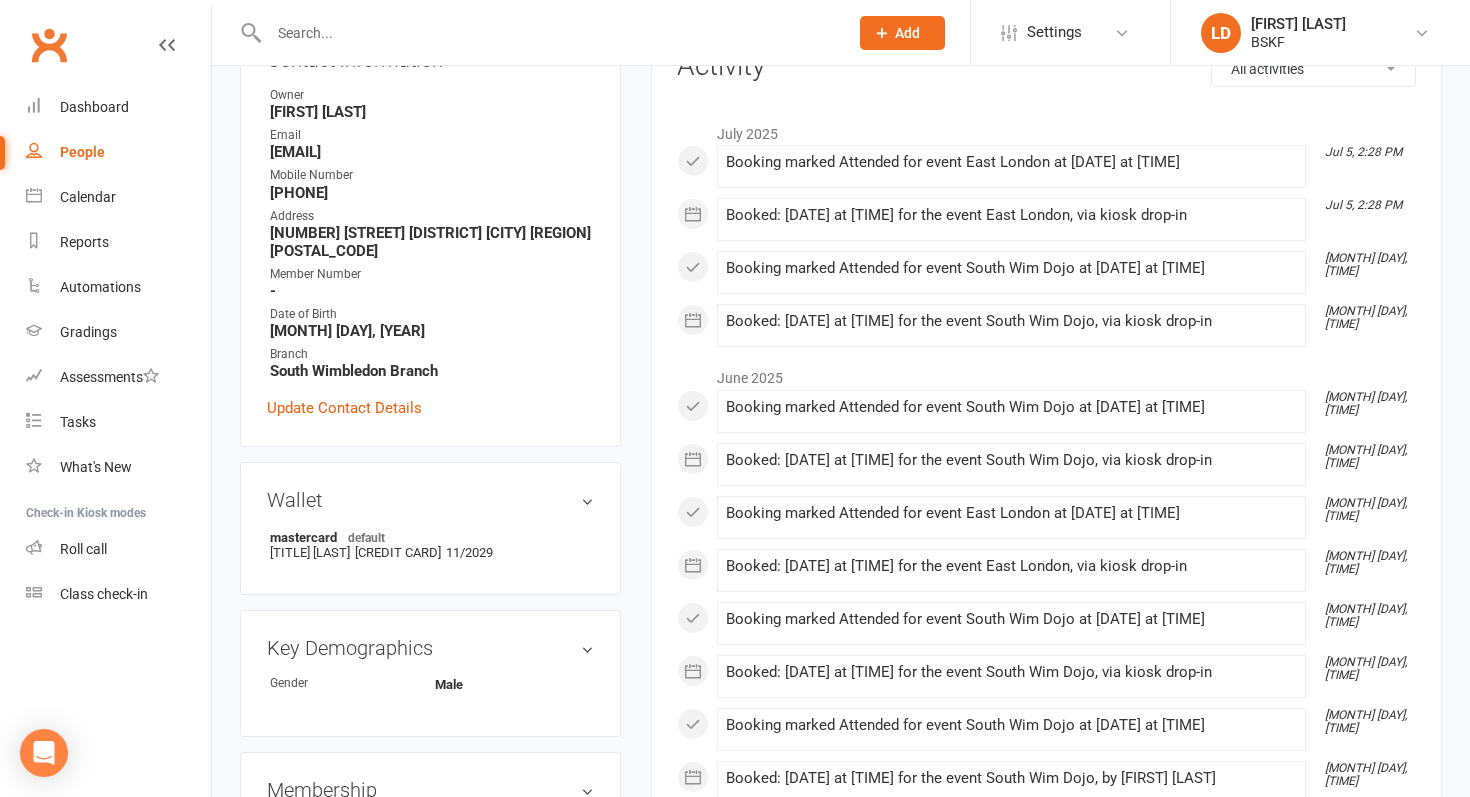 scroll, scrollTop: 254, scrollLeft: 0, axis: vertical 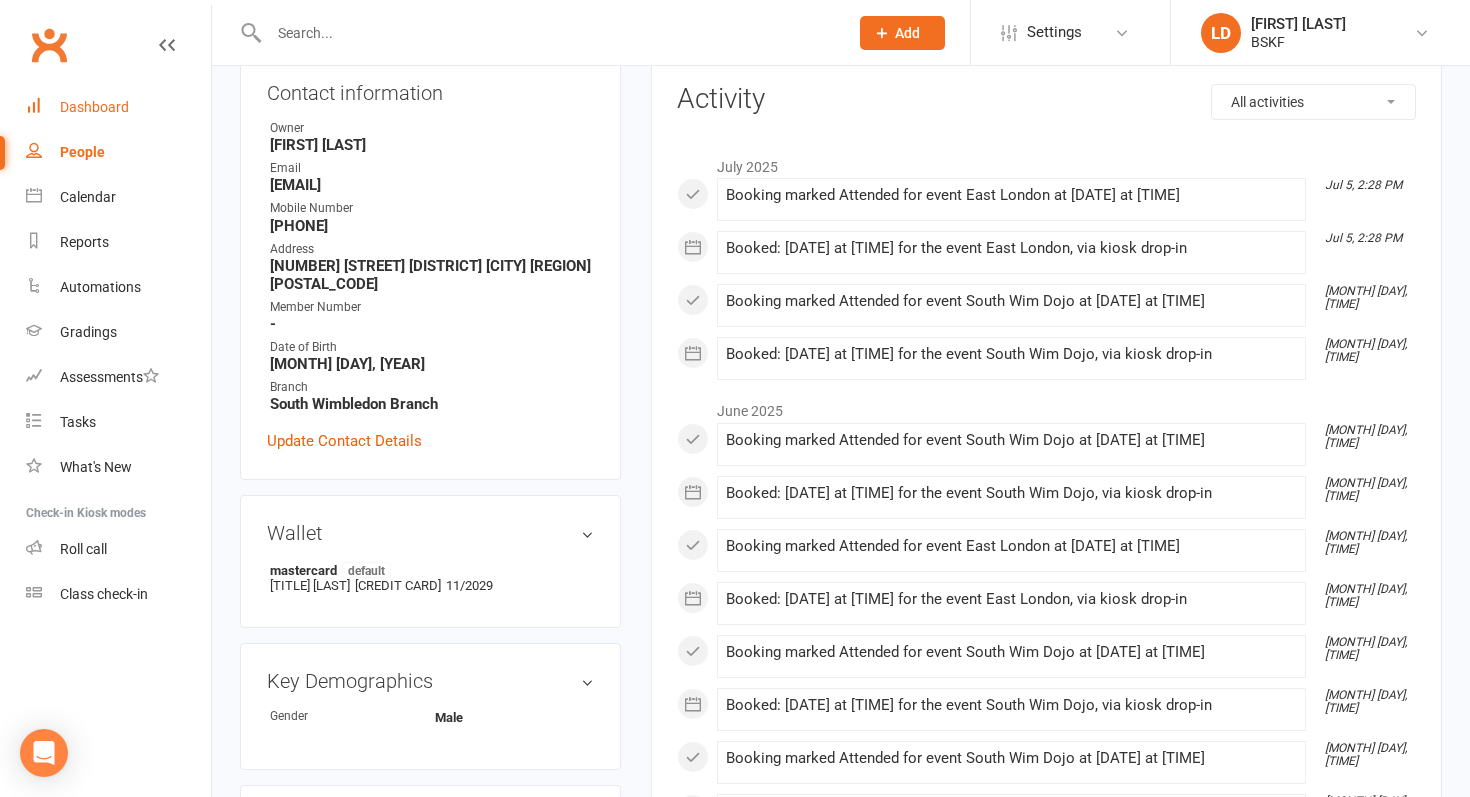 click on "Dashboard" at bounding box center [94, 107] 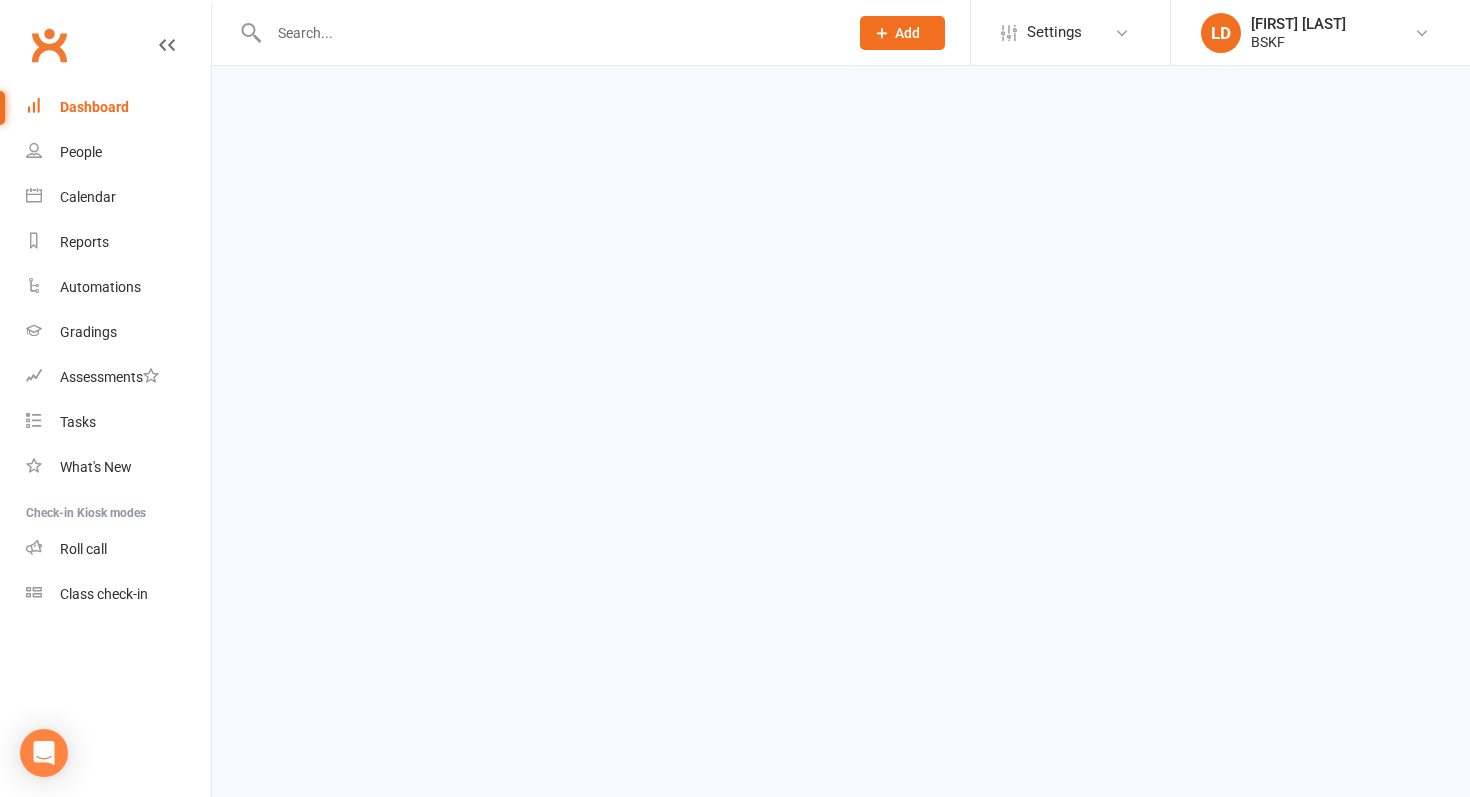 scroll, scrollTop: 0, scrollLeft: 0, axis: both 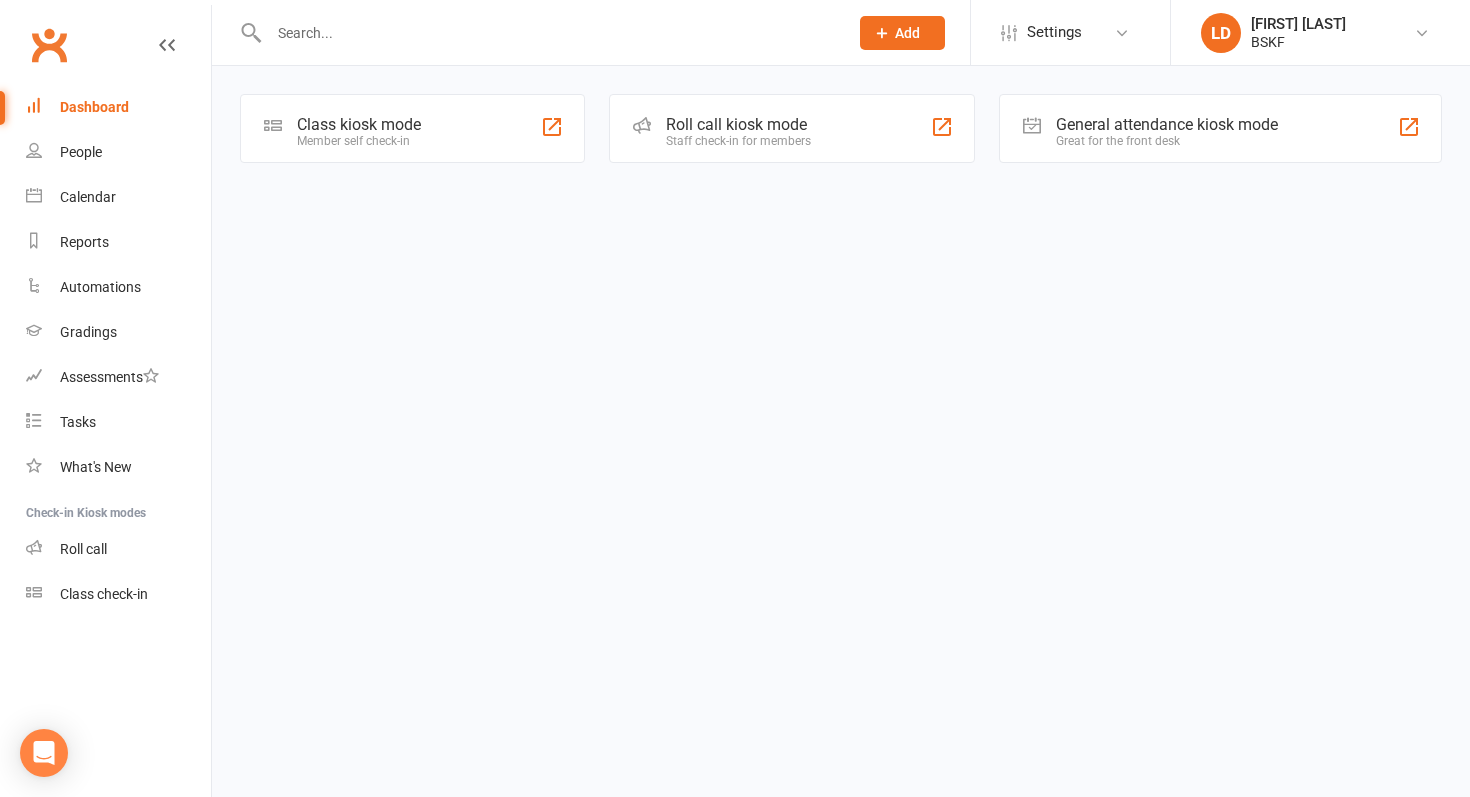 click on "Class kiosk mode" 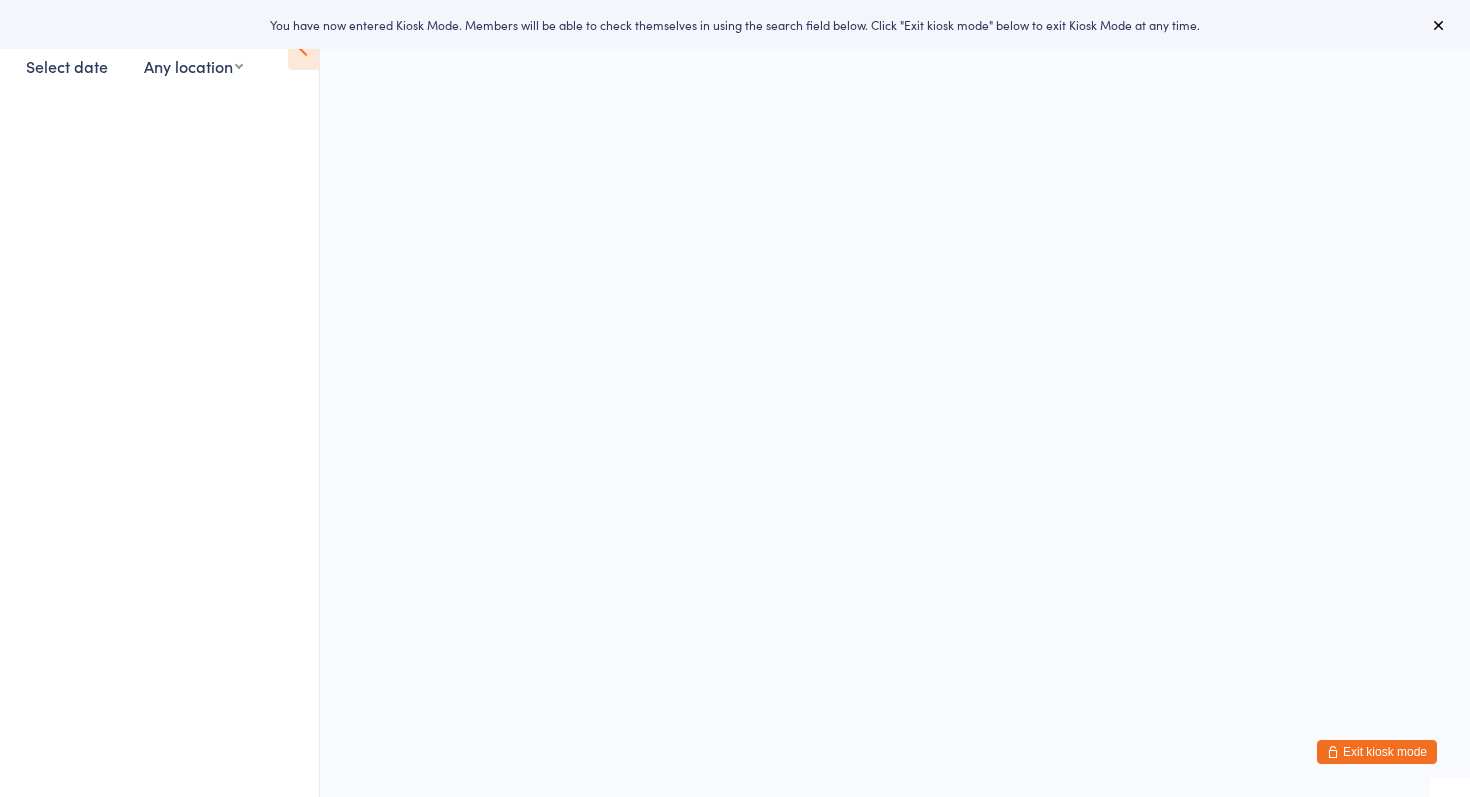 scroll, scrollTop: 0, scrollLeft: 0, axis: both 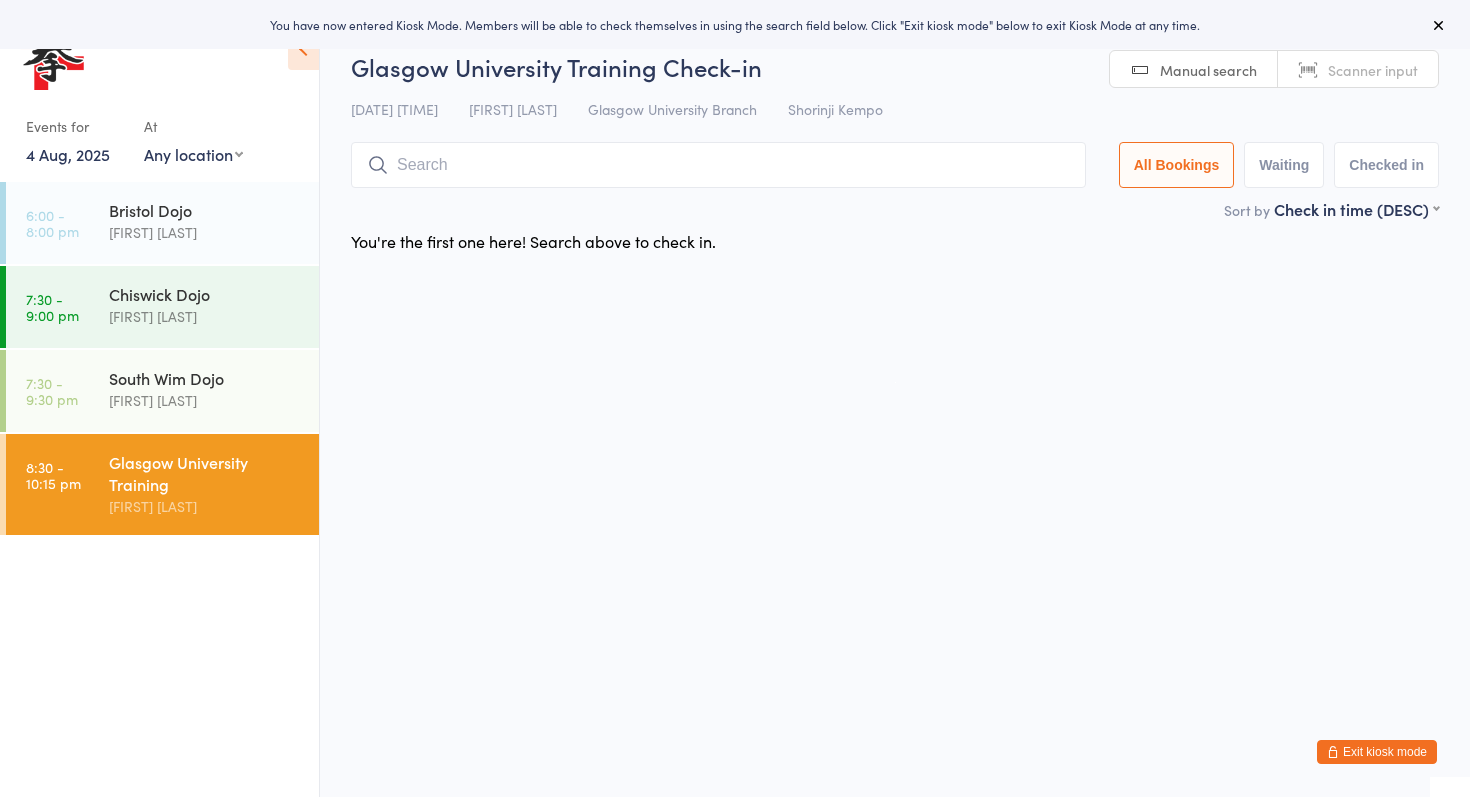 click on "4 Aug, 2025" at bounding box center (68, 154) 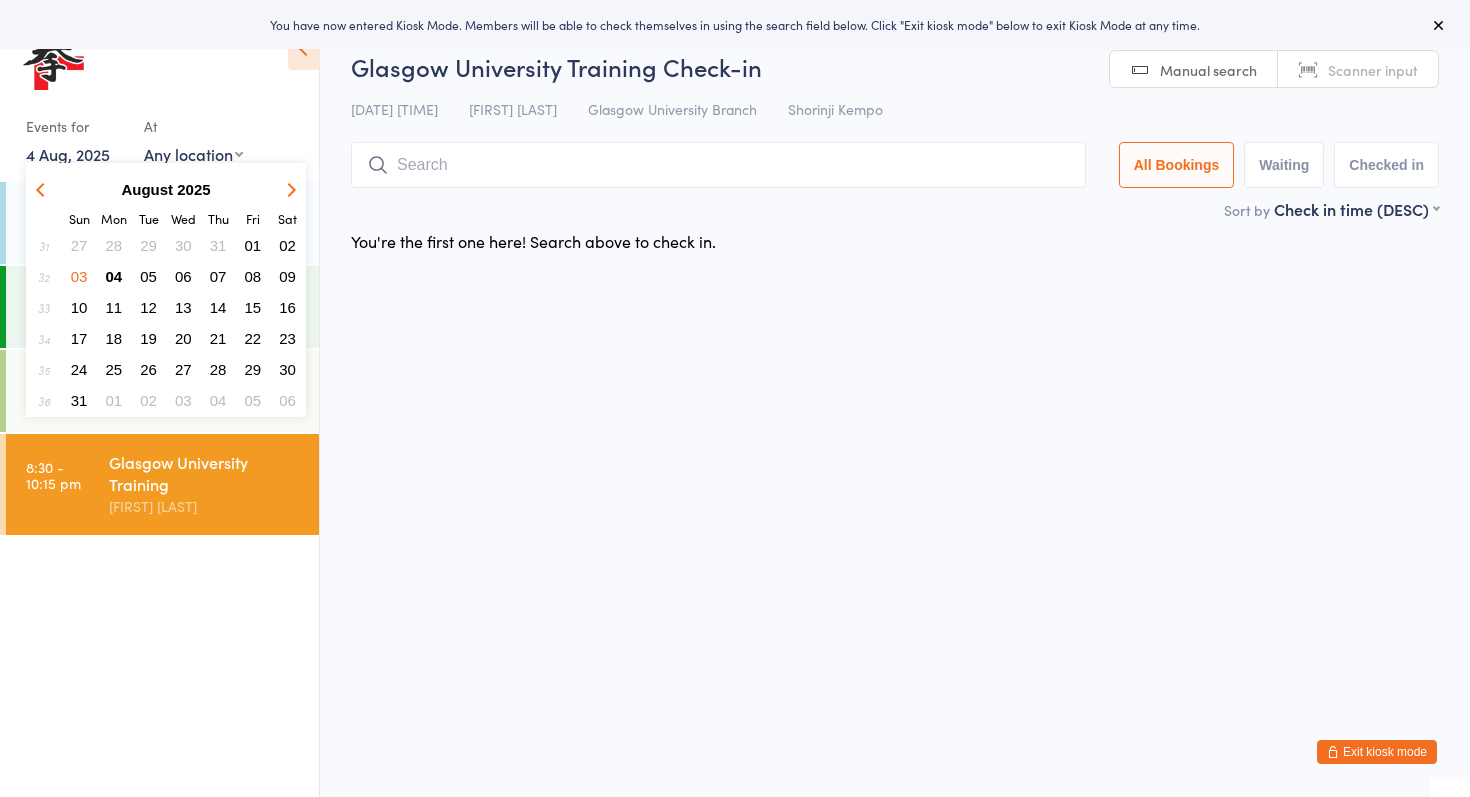 click at bounding box center (44, 189) 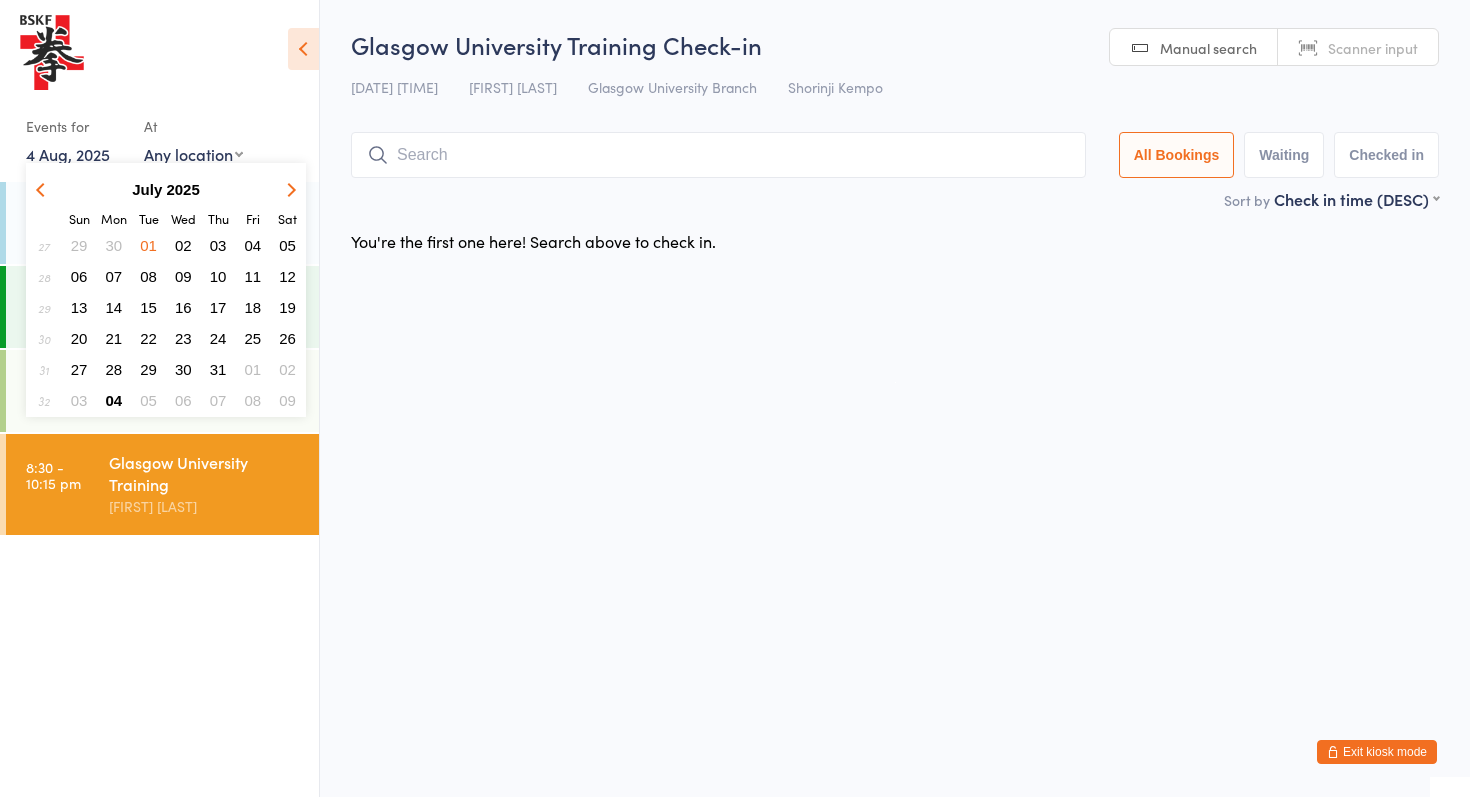 click on "14" at bounding box center (114, 307) 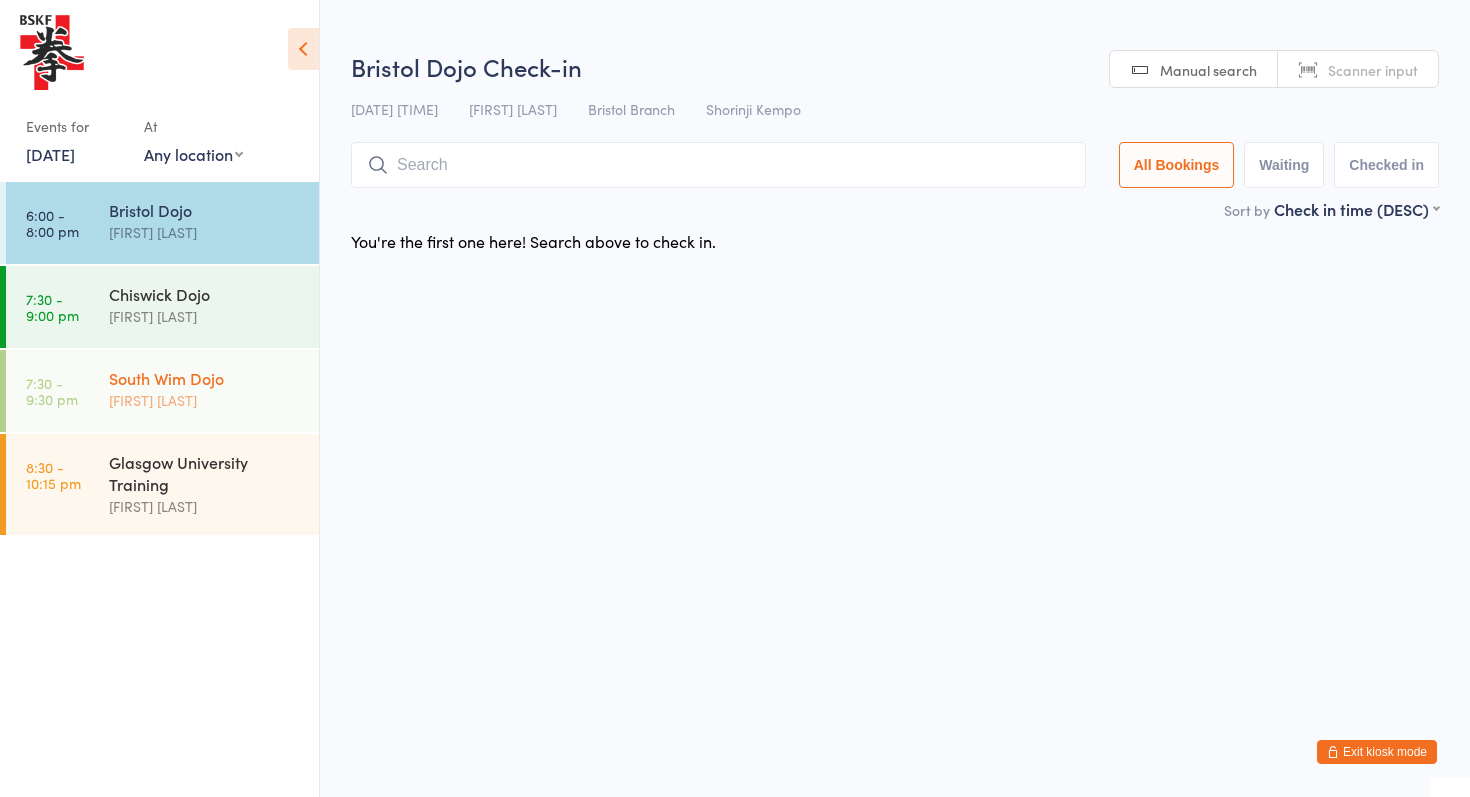 click on "[FIRST] [LAST]" at bounding box center [205, 400] 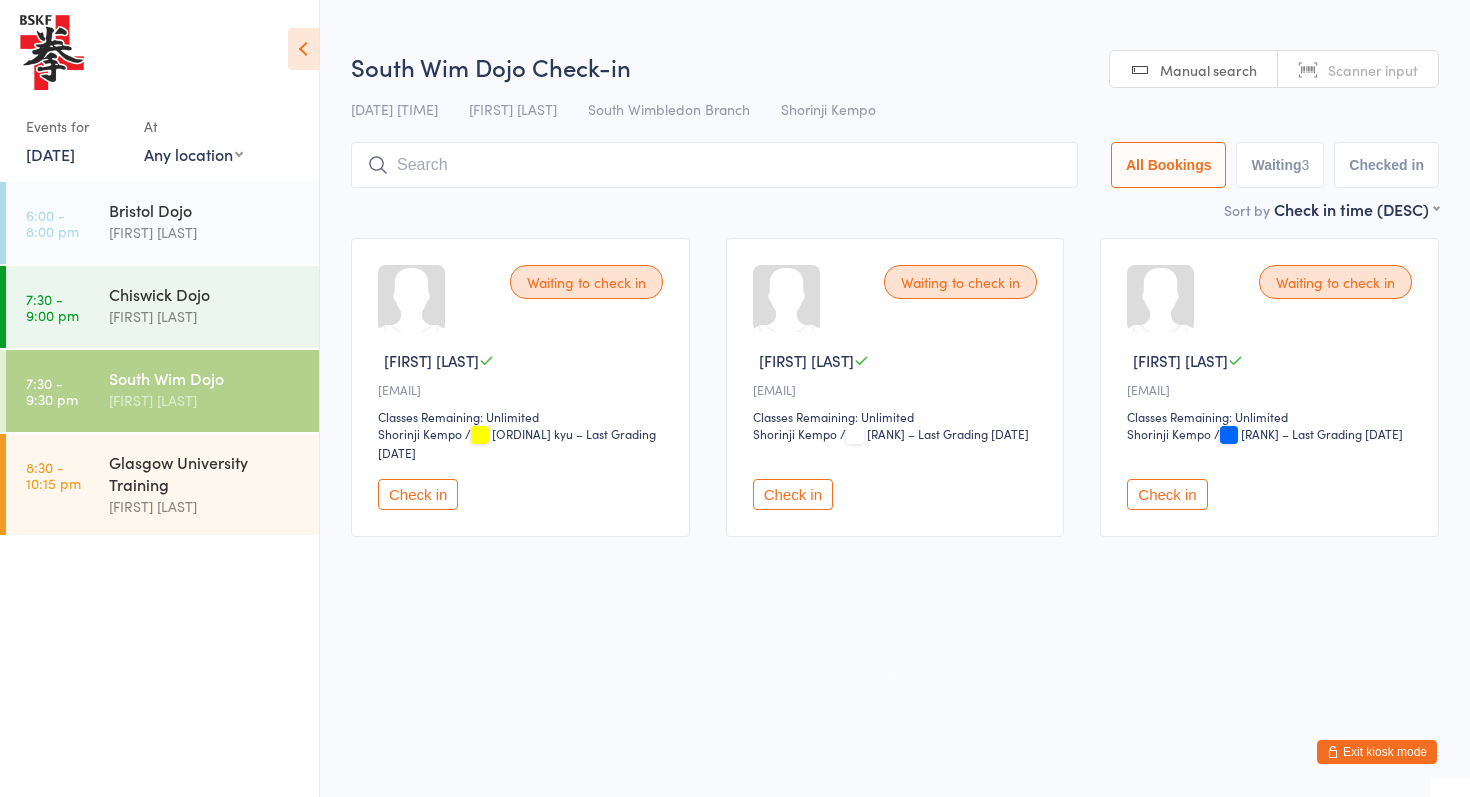click on "14 Jul, 2025" at bounding box center [50, 154] 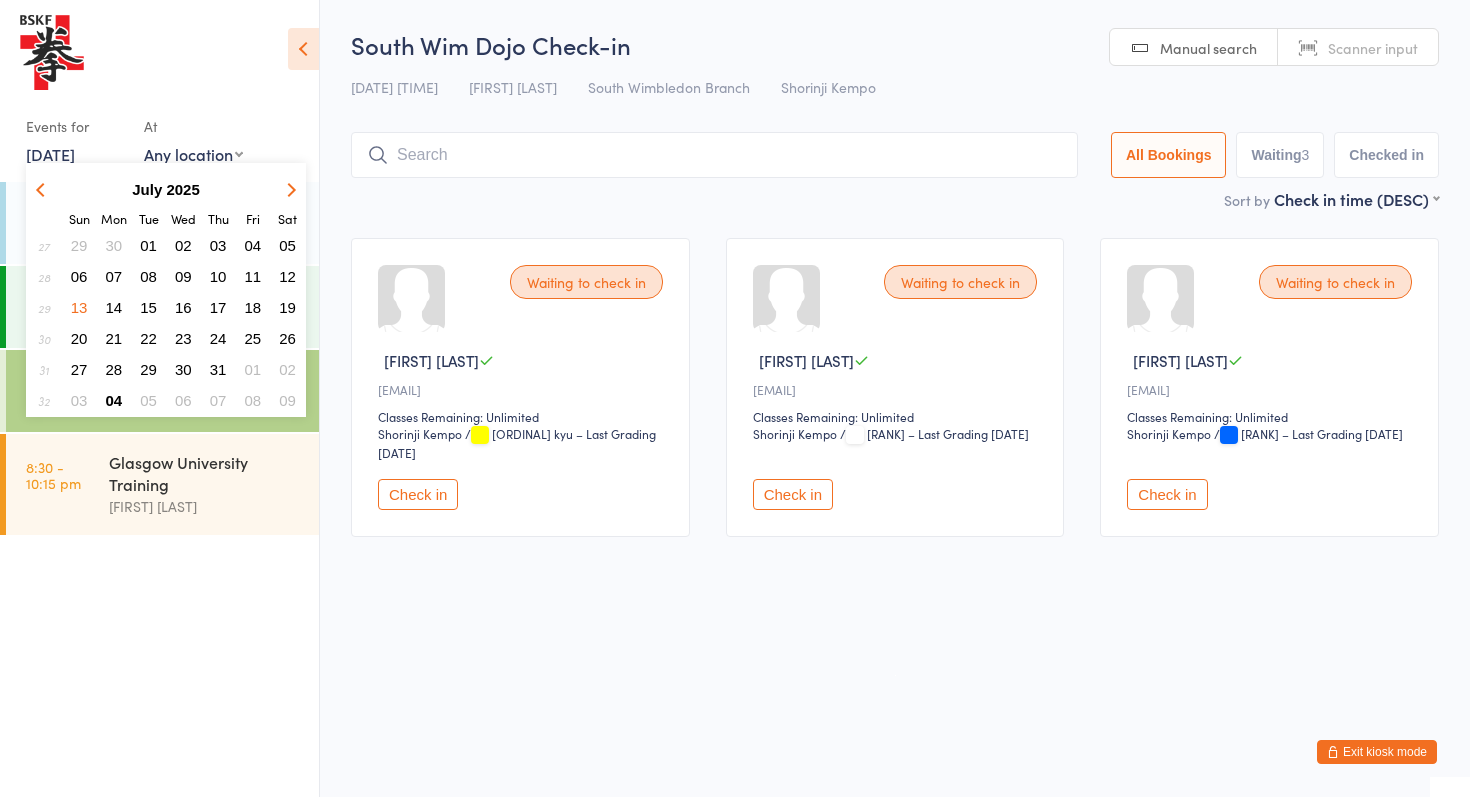 click on "10" at bounding box center [218, 276] 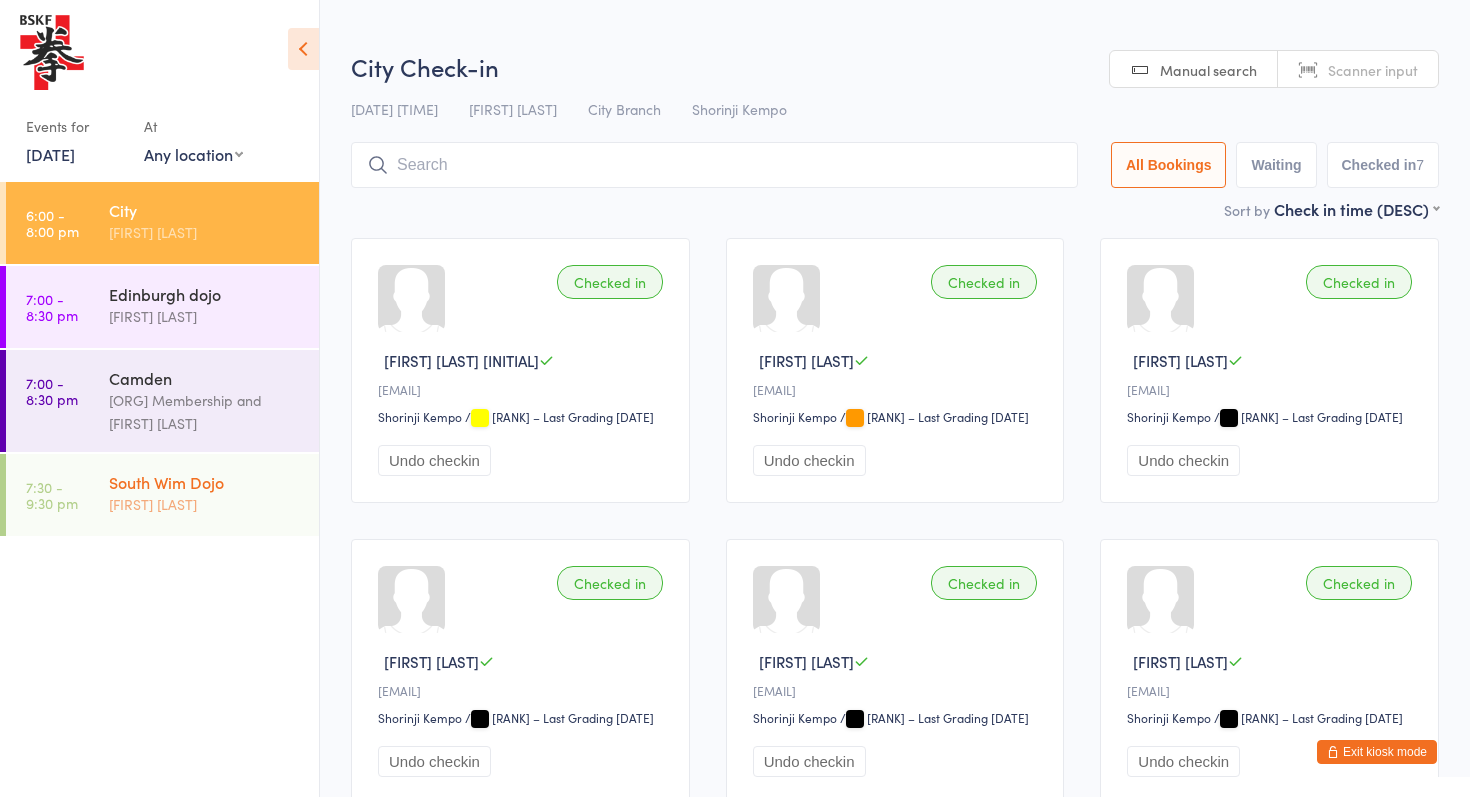 click on "South Wim Dojo" at bounding box center (205, 482) 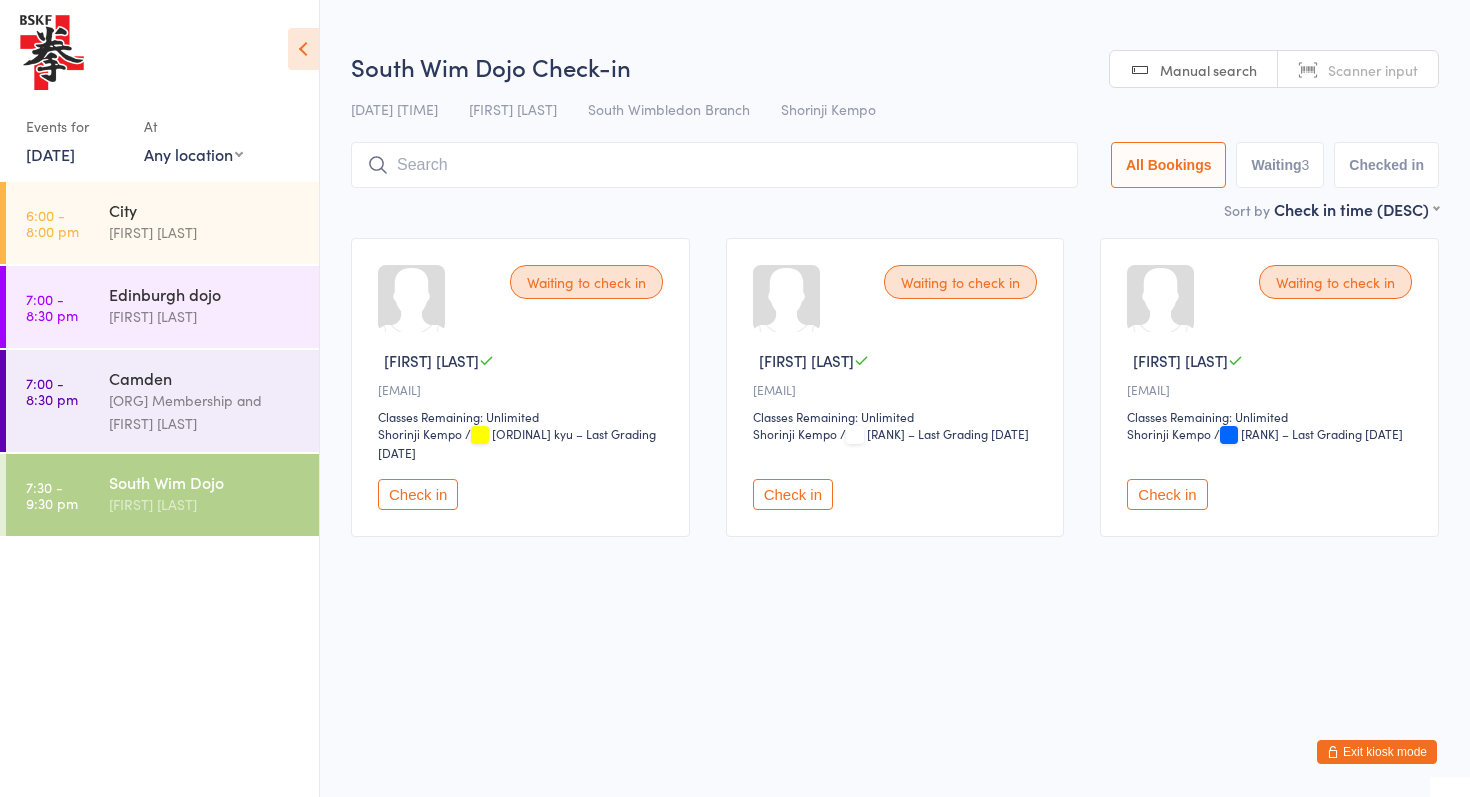 click on "[DATE]" at bounding box center (50, 154) 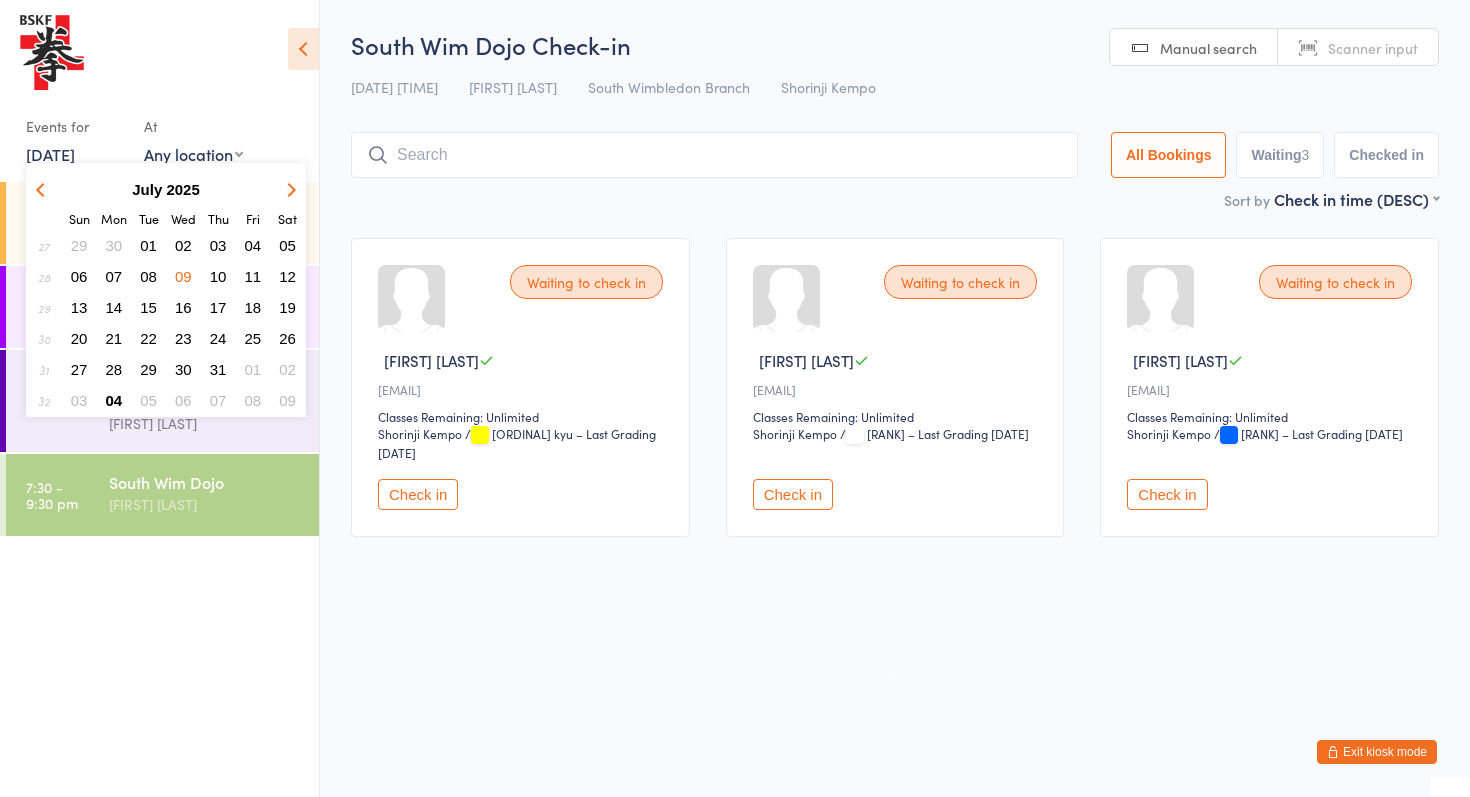 click on "07" at bounding box center [114, 276] 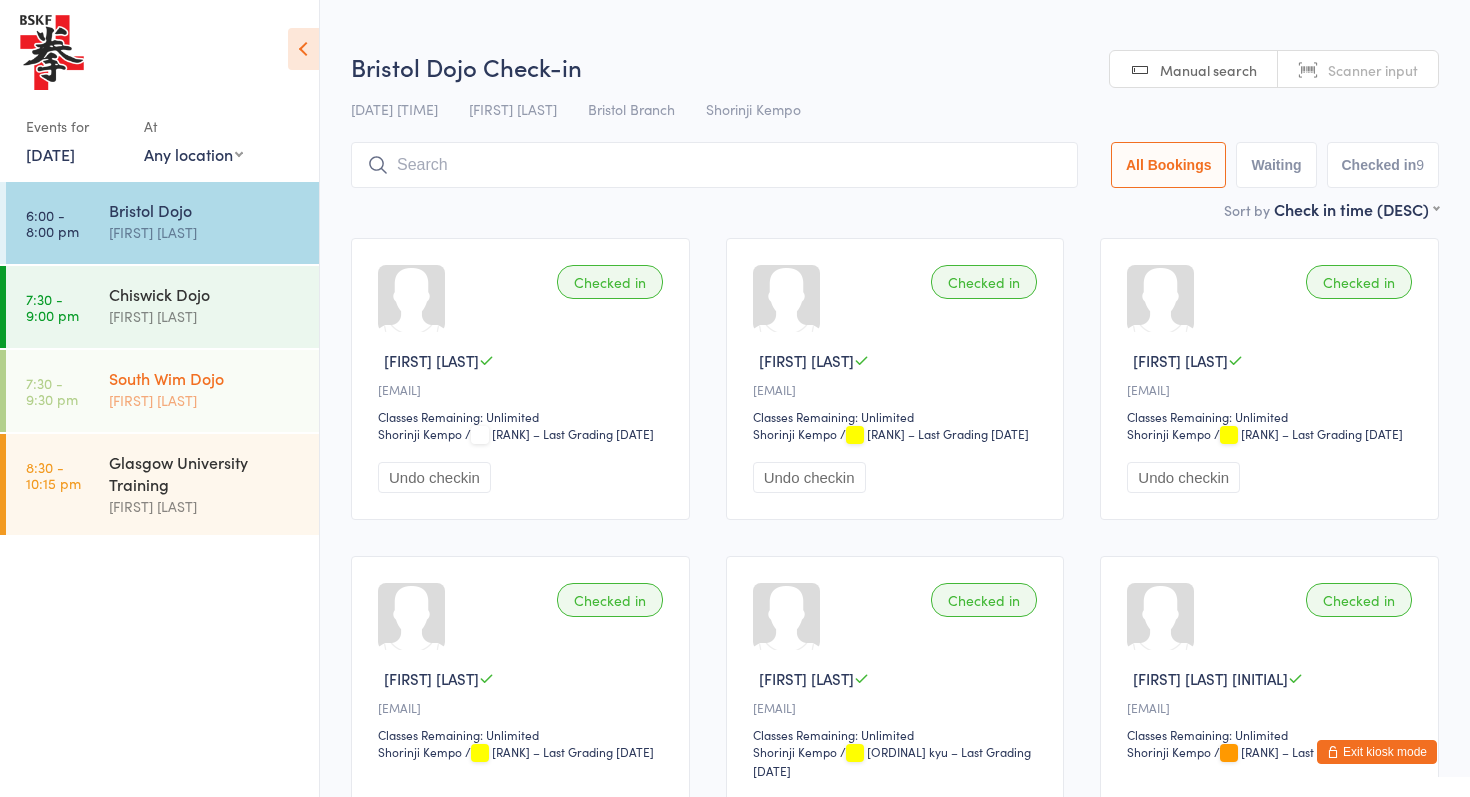 click on "South Wim Dojo" at bounding box center (205, 378) 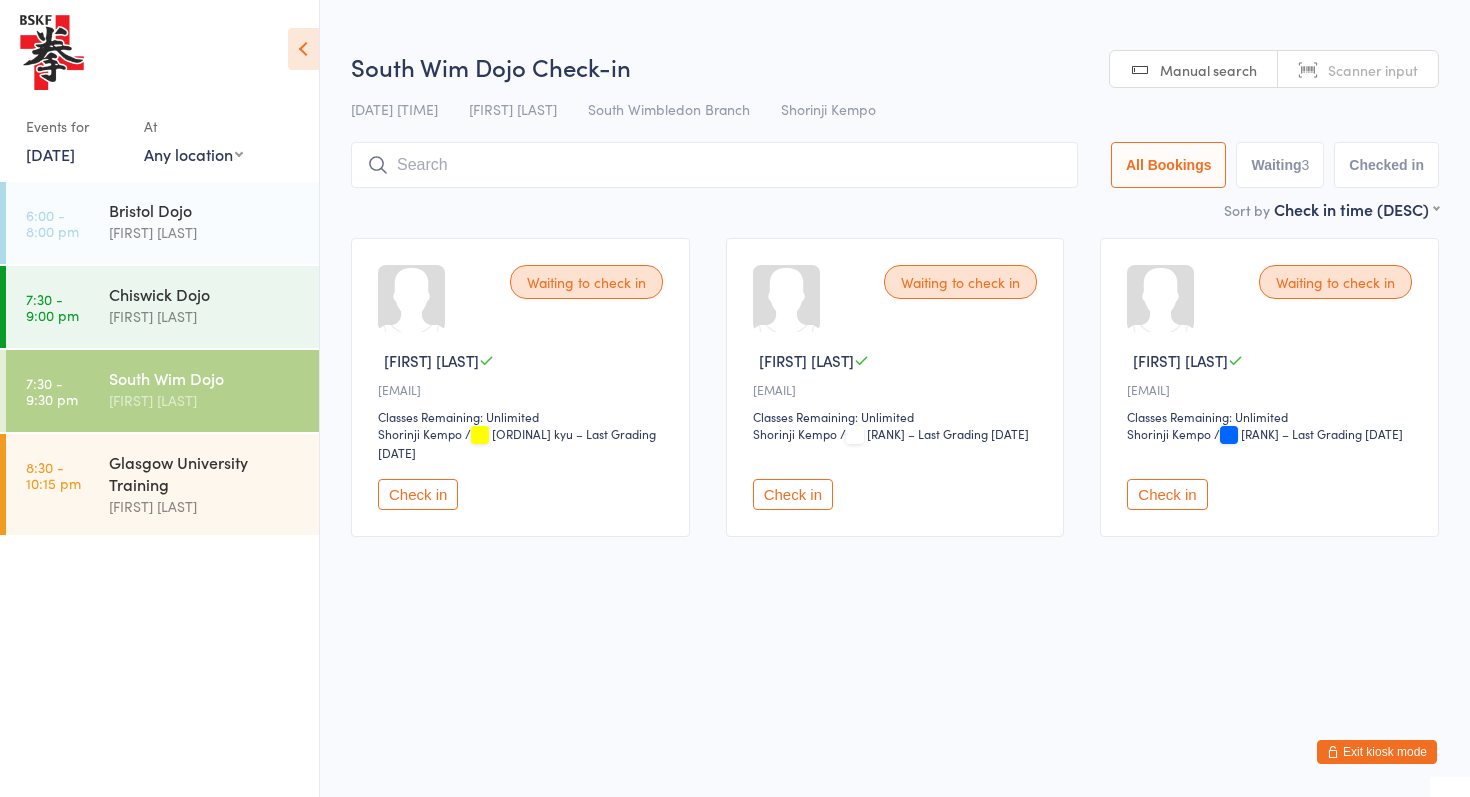 click on "Checked in" at bounding box center (1386, 165) 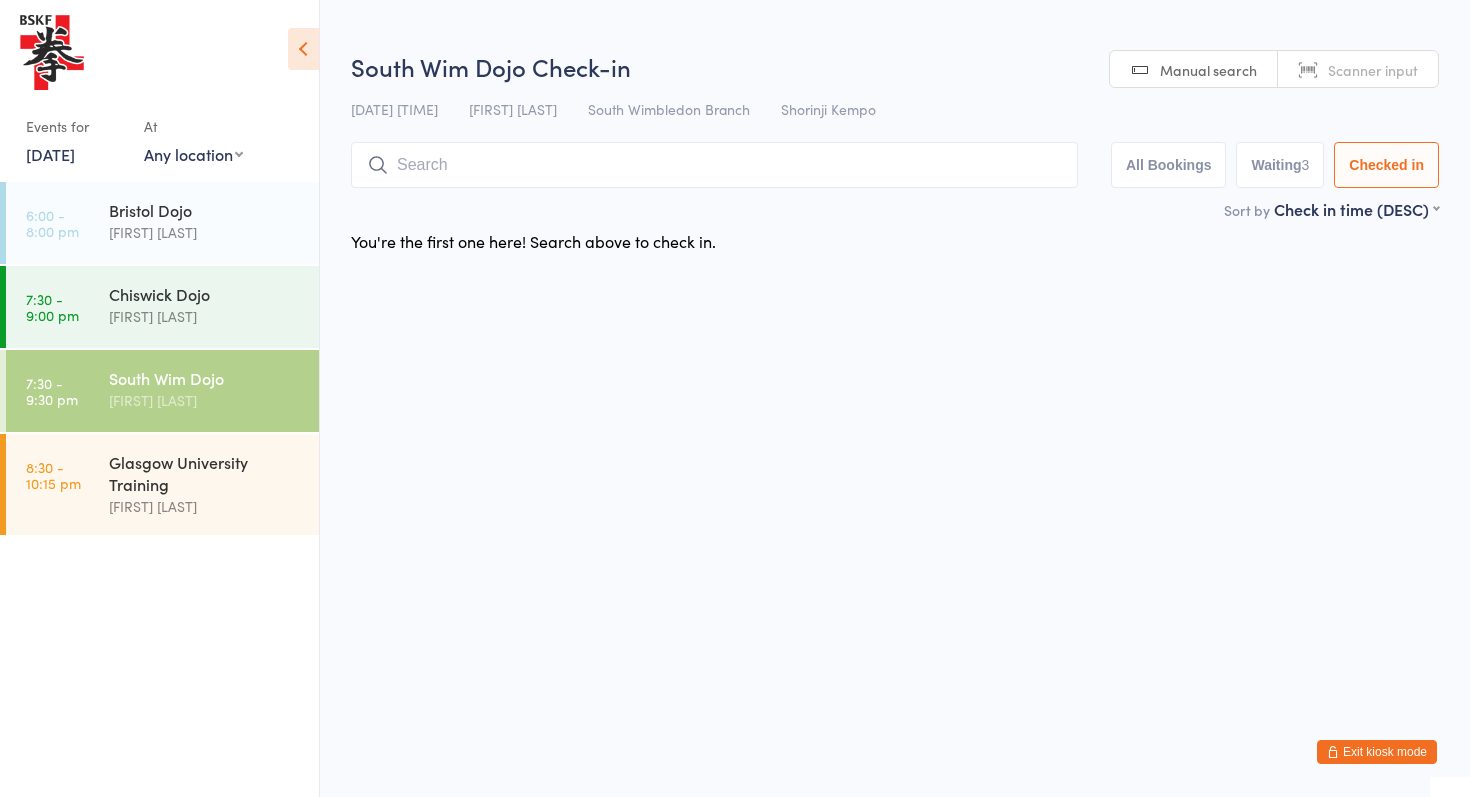 click on "[DATE]" at bounding box center (50, 154) 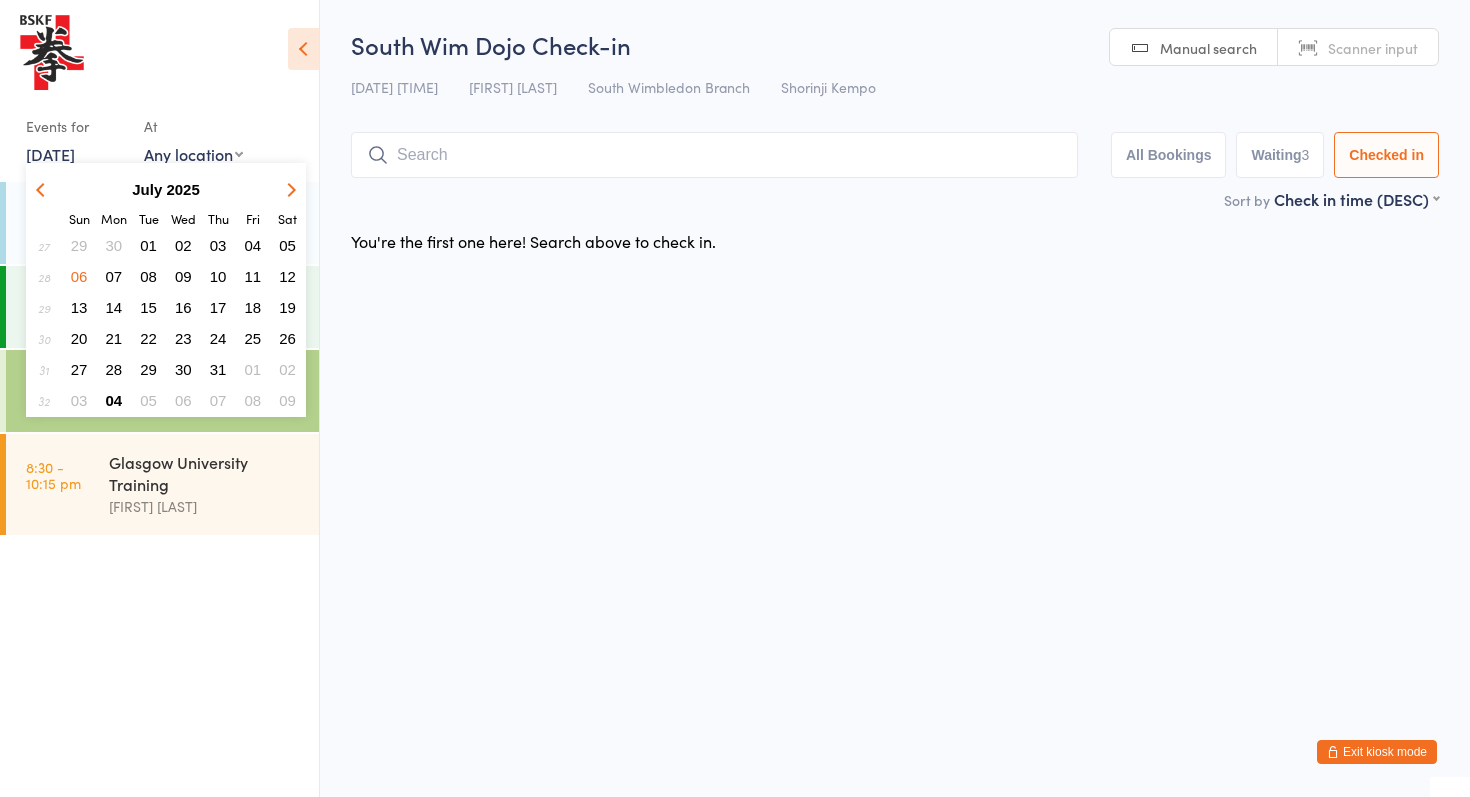 click on "03" at bounding box center (218, 245) 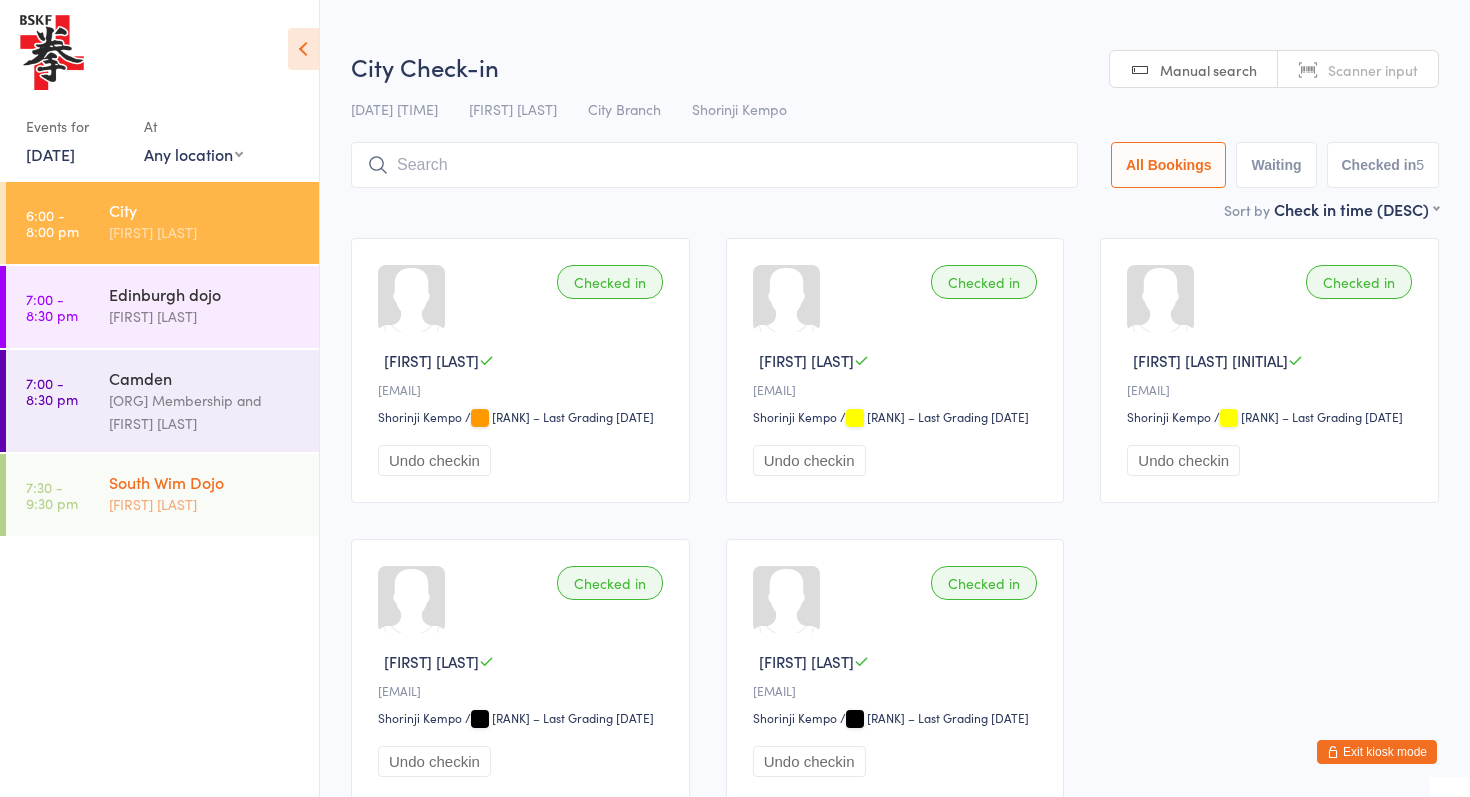 click on "[FIRST] [LAST]" at bounding box center (205, 504) 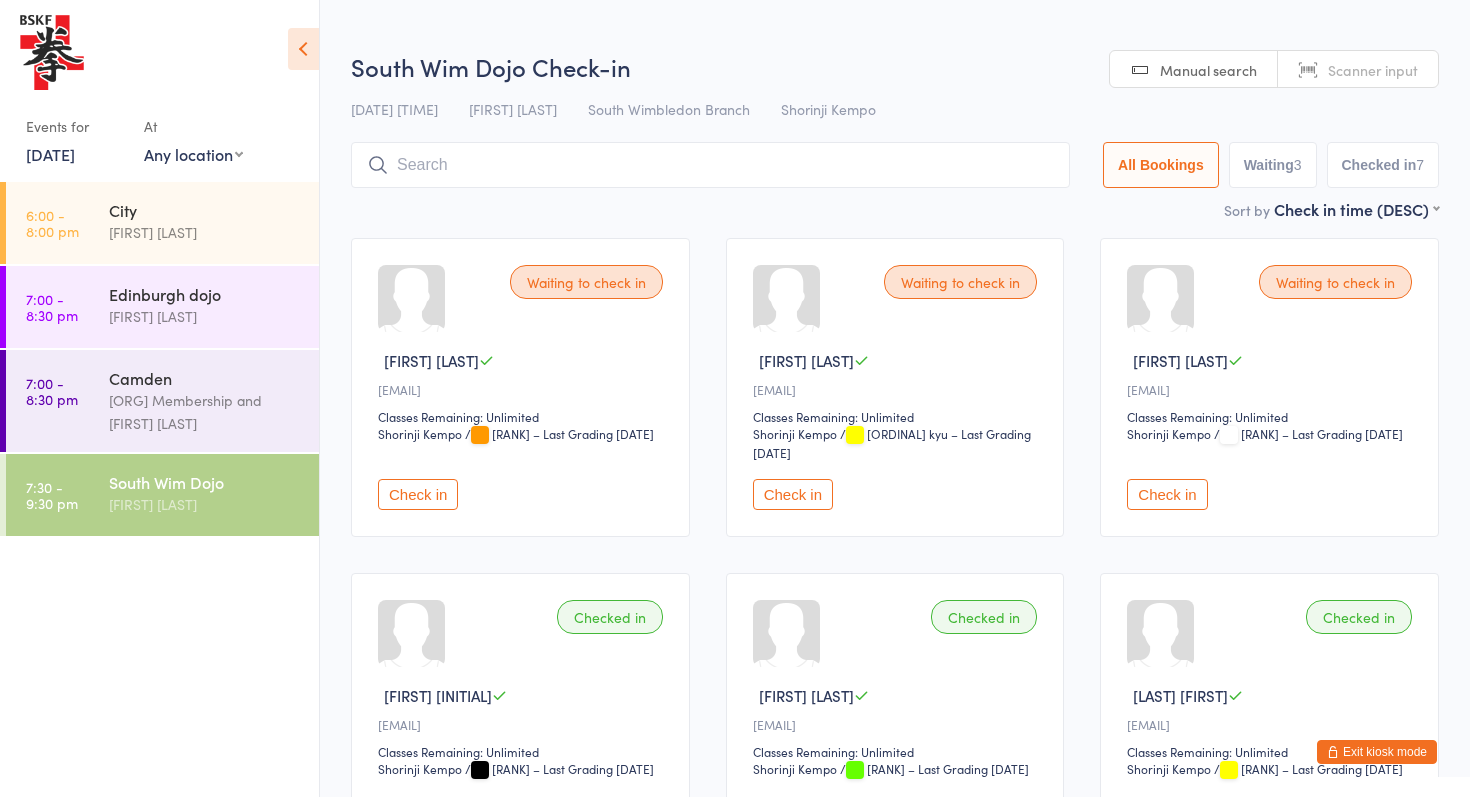 click on "Checked in  7" at bounding box center [1383, 165] 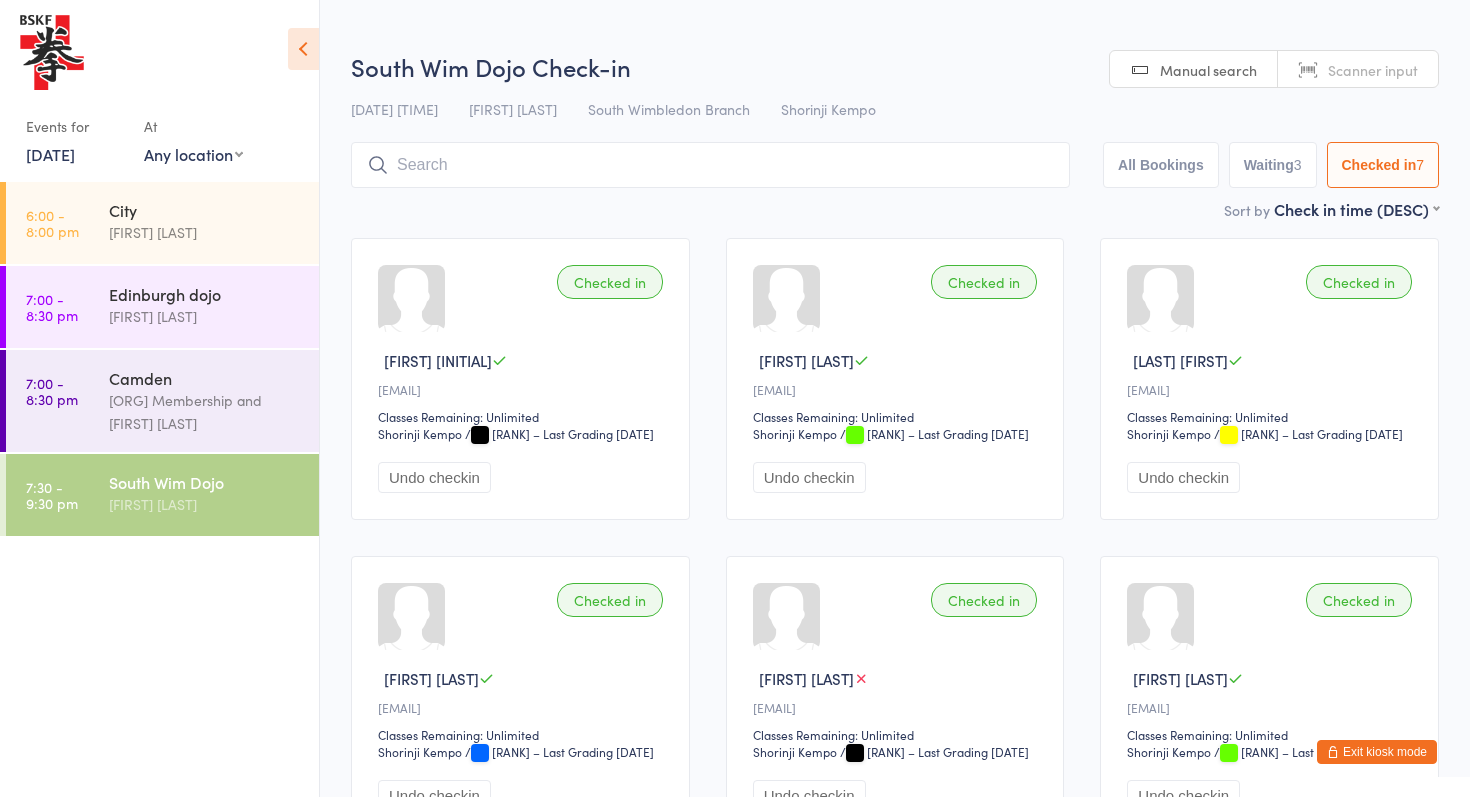click on "3 Jul, 2025" at bounding box center (50, 154) 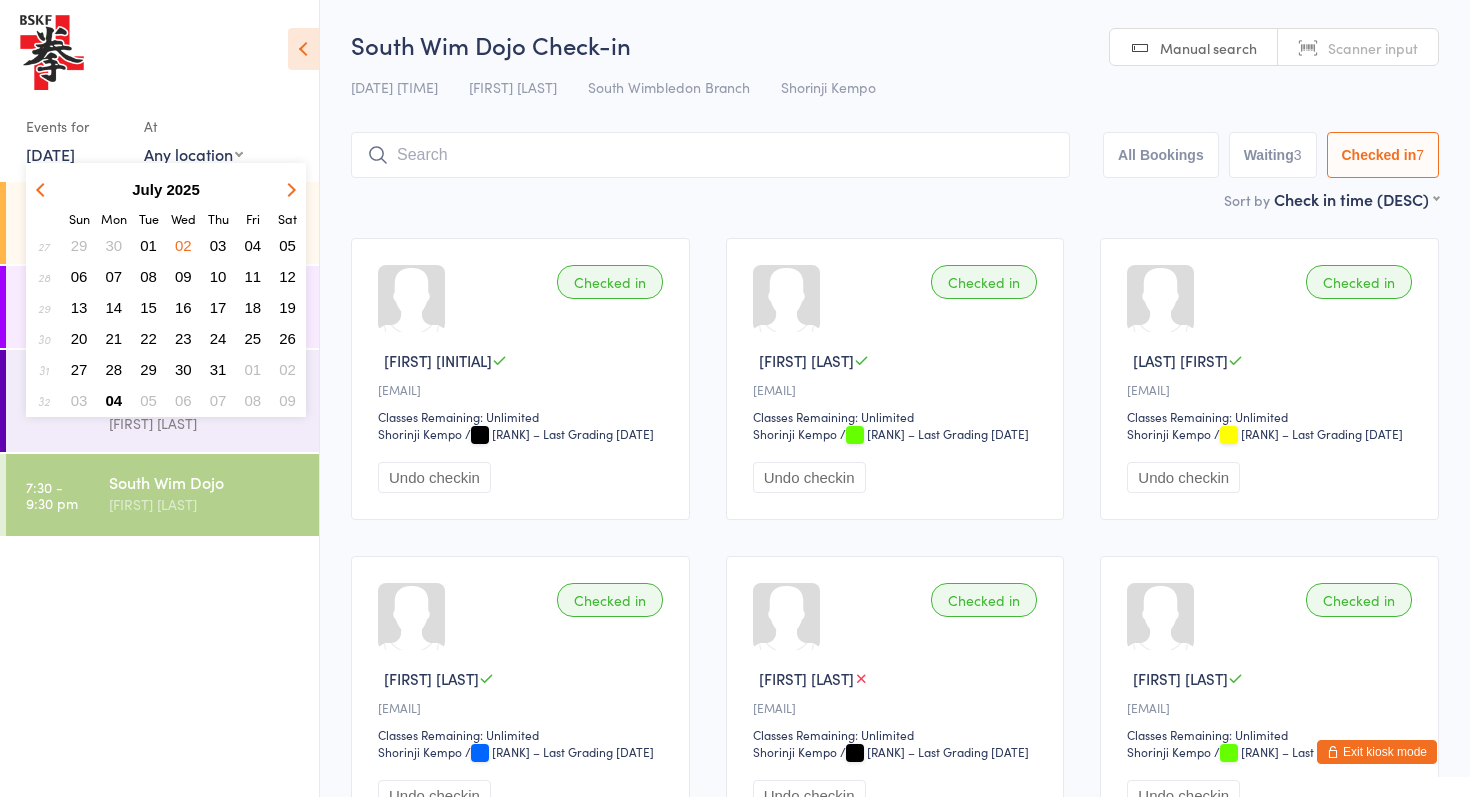 click on "07" at bounding box center [114, 276] 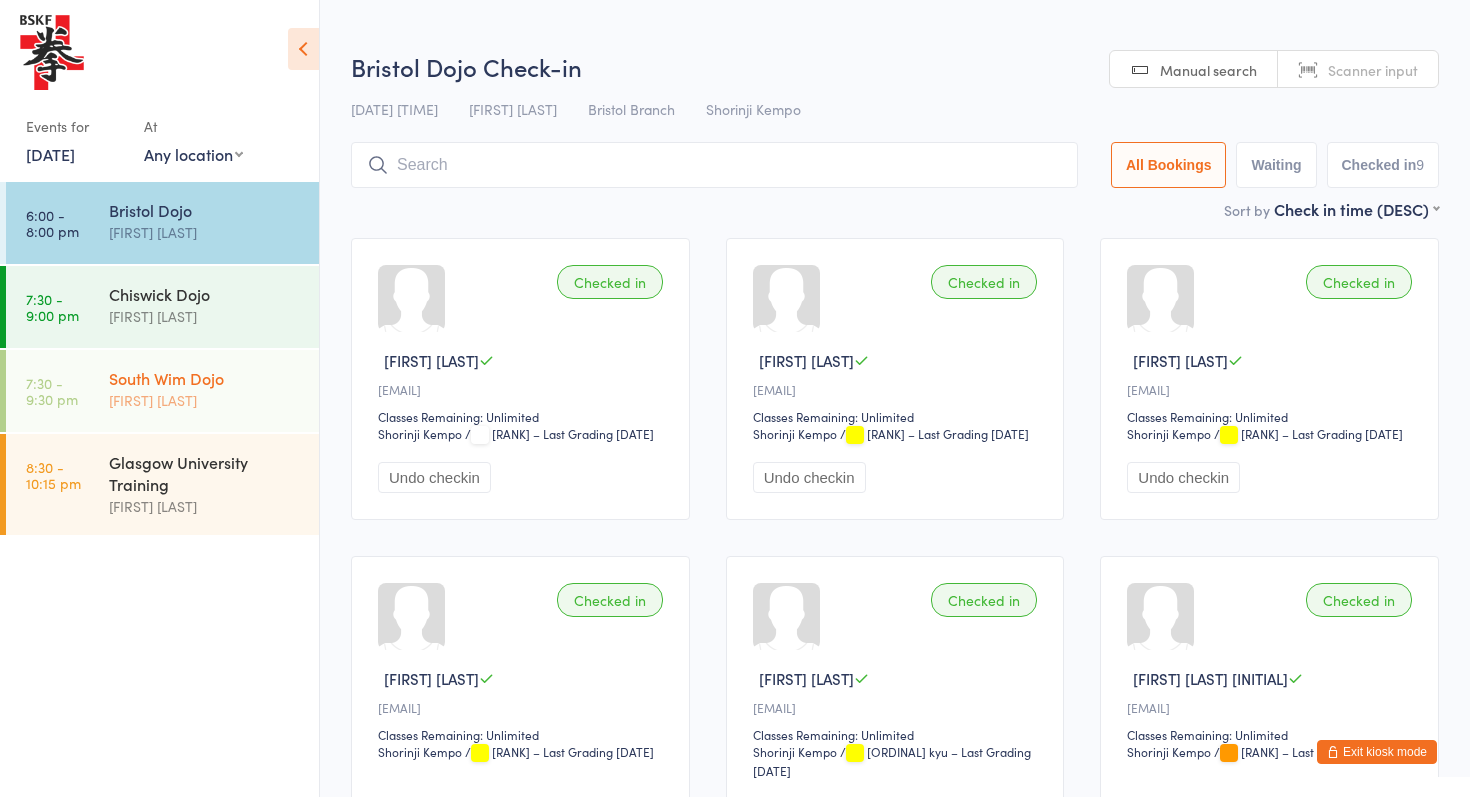 click on "[FIRST] [LAST]" at bounding box center (205, 400) 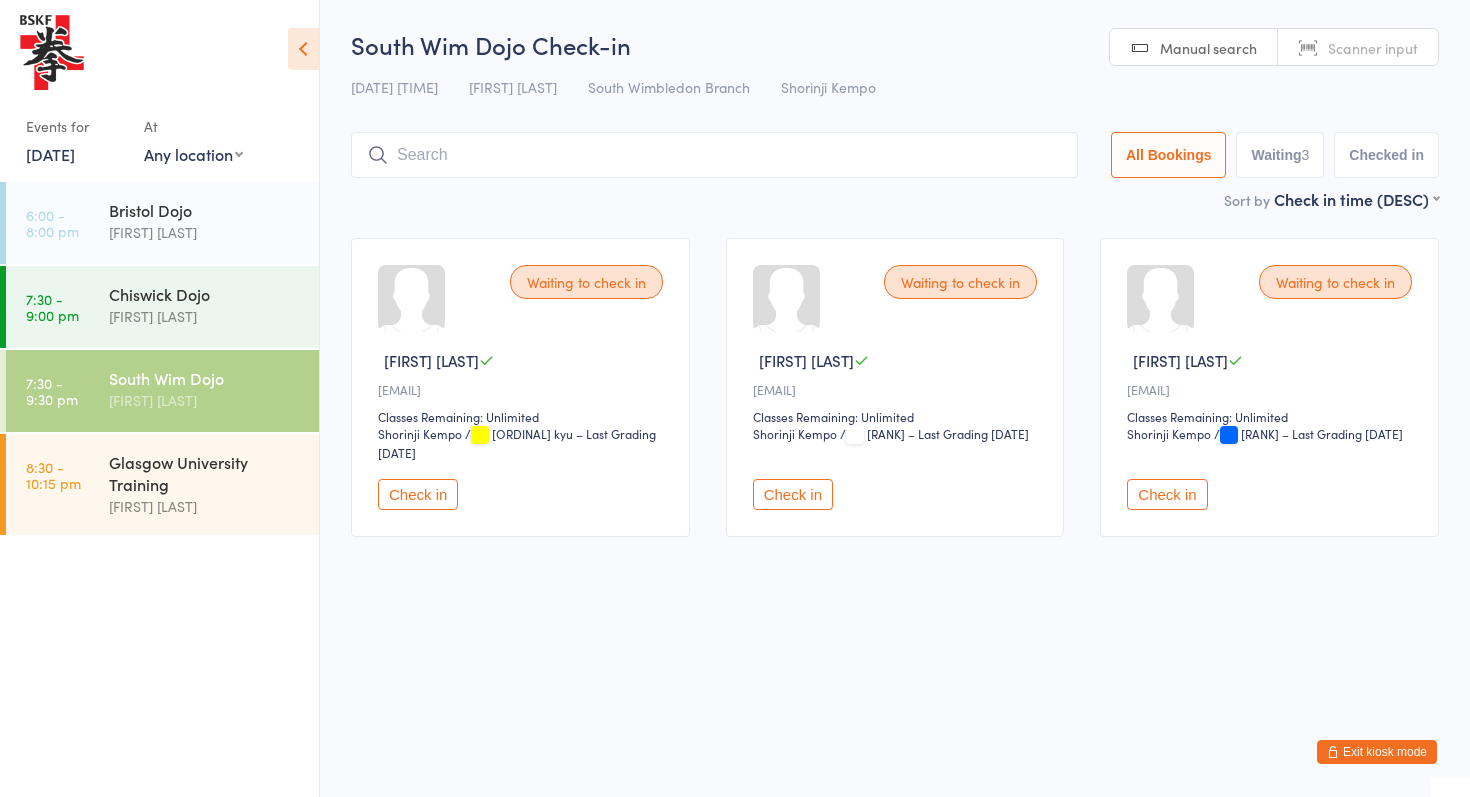 click on "Checked in" at bounding box center (1386, 155) 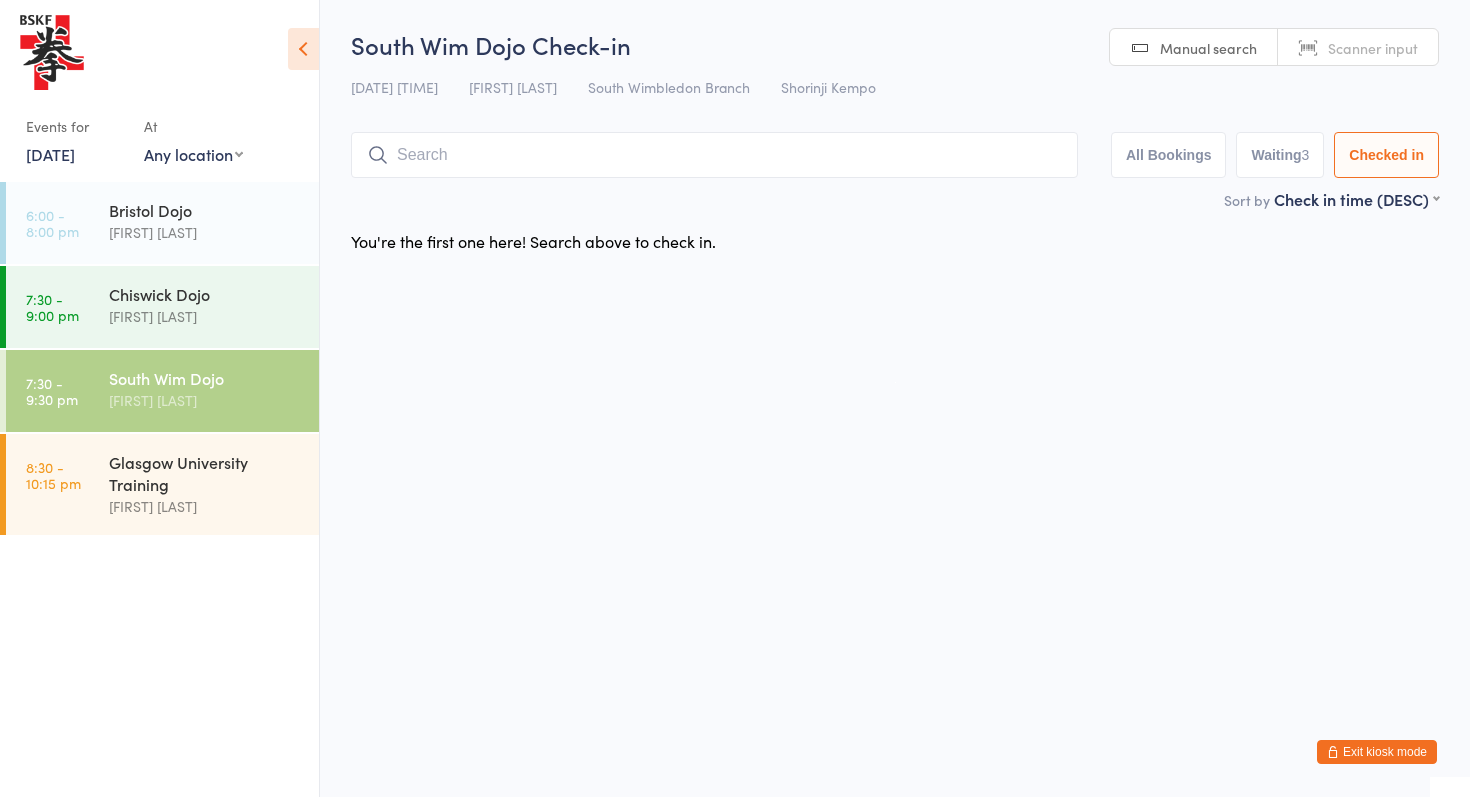click at bounding box center (714, 155) 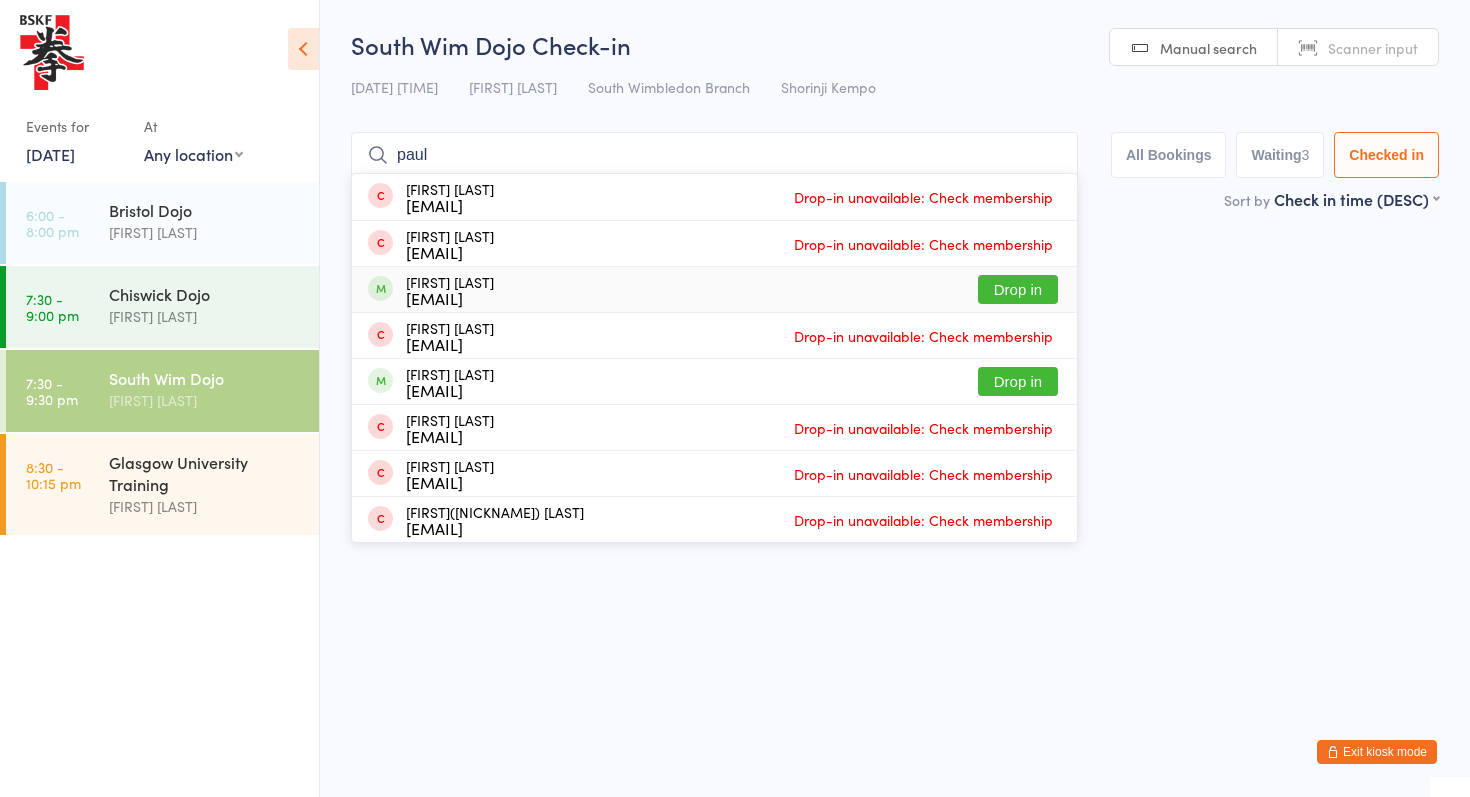type on "paul" 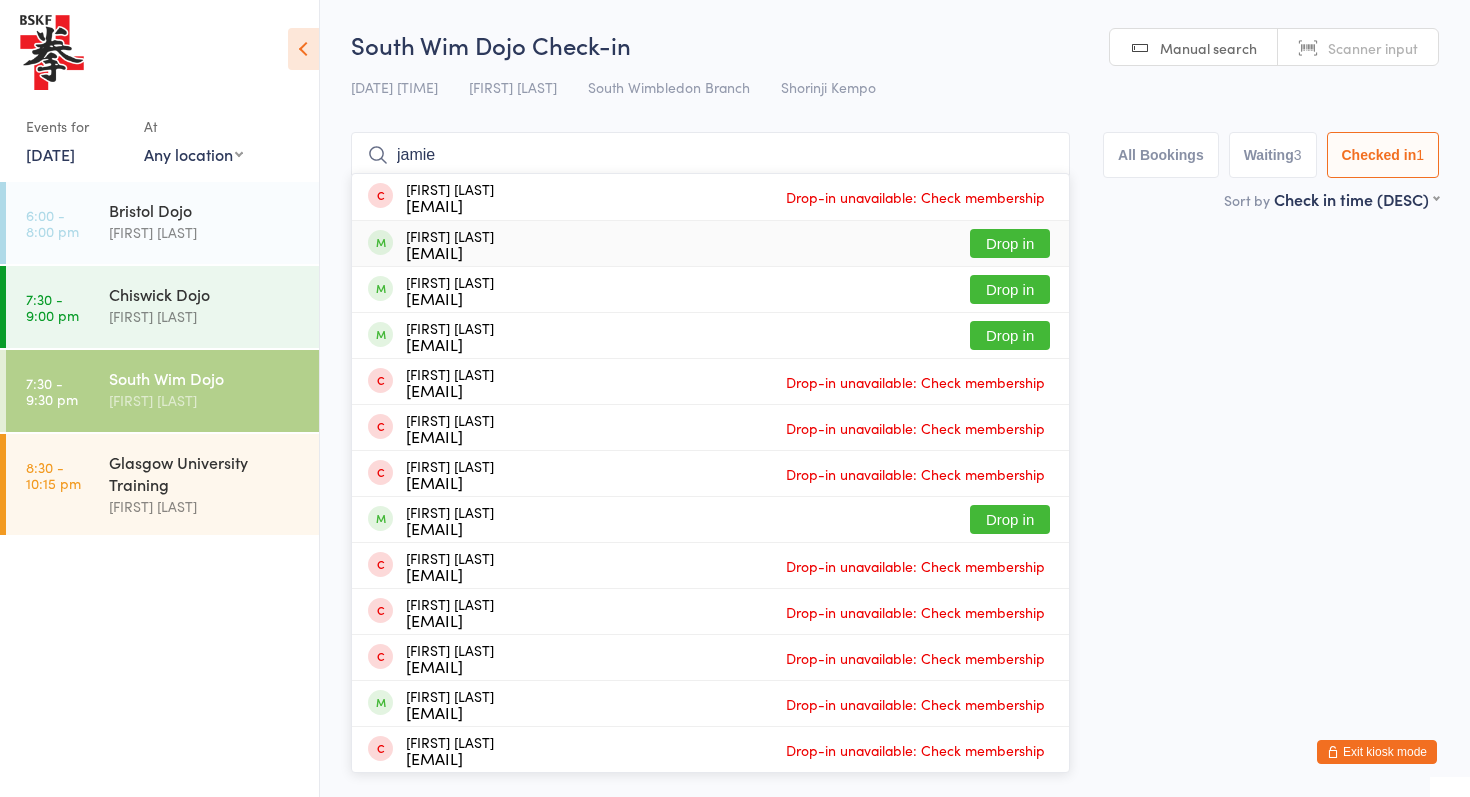 type on "jamie" 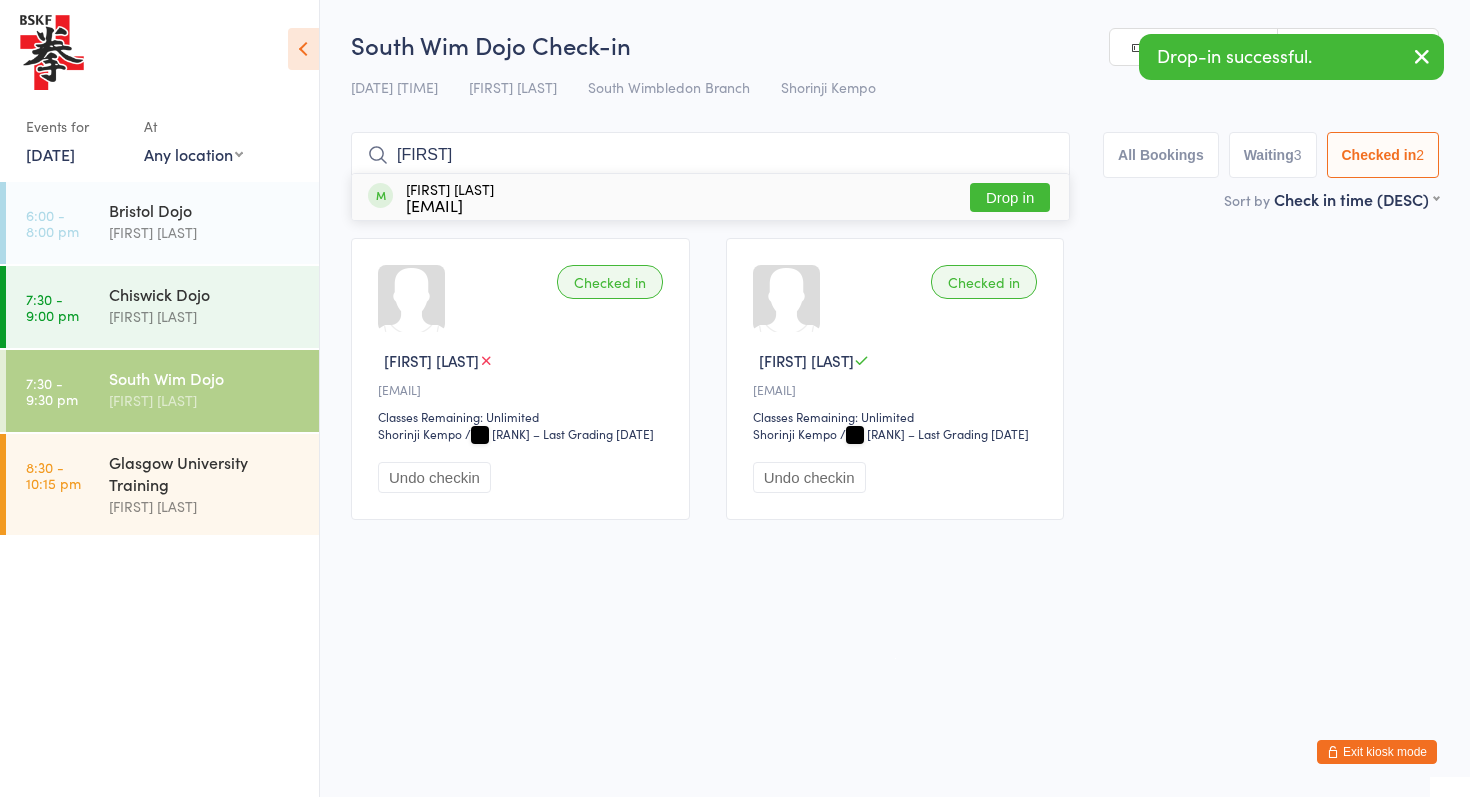 type on "[NAME]" 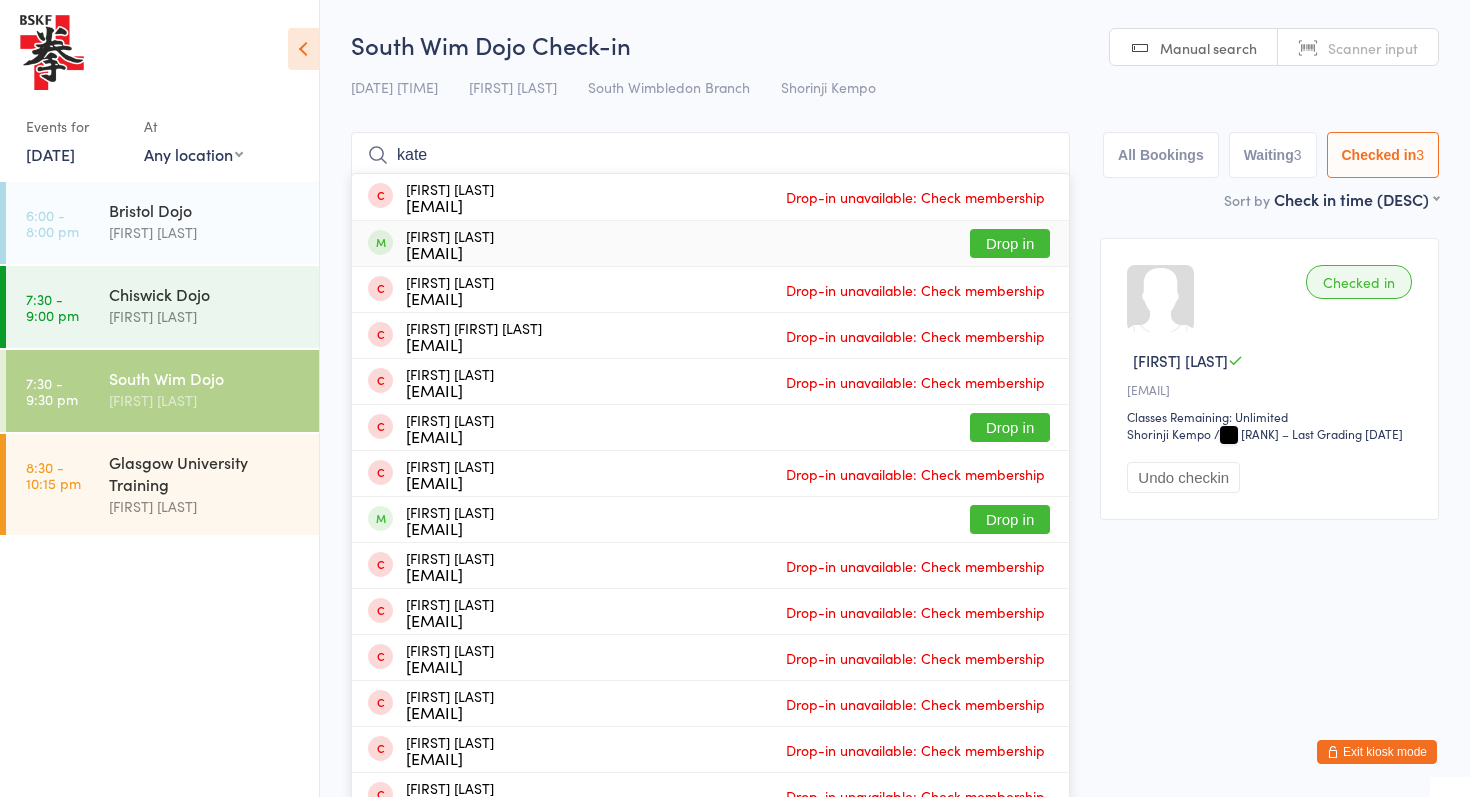 type on "kate" 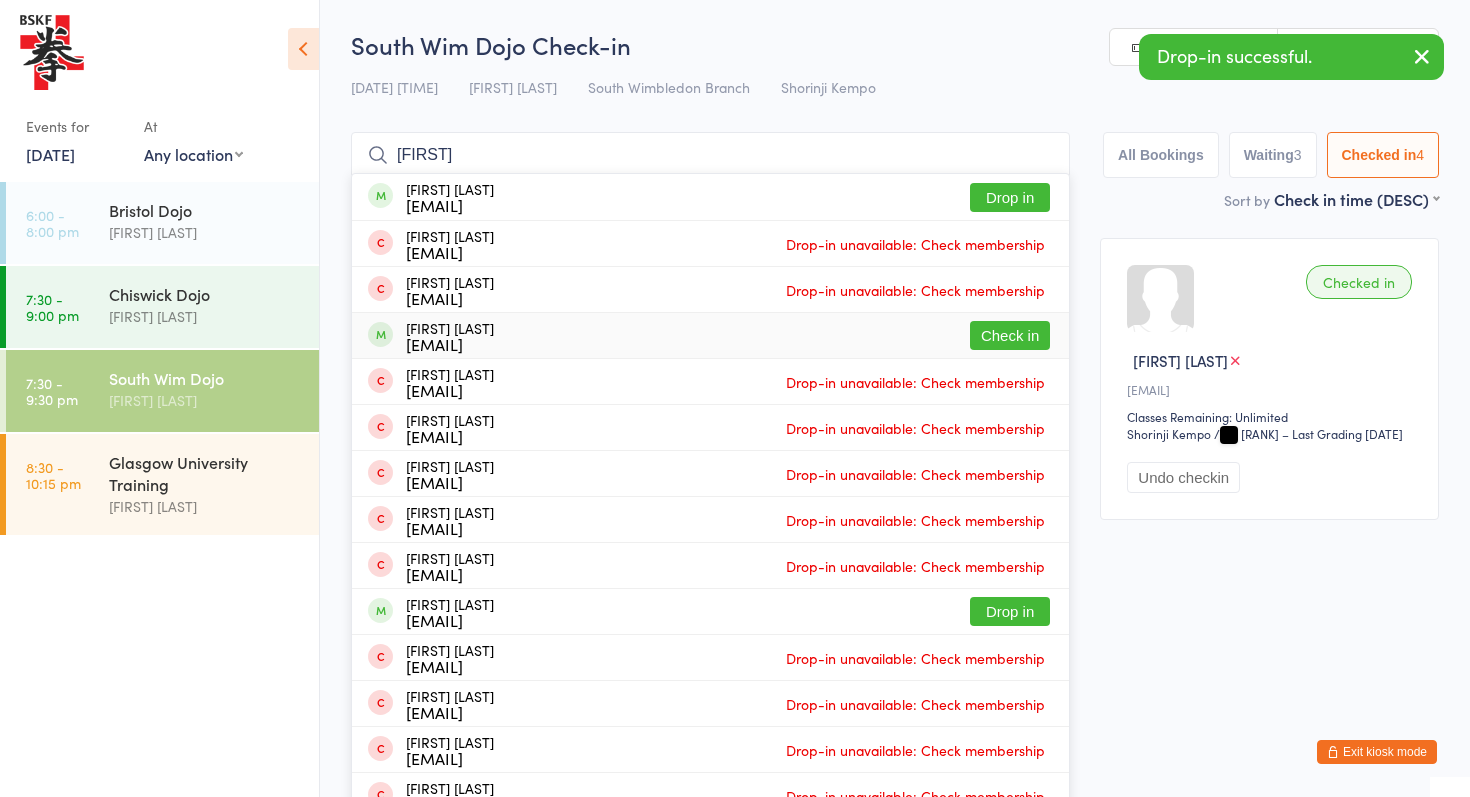 type on "[FIRST]" 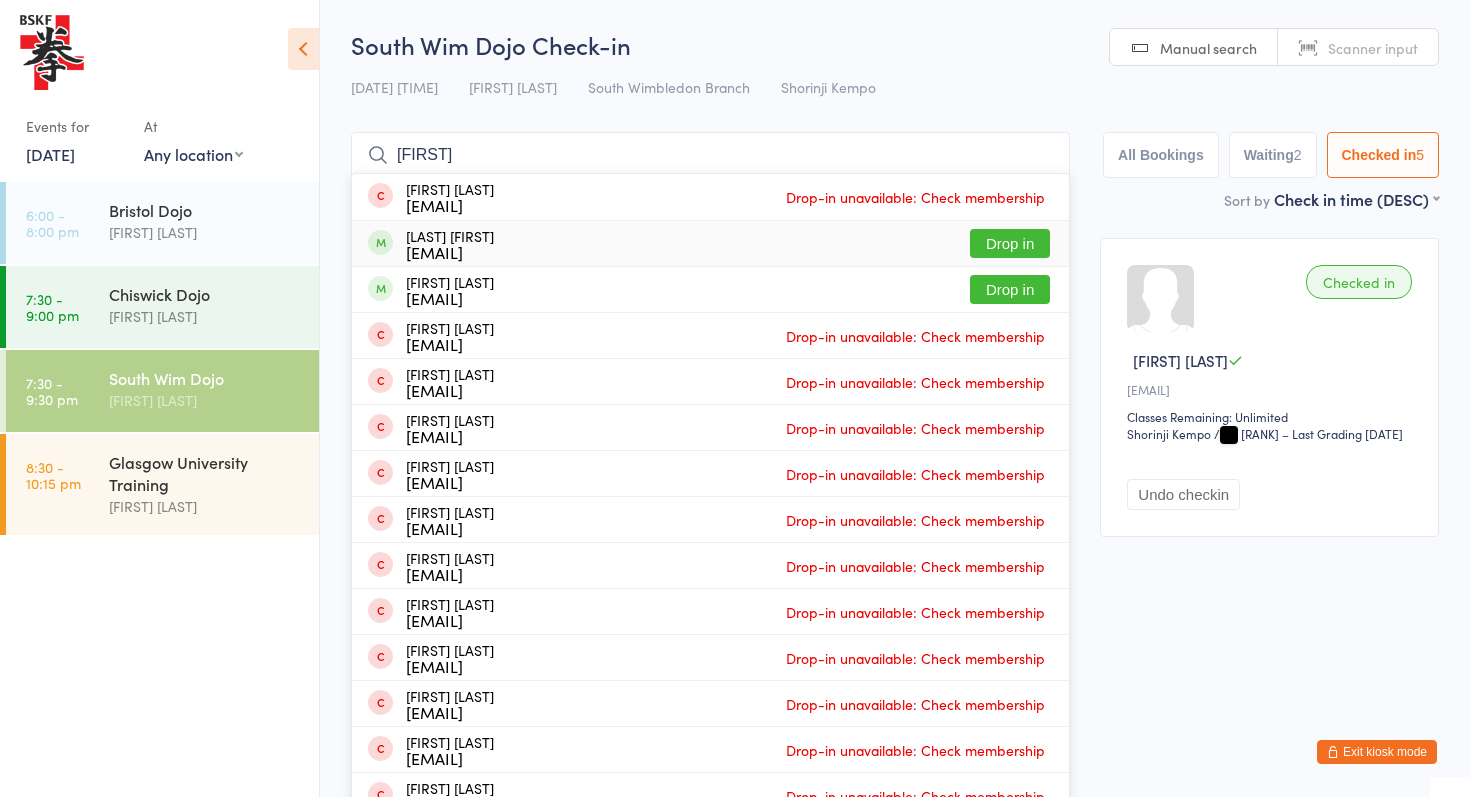 type on "[FIRST]" 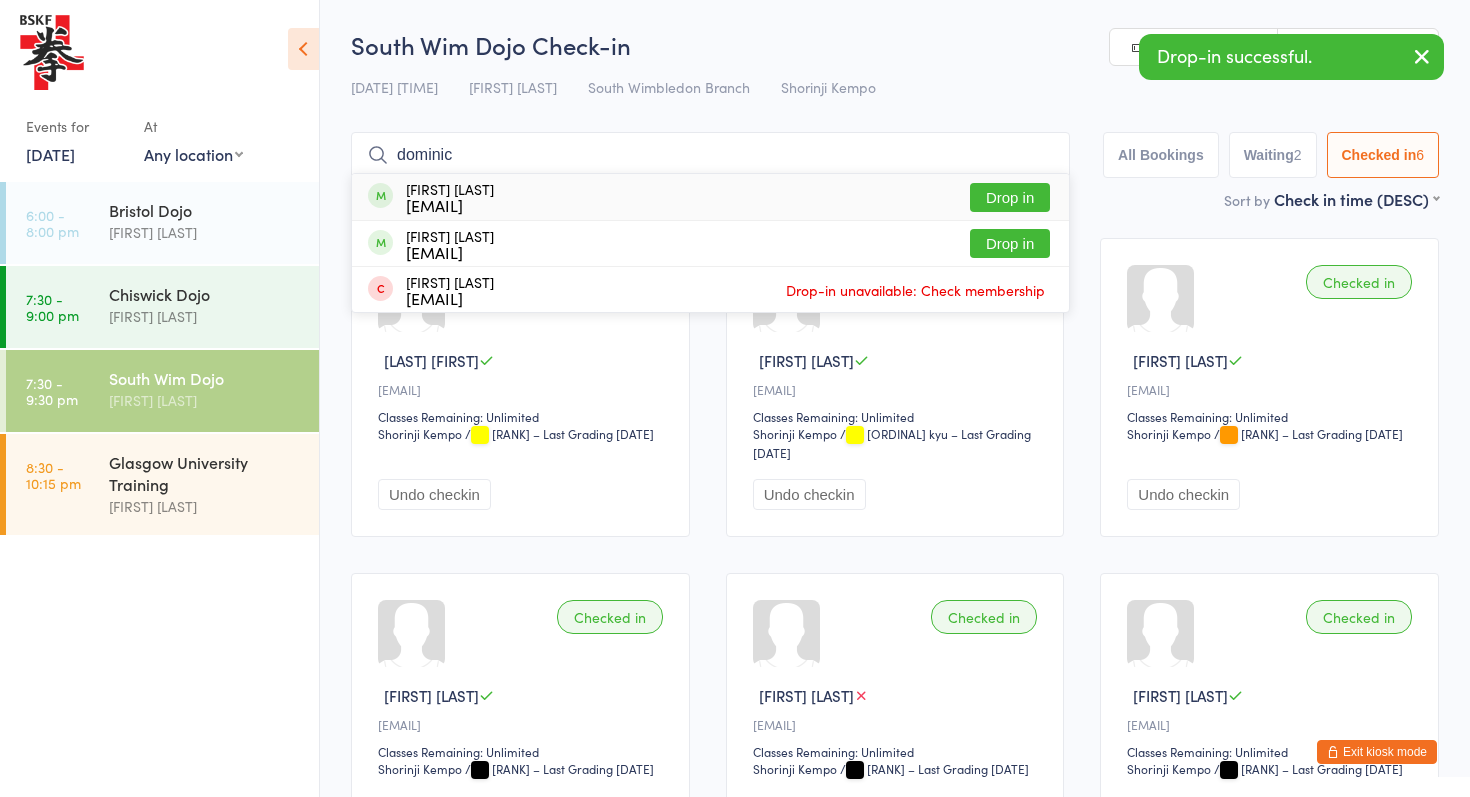 type on "dominic" 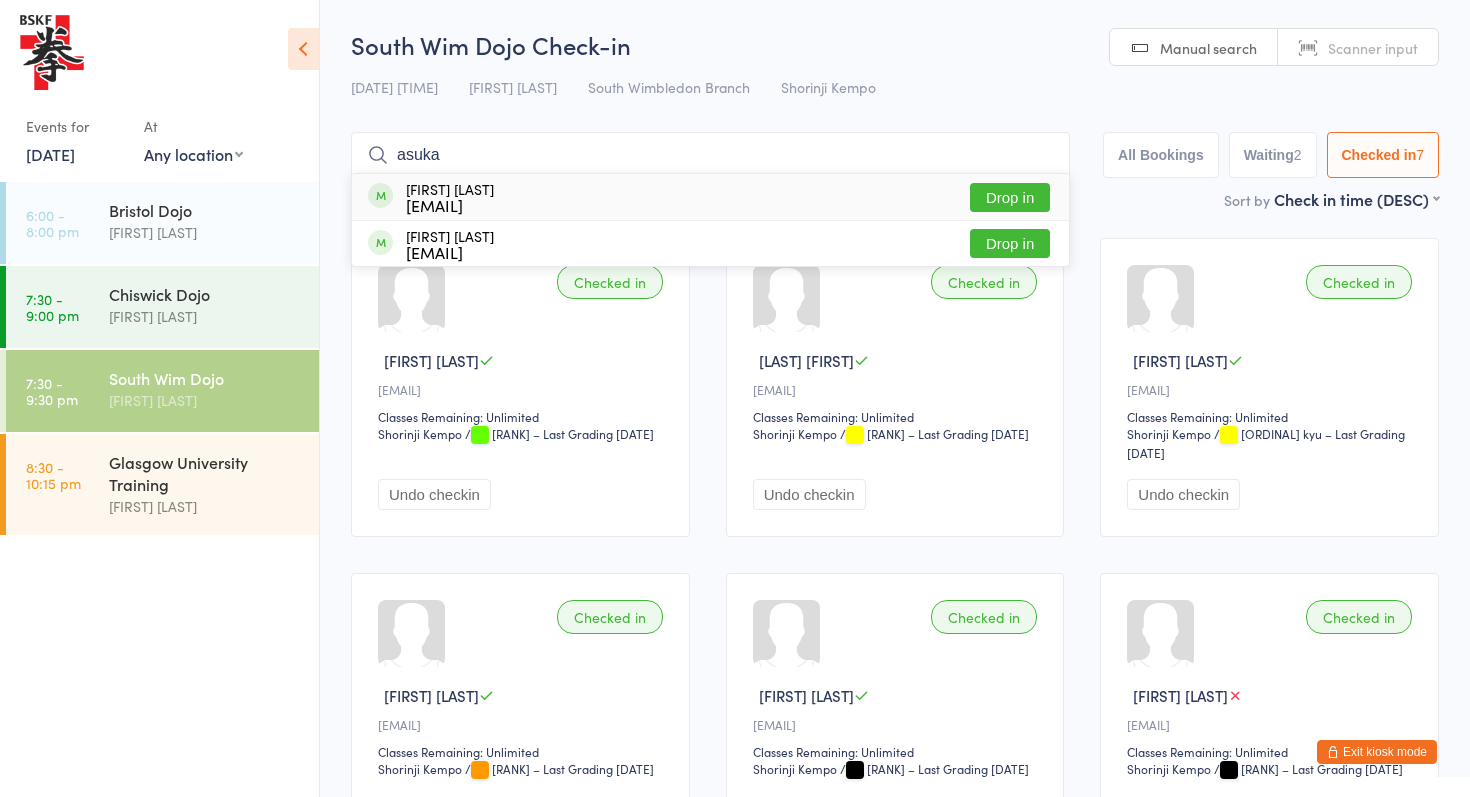 type on "asuka" 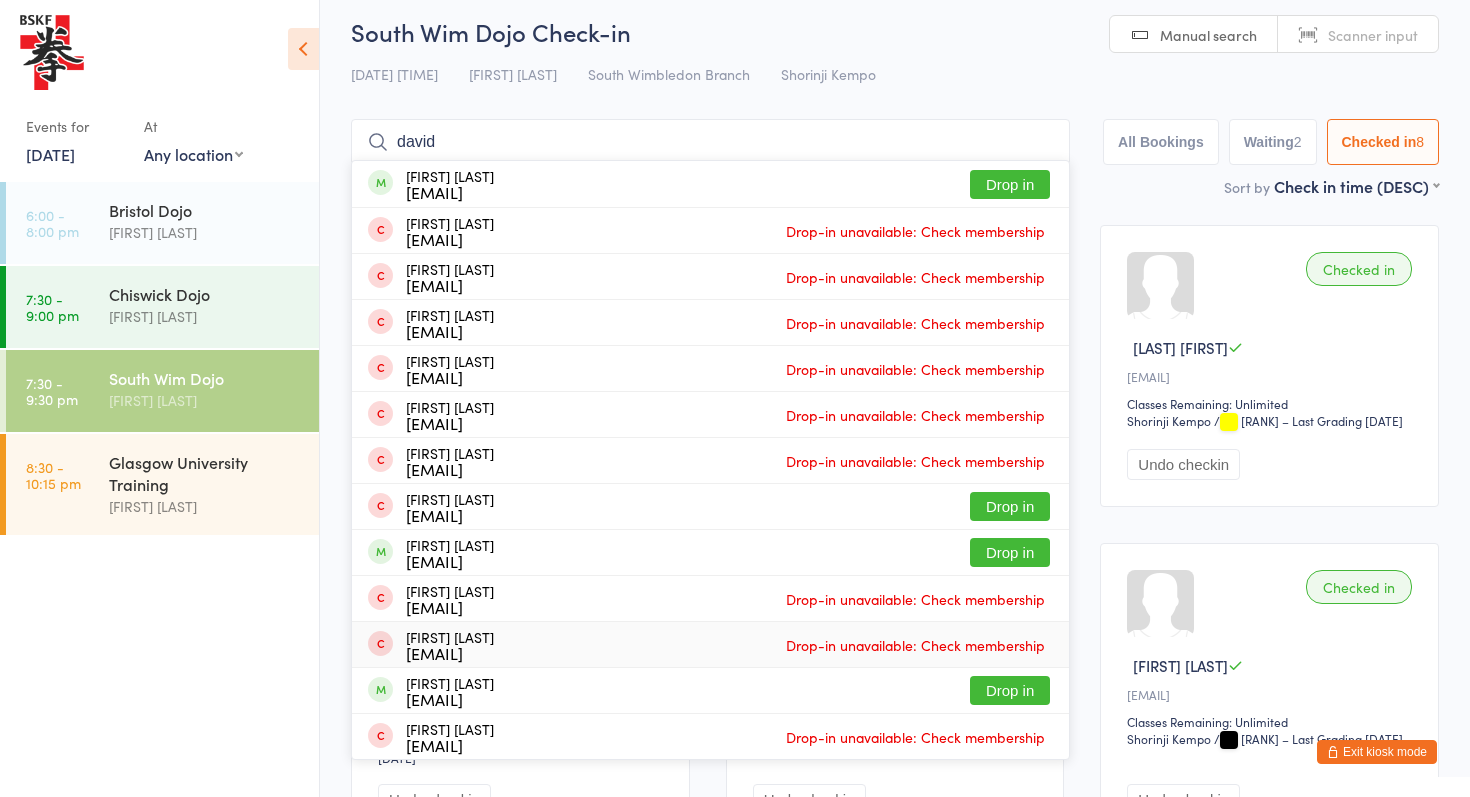scroll, scrollTop: 8, scrollLeft: 0, axis: vertical 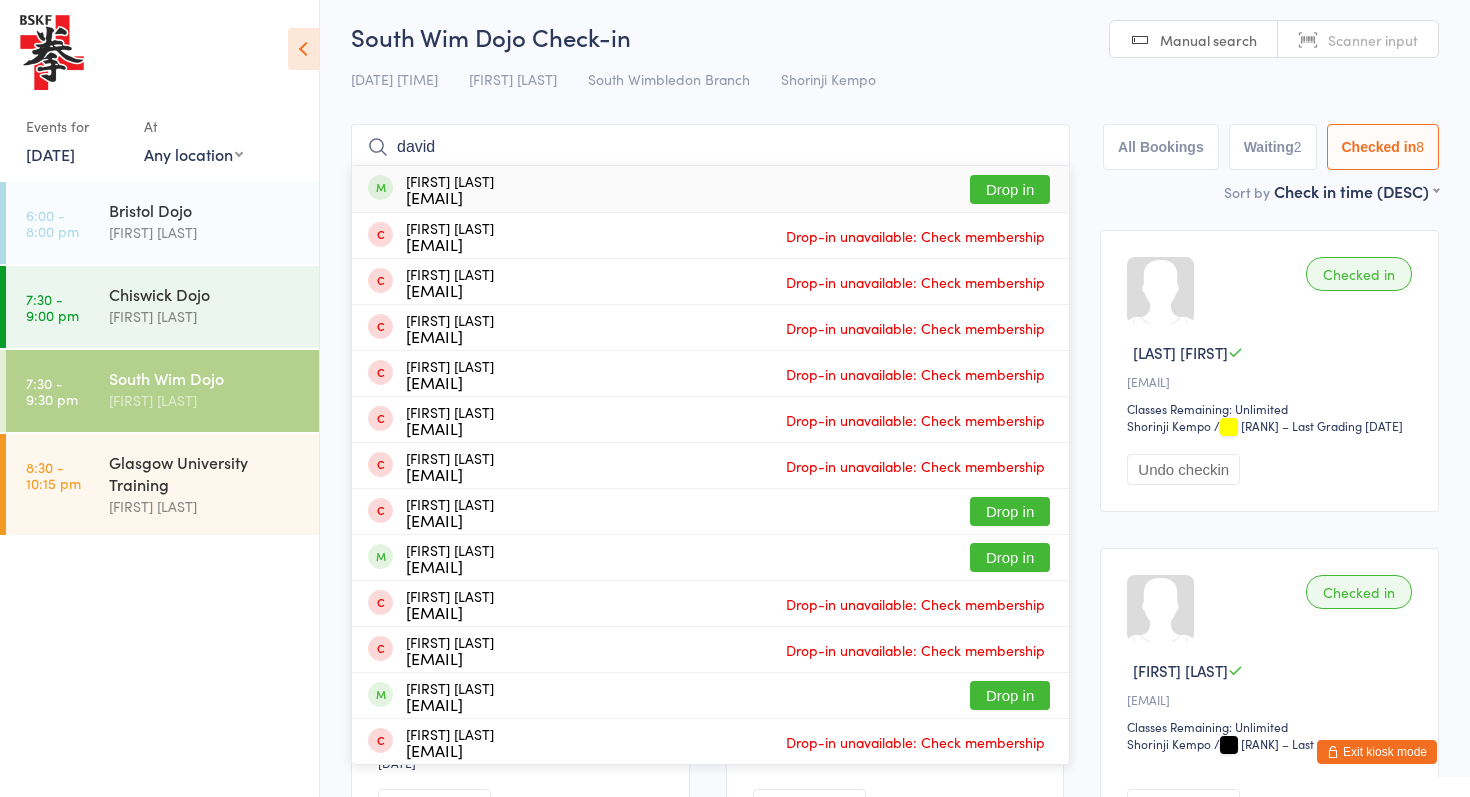 type on "david" 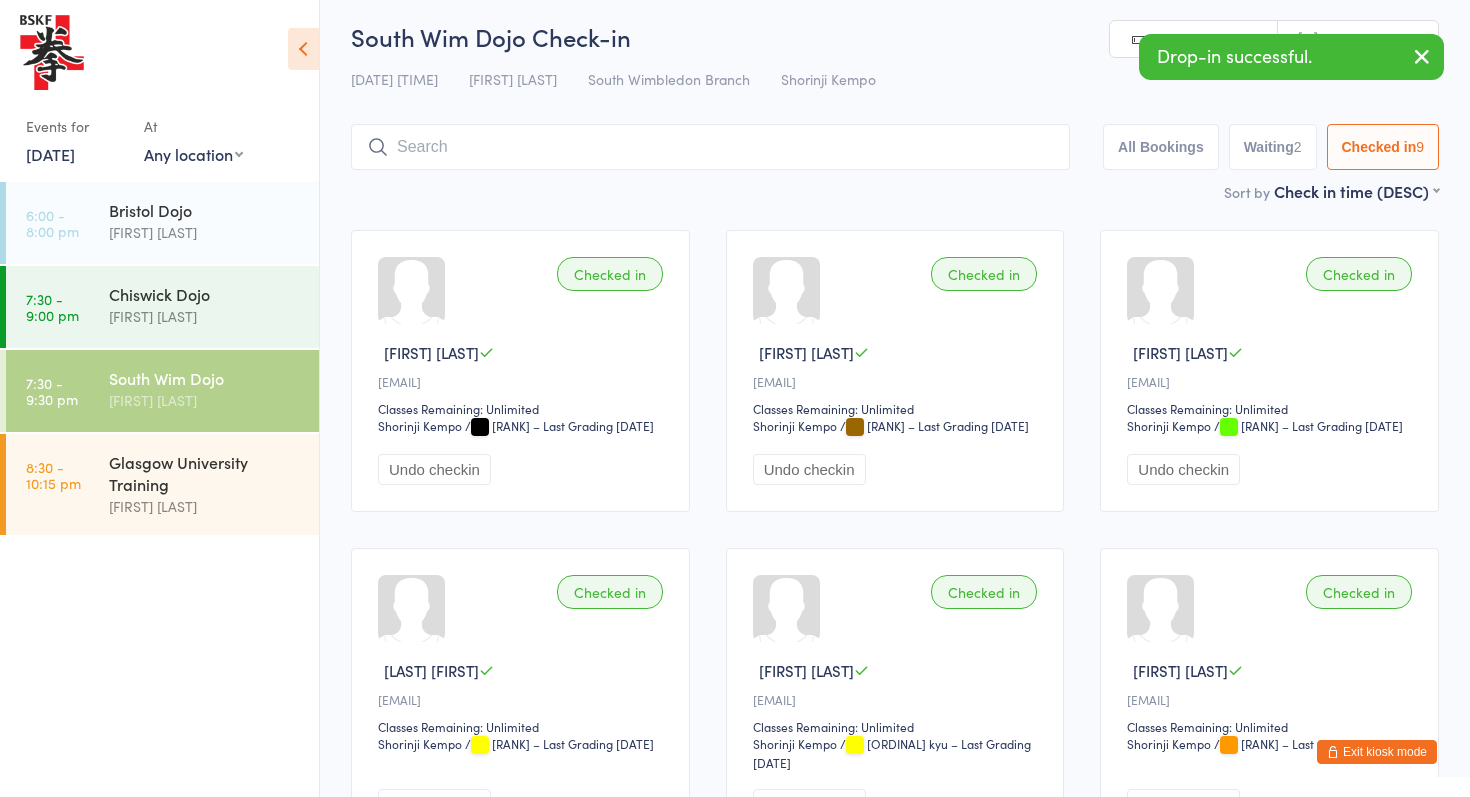 click on "Undo checkin" at bounding box center [434, 469] 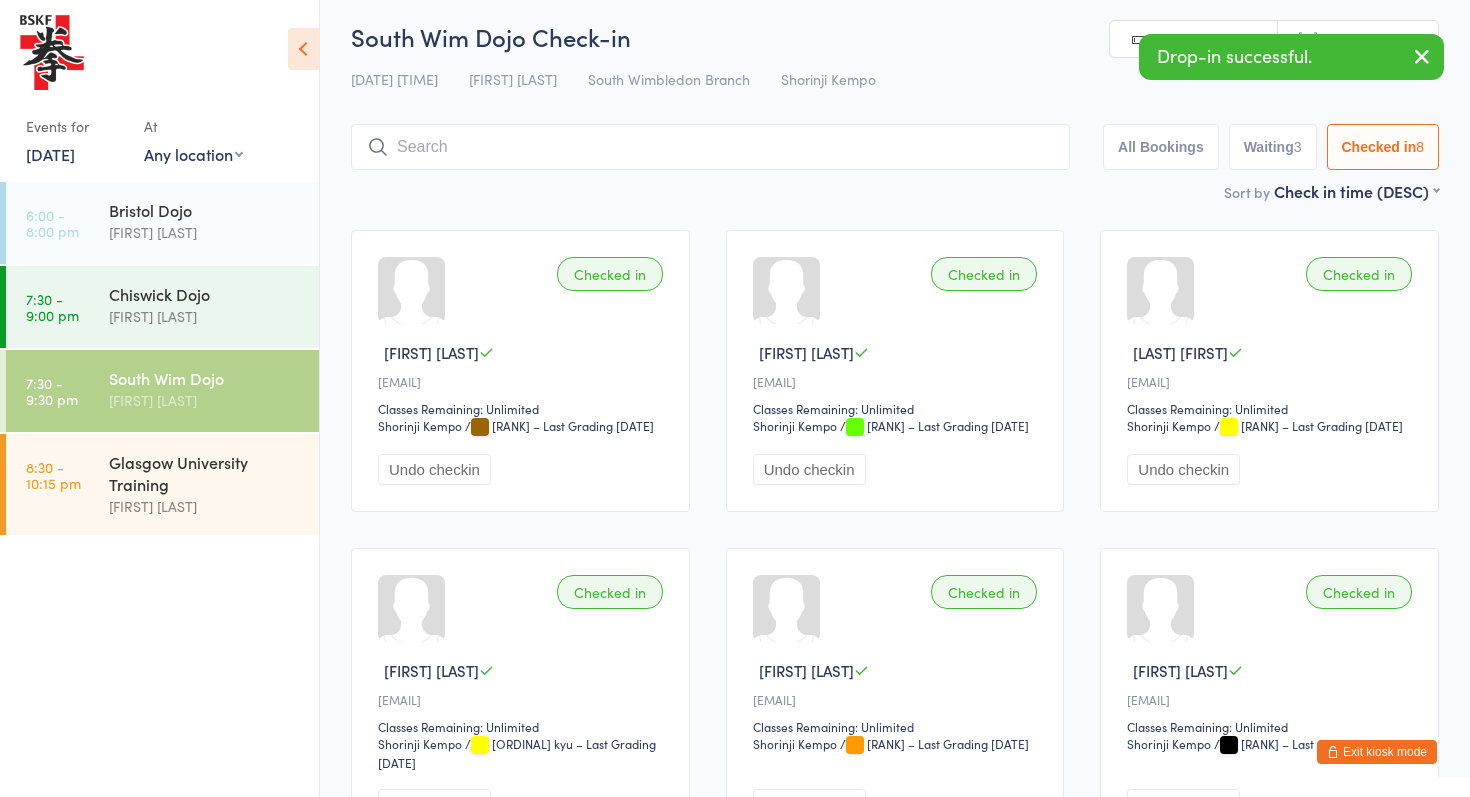 click at bounding box center (710, 147) 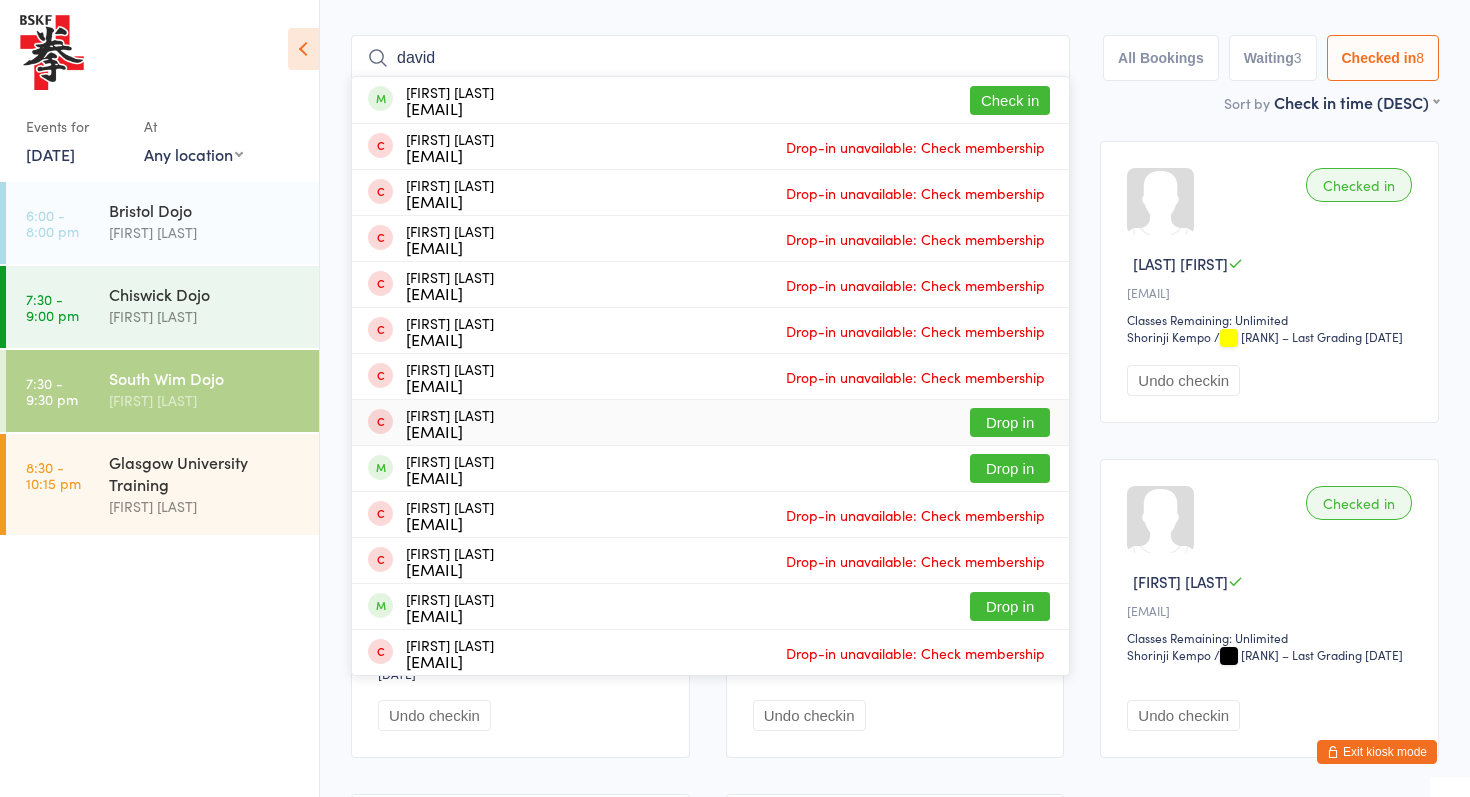 type on "david" 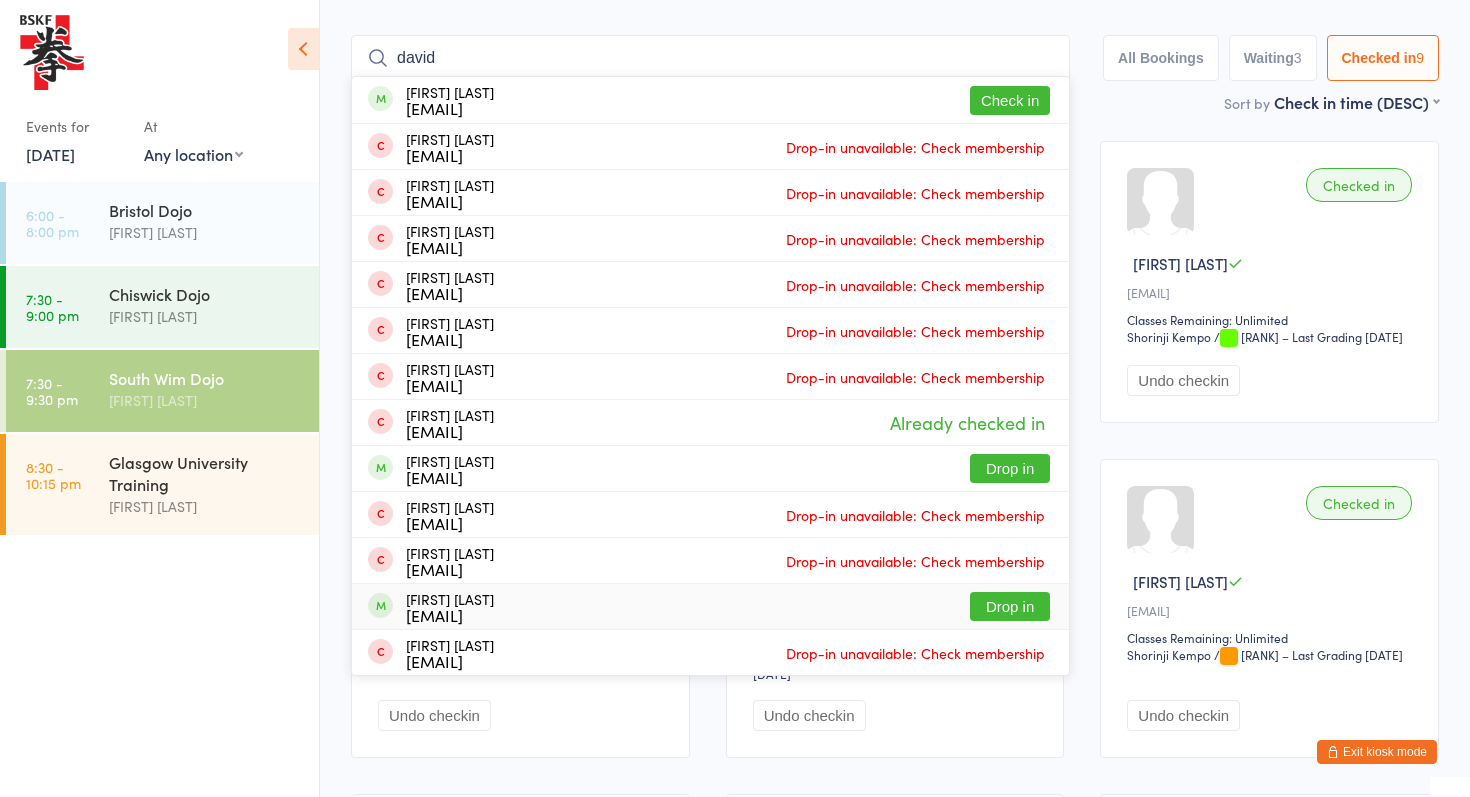 type on "david" 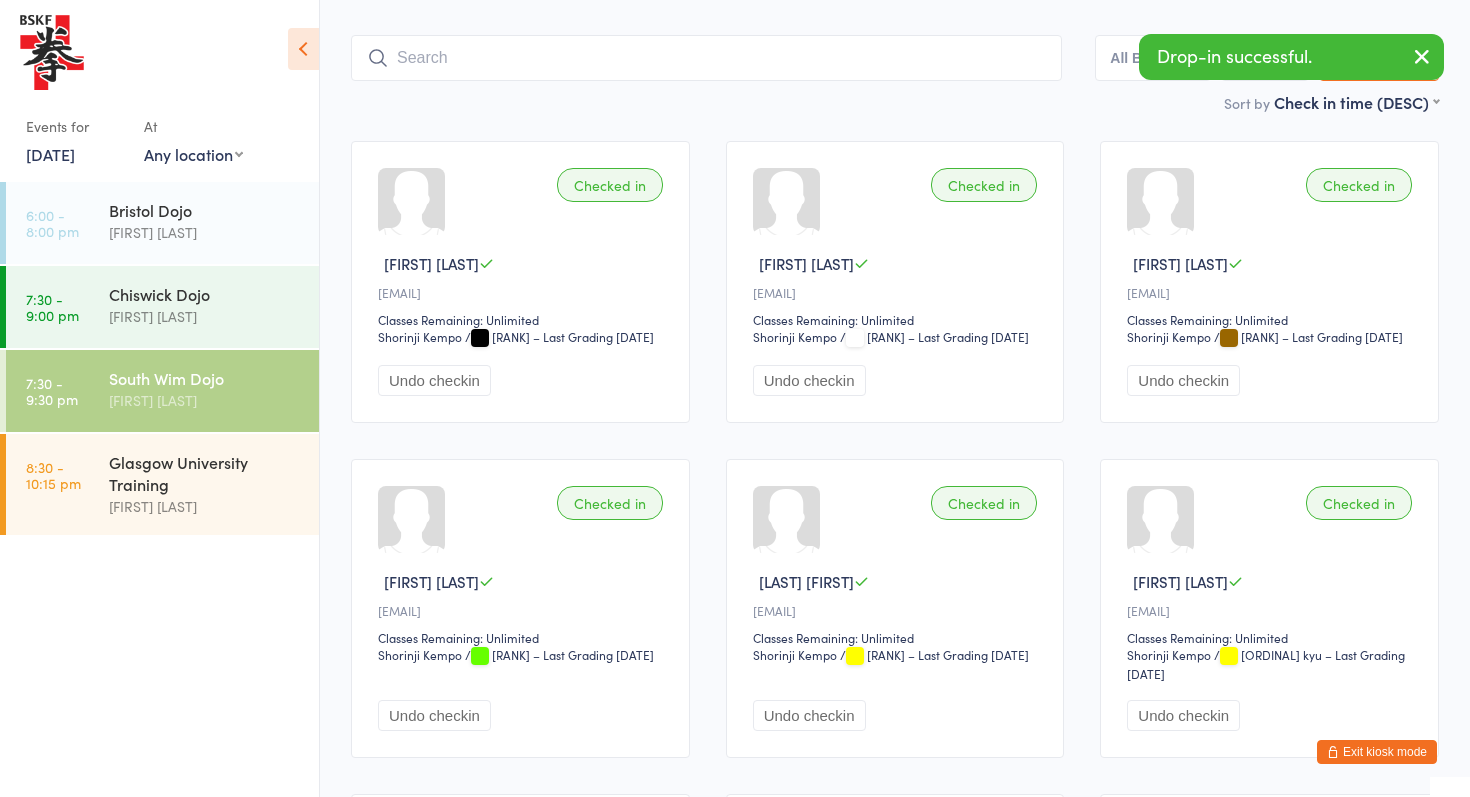 click on "Undo checkin" at bounding box center (434, 380) 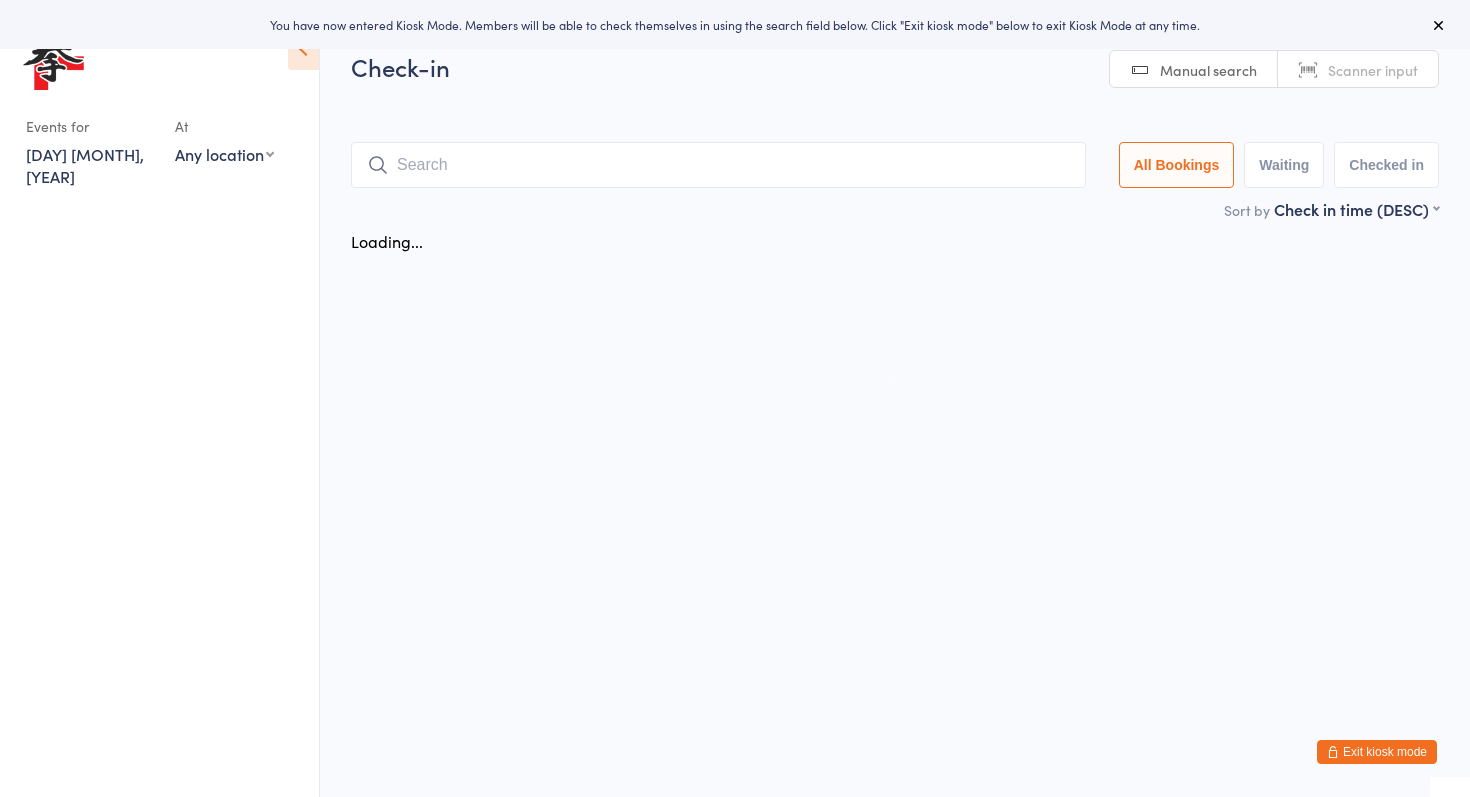 scroll, scrollTop: 0, scrollLeft: 0, axis: both 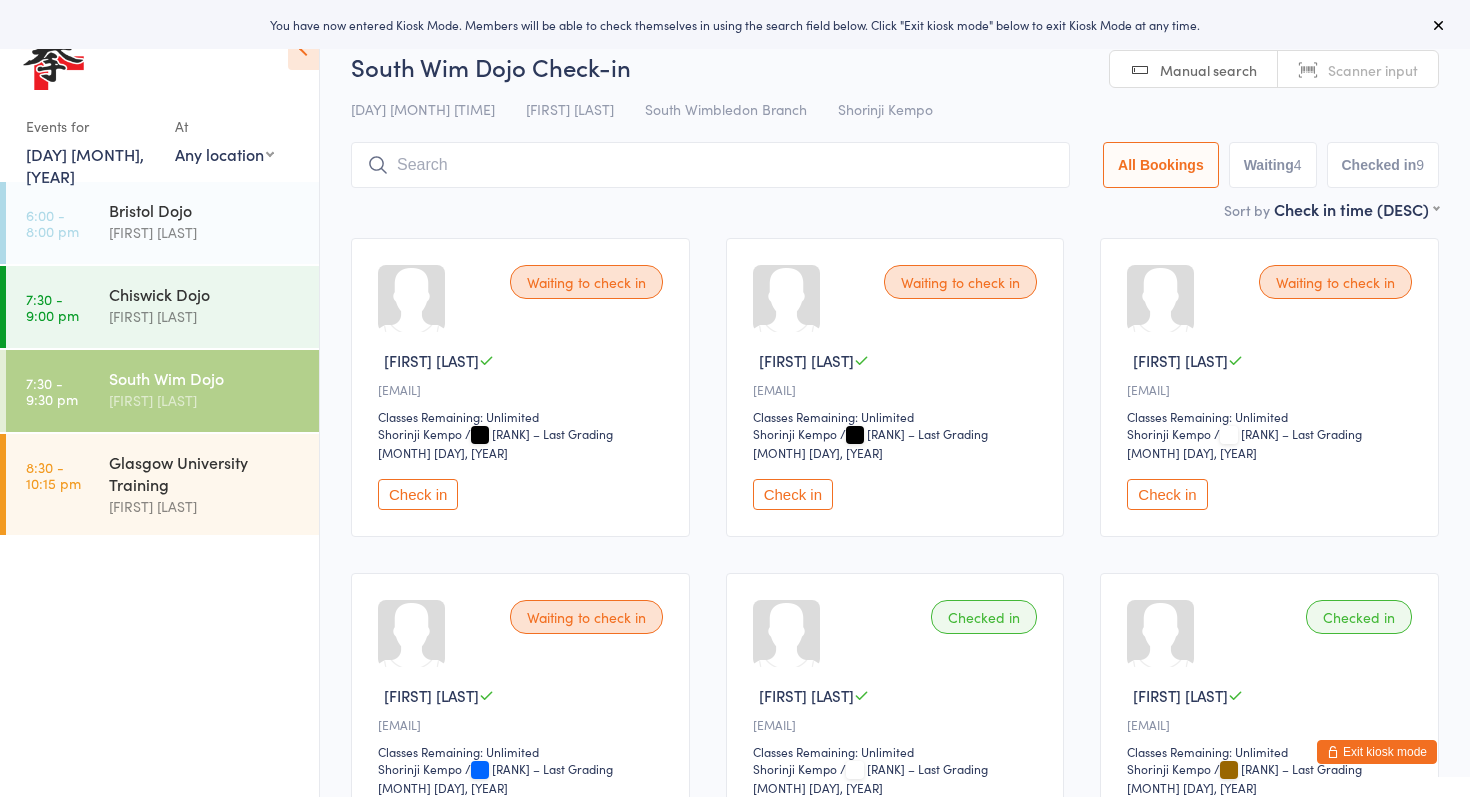 click on "Exit kiosk mode" at bounding box center [1377, 752] 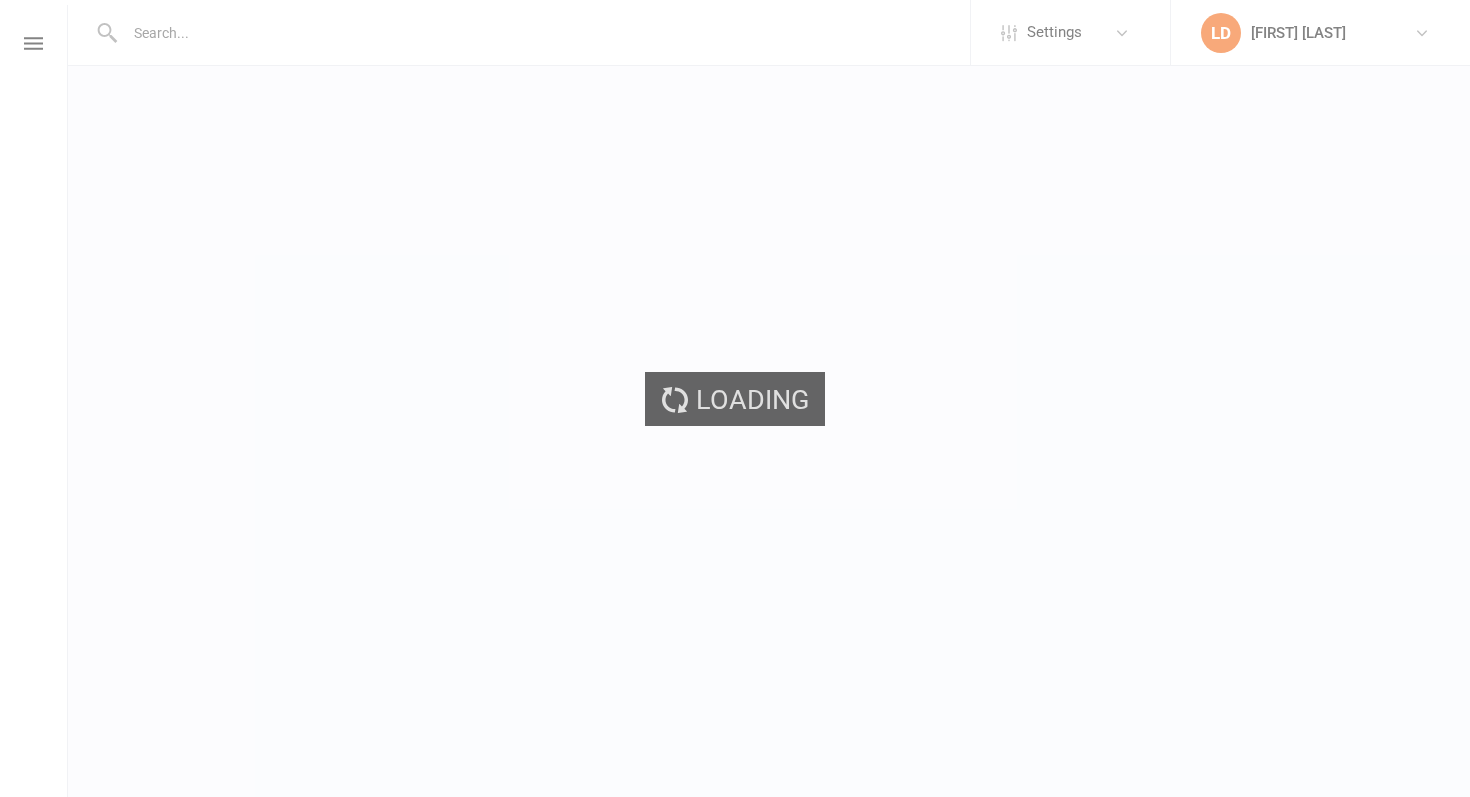 scroll, scrollTop: 0, scrollLeft: 0, axis: both 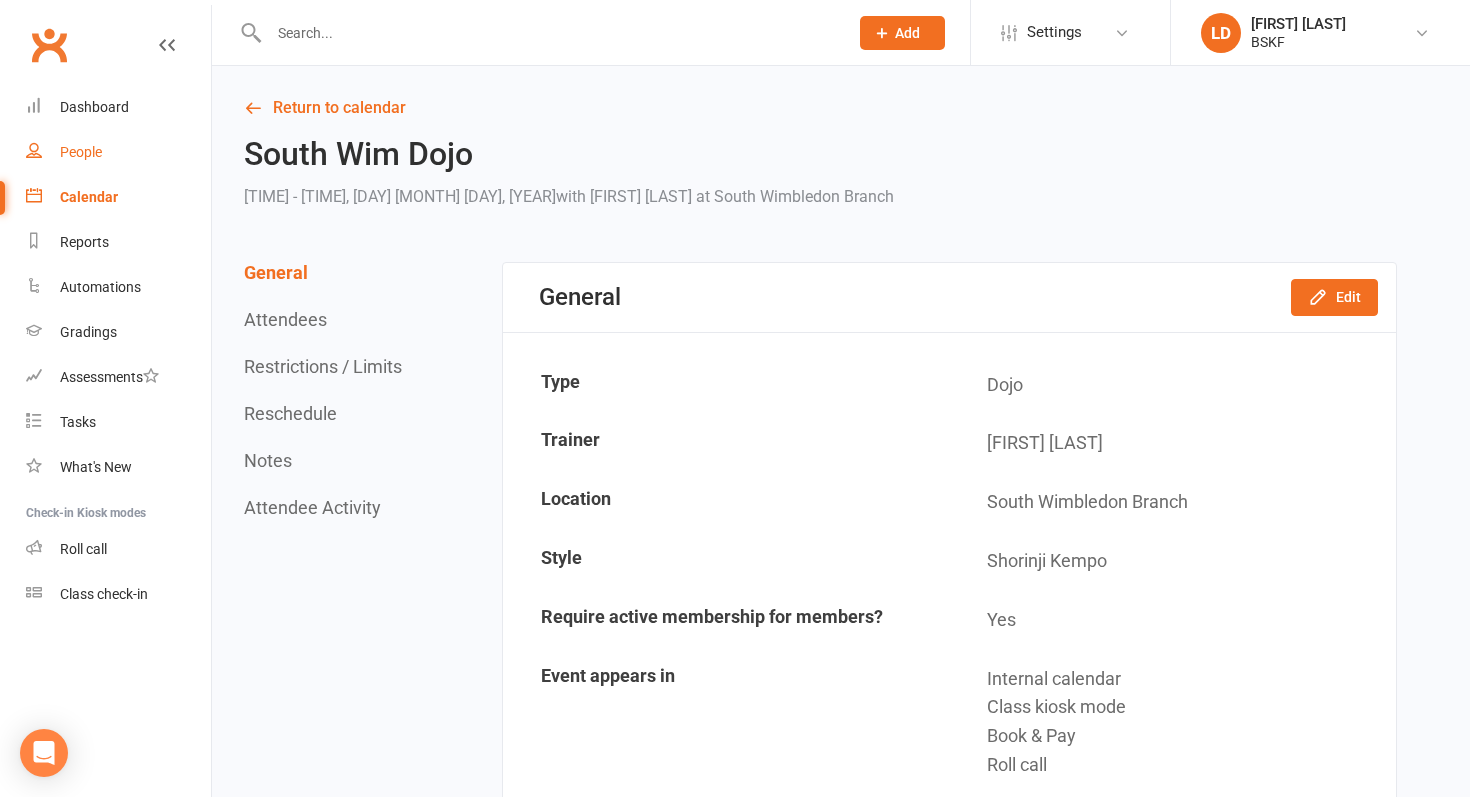 click on "People" at bounding box center [81, 152] 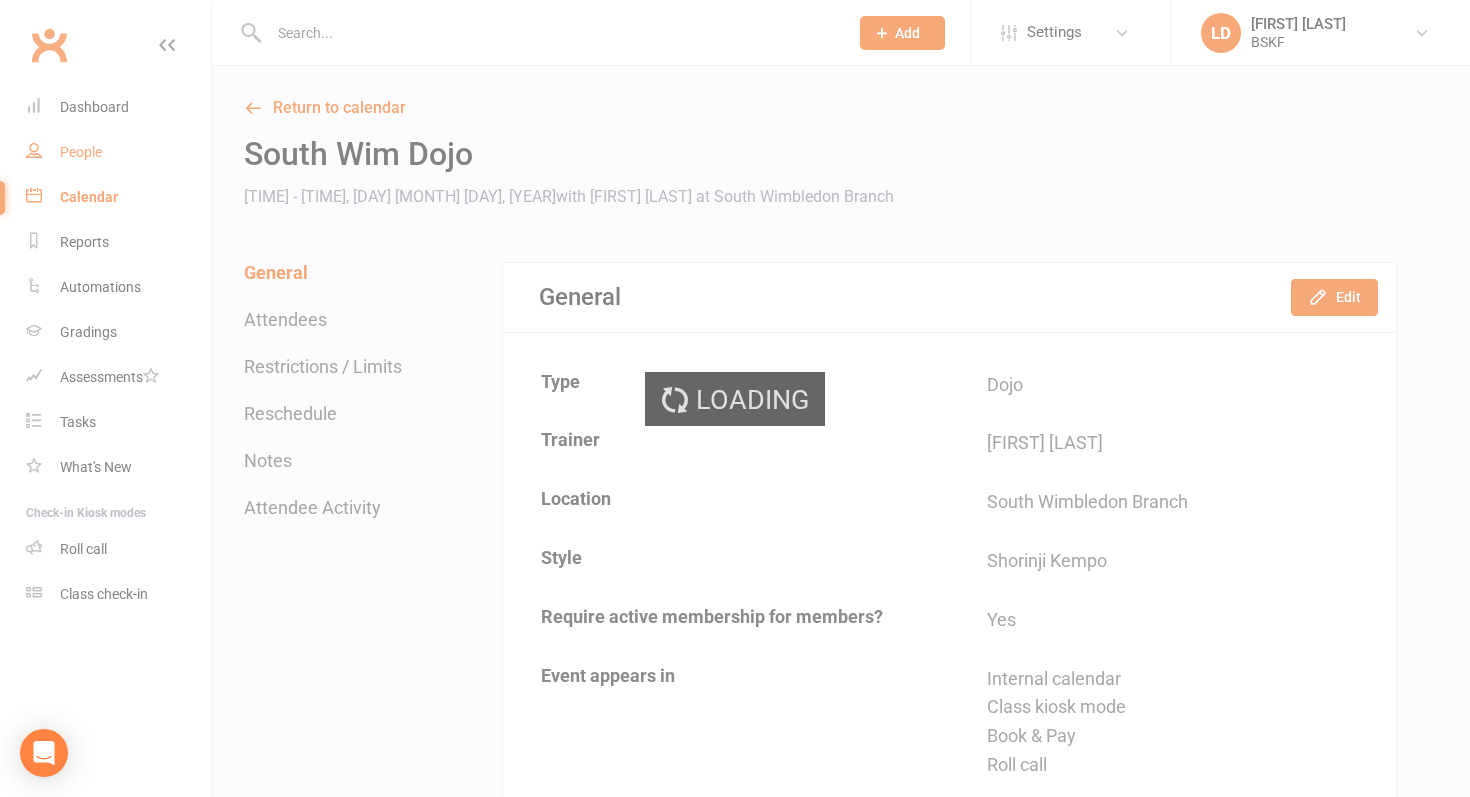 select on "100" 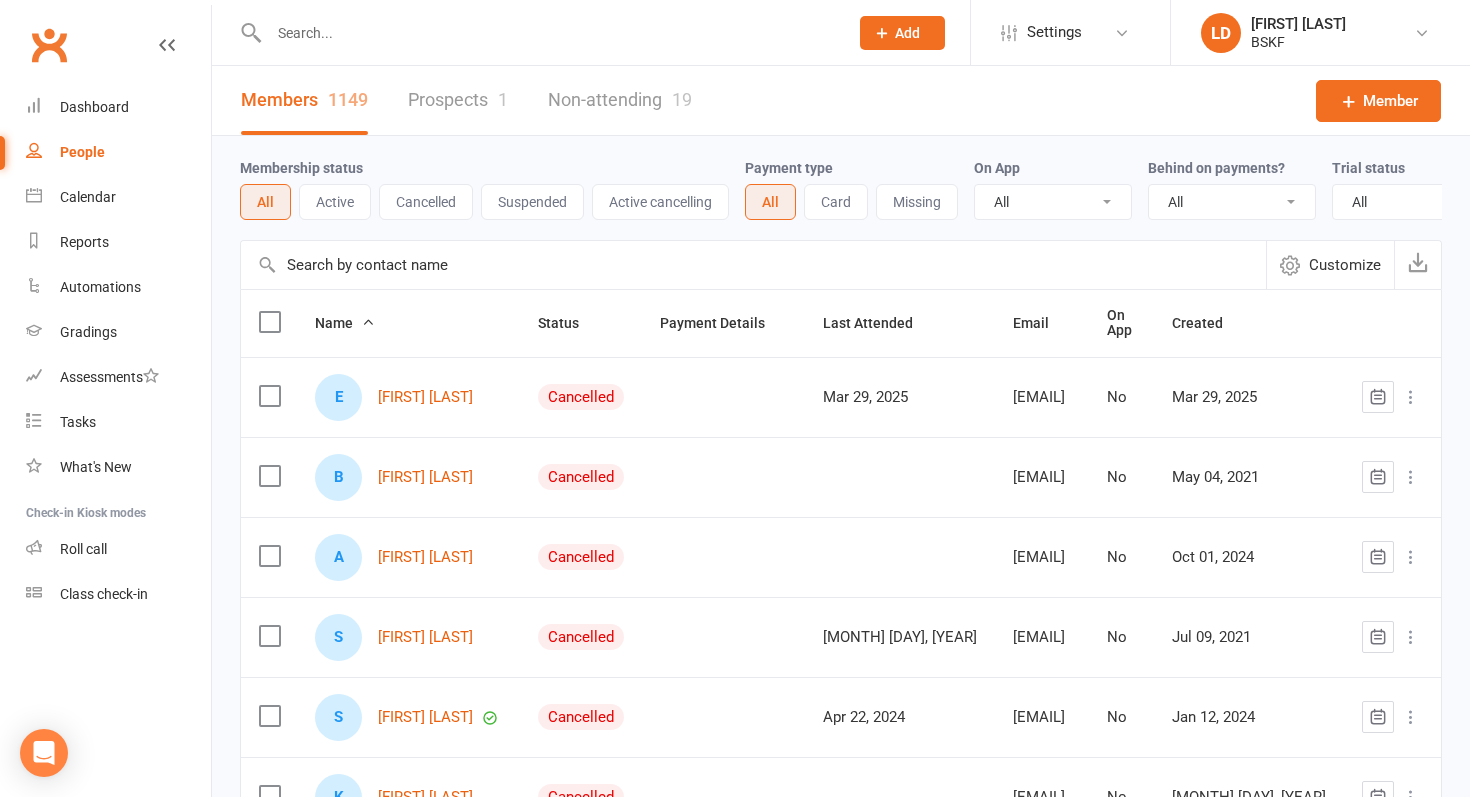 click at bounding box center [548, 33] 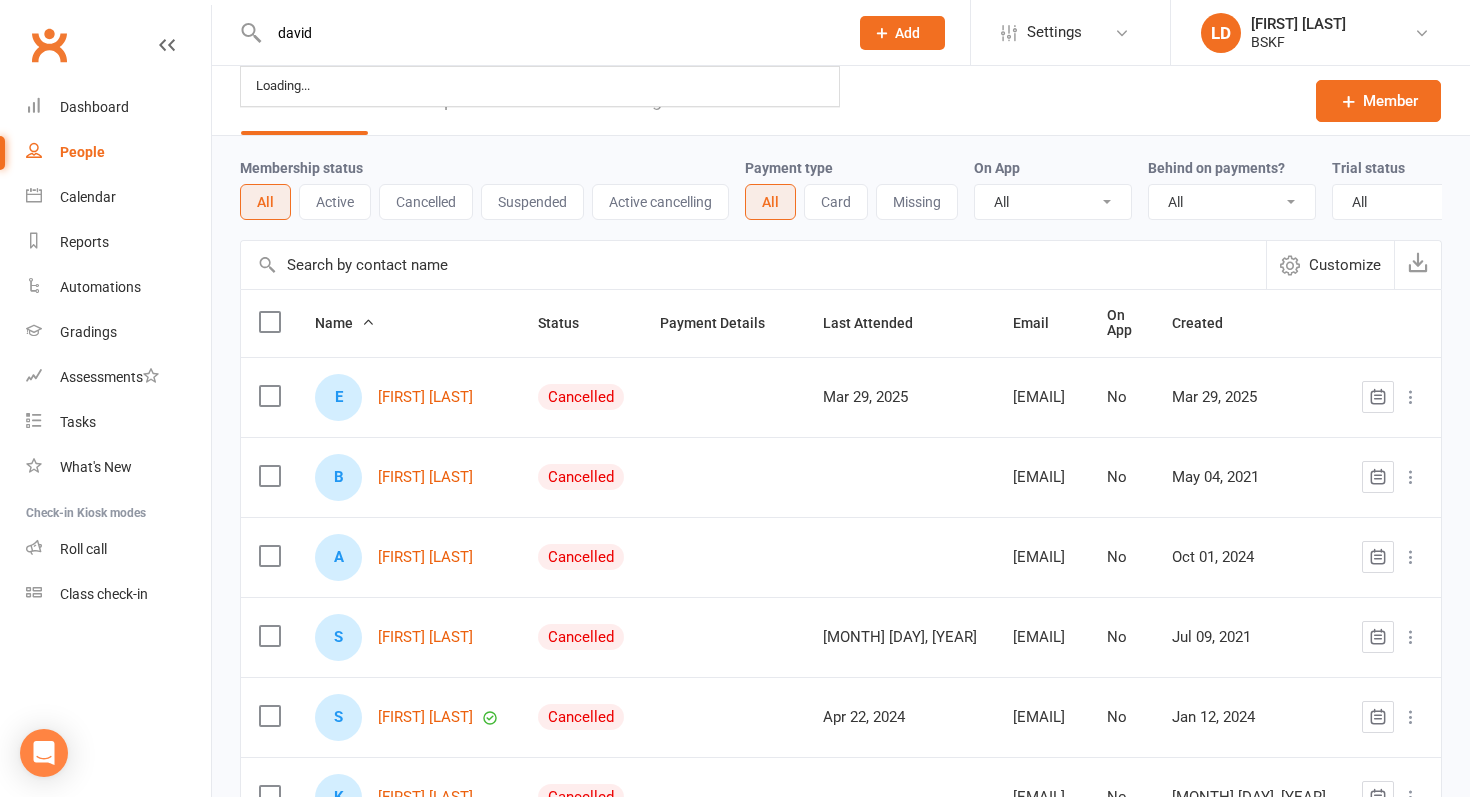 type on "david" 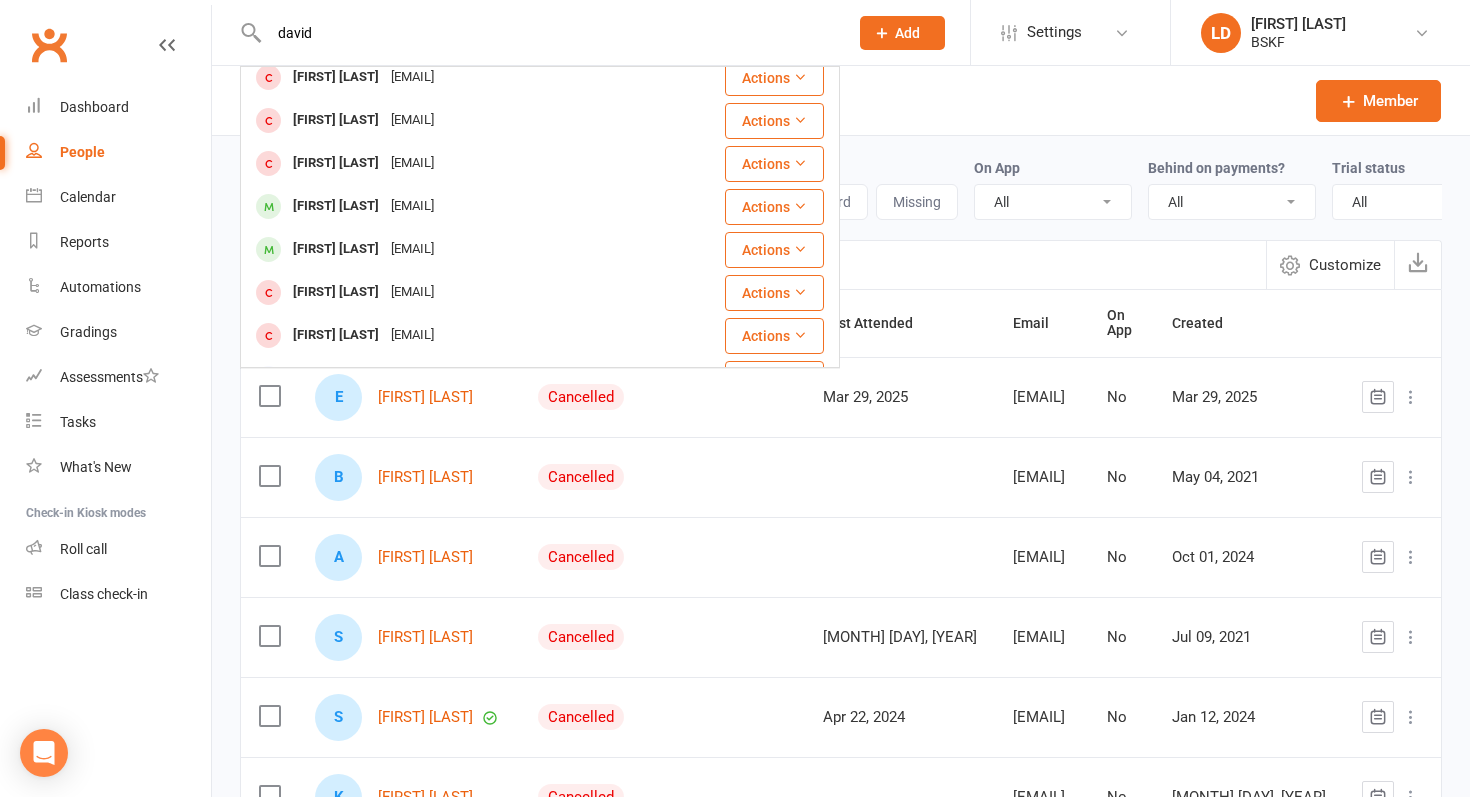 scroll, scrollTop: 219, scrollLeft: 0, axis: vertical 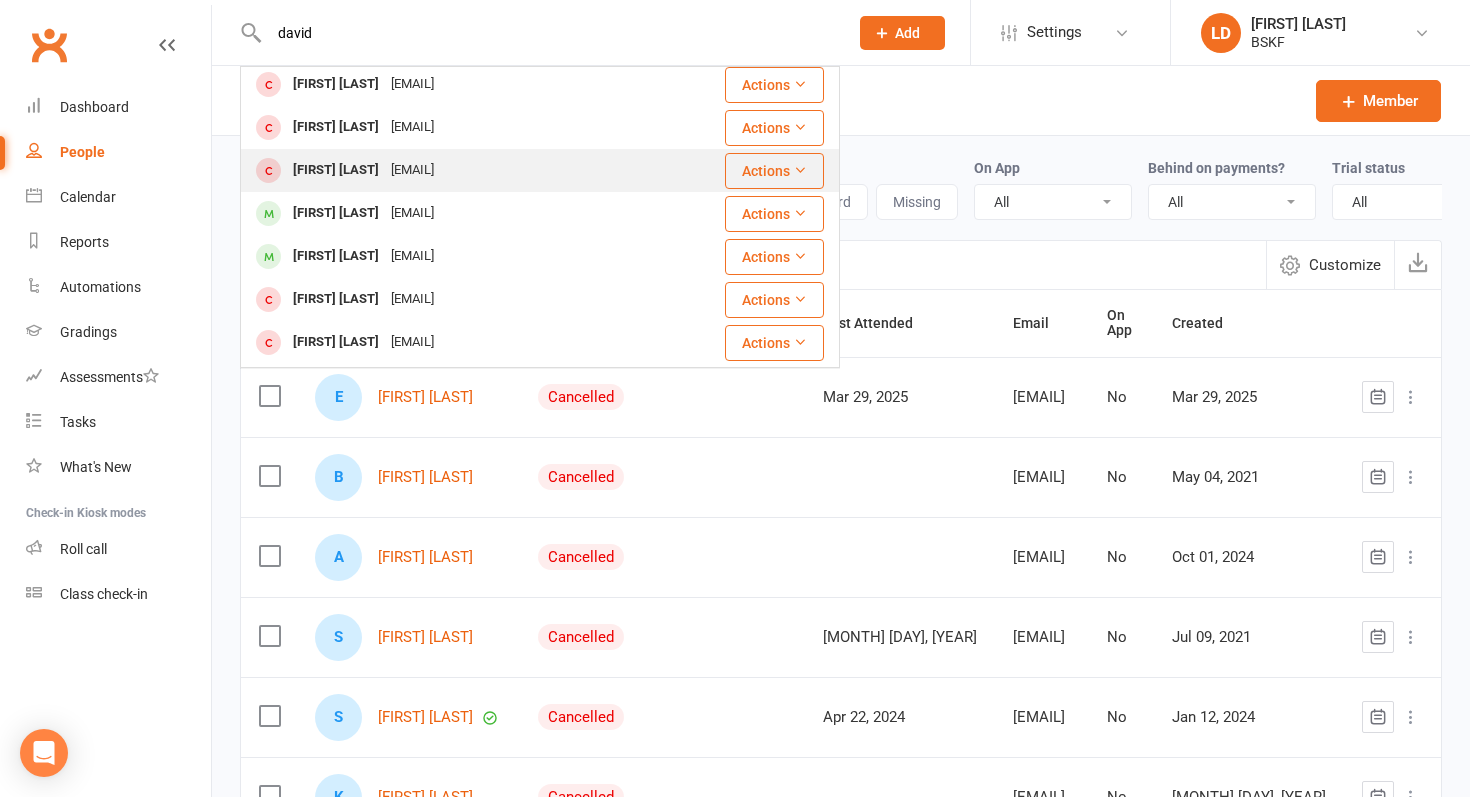 click on "[FIRST] [LAST]" at bounding box center [336, 170] 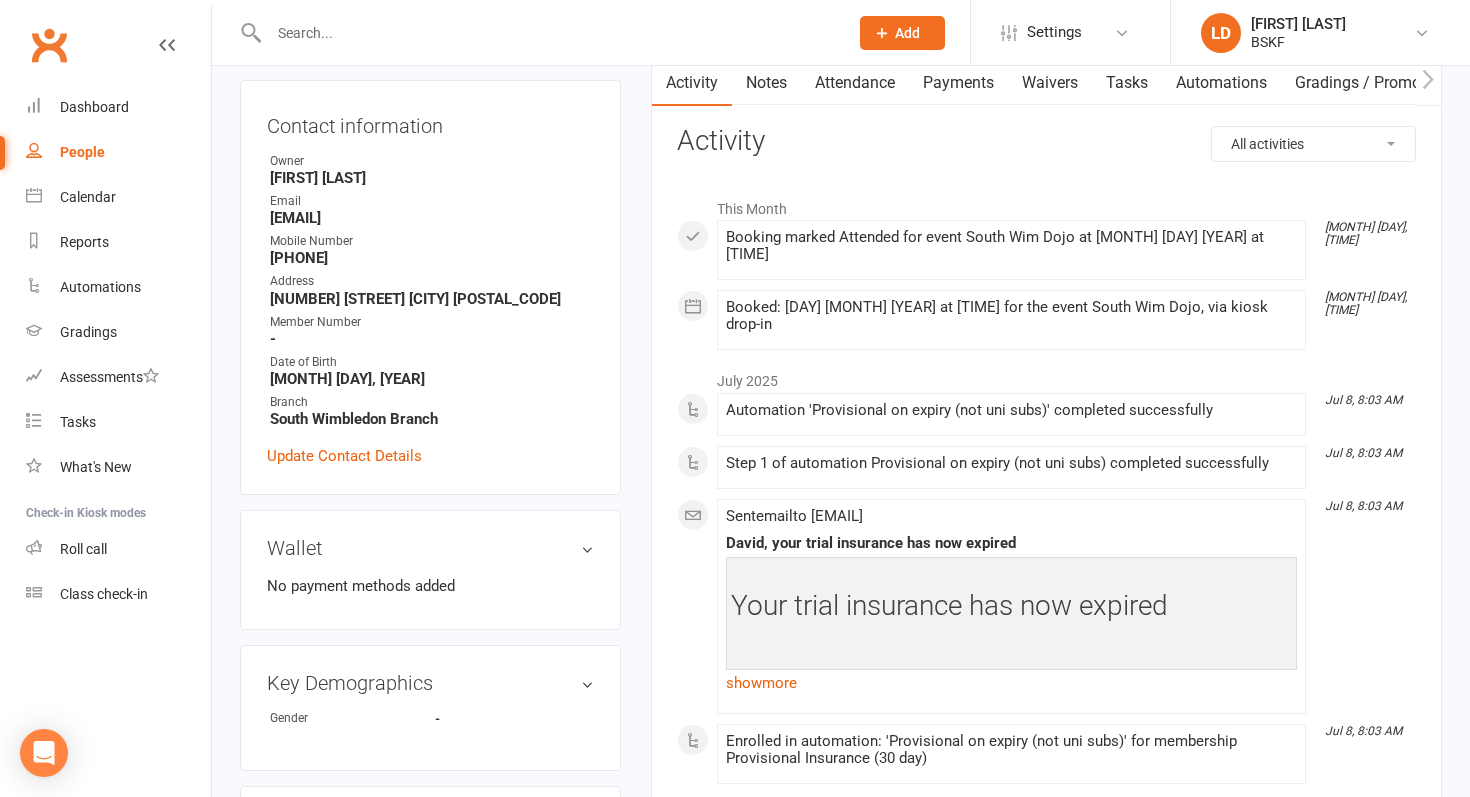 scroll, scrollTop: 216, scrollLeft: 0, axis: vertical 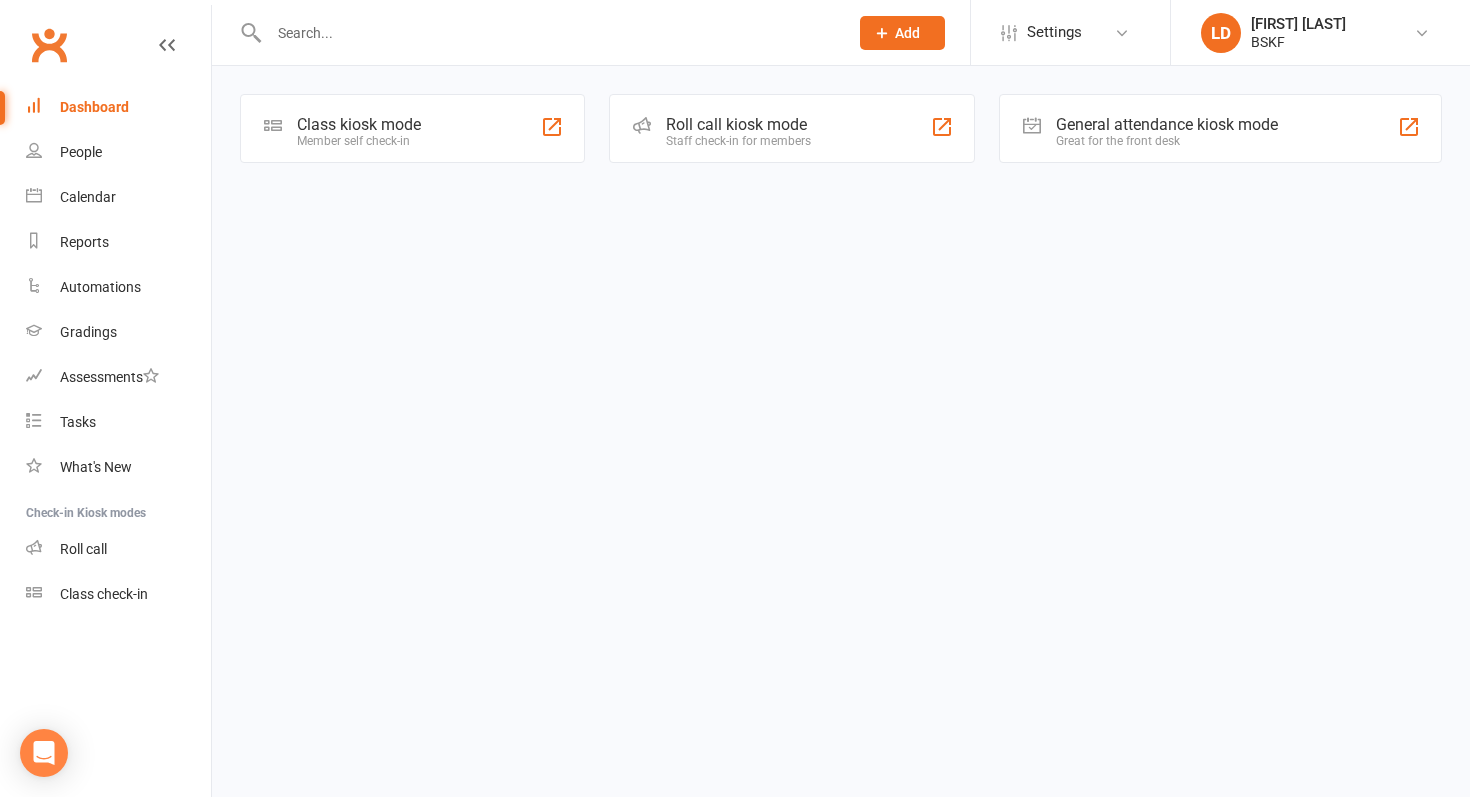 click on "Member self check-in" 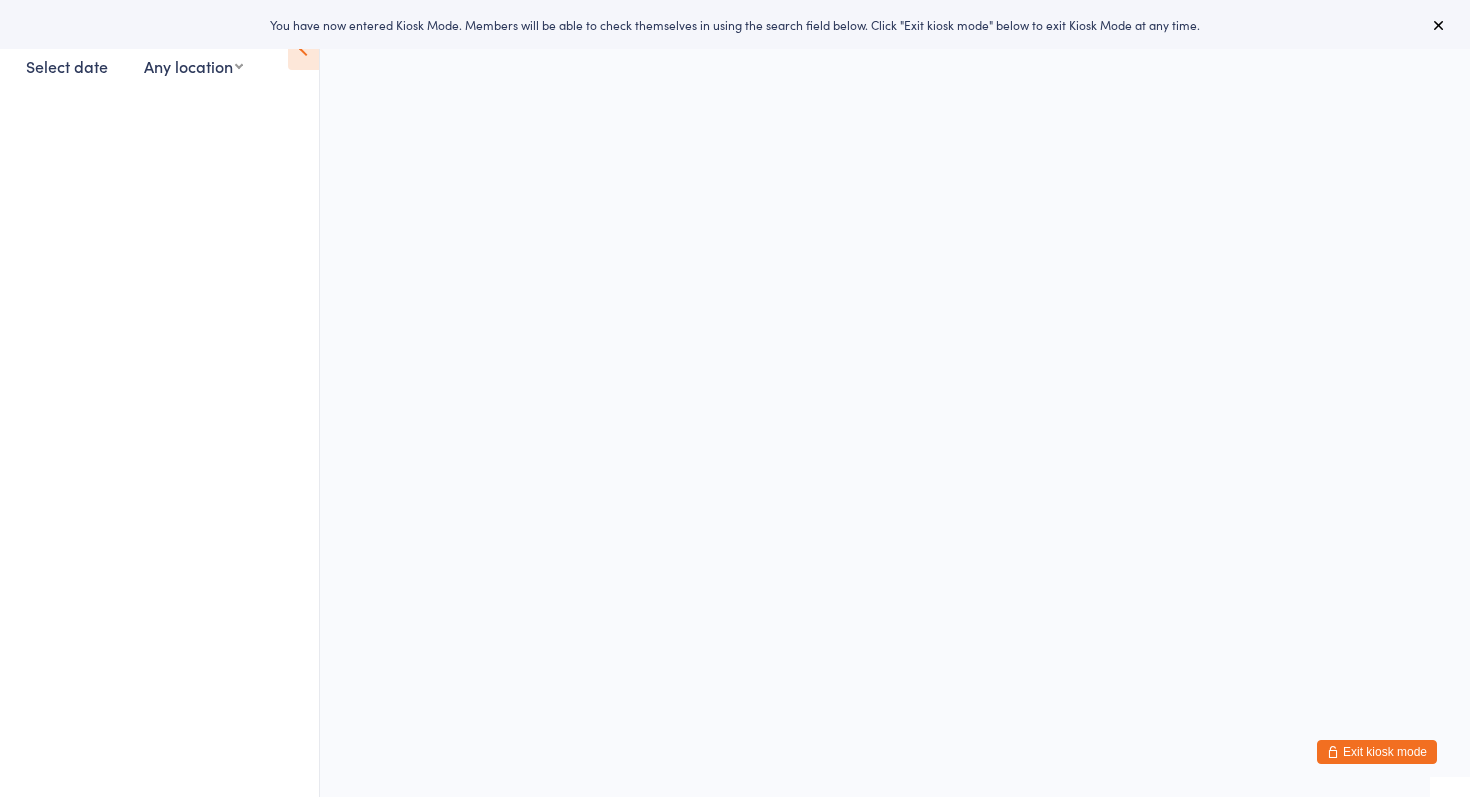 scroll, scrollTop: 0, scrollLeft: 0, axis: both 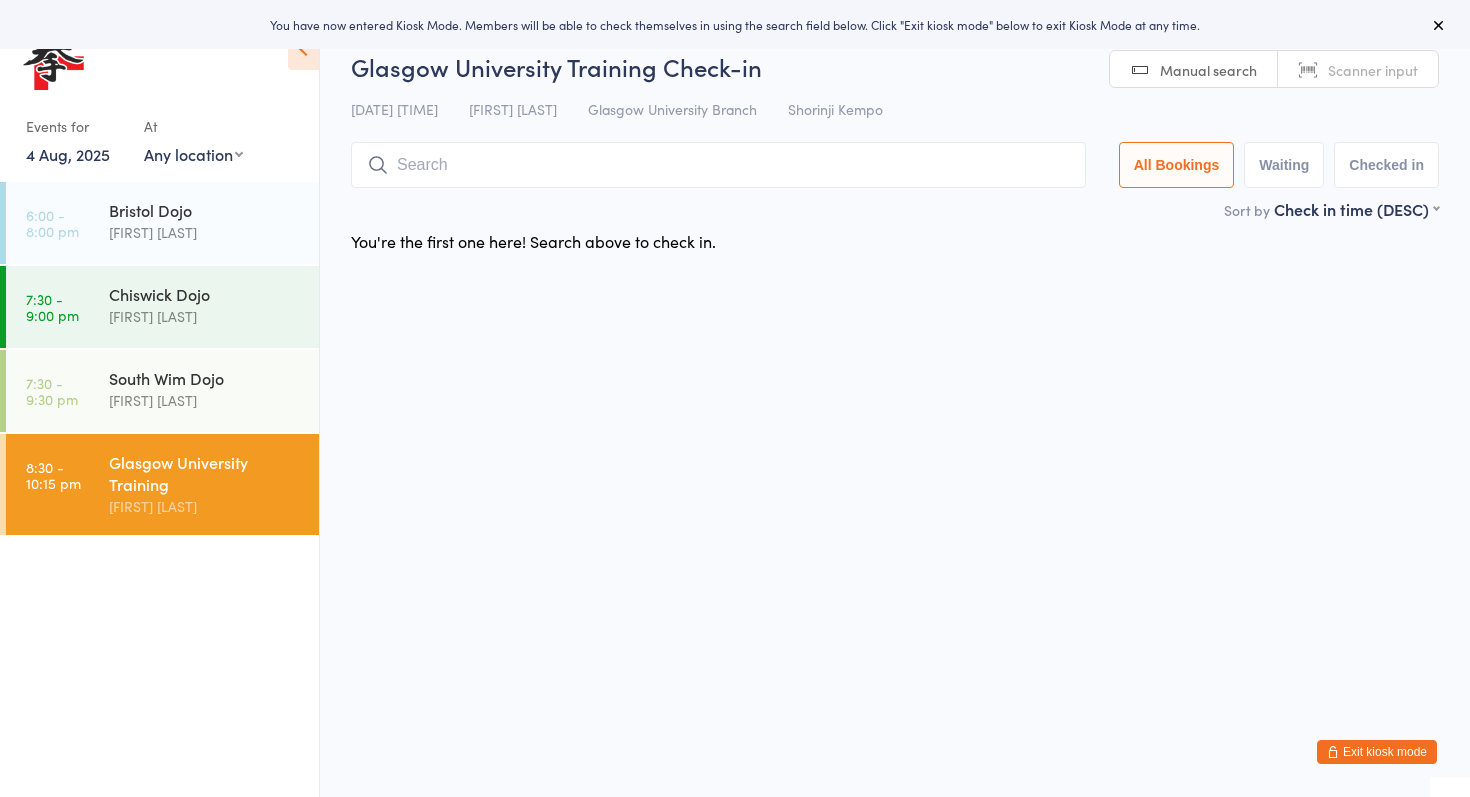 click on "4 Aug, 2025" at bounding box center (68, 154) 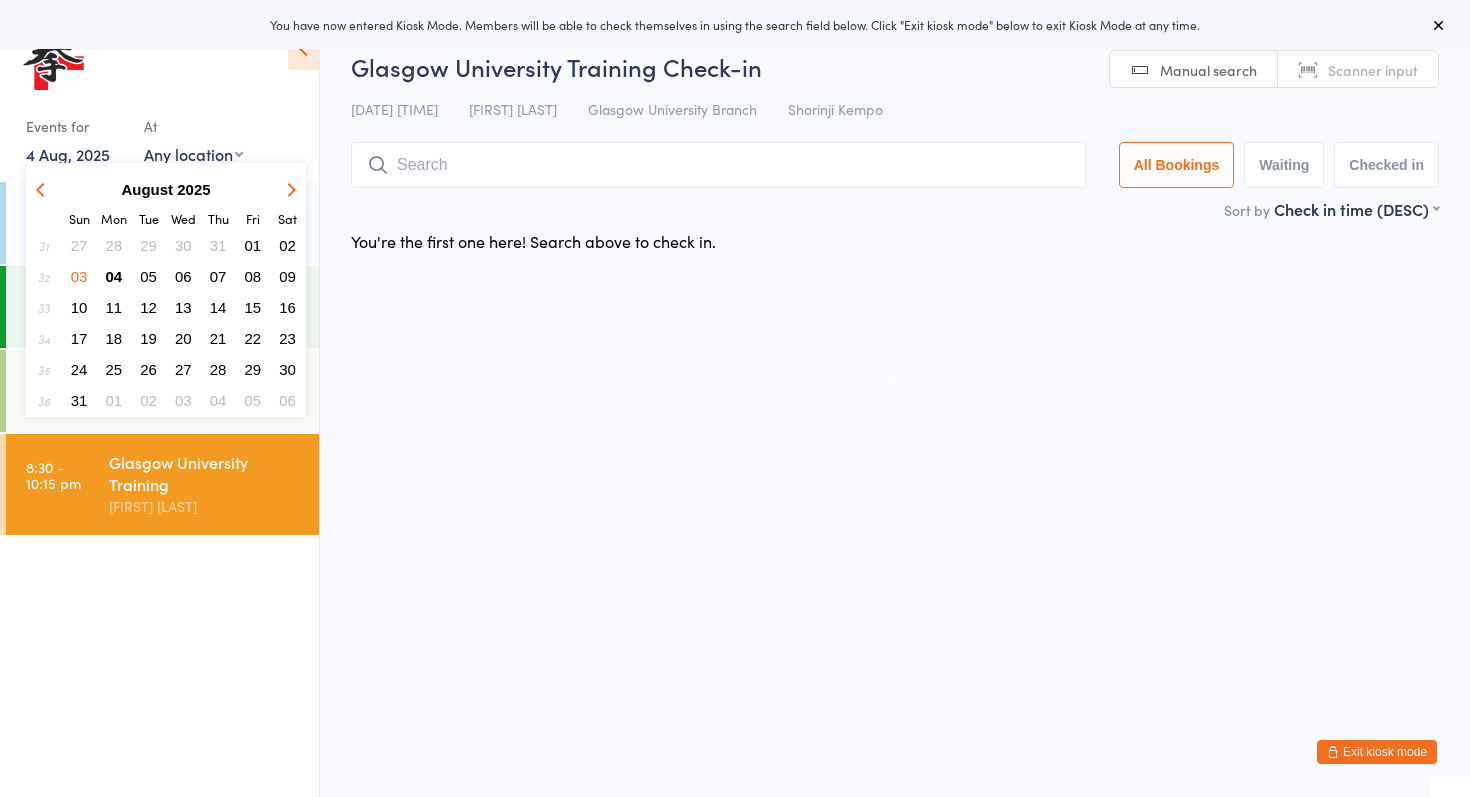 click at bounding box center (43, 189) 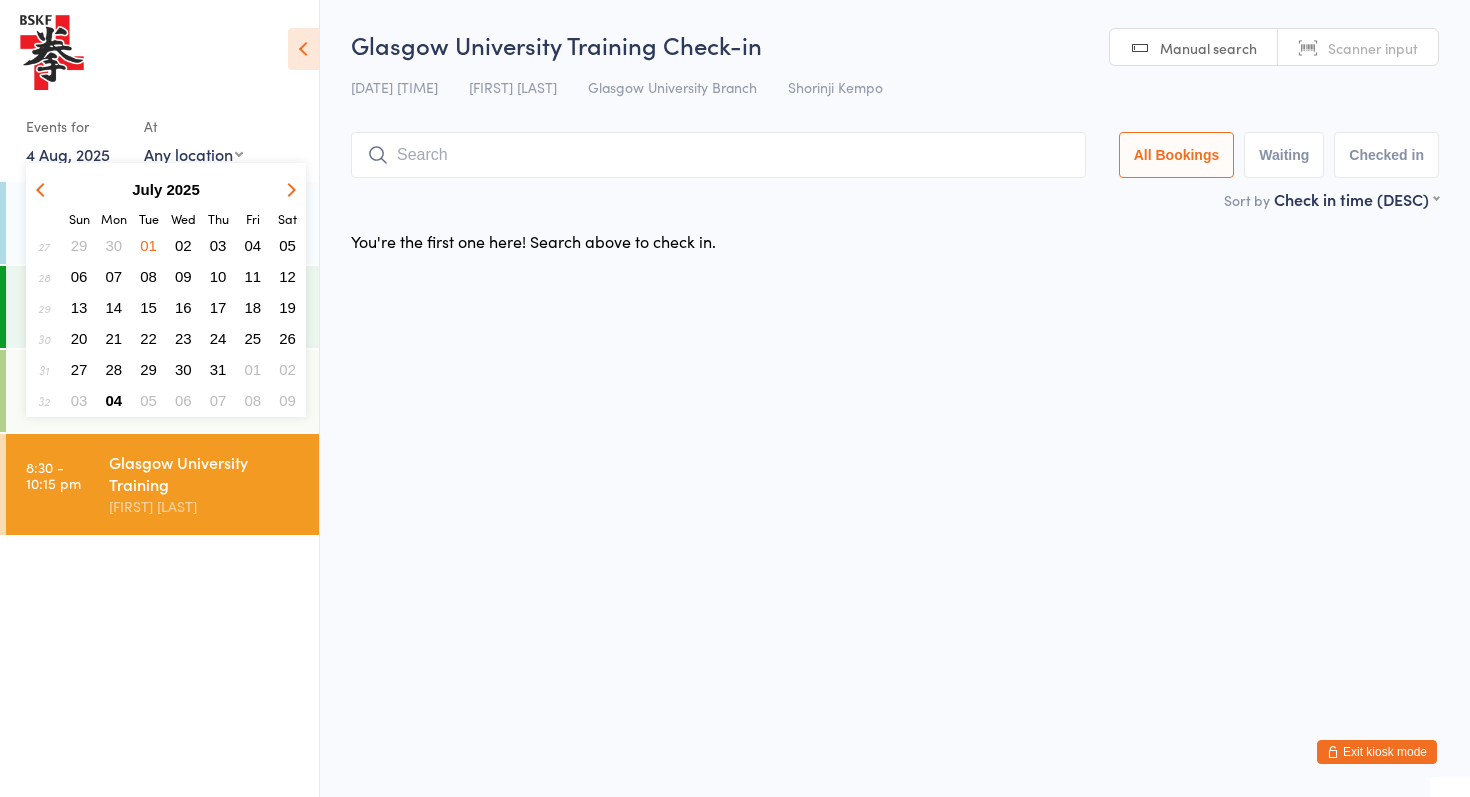 click on "07" at bounding box center [114, 276] 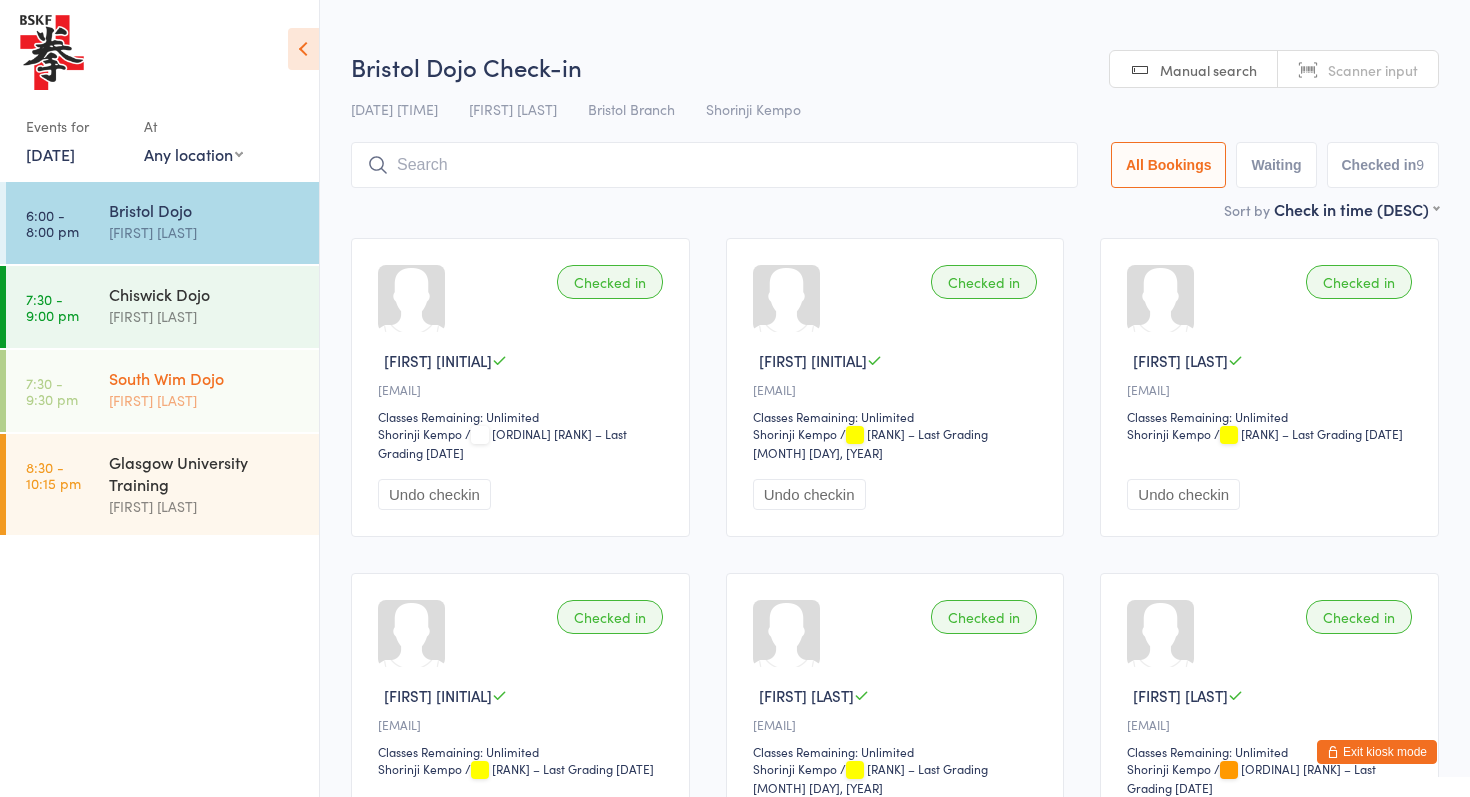 click on "South Wim Dojo [FIRST] [LAST]" at bounding box center (214, 389) 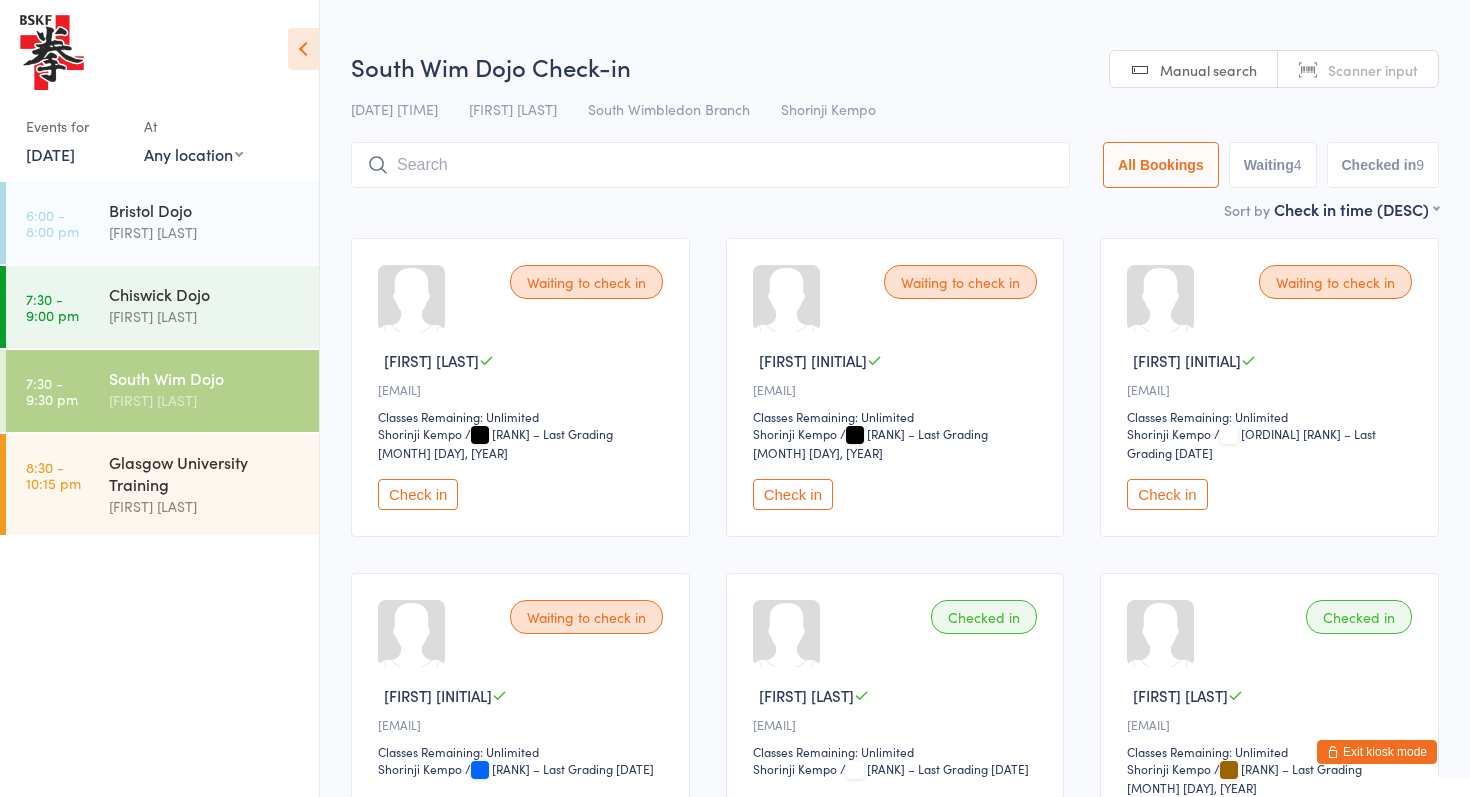 click on "Checked in  9" at bounding box center [1383, 165] 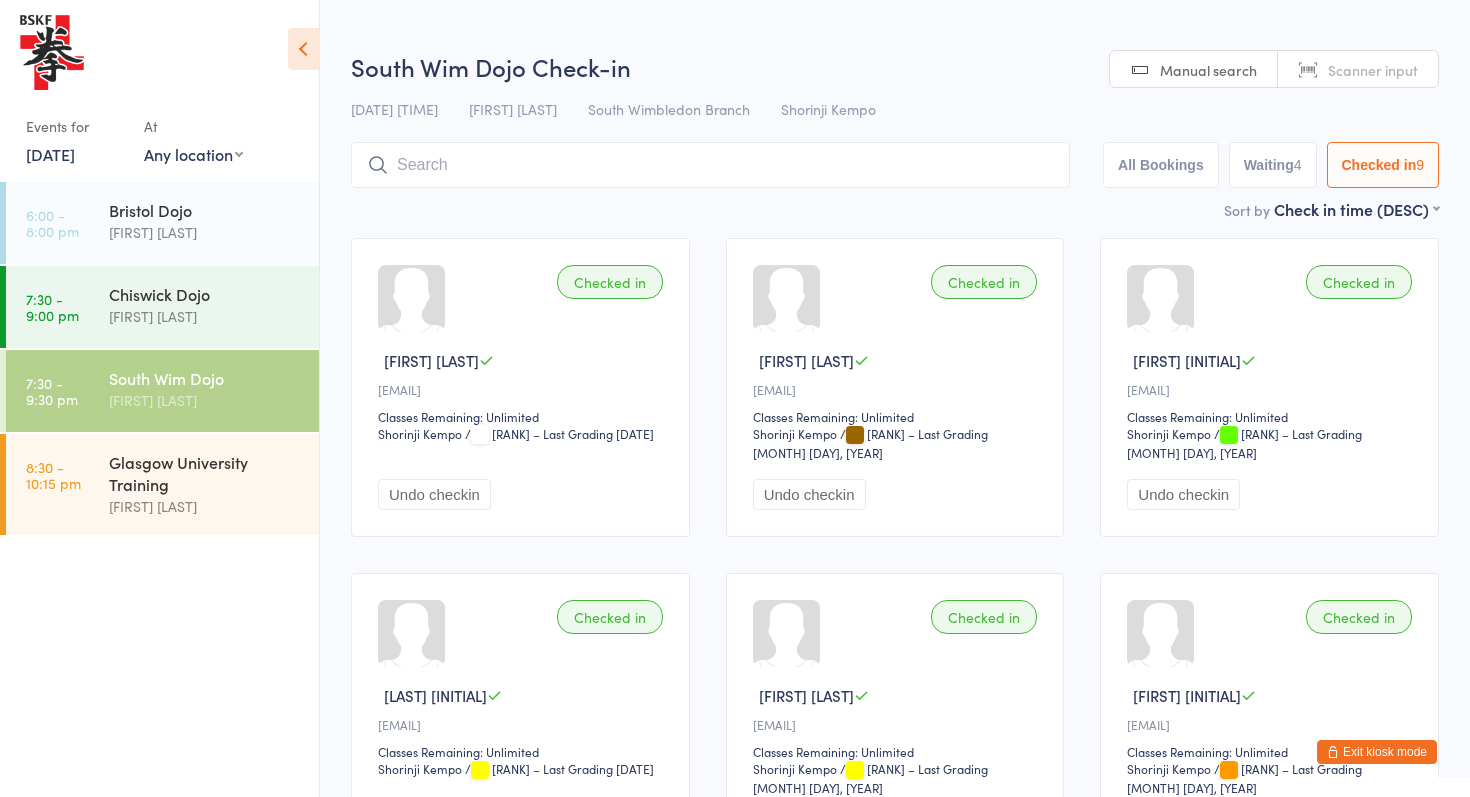 click at bounding box center (710, 165) 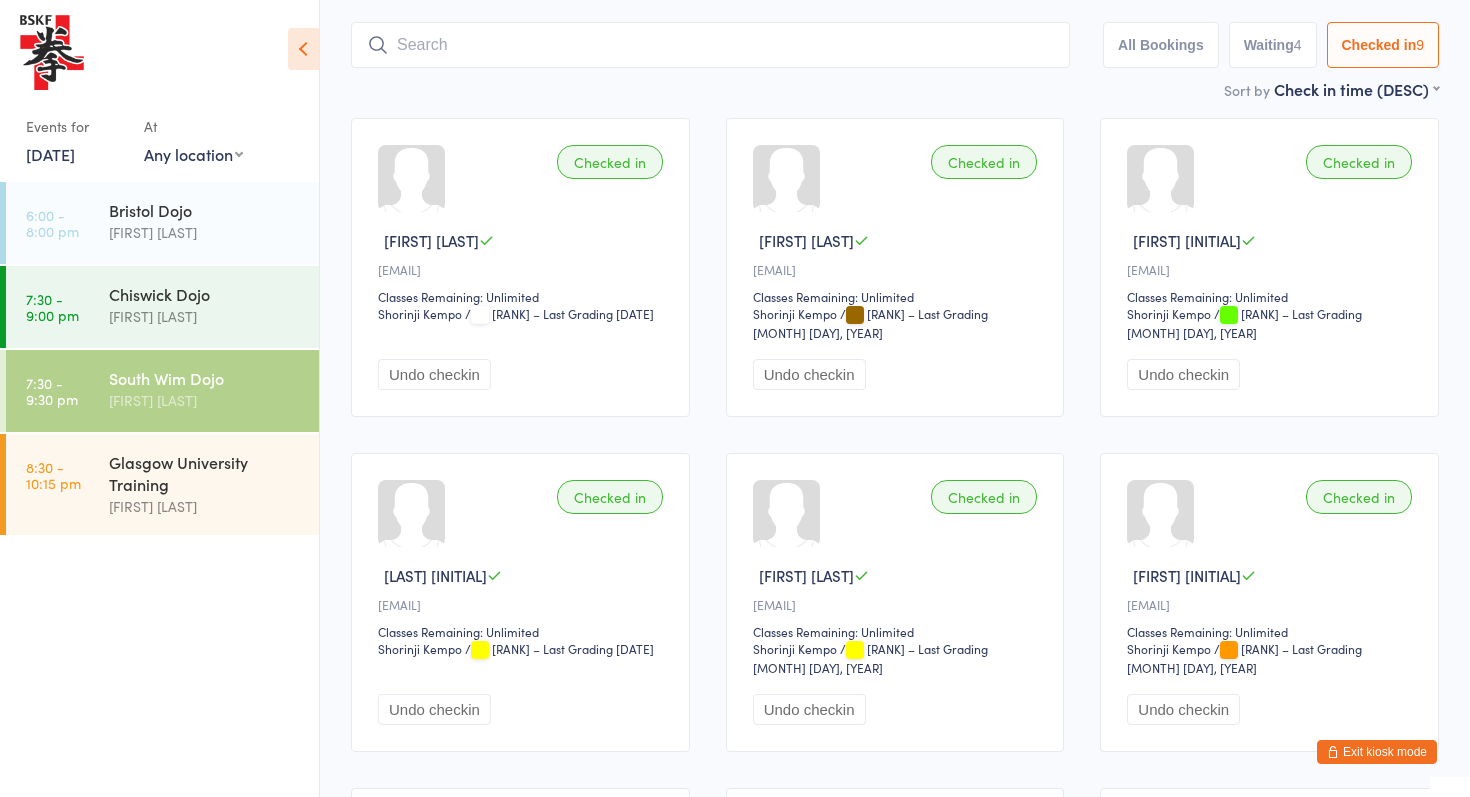 scroll, scrollTop: 143, scrollLeft: 0, axis: vertical 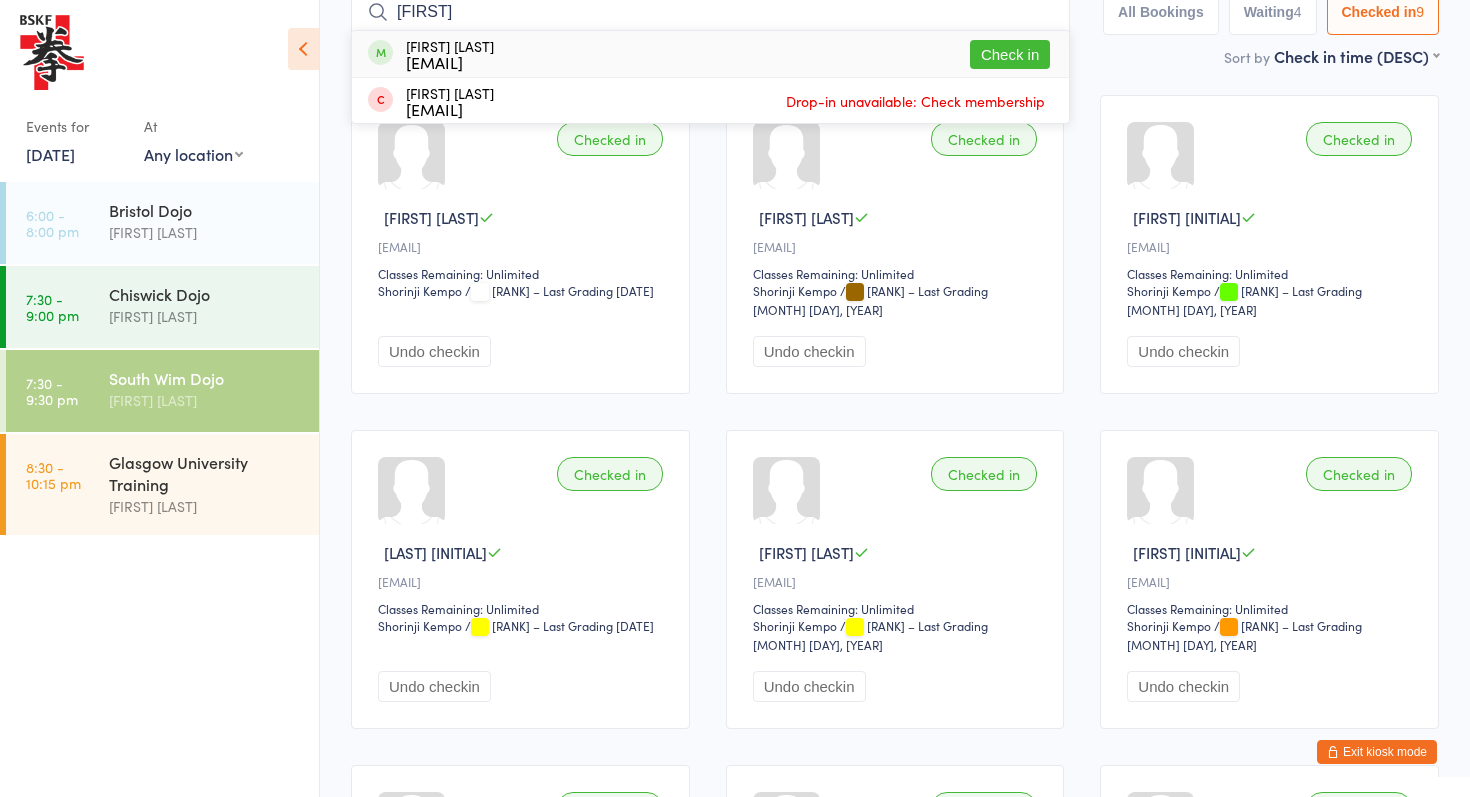 type on "[FIRST]" 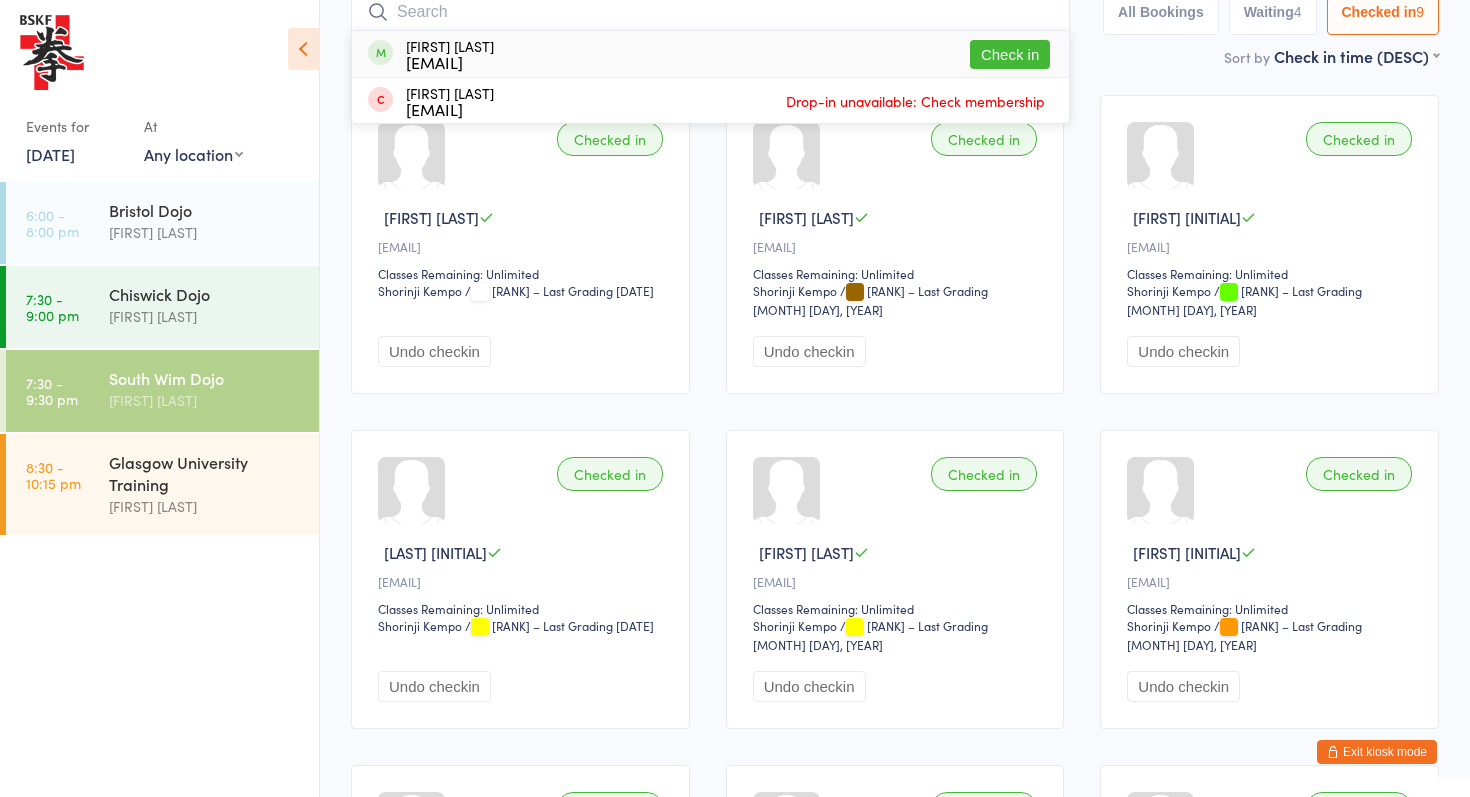 scroll, scrollTop: 133, scrollLeft: 0, axis: vertical 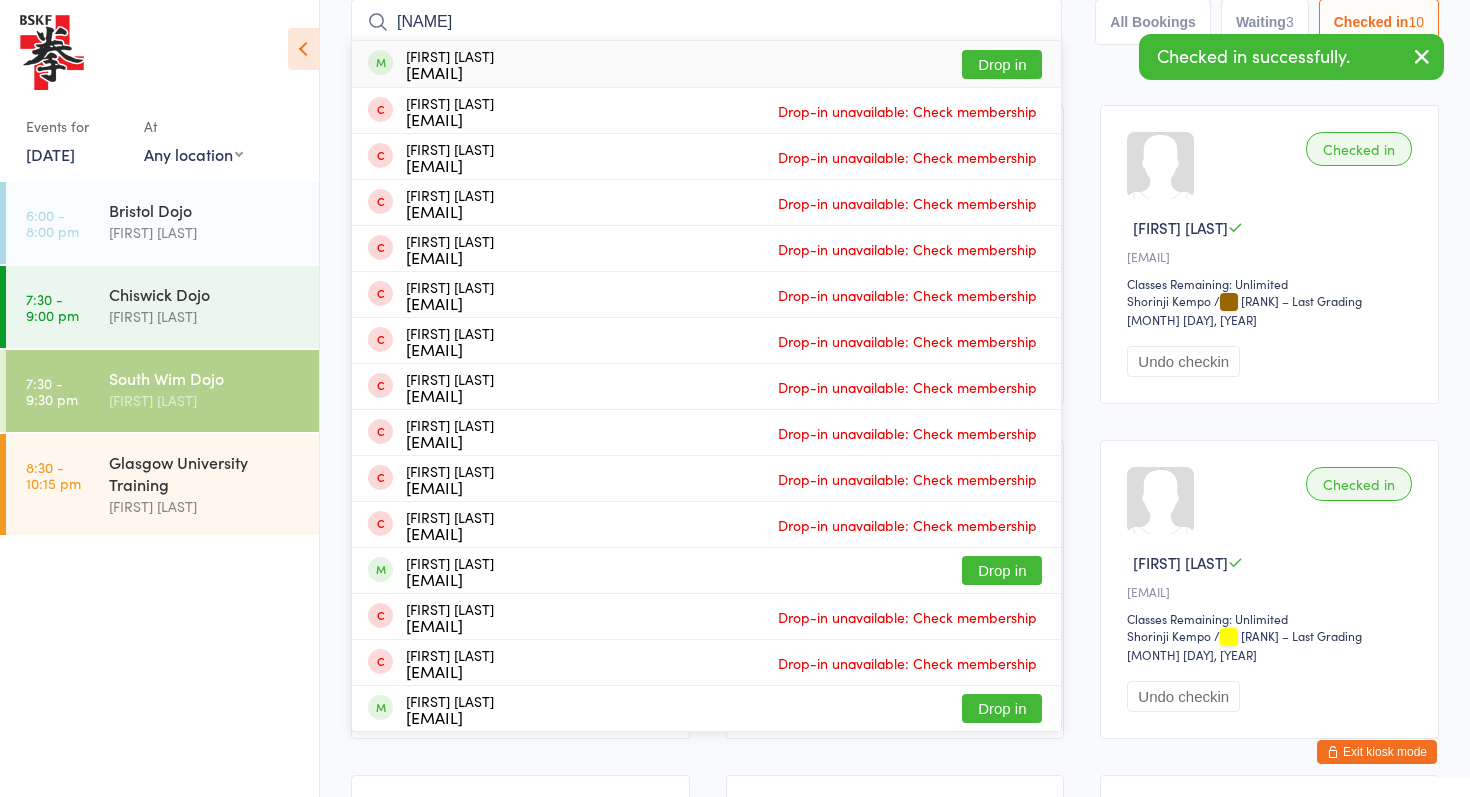 type on "[NAME]" 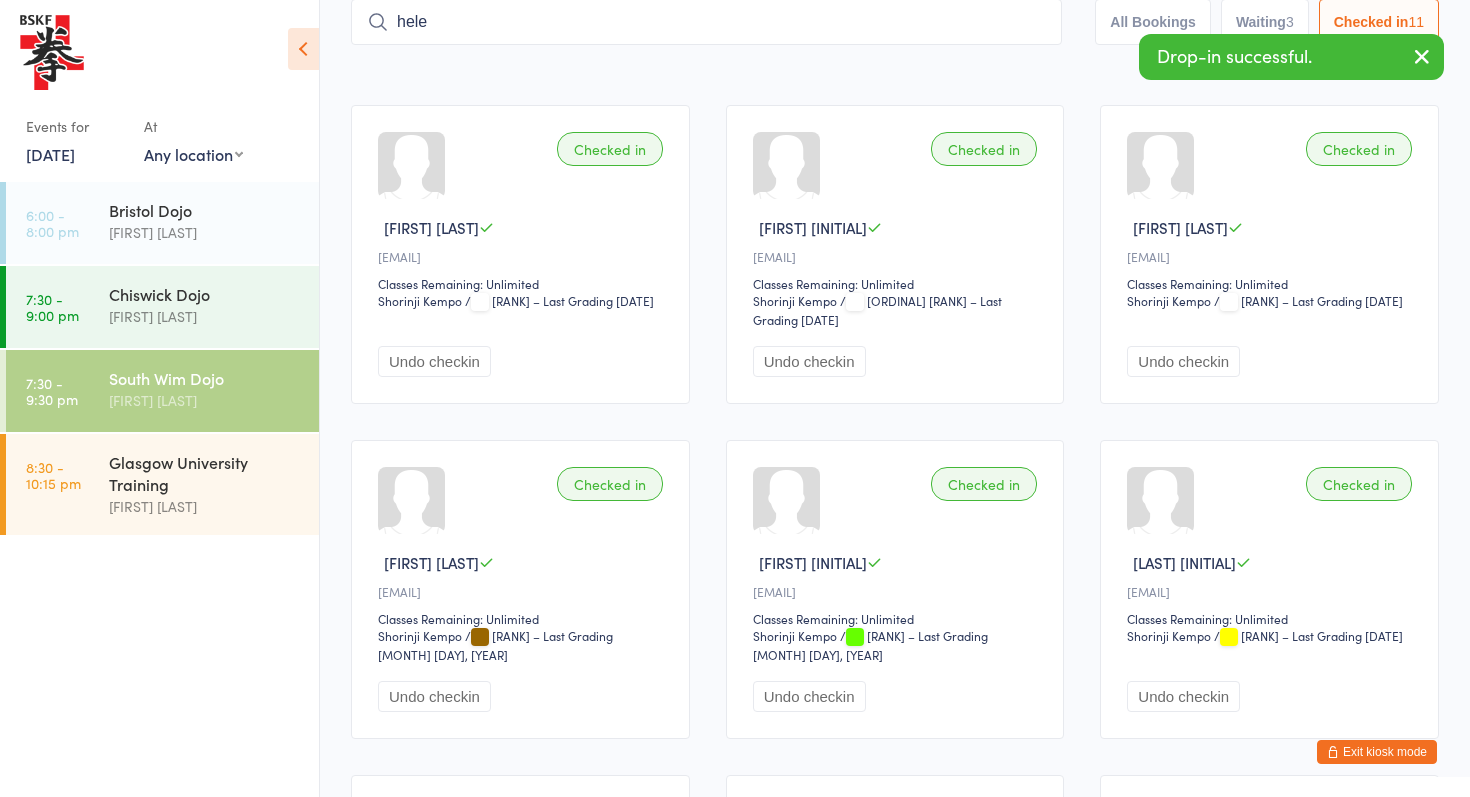 type on "helen" 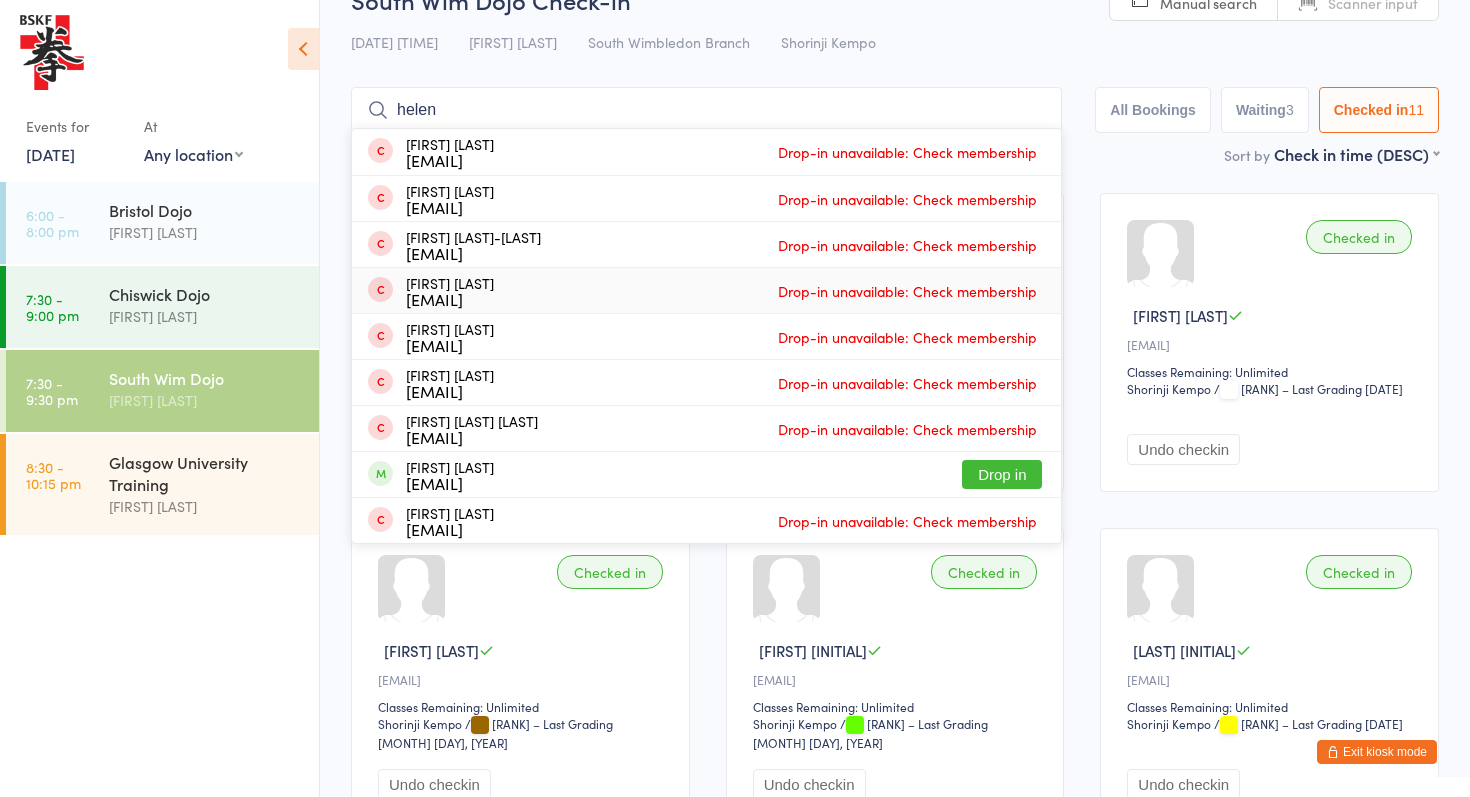 scroll, scrollTop: 43, scrollLeft: 0, axis: vertical 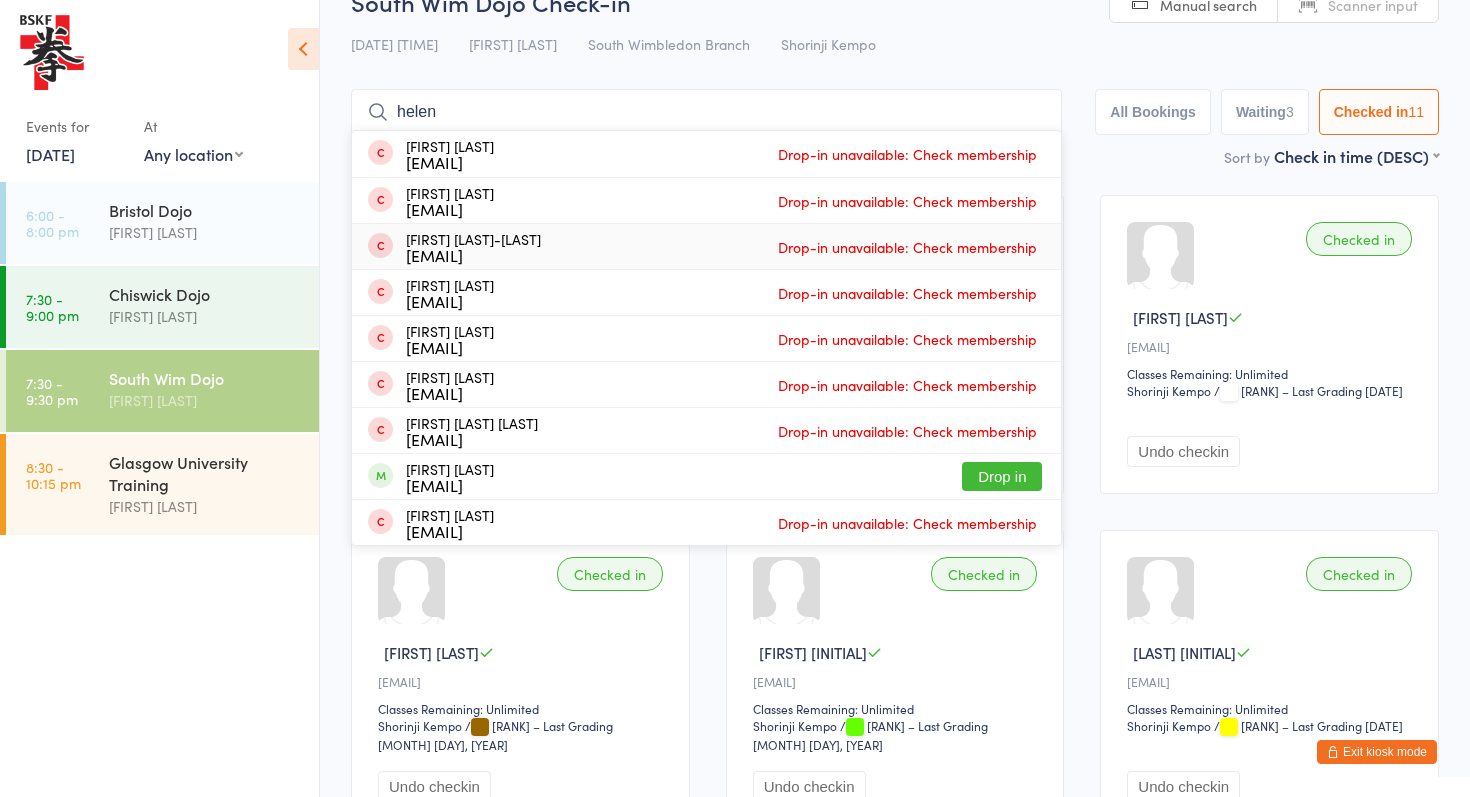 type 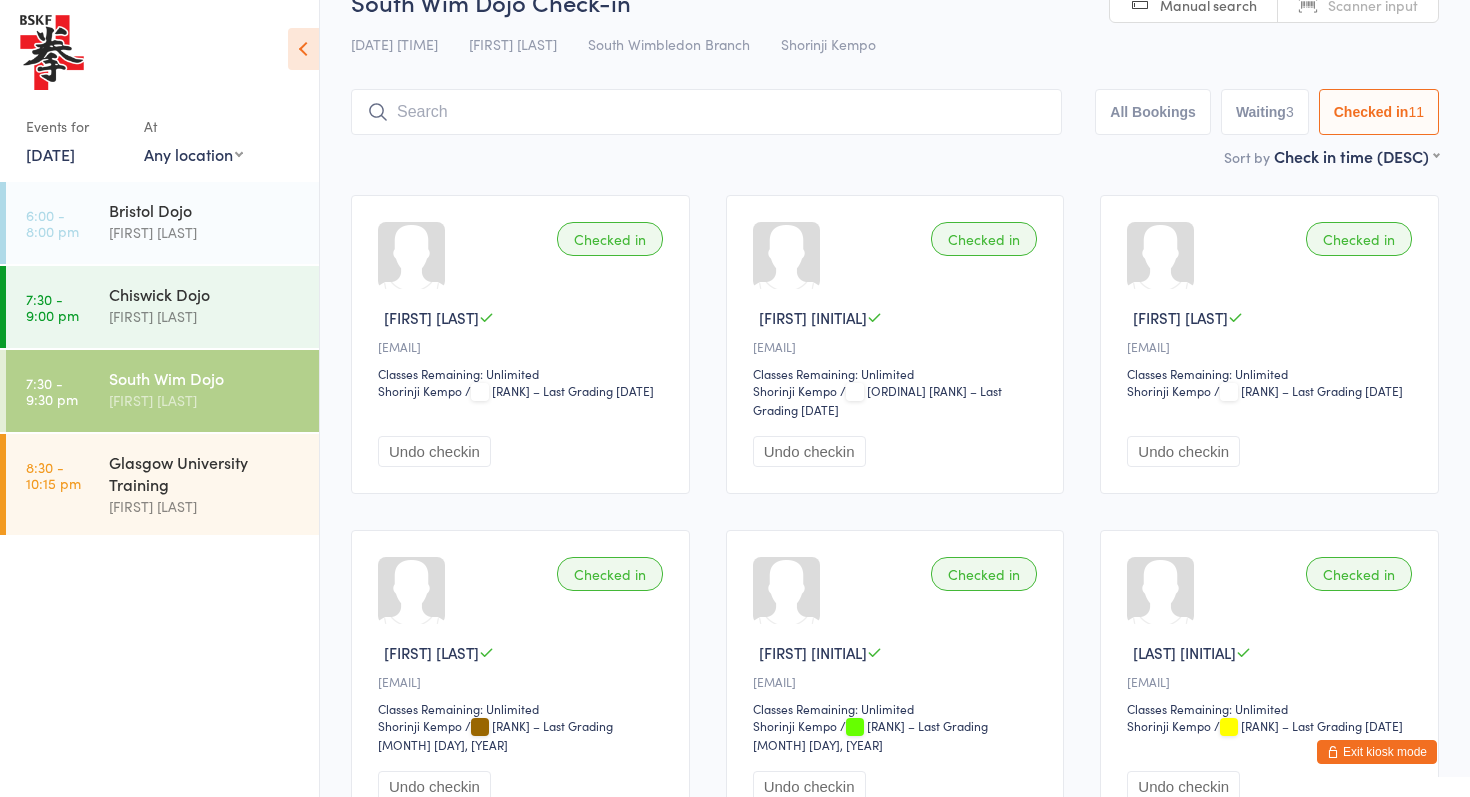 click on "[DATE]" at bounding box center [50, 154] 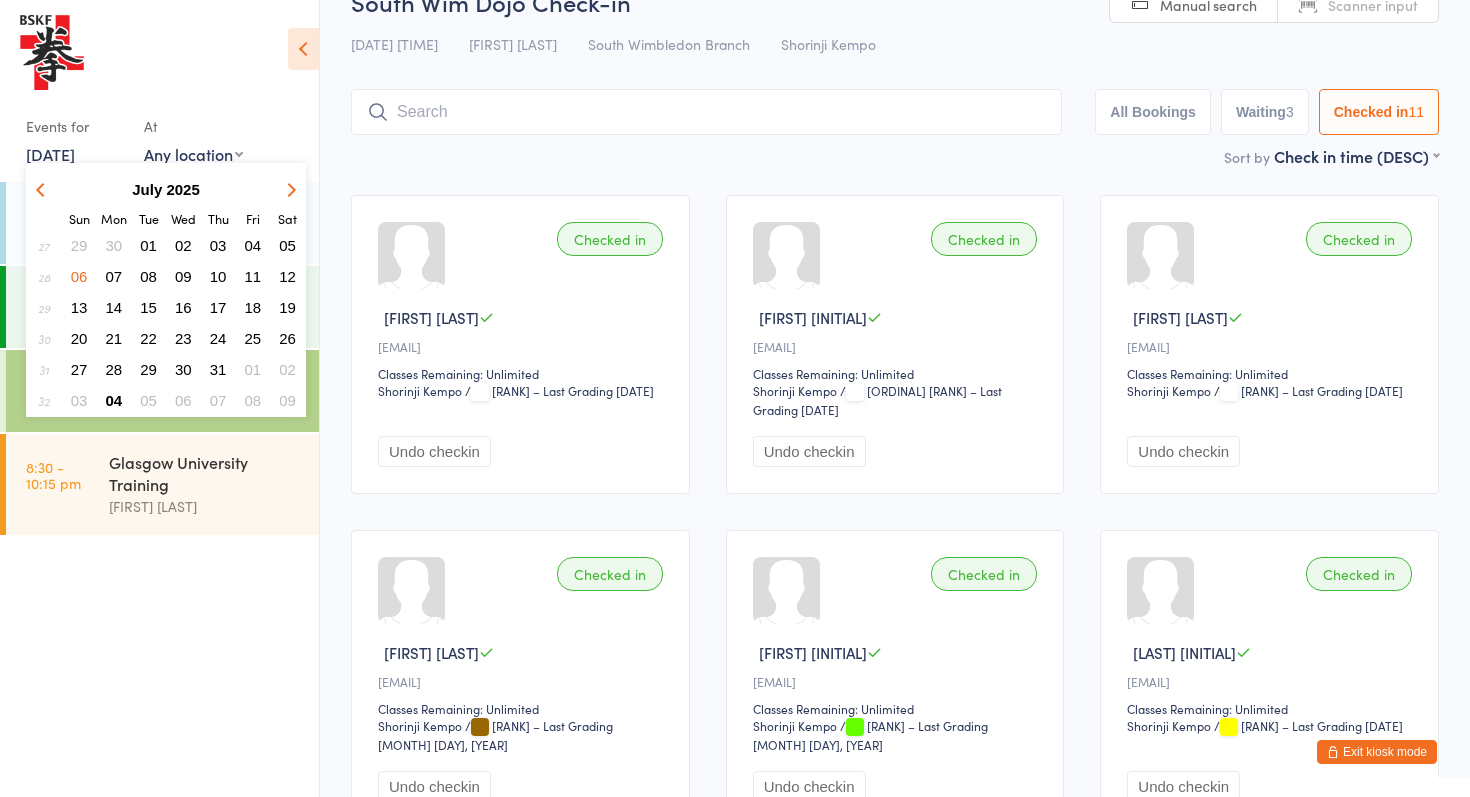 click on "10" at bounding box center [218, 276] 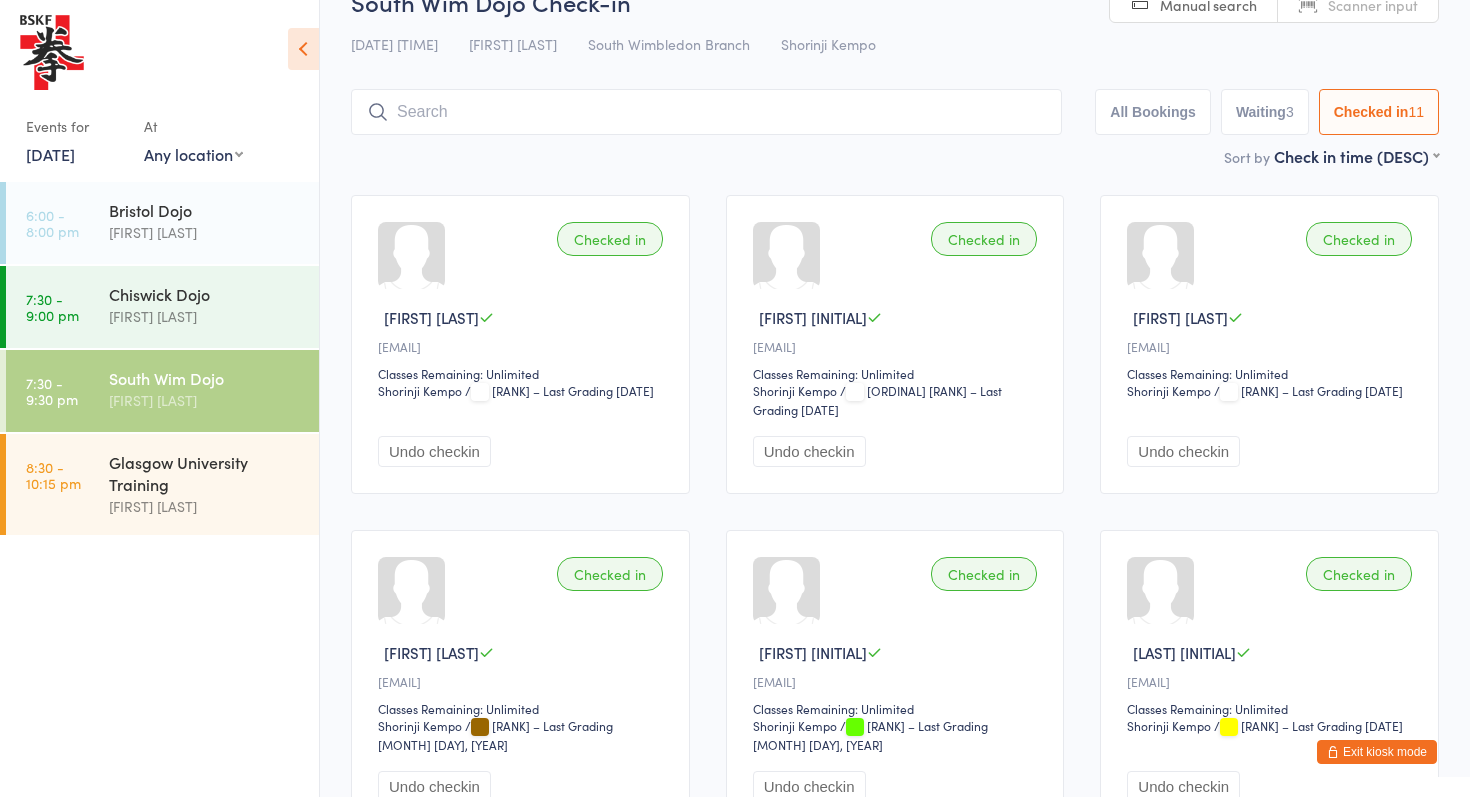 scroll, scrollTop: 0, scrollLeft: 0, axis: both 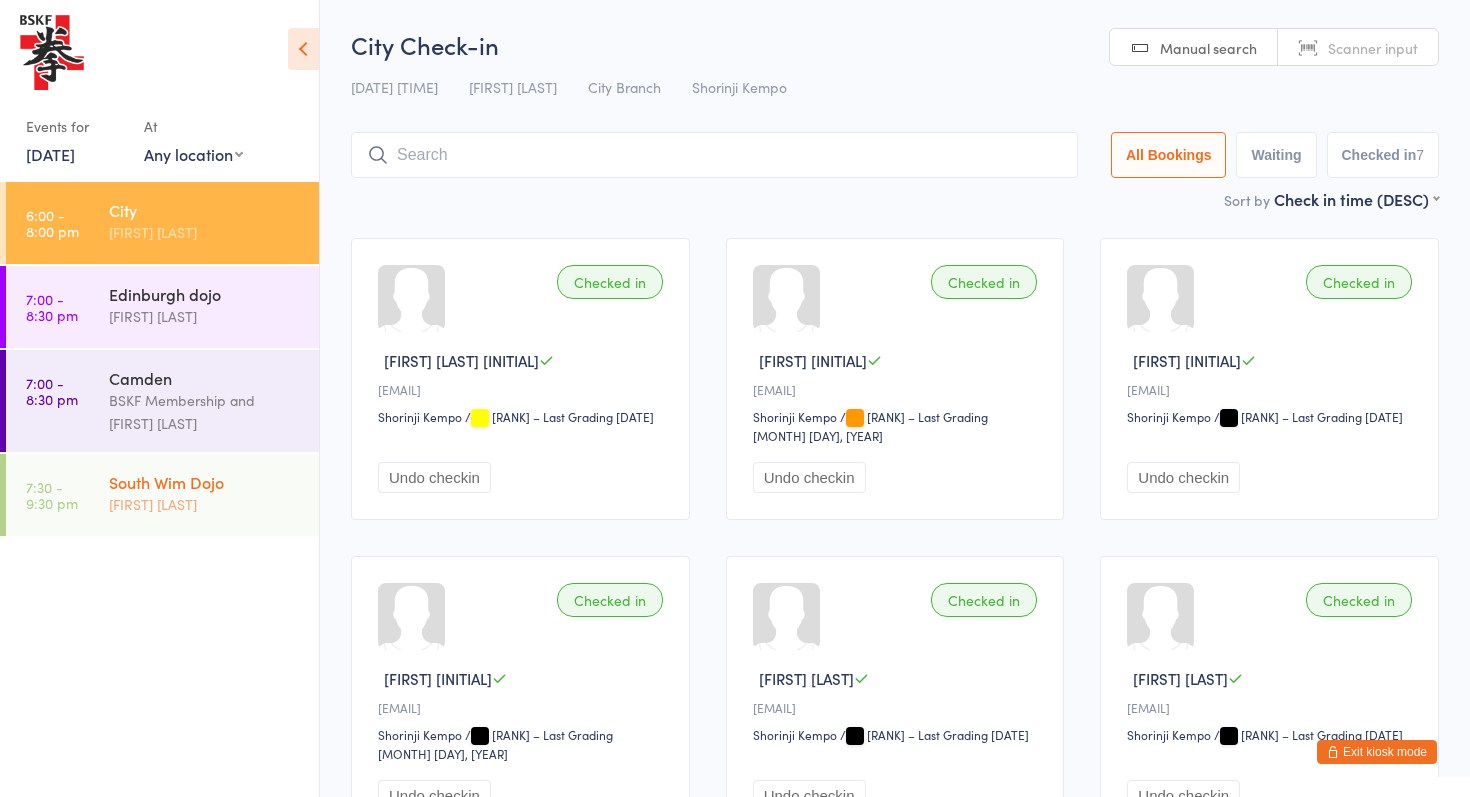 click on "[FIRST] [LAST]" at bounding box center (205, 504) 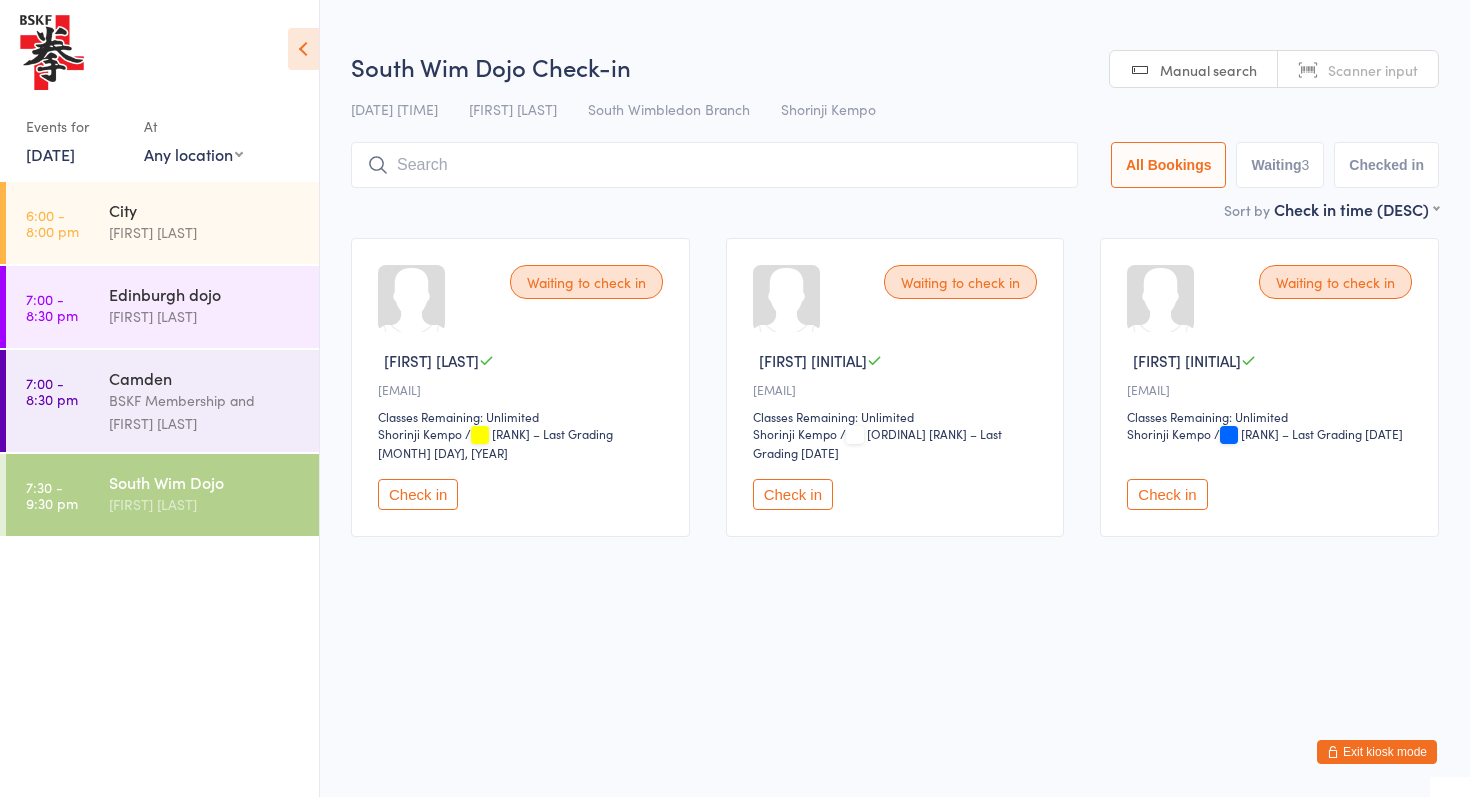 click on "Checked in" at bounding box center [1386, 165] 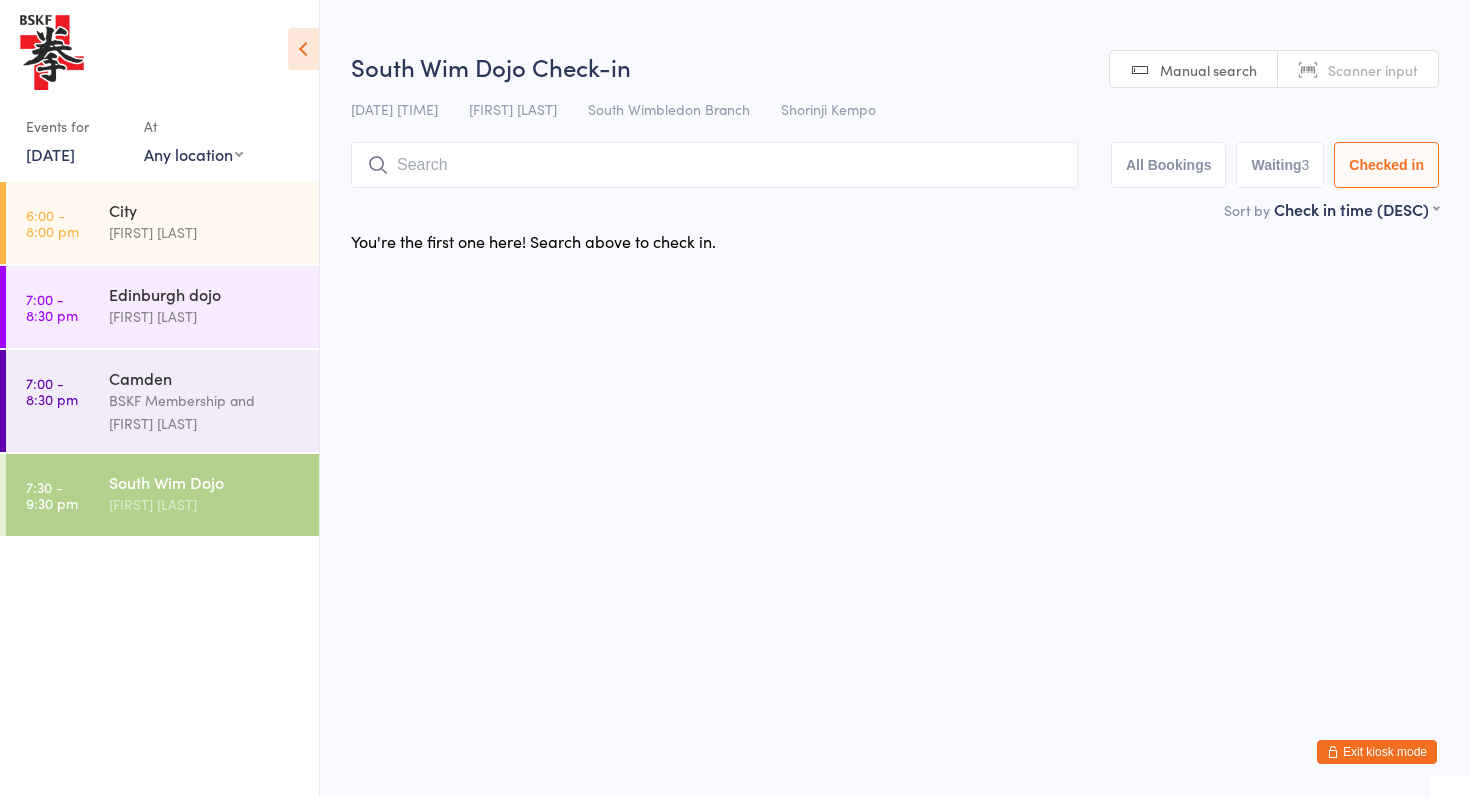 click at bounding box center (714, 165) 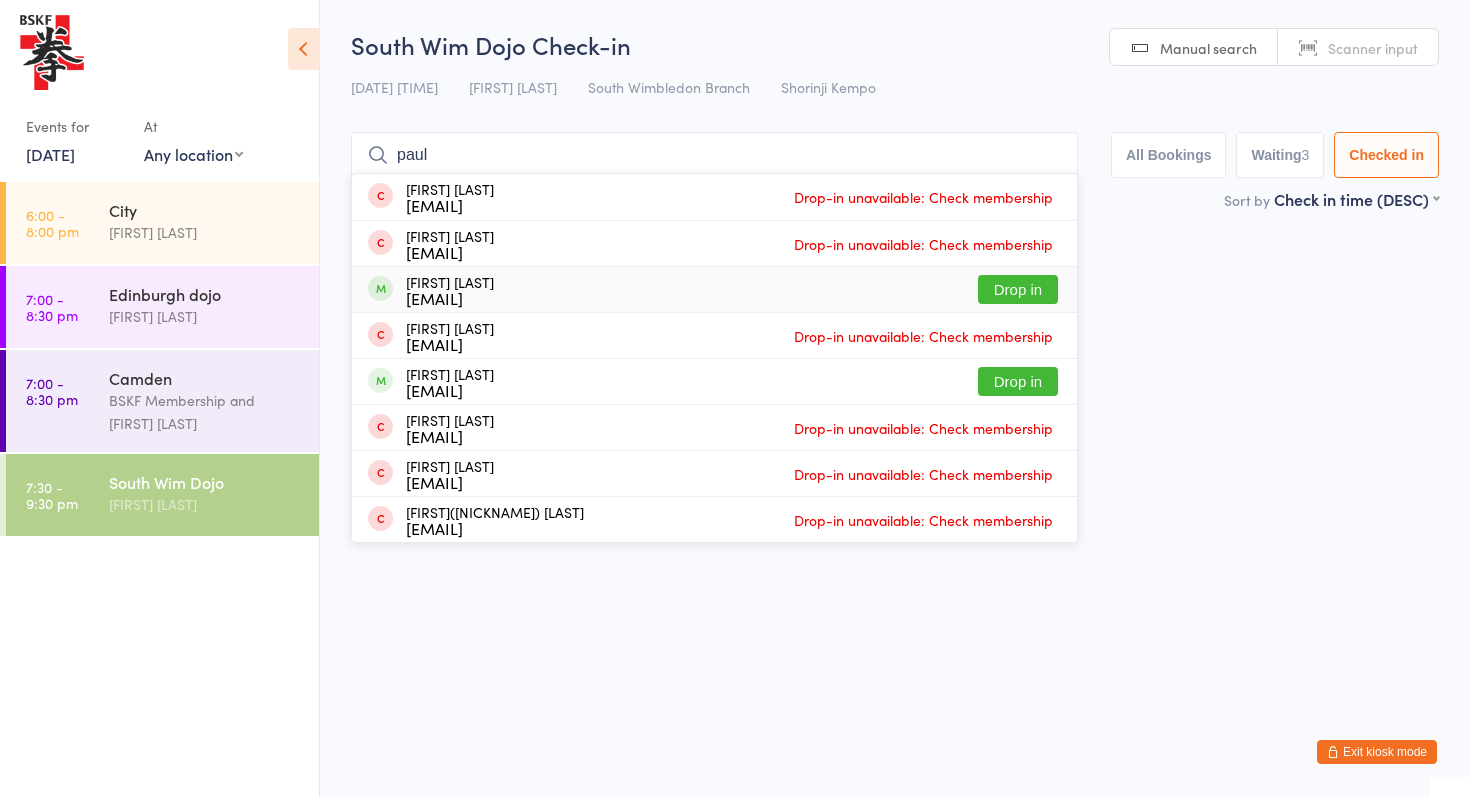 type on "paul" 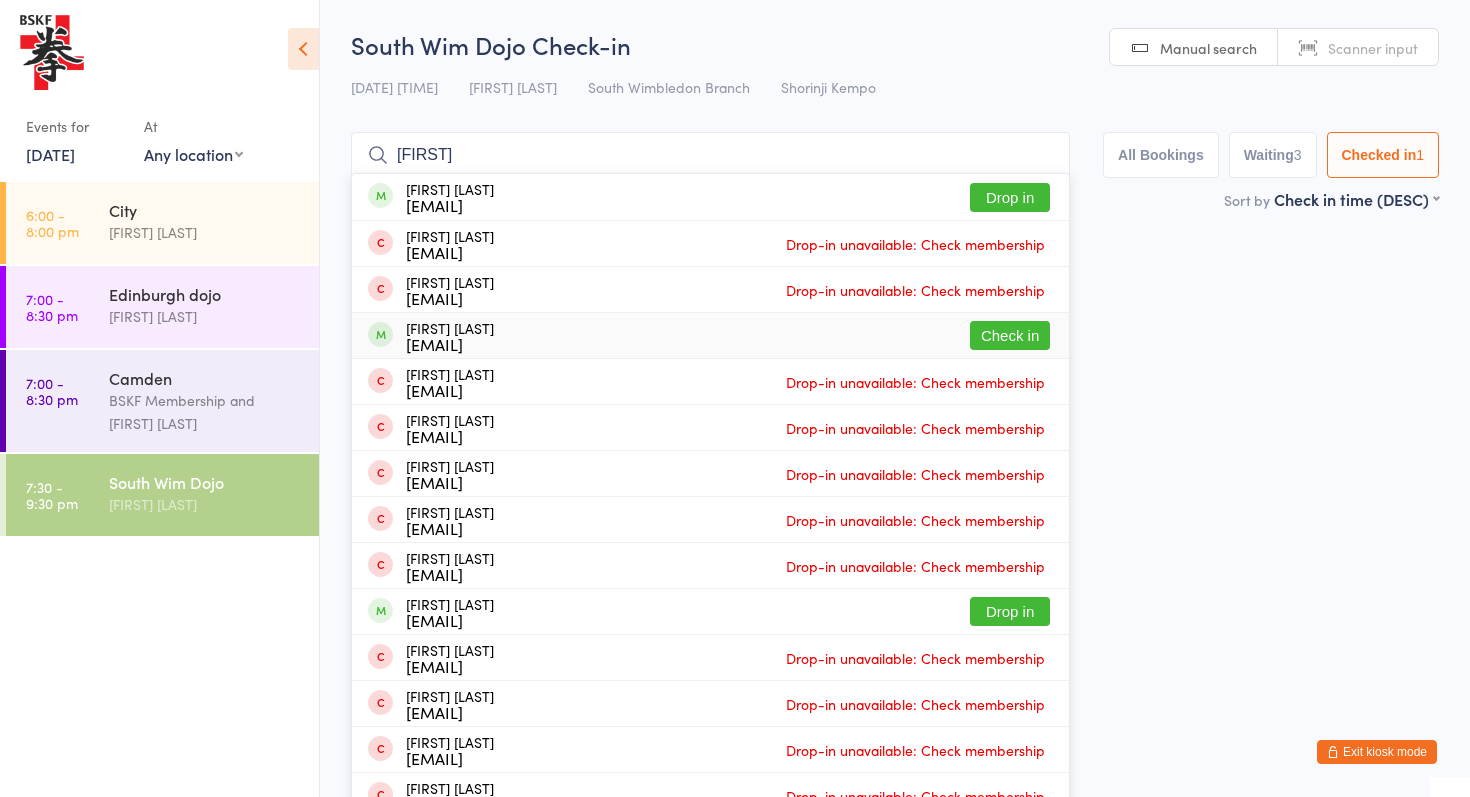 type on "[FIRST]" 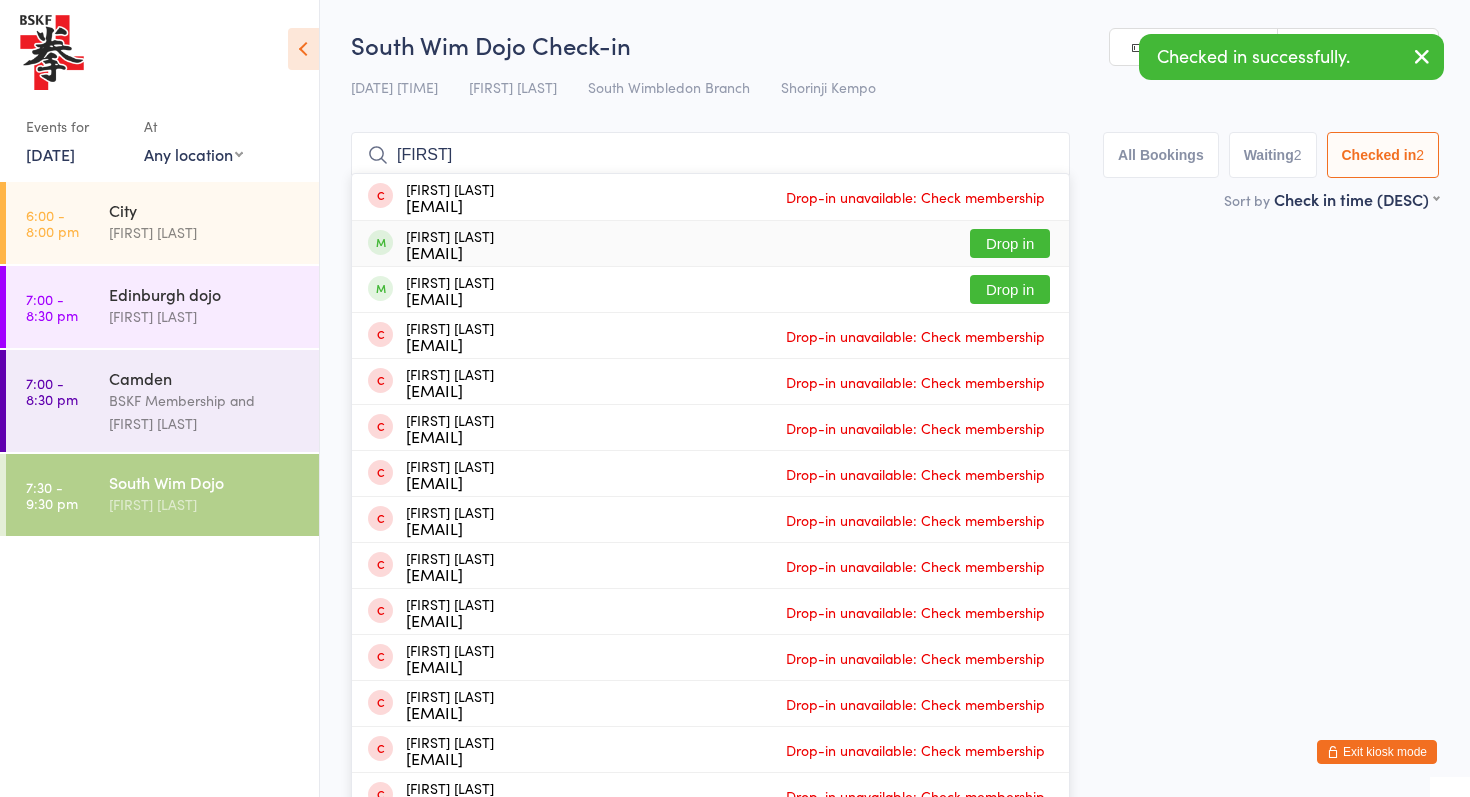 type on "[FIRST]" 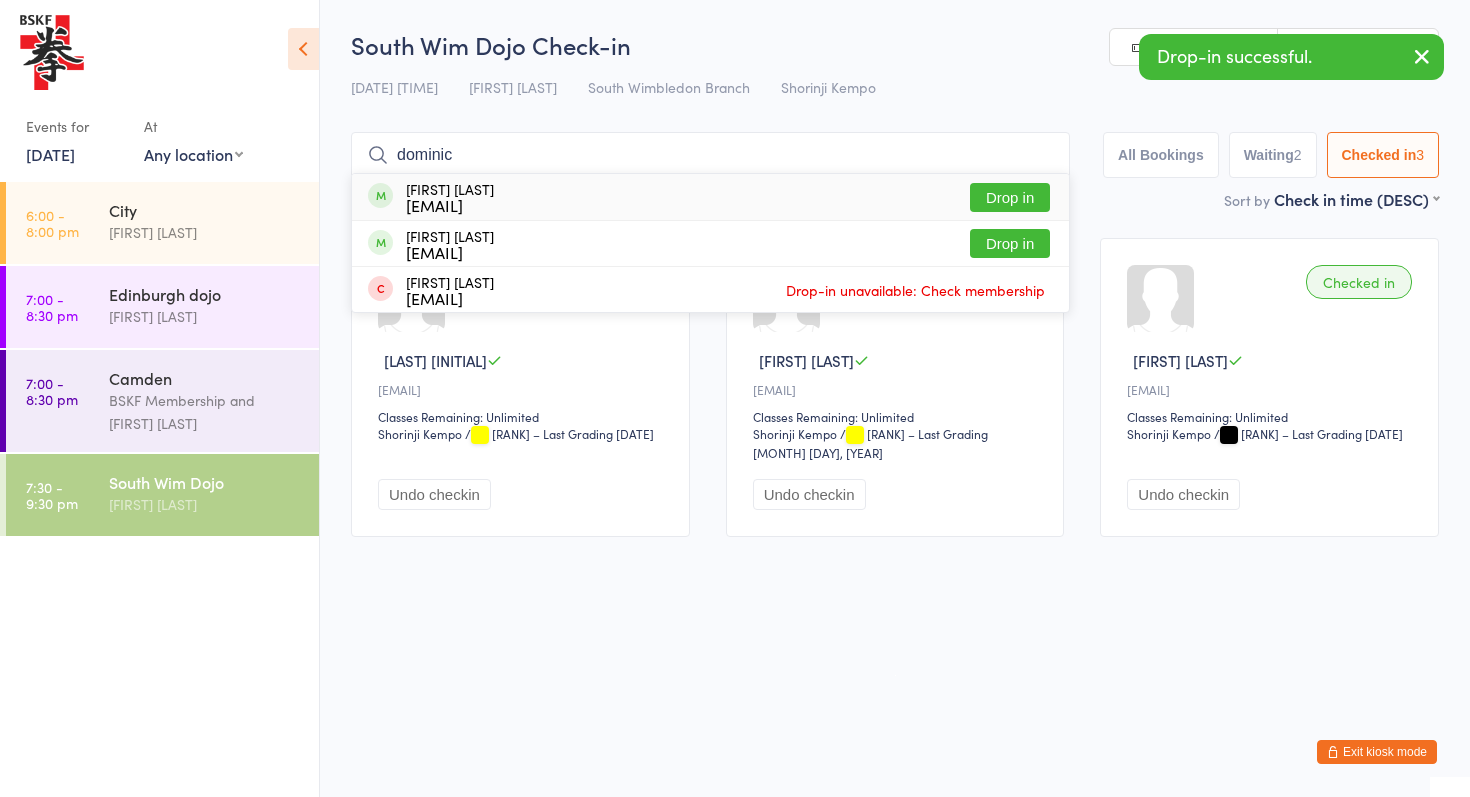 type on "dominic" 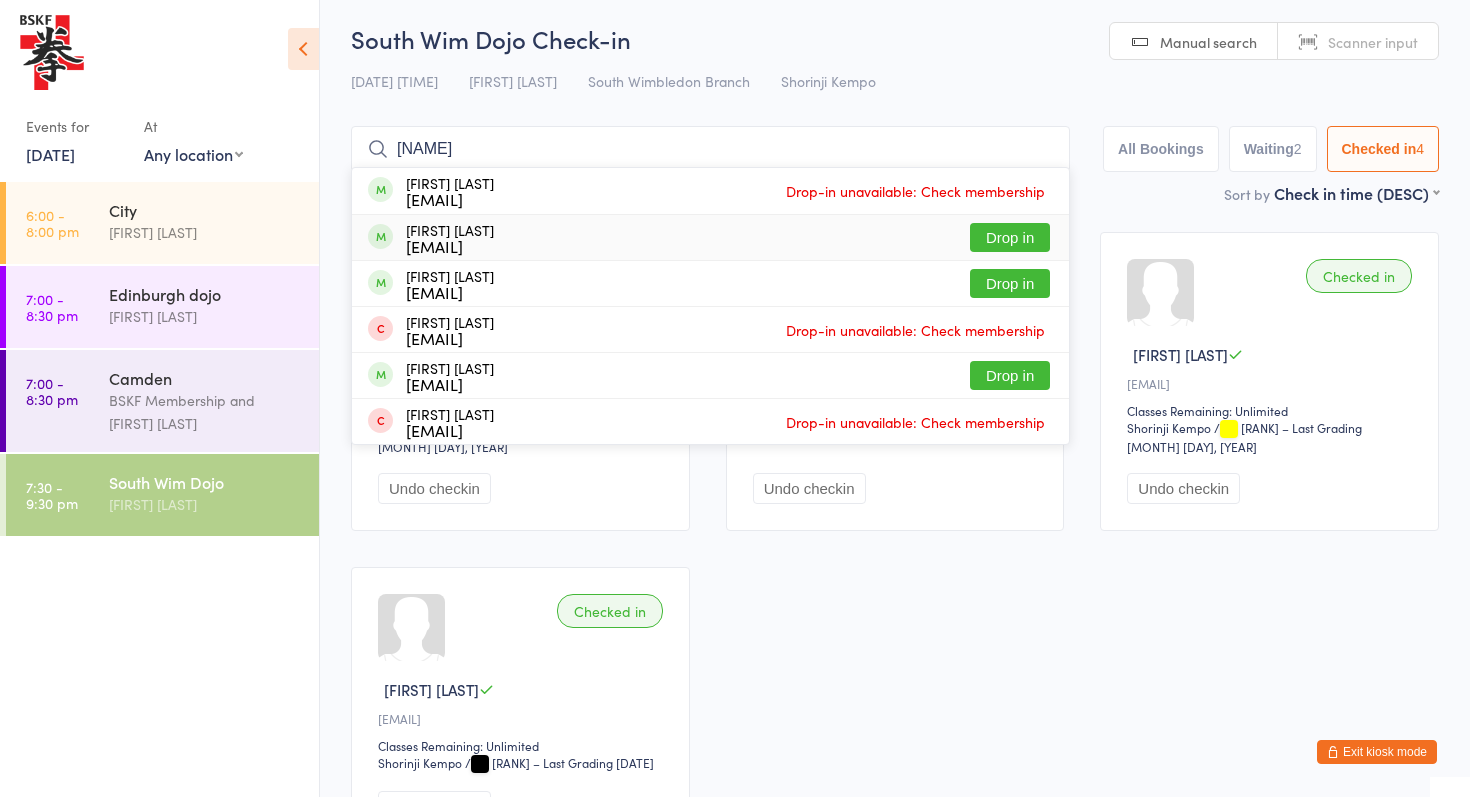 scroll, scrollTop: 7, scrollLeft: 0, axis: vertical 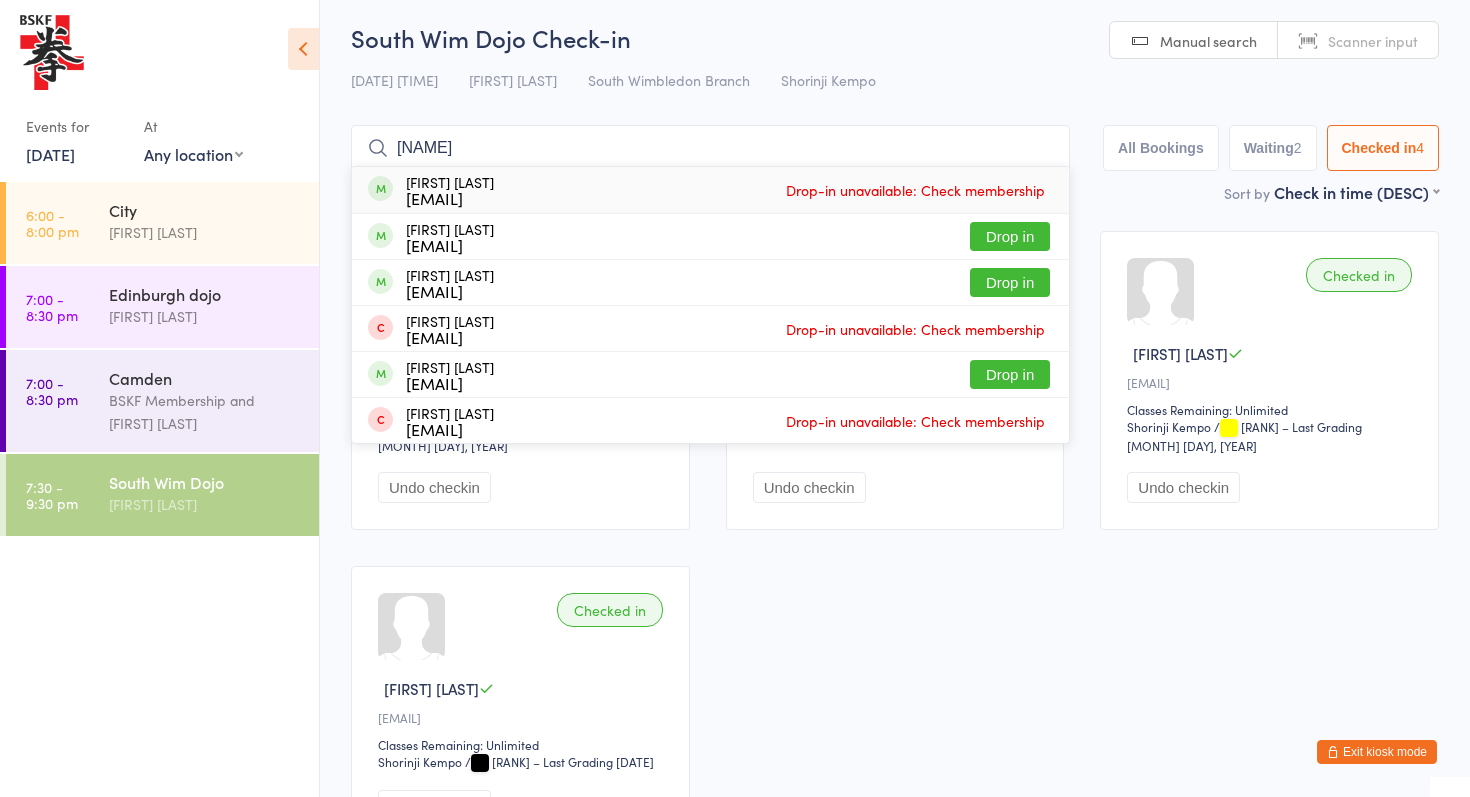 type on "[NAME]" 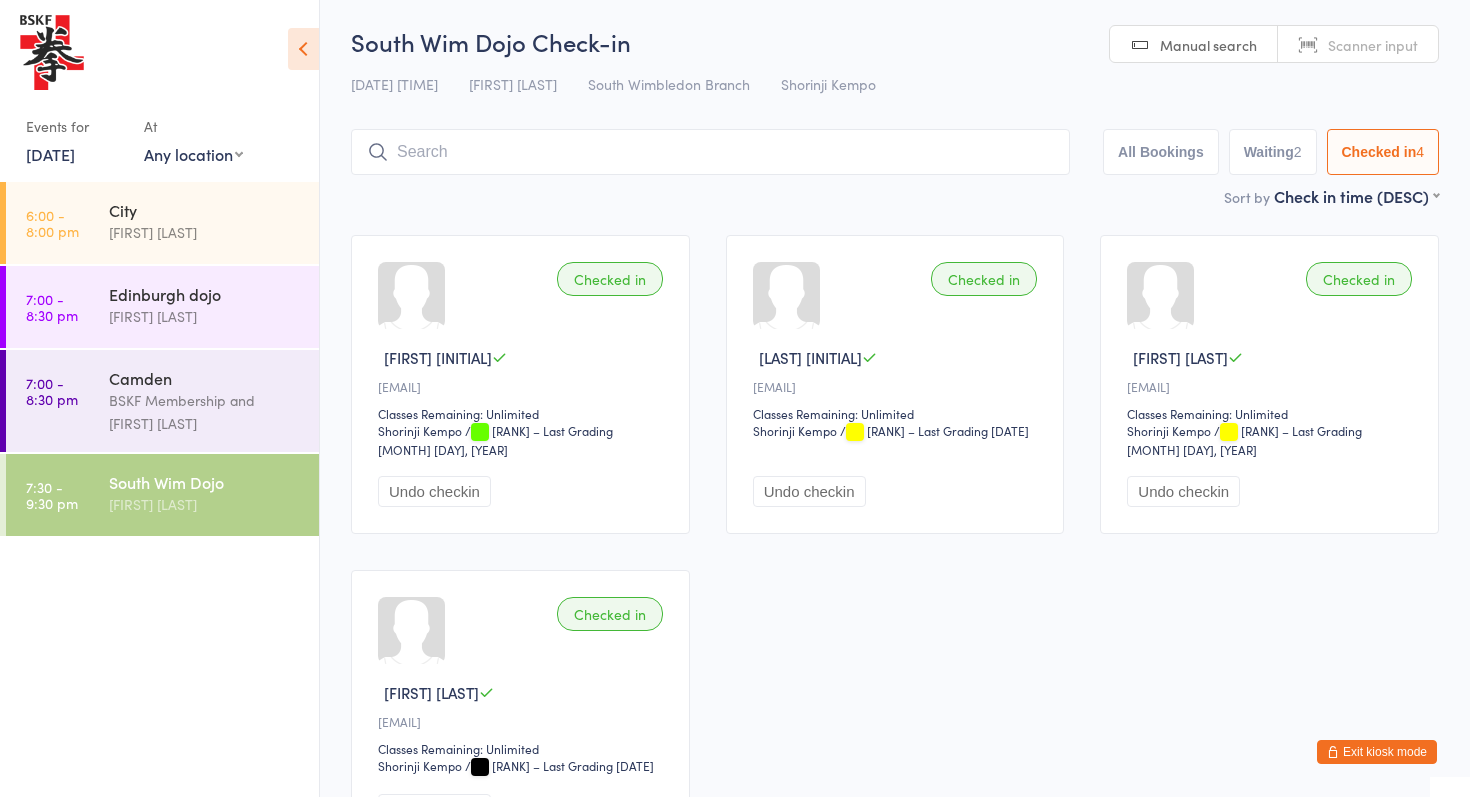 scroll, scrollTop: 0, scrollLeft: 0, axis: both 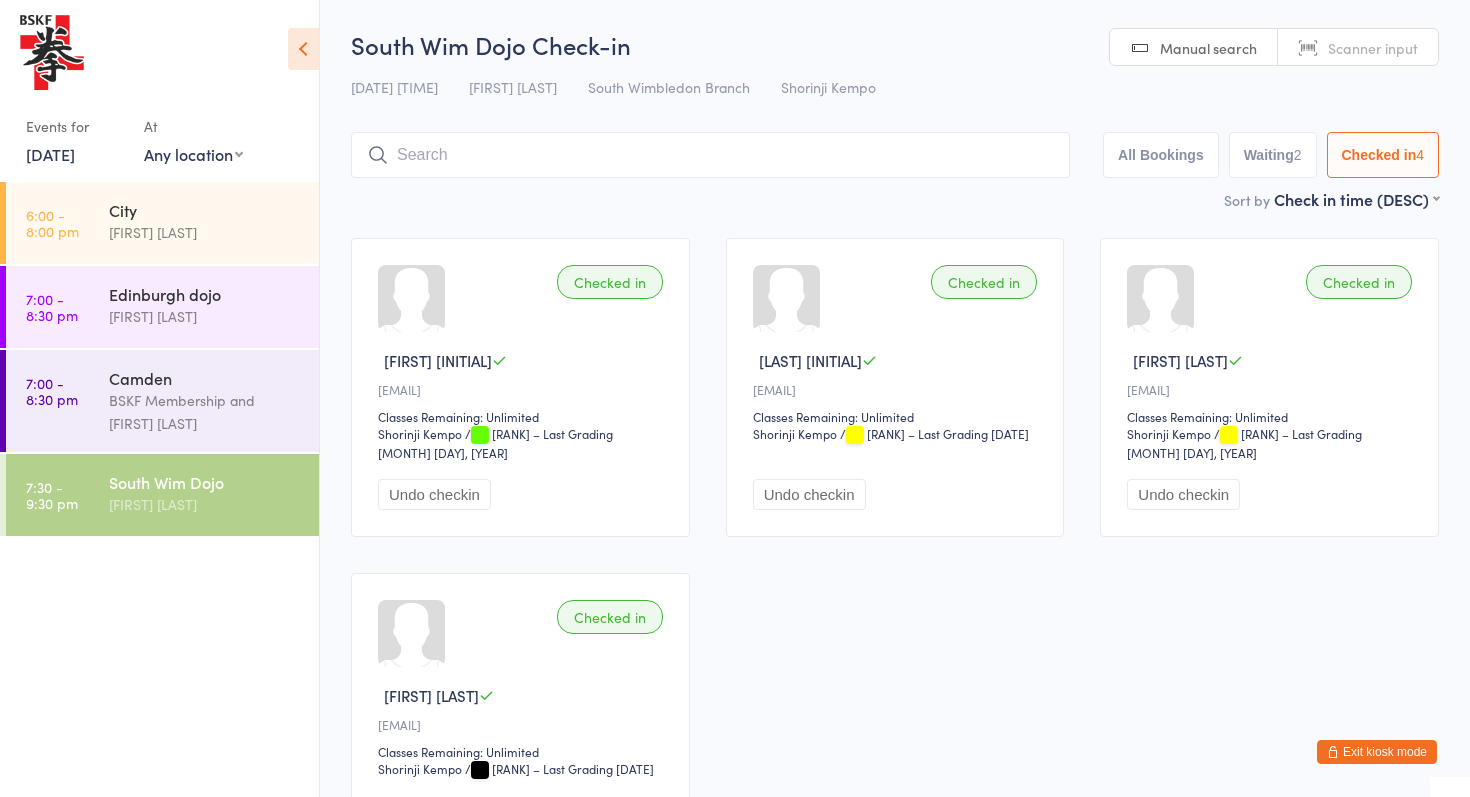 click at bounding box center [710, 155] 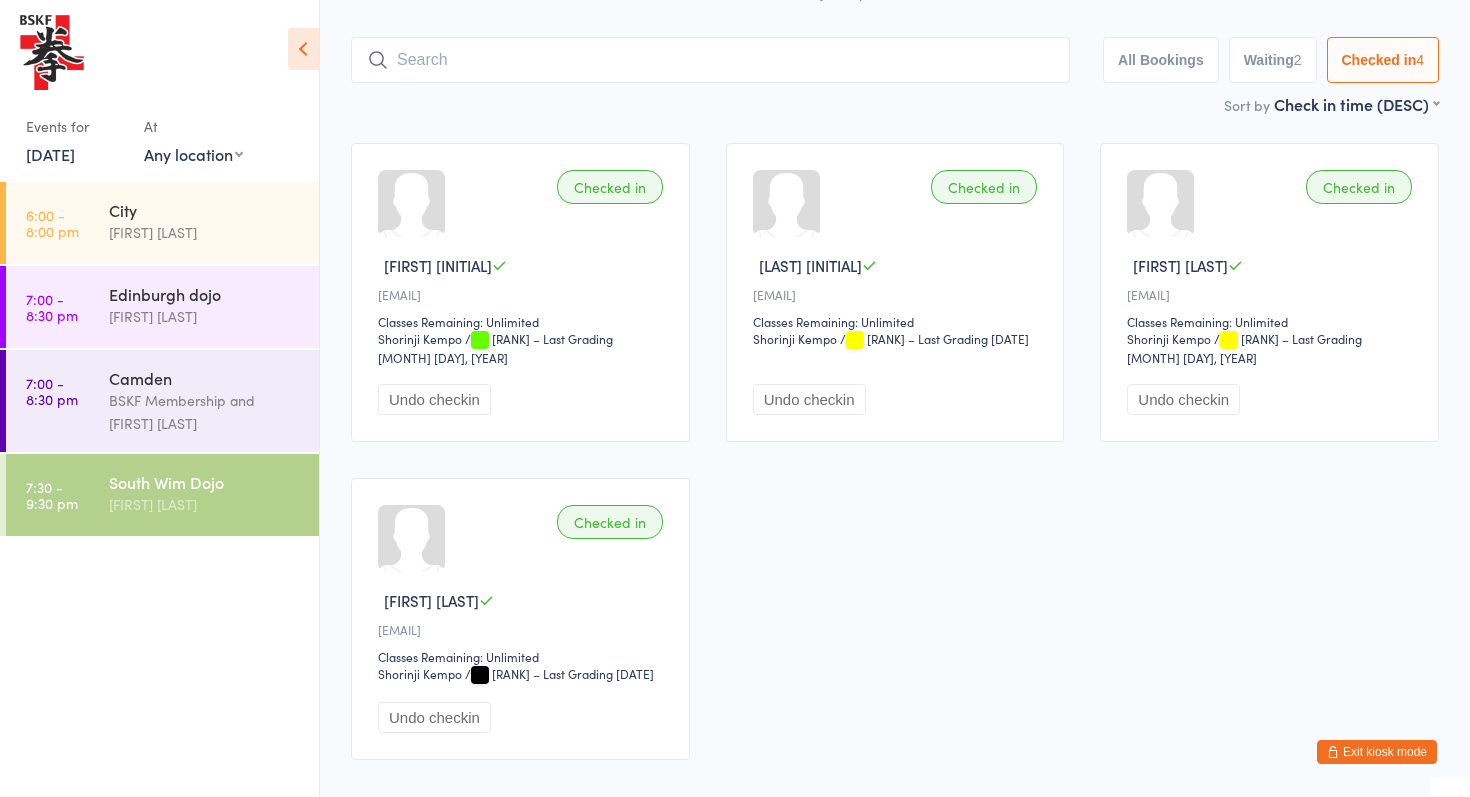 scroll, scrollTop: 133, scrollLeft: 0, axis: vertical 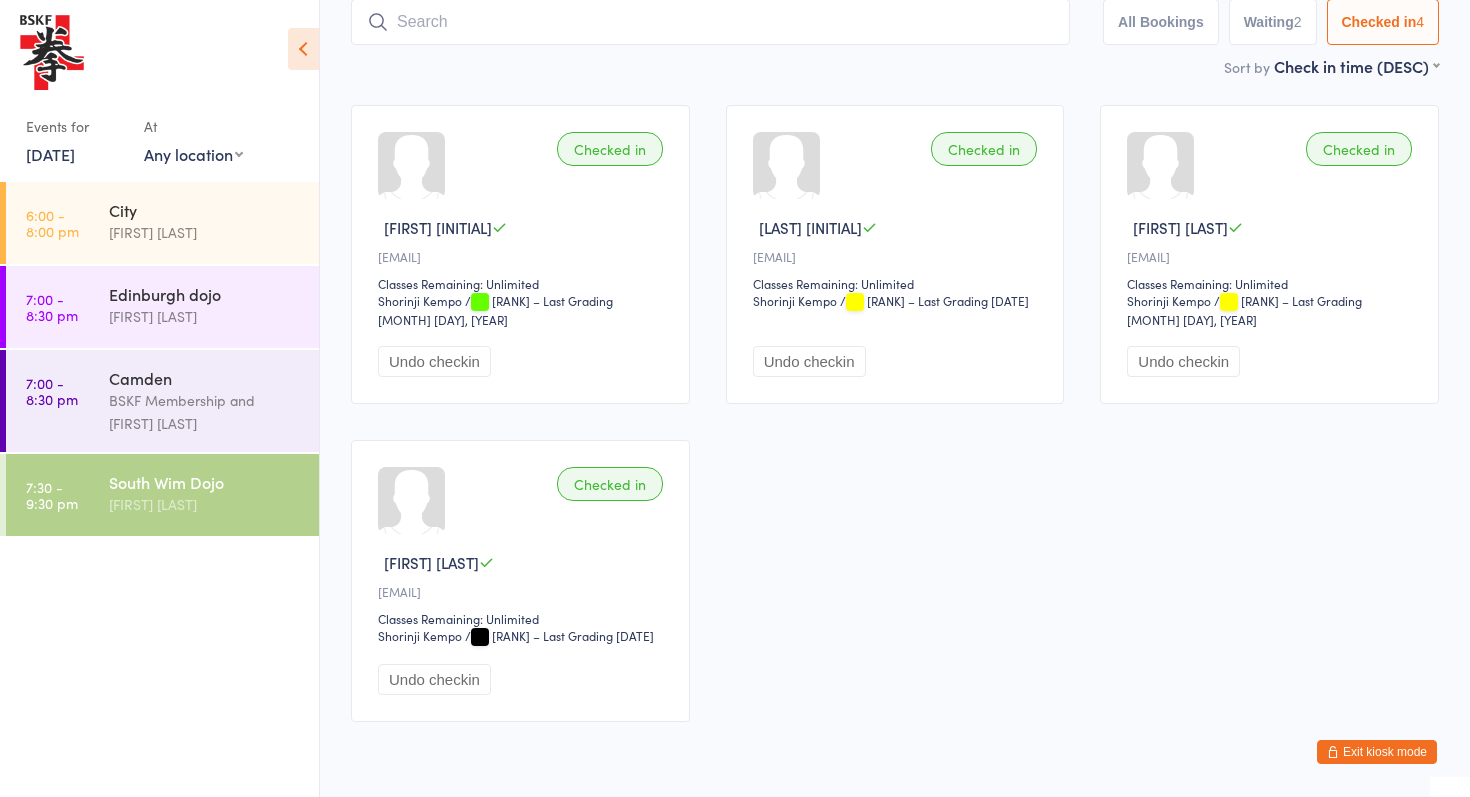 click at bounding box center [710, 22] 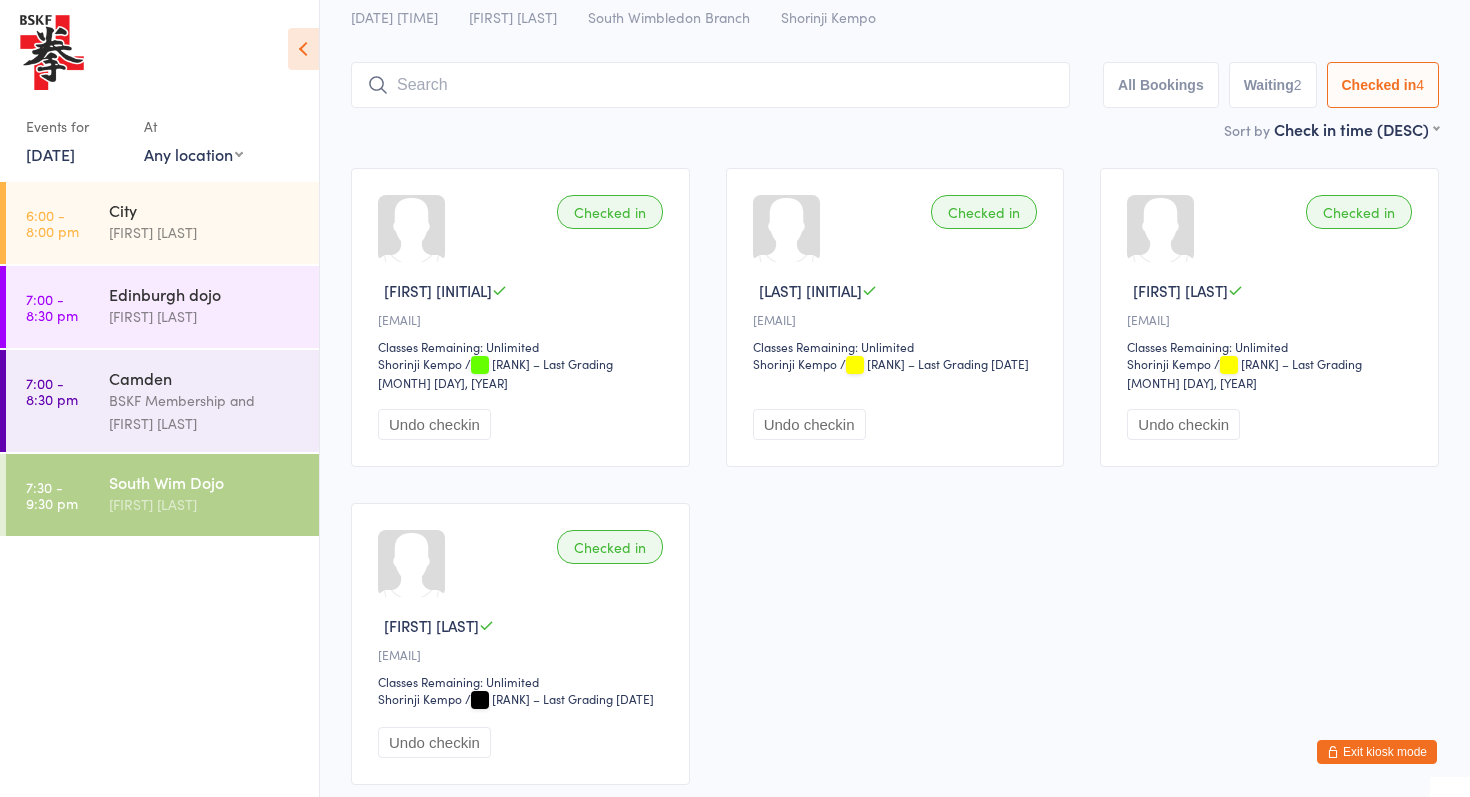 scroll, scrollTop: 40, scrollLeft: 0, axis: vertical 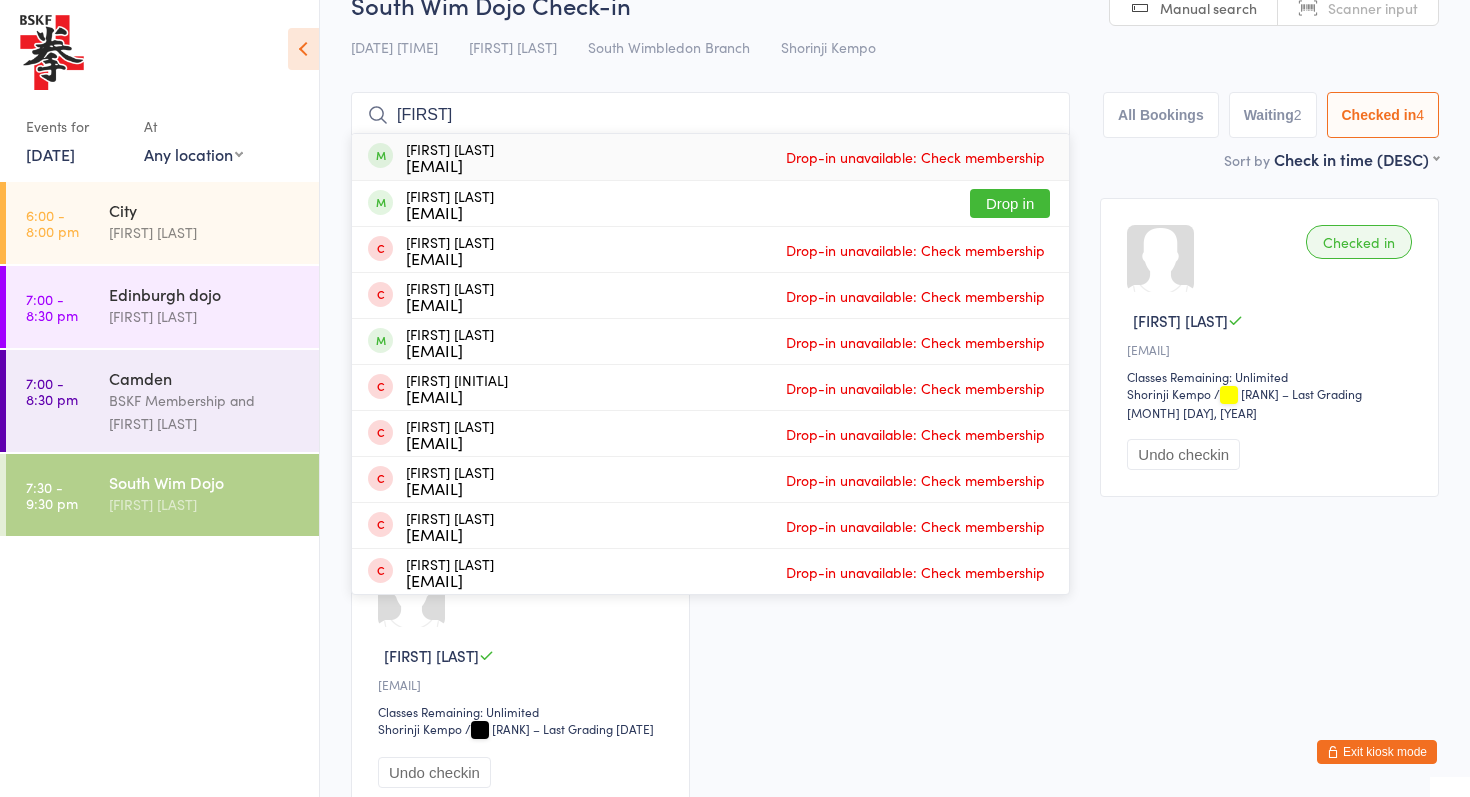 type on "[FIRST]" 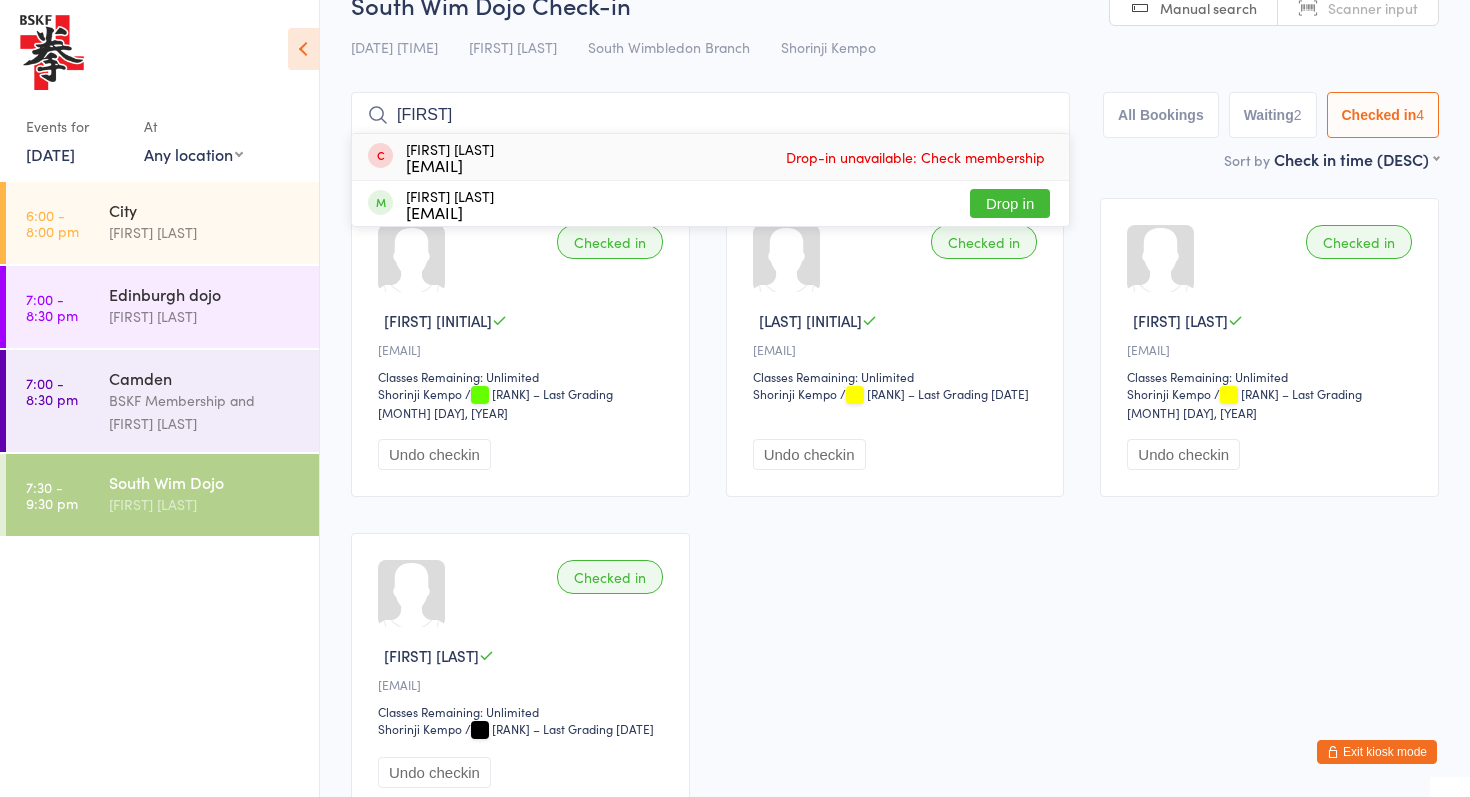 drag, startPoint x: 451, startPoint y: 119, endPoint x: 299, endPoint y: 119, distance: 152 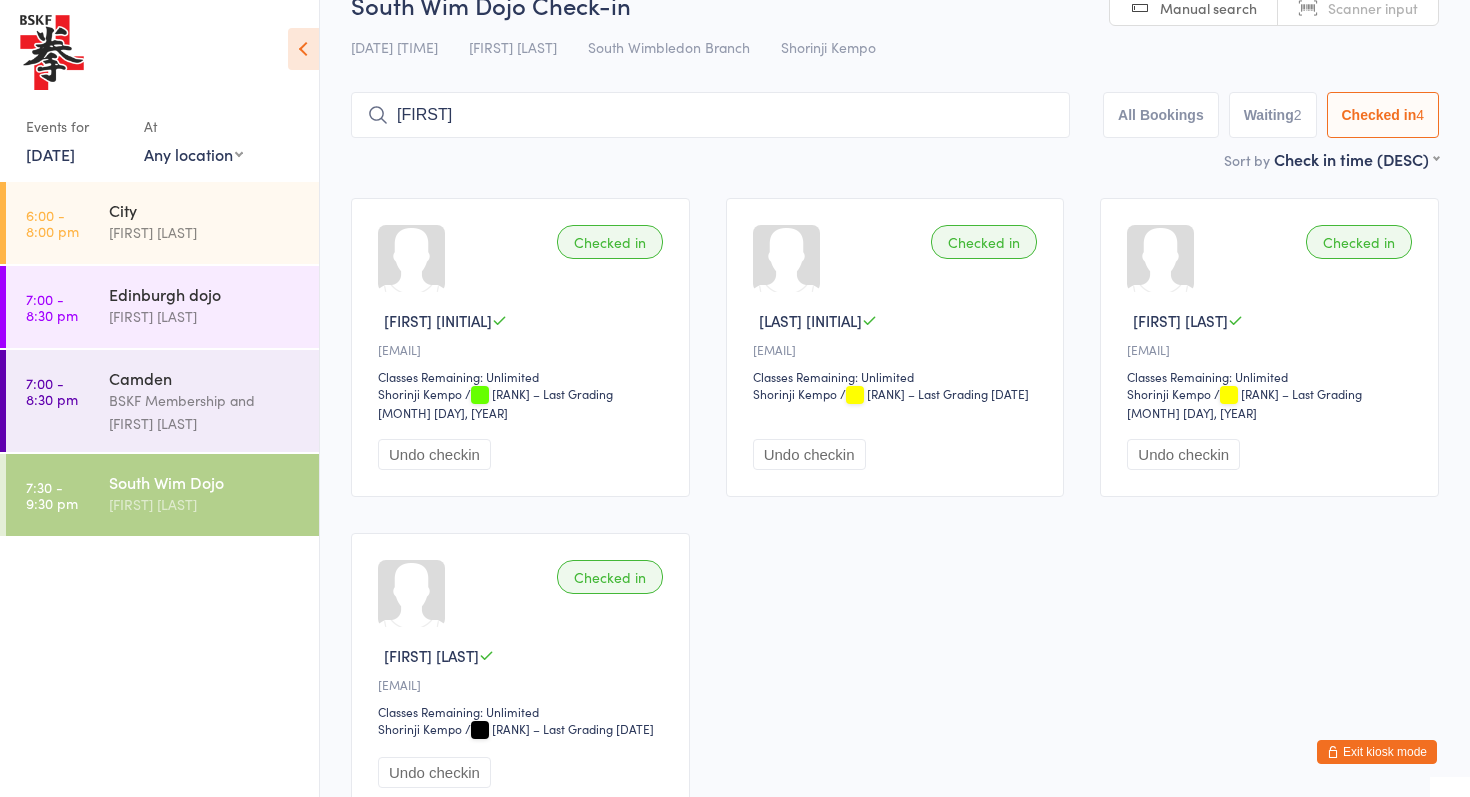 type on "[FIRST]" 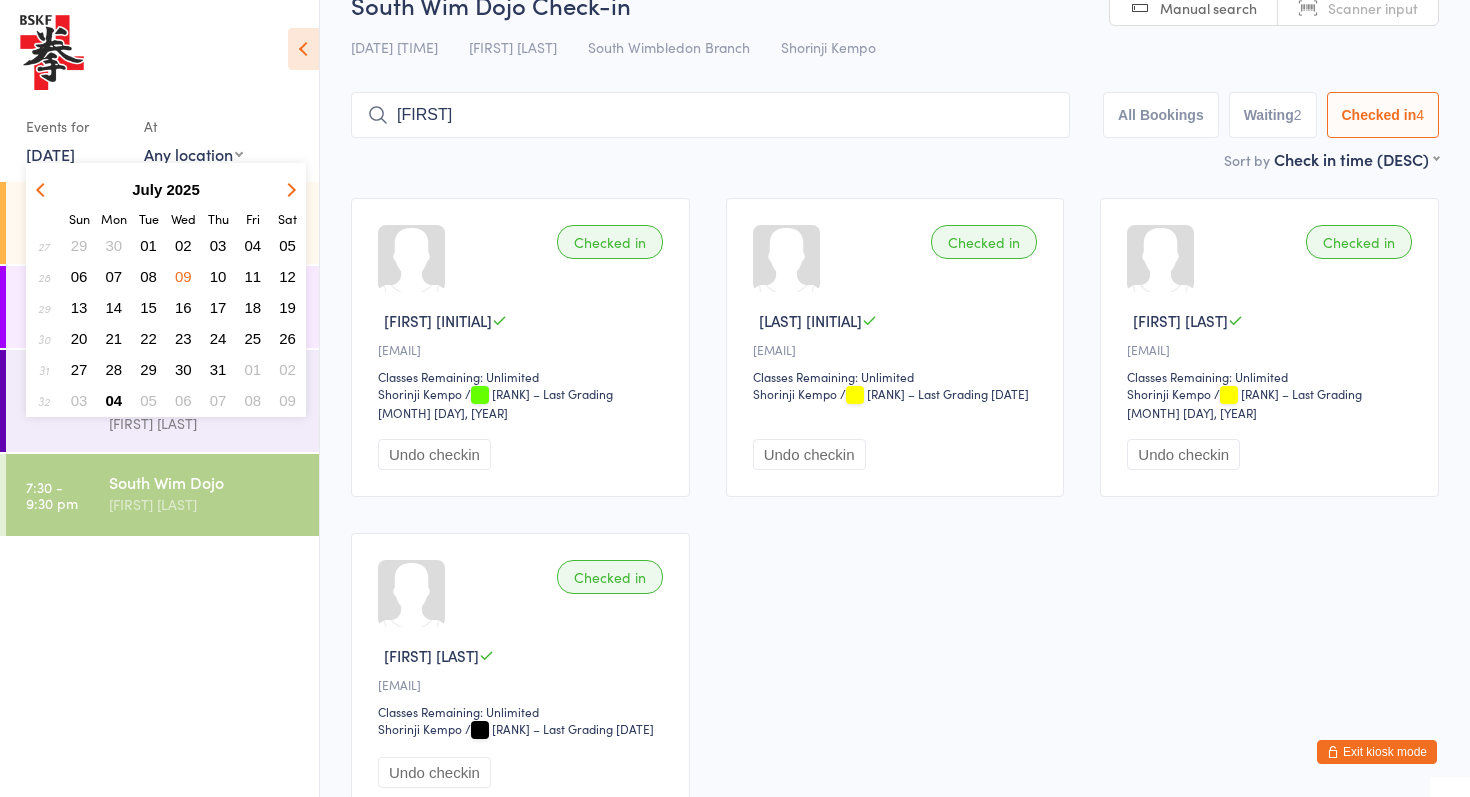 click on "14" at bounding box center (114, 307) 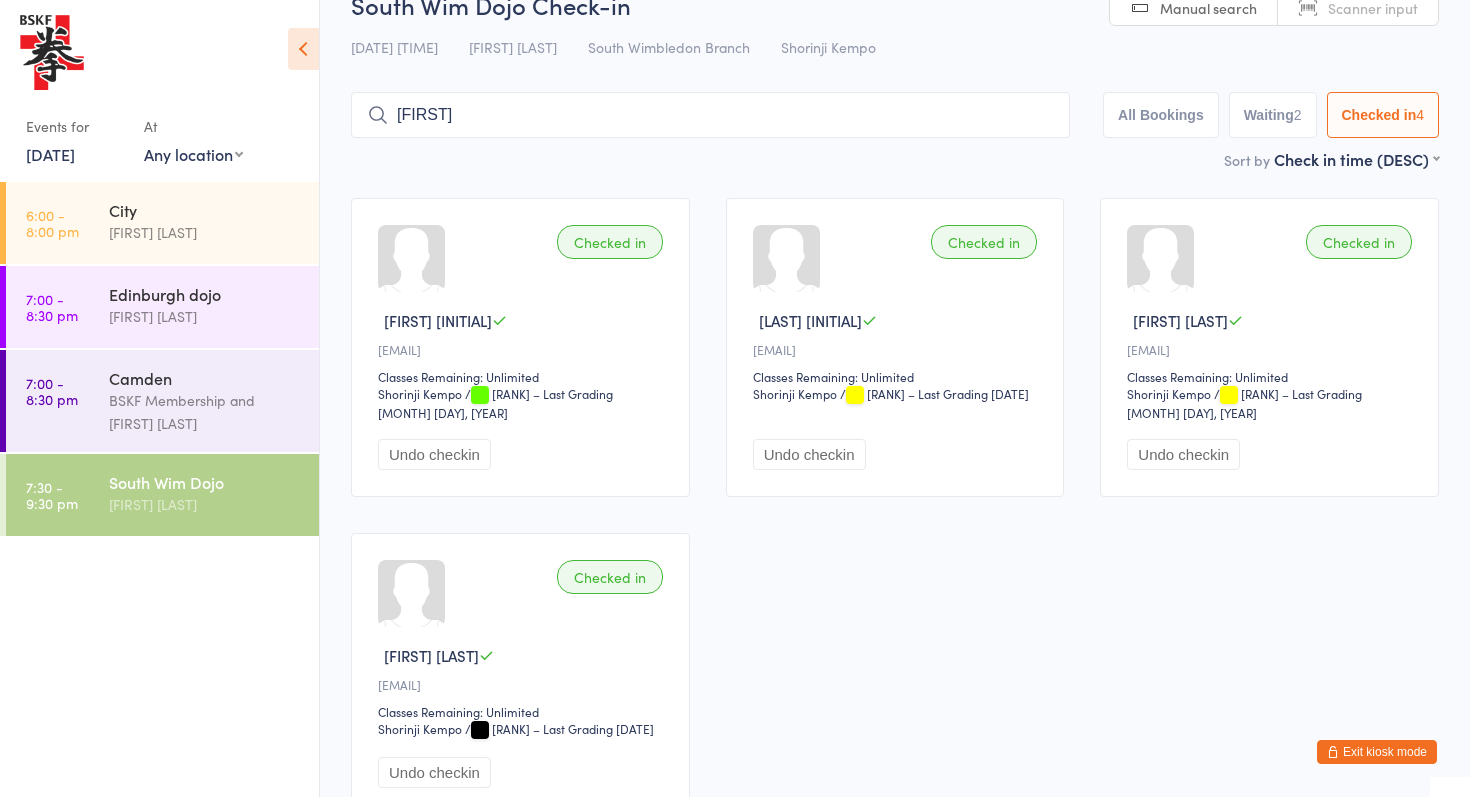 scroll, scrollTop: 0, scrollLeft: 0, axis: both 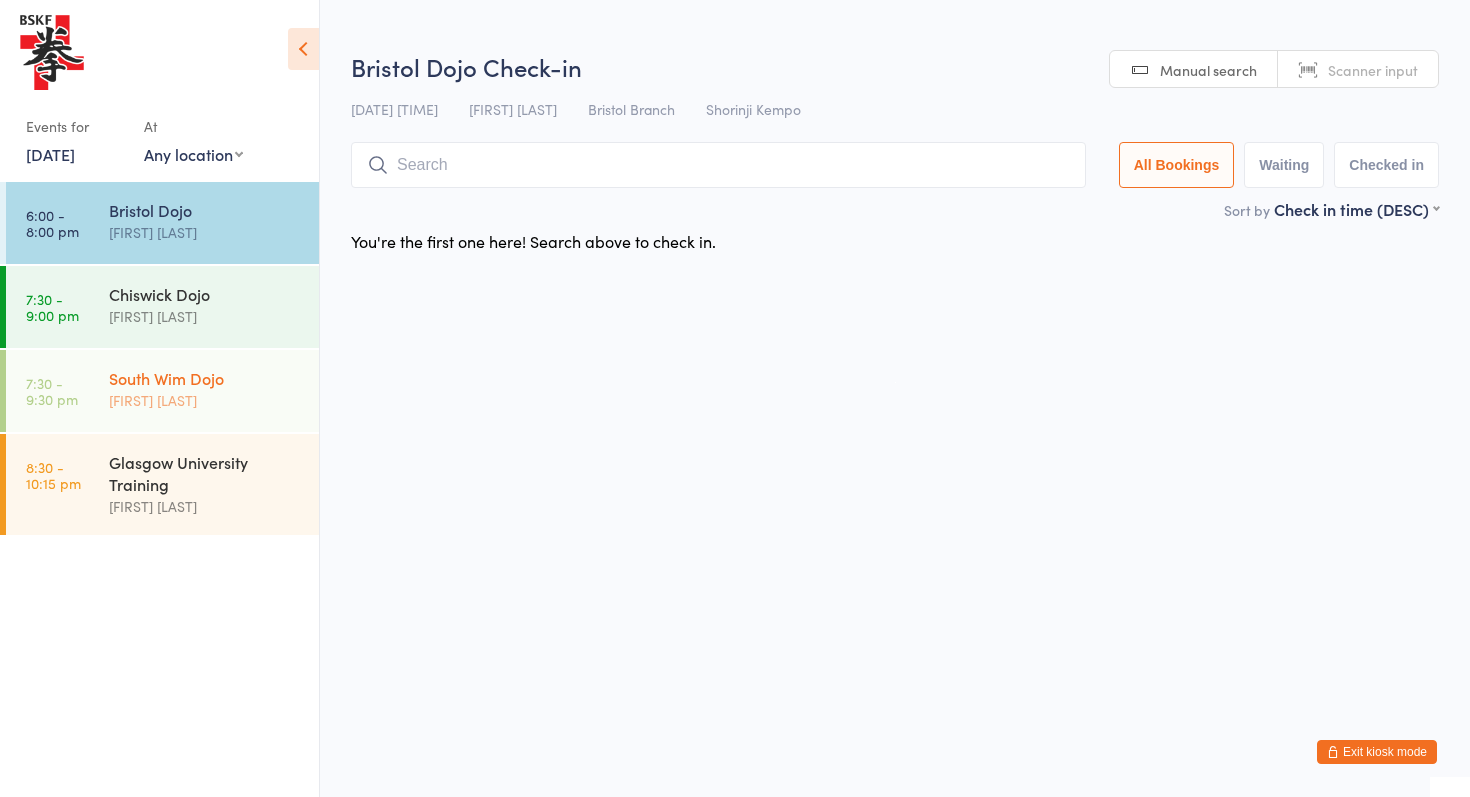 click on "[FIRST] [LAST]" at bounding box center [205, 400] 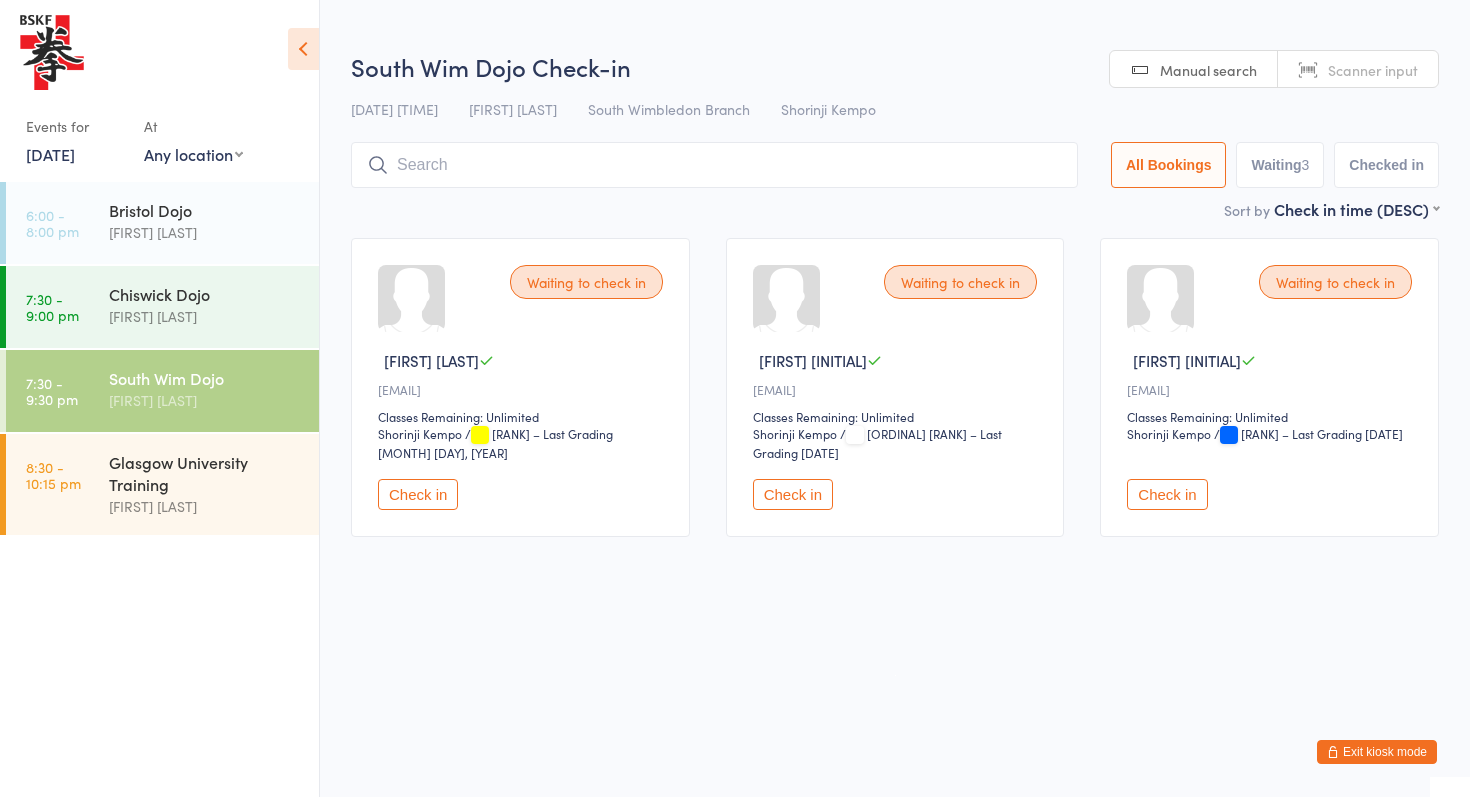 click on "Checked in" at bounding box center [1386, 165] 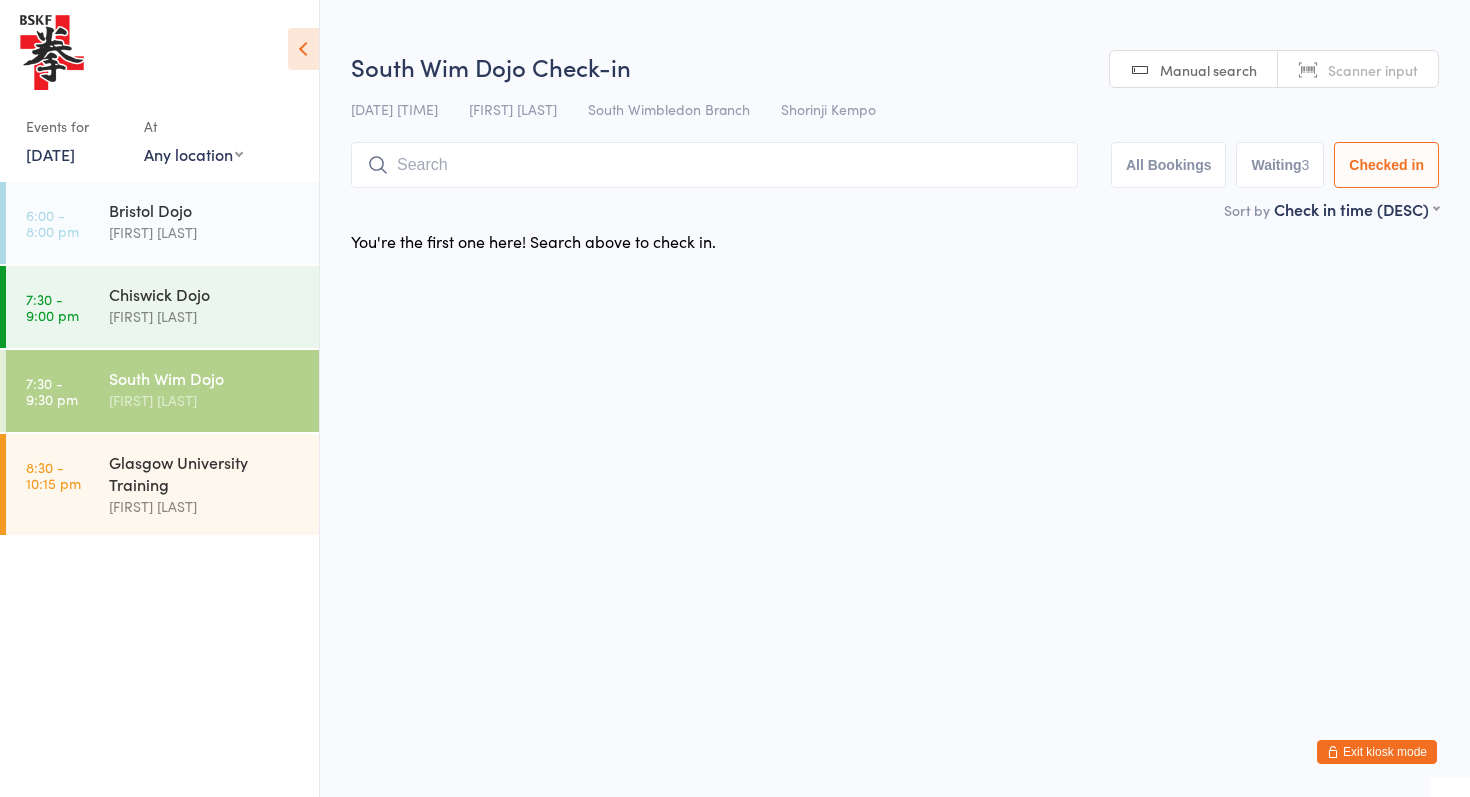 click at bounding box center [714, 165] 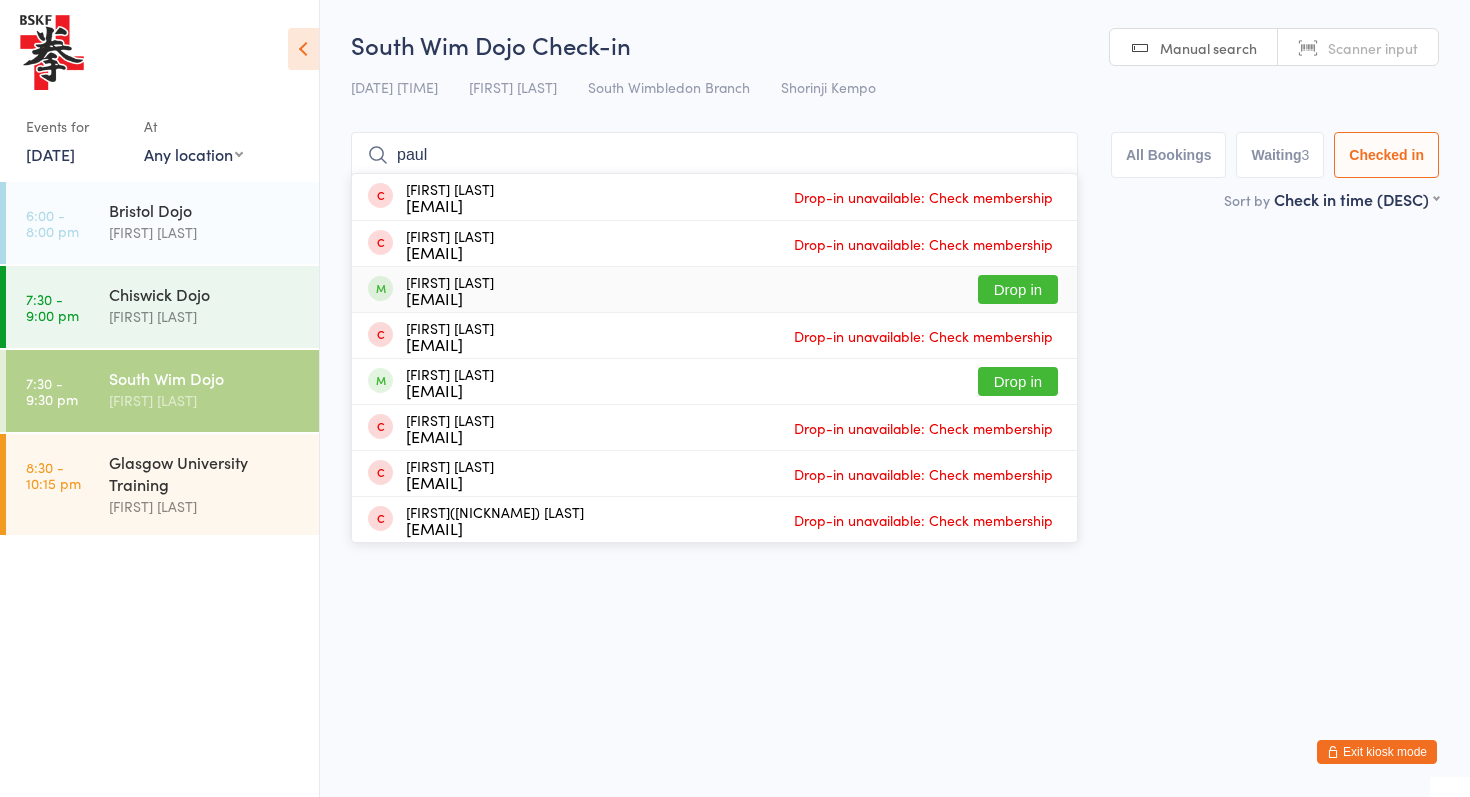 type on "paul" 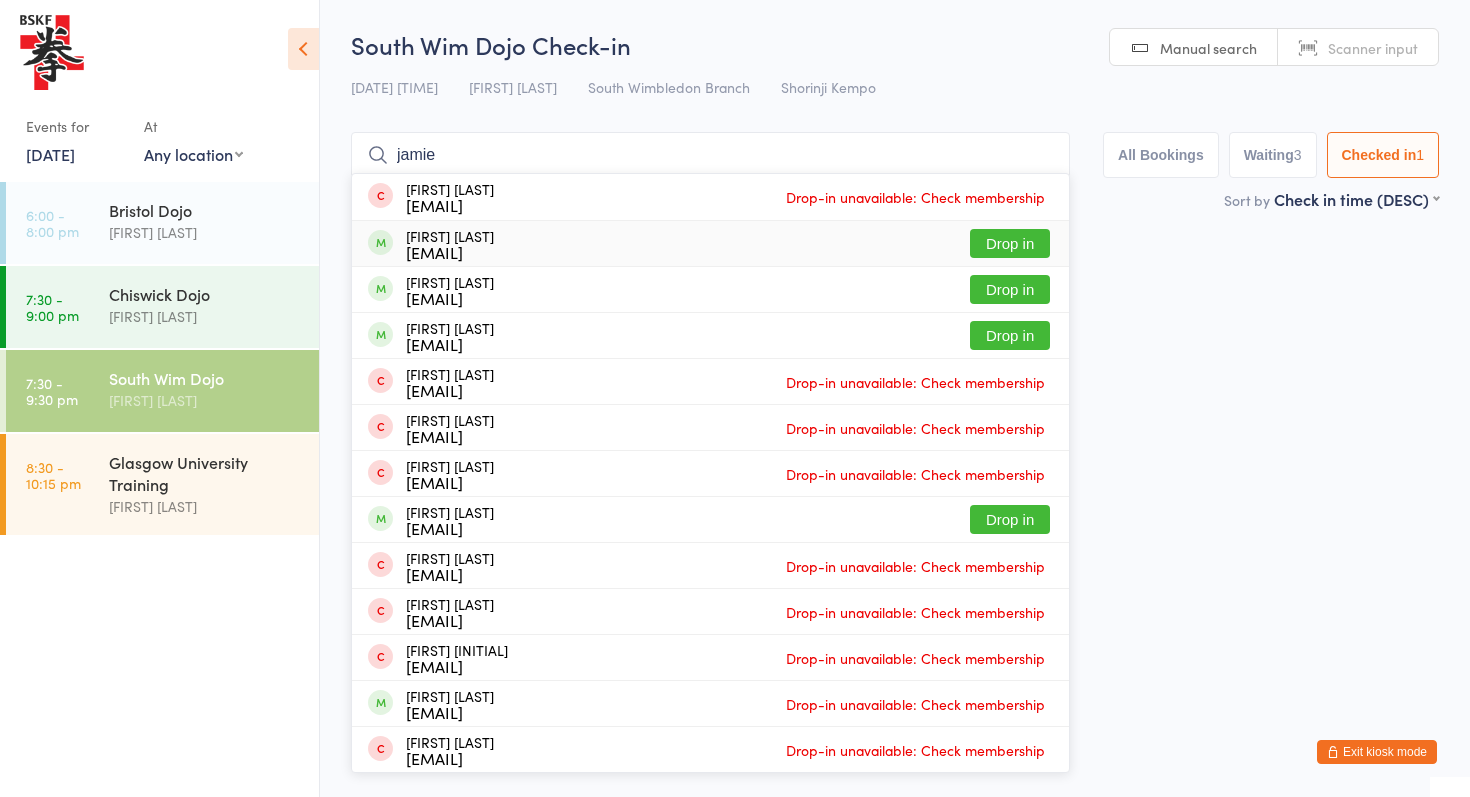 type on "jamie" 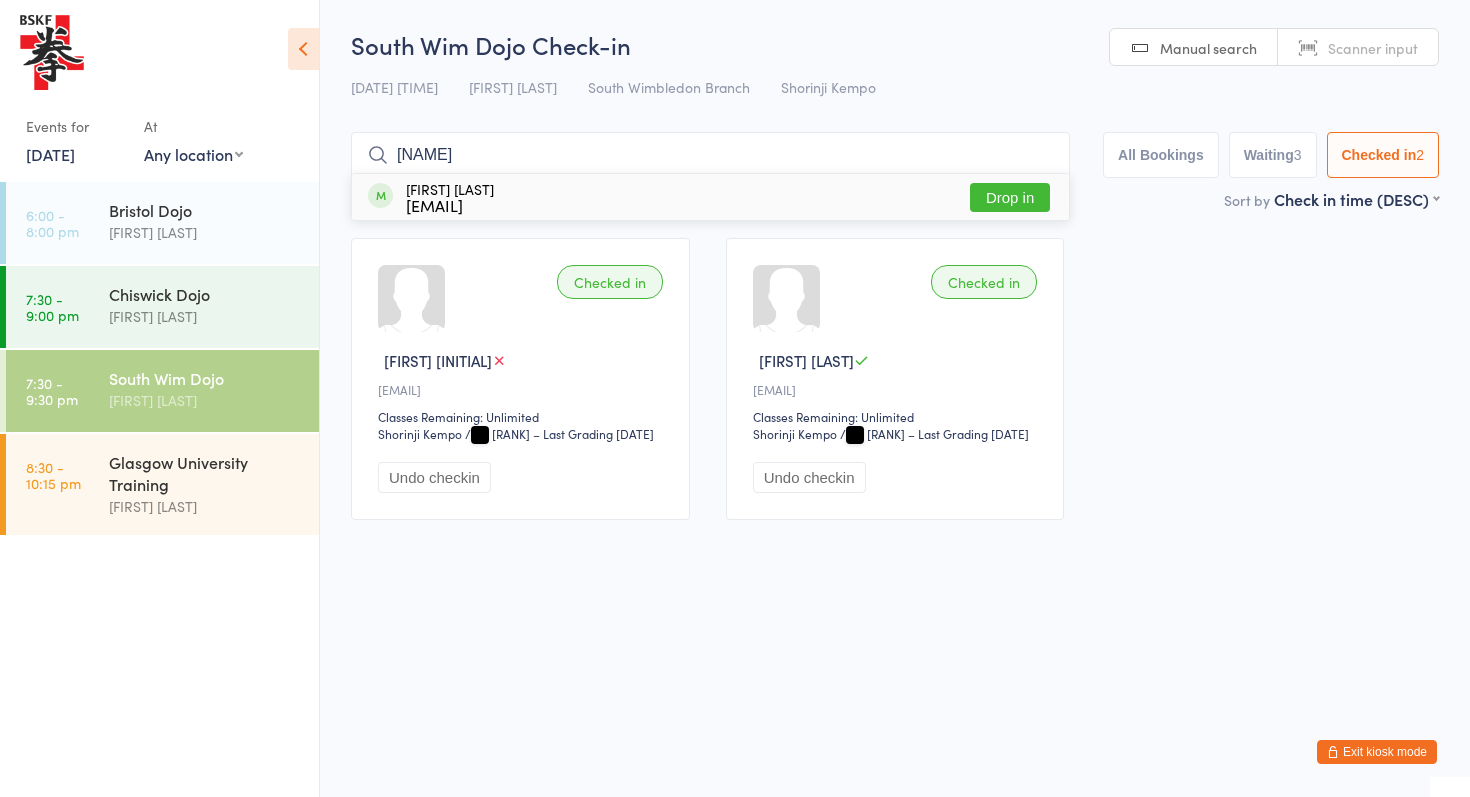 type on "[NAME]" 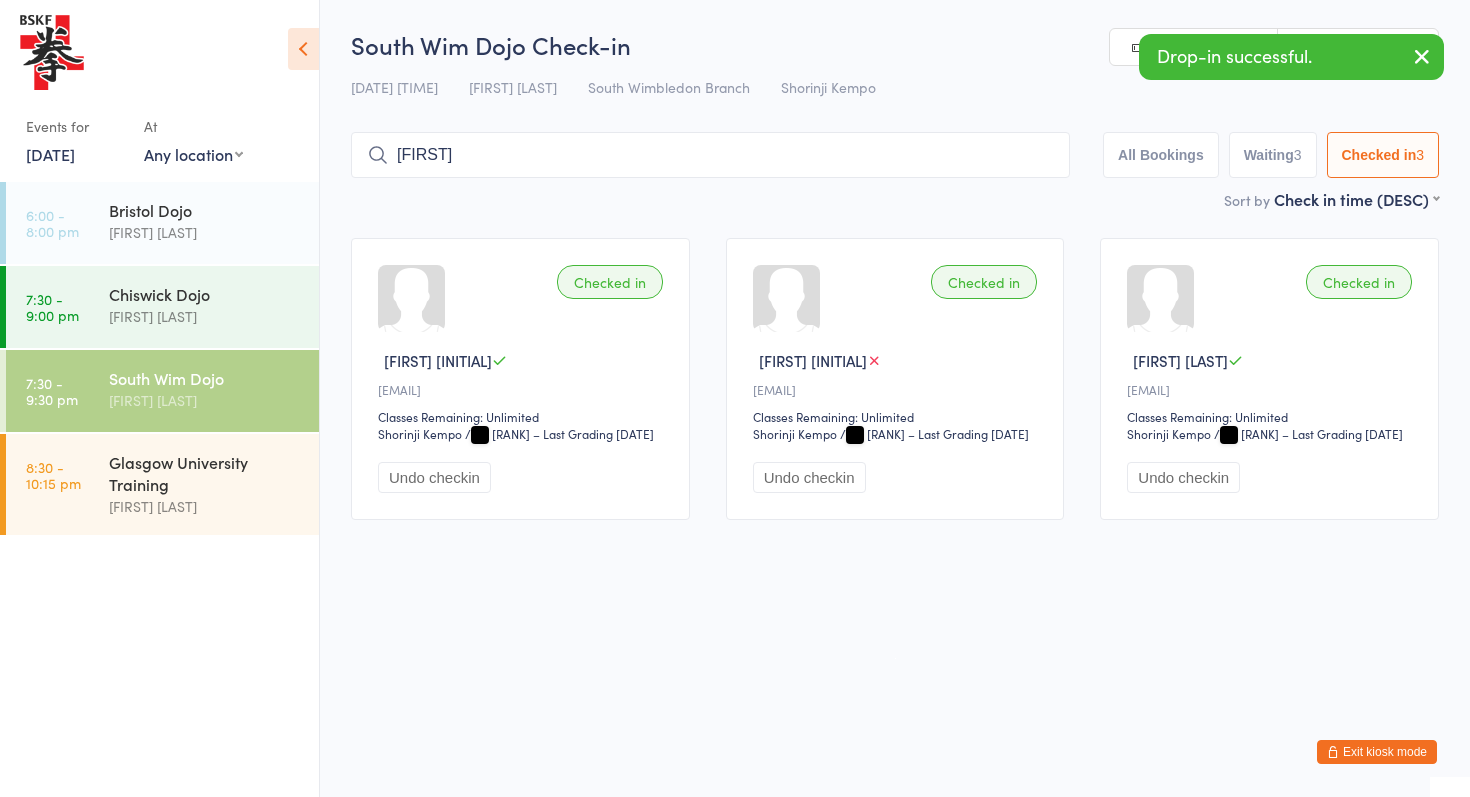 type on "[FIRST]" 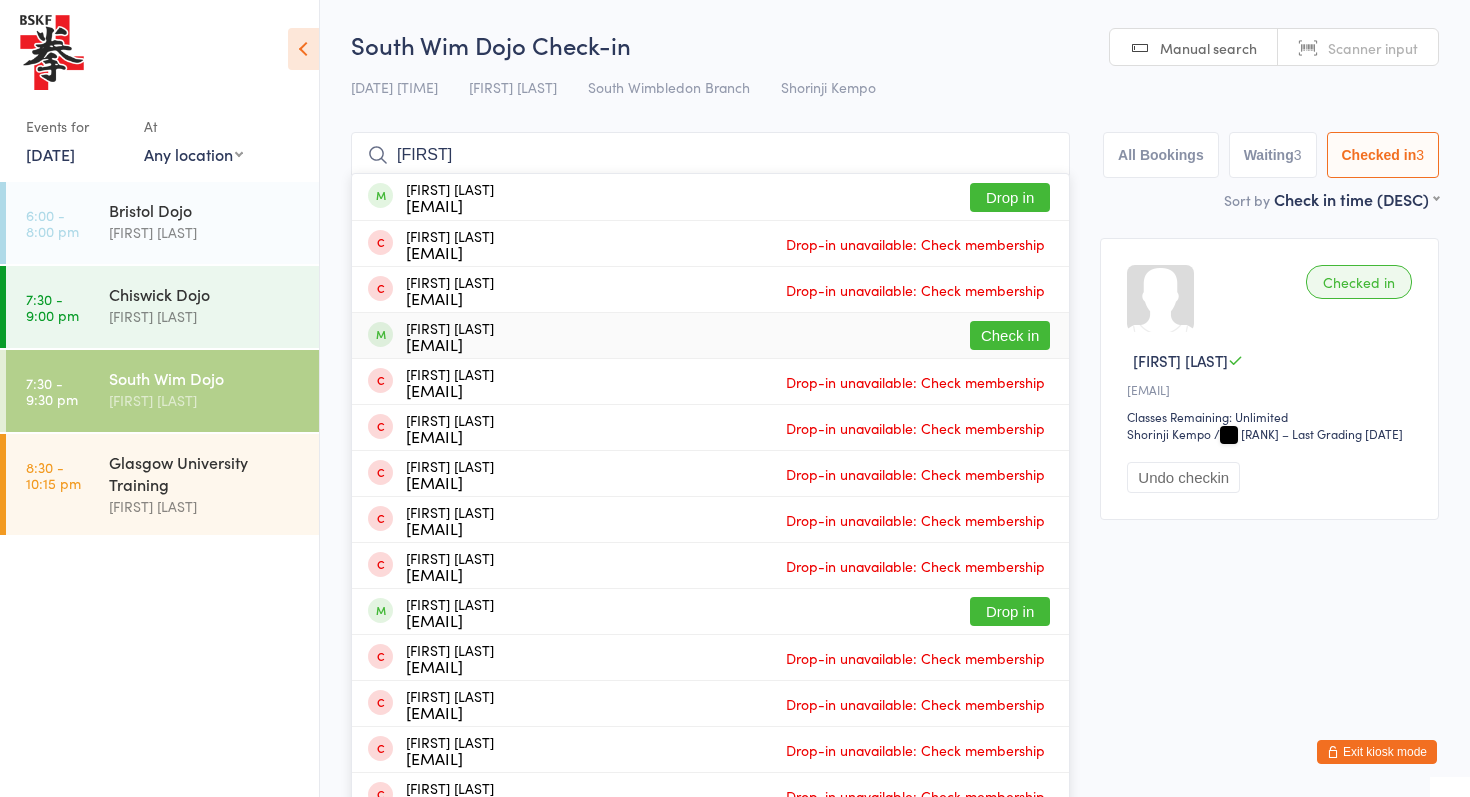 type on "[FIRST]" 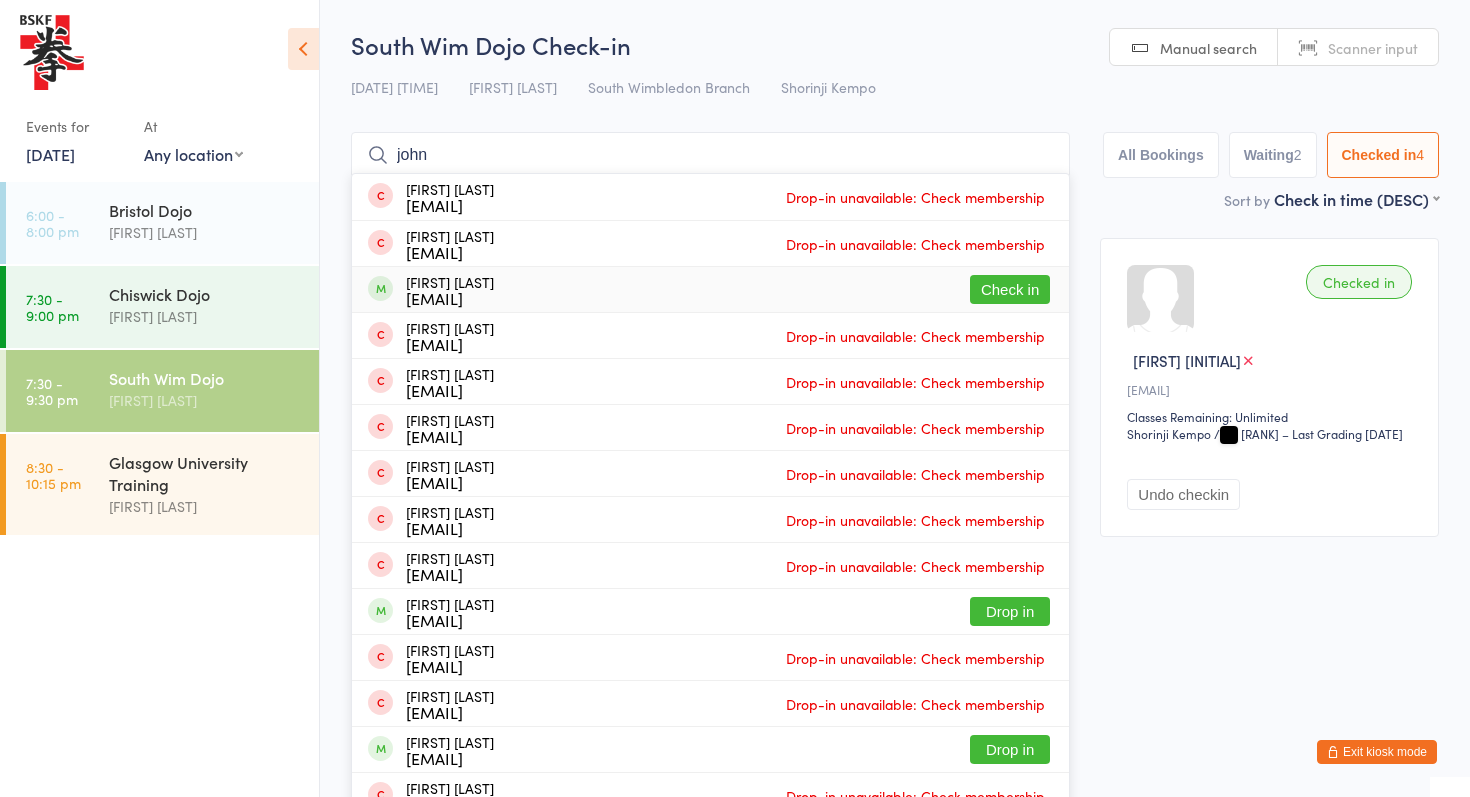 type on "john" 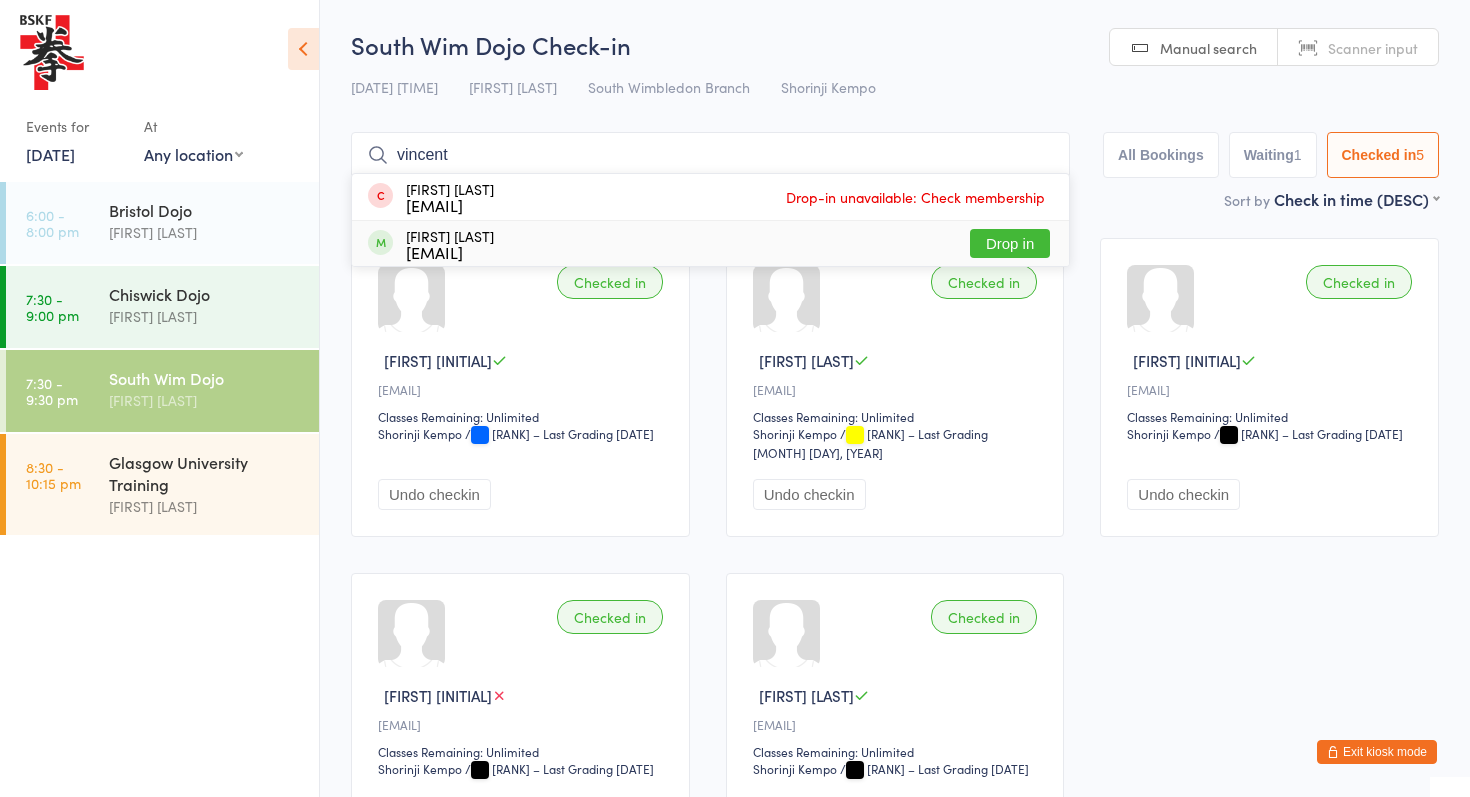 type on "vincent" 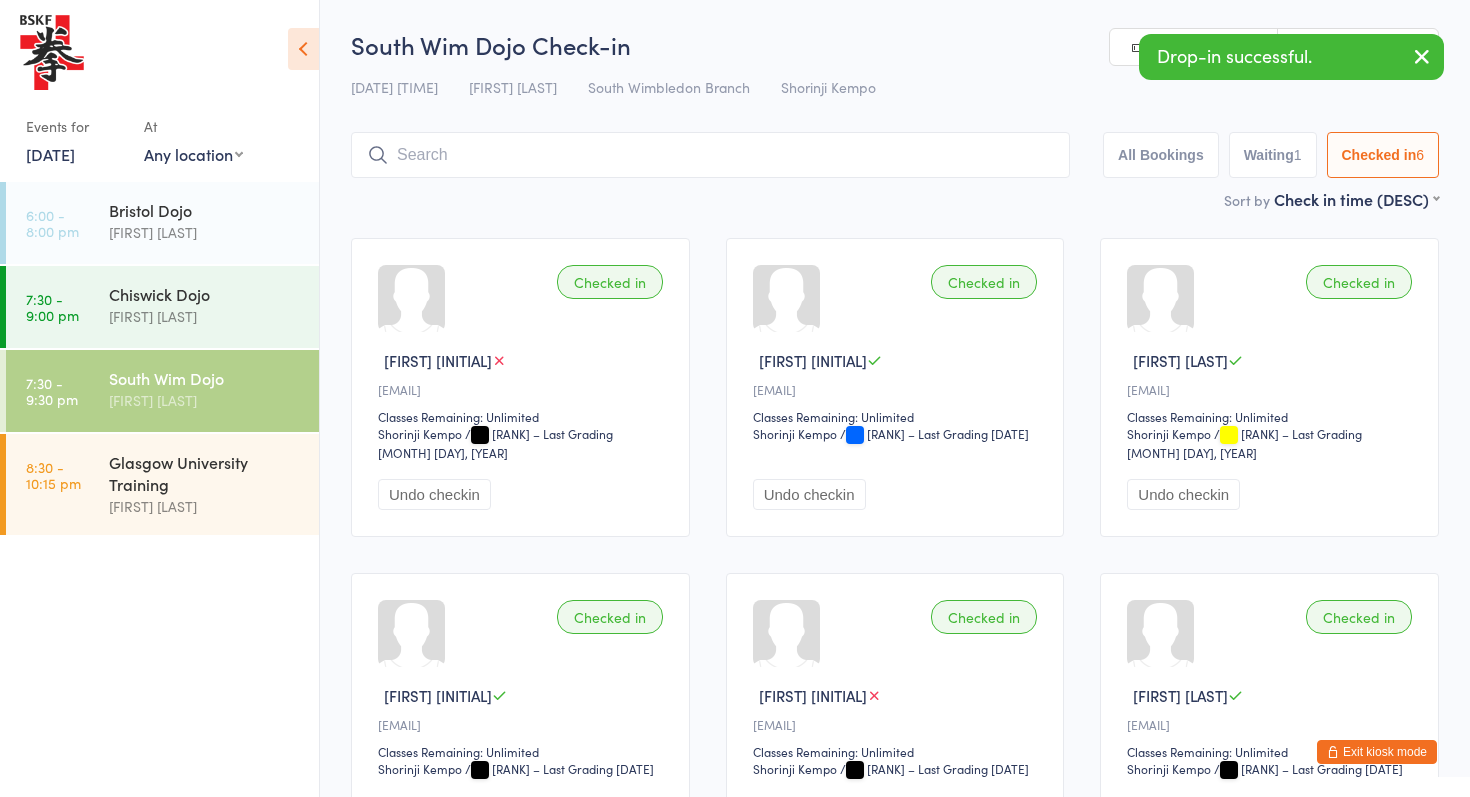 click on "Undo checkin" at bounding box center [434, 494] 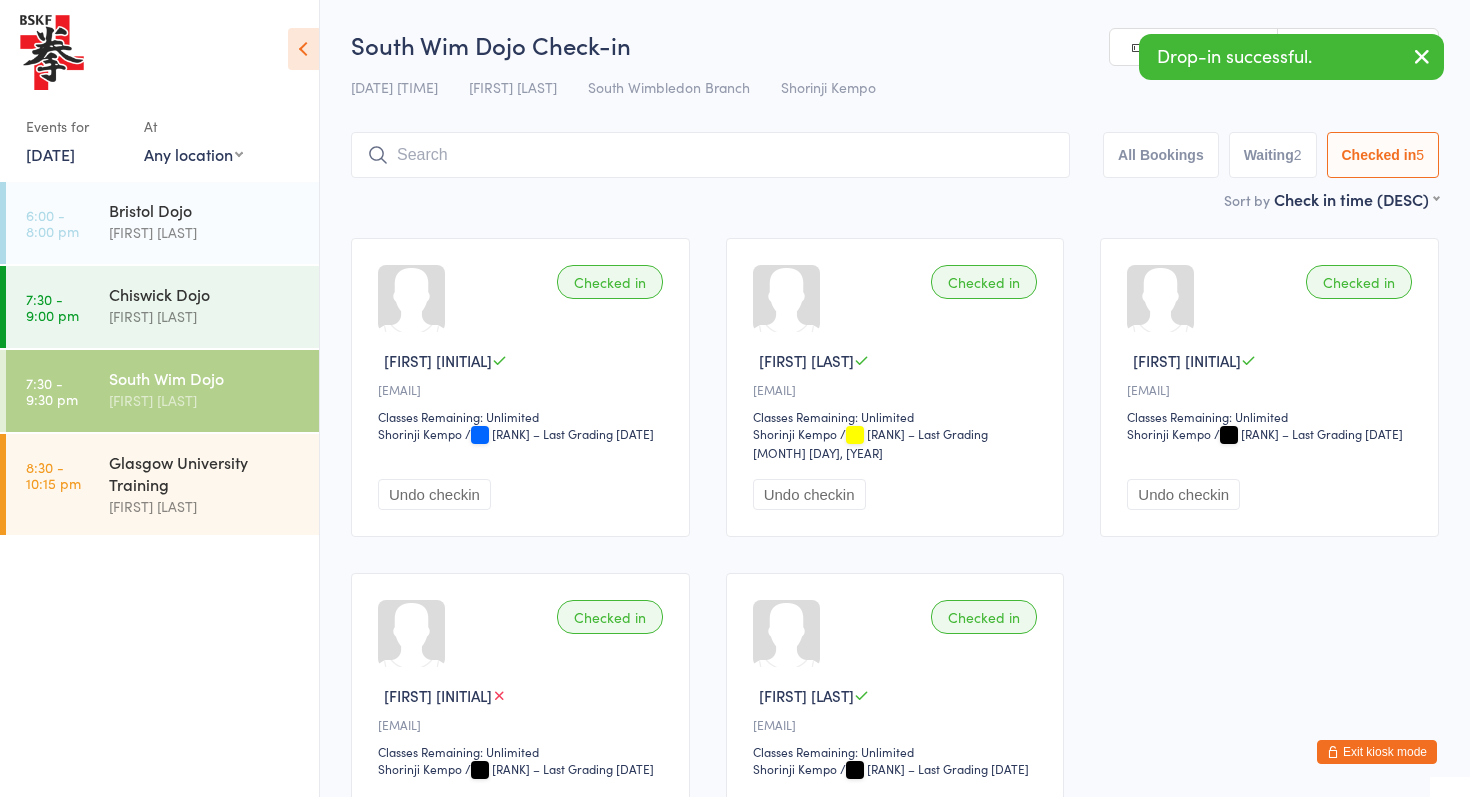 click at bounding box center (710, 155) 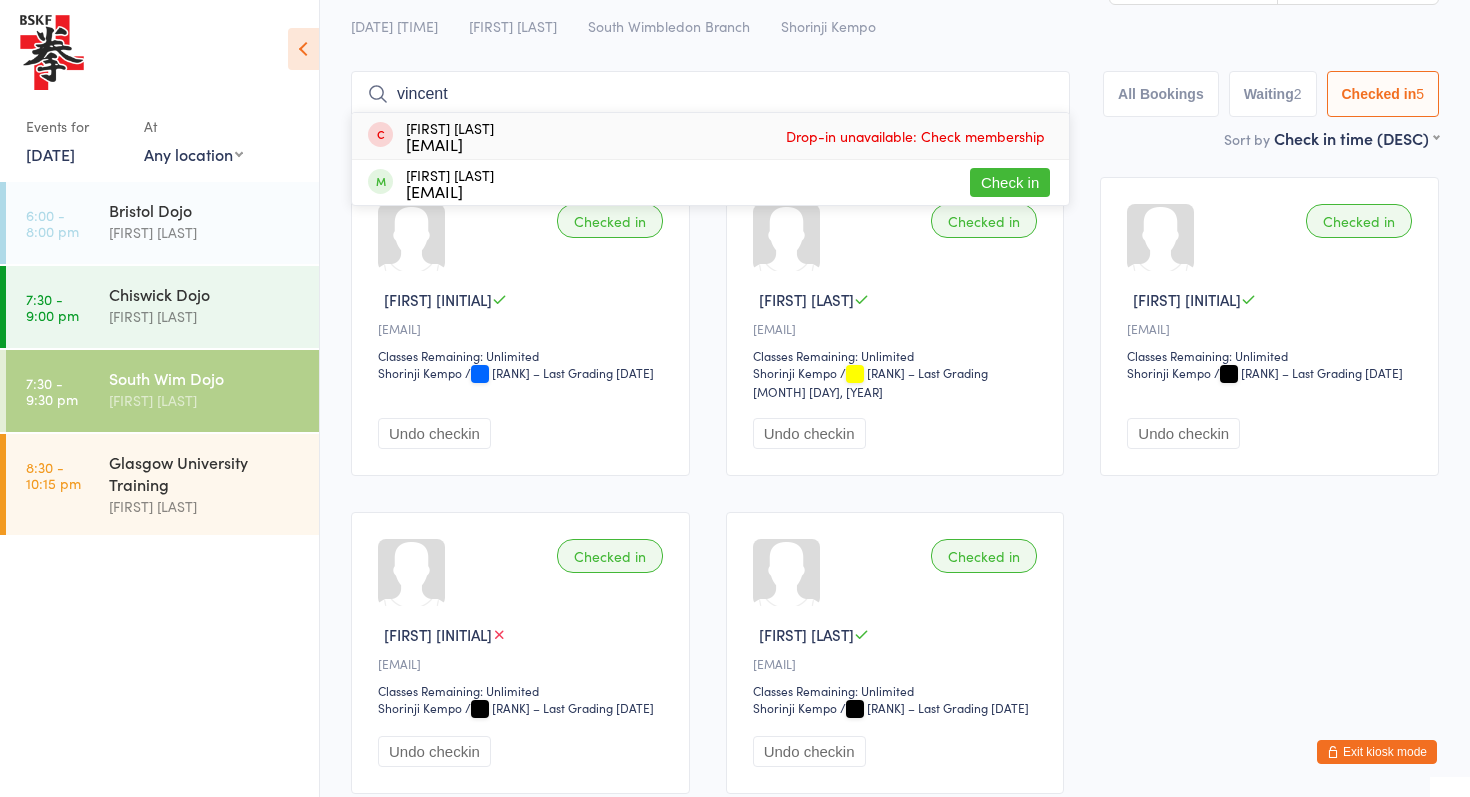 type on "vincent" 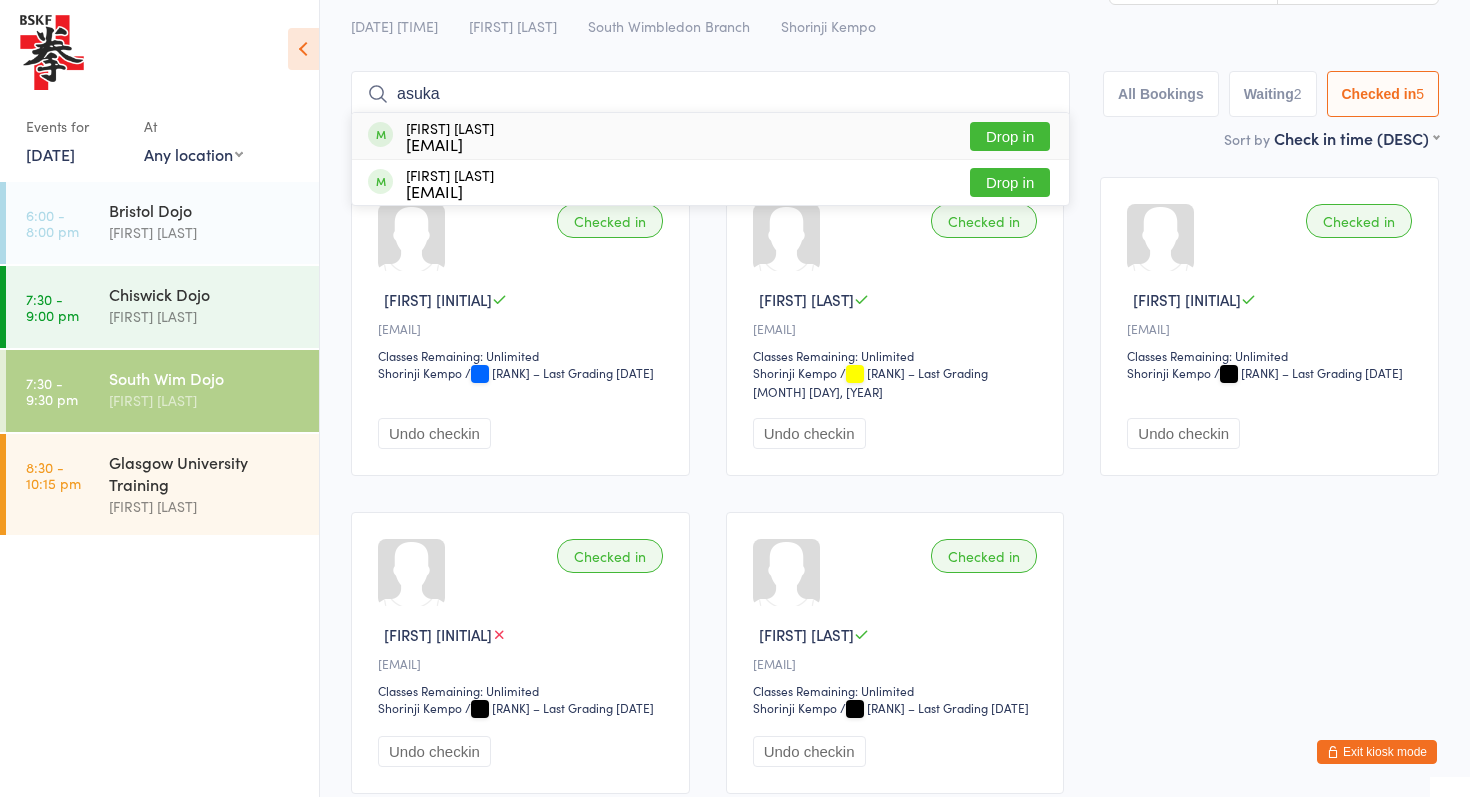 type on "asuka" 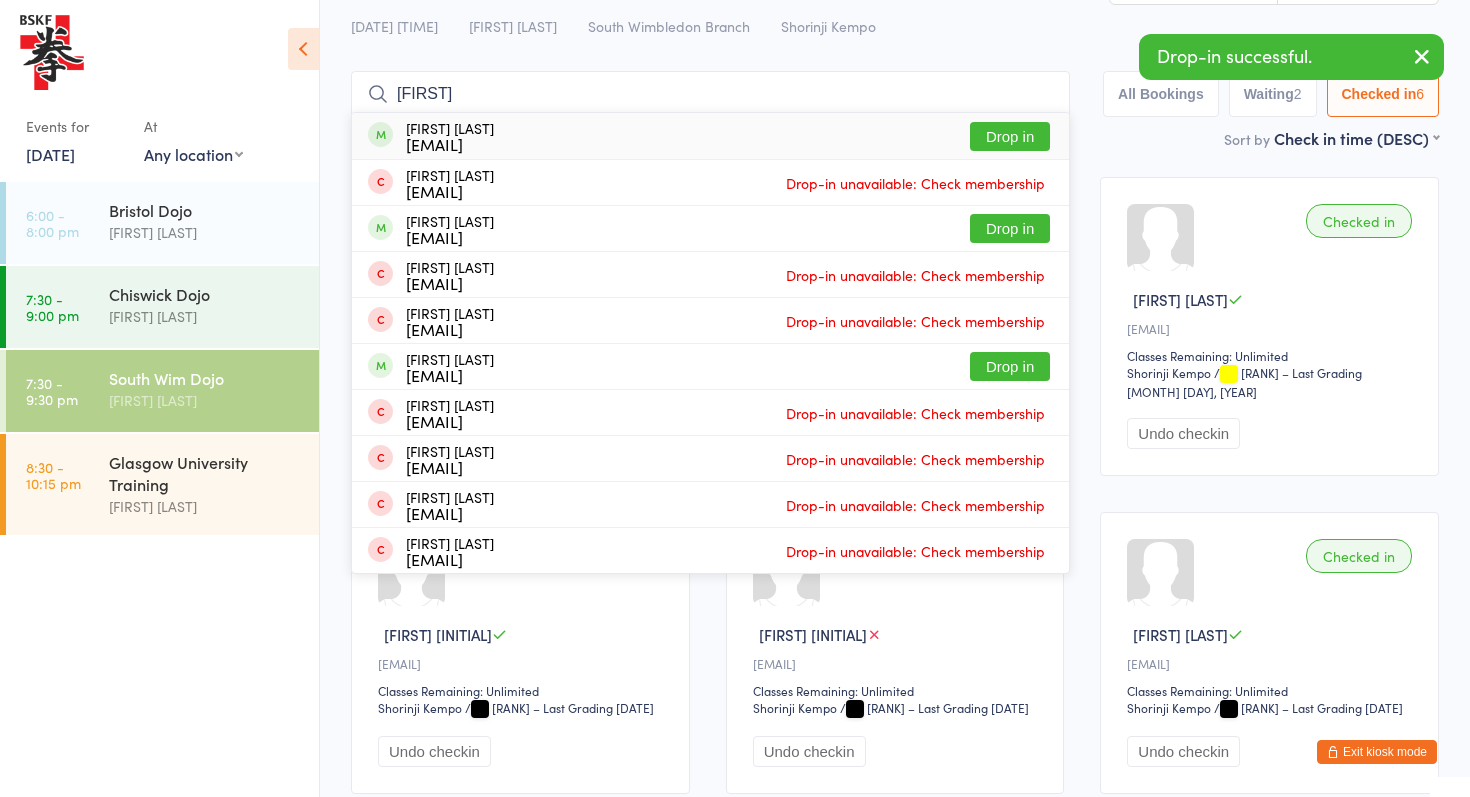 type on "[FIRST]" 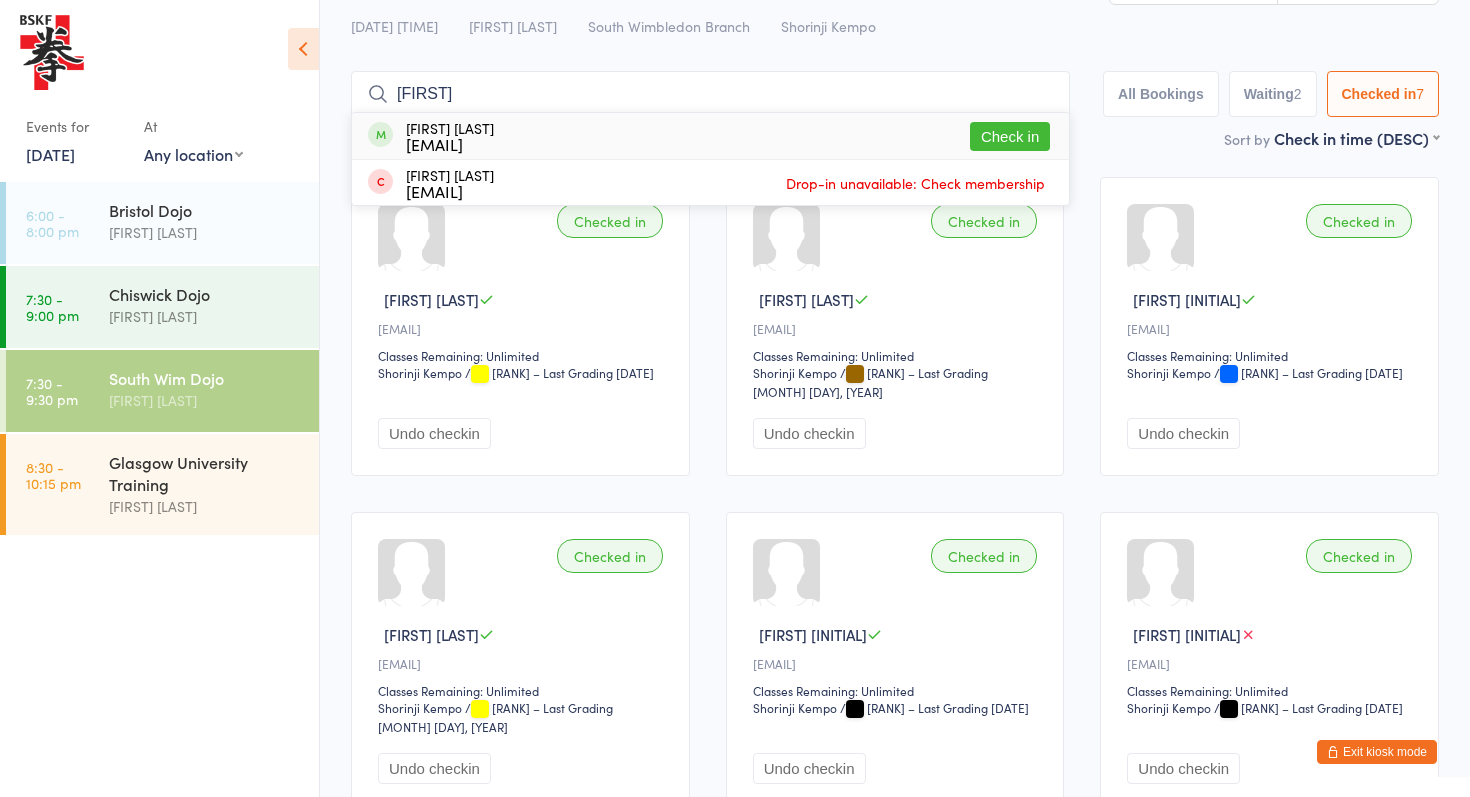 type on "[FIRST]" 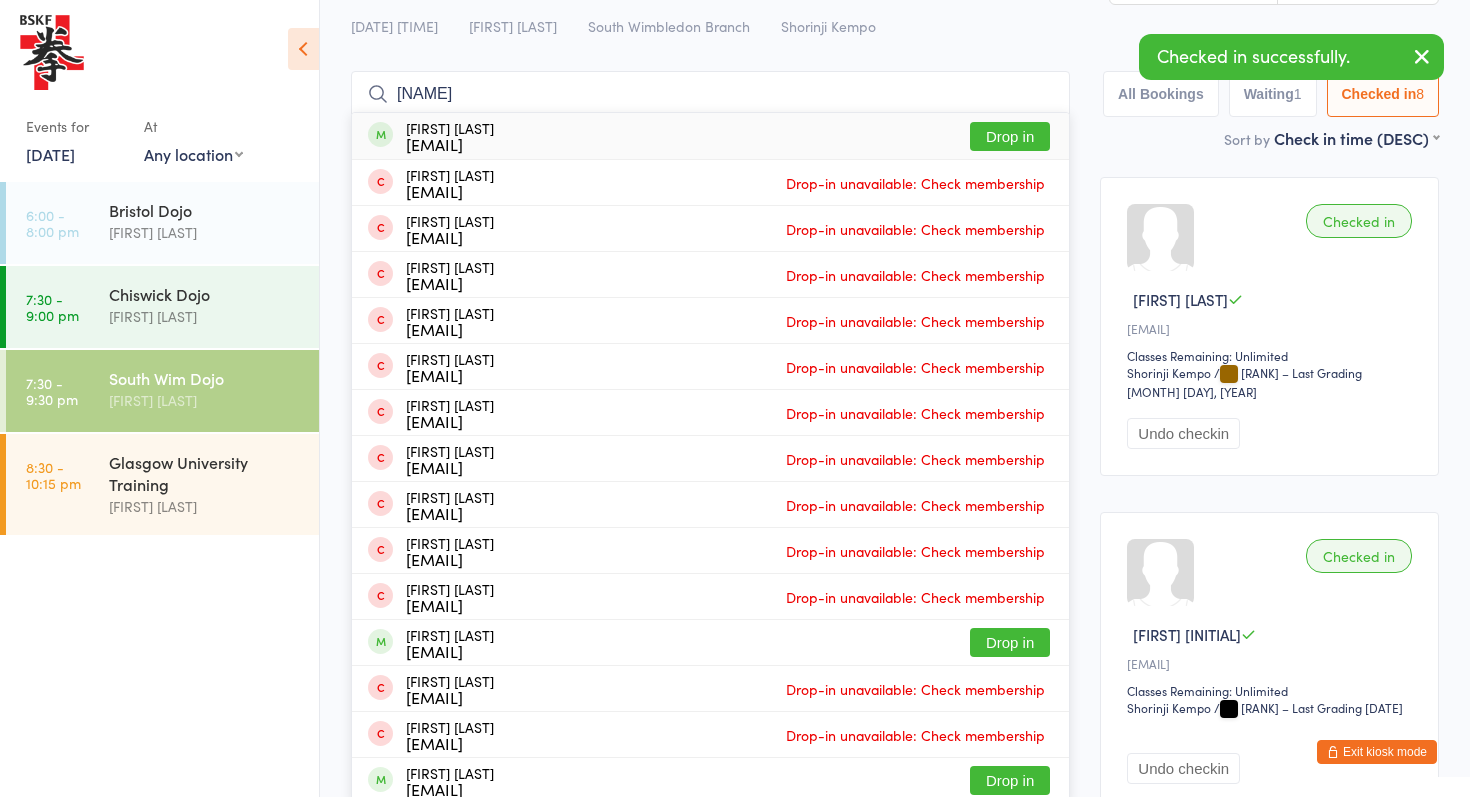 type on "[NAME]" 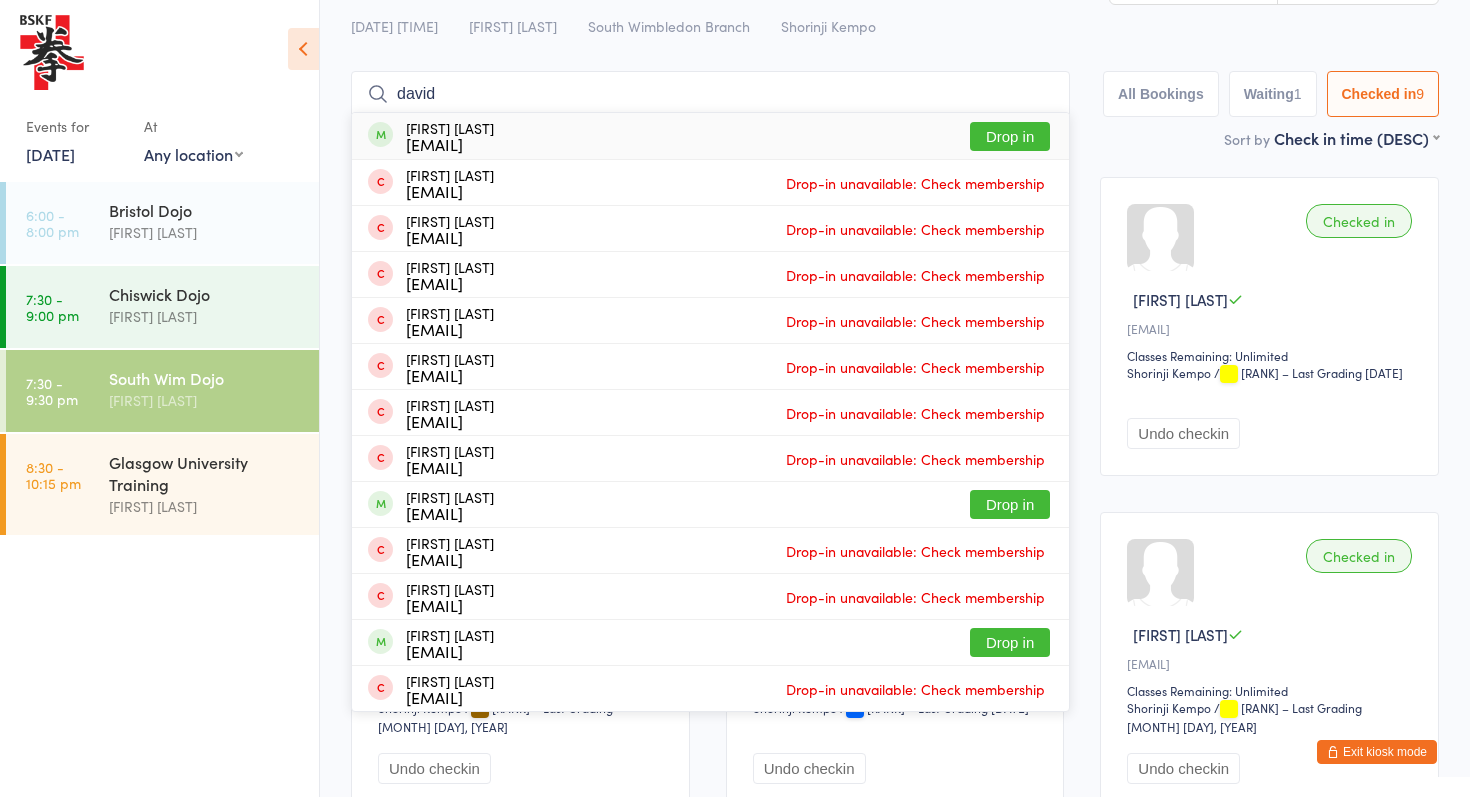 type on "david" 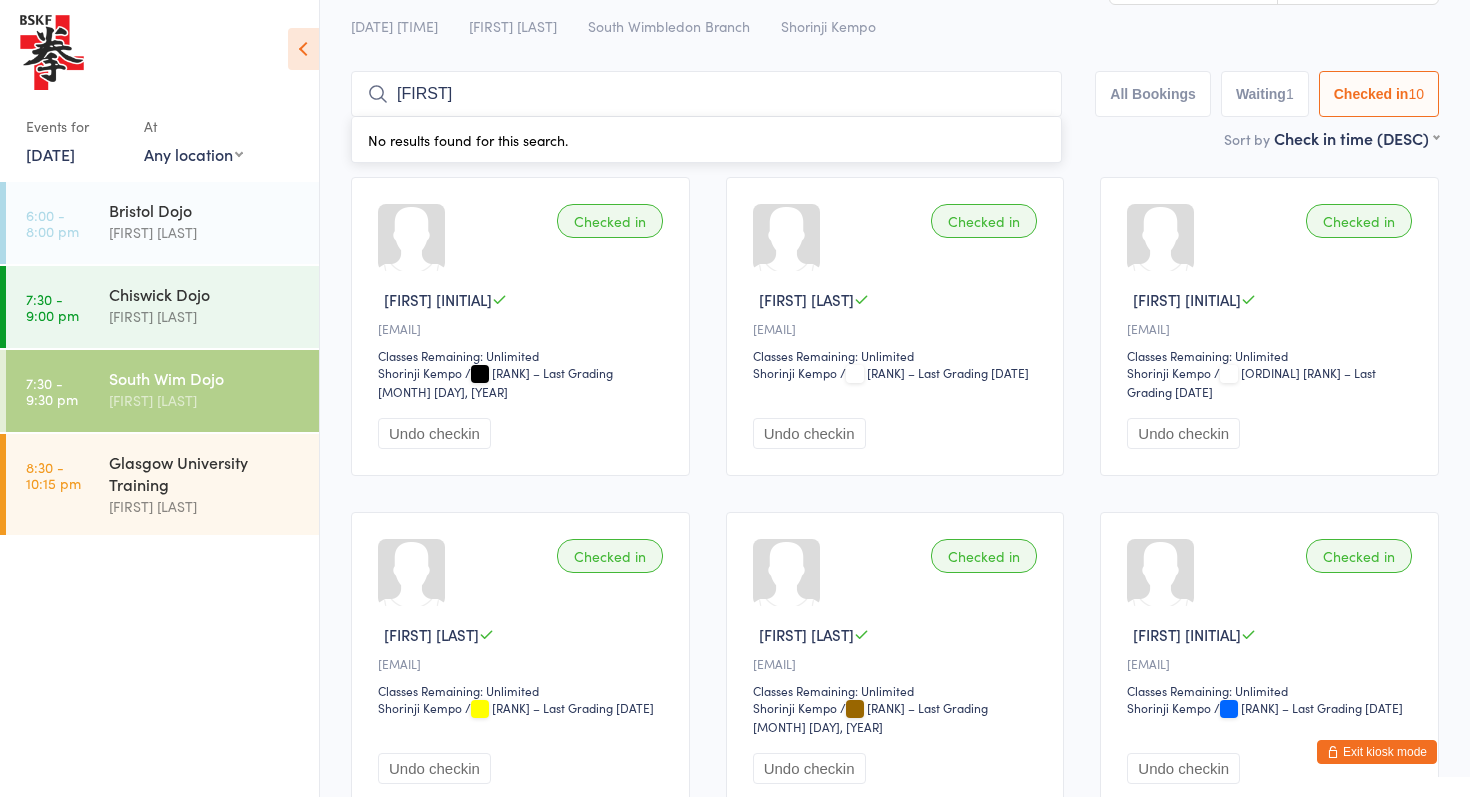 type on "[FIRST]" 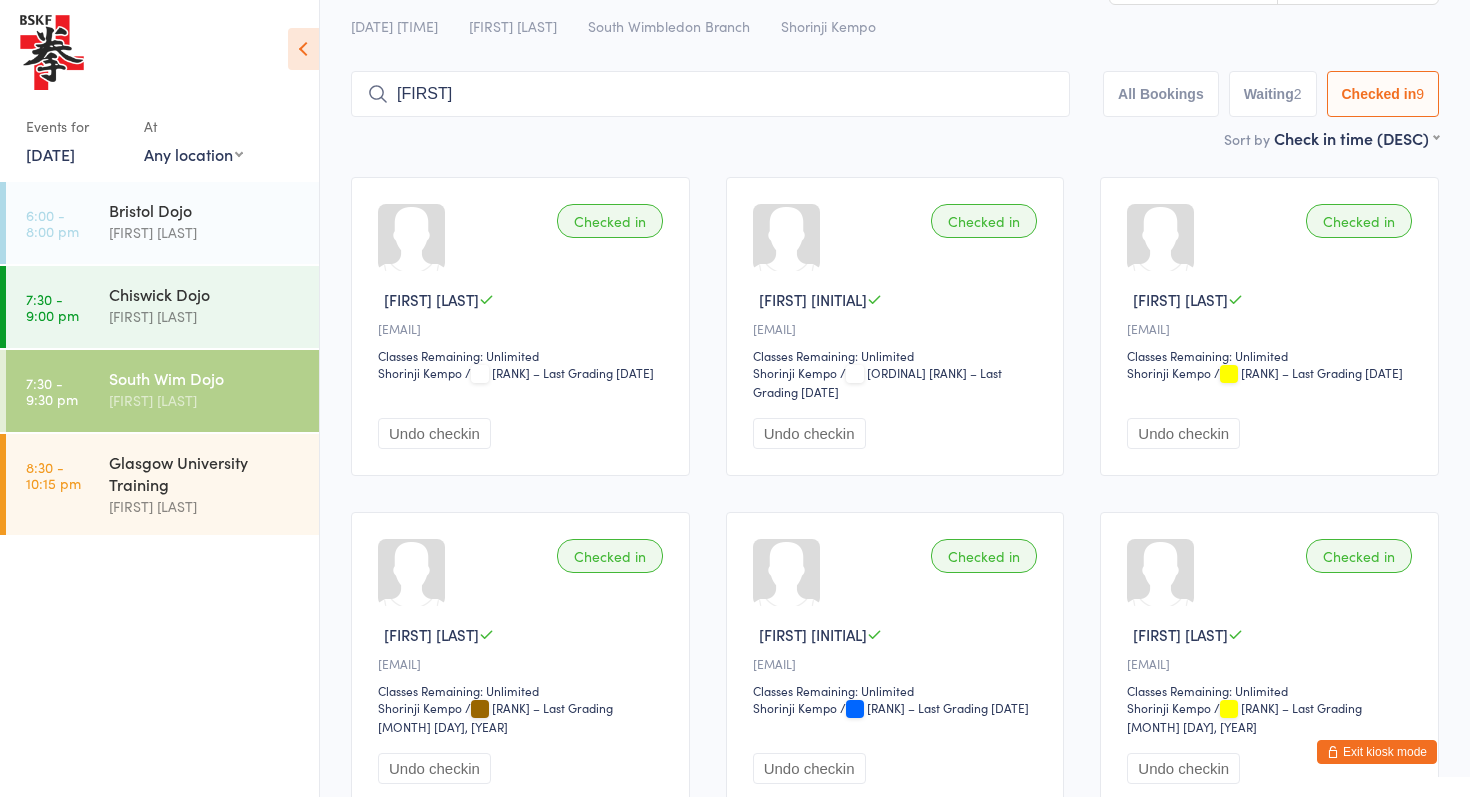 drag, startPoint x: 459, startPoint y: 98, endPoint x: 387, endPoint y: 92, distance: 72.249565 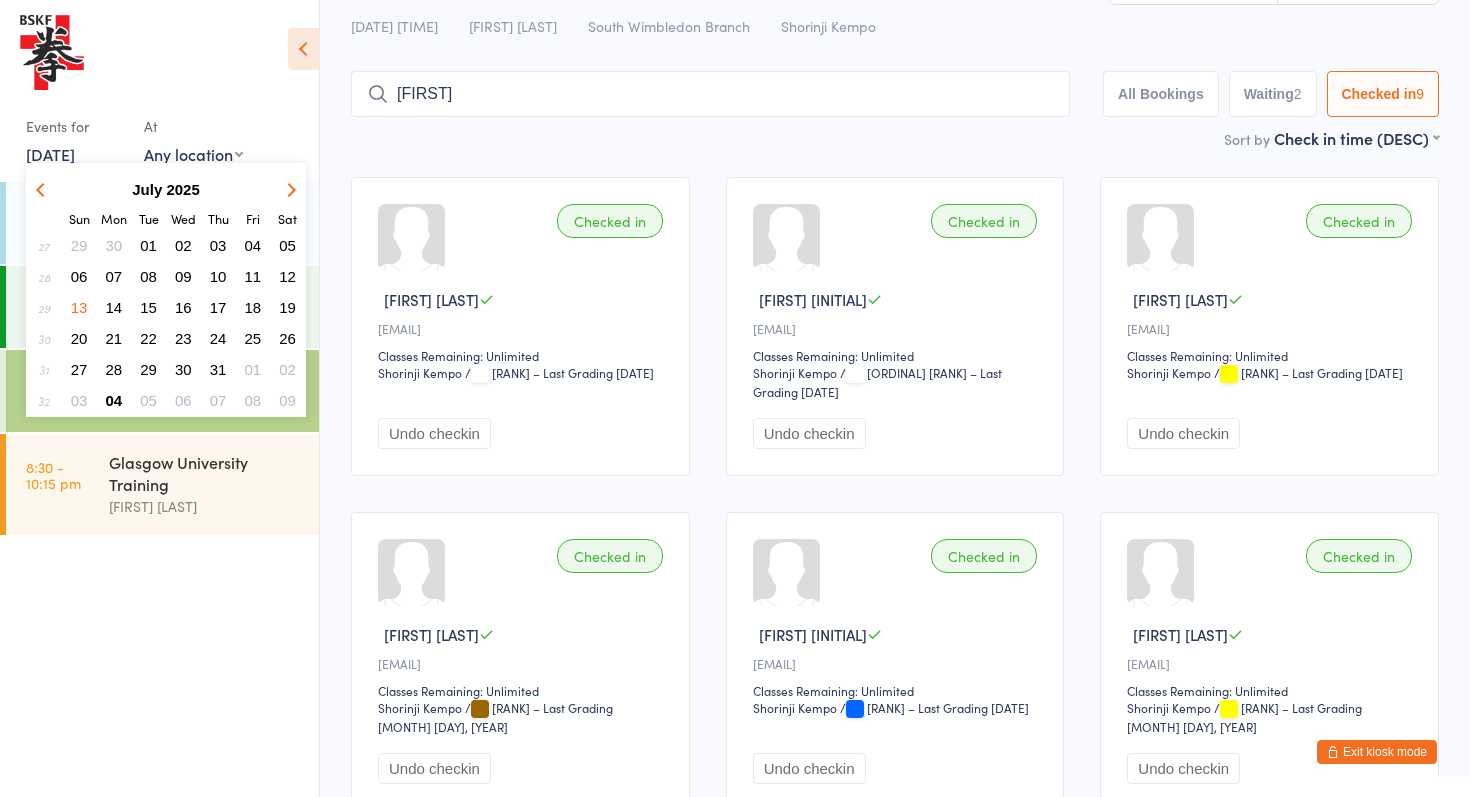 click on "17" at bounding box center [218, 307] 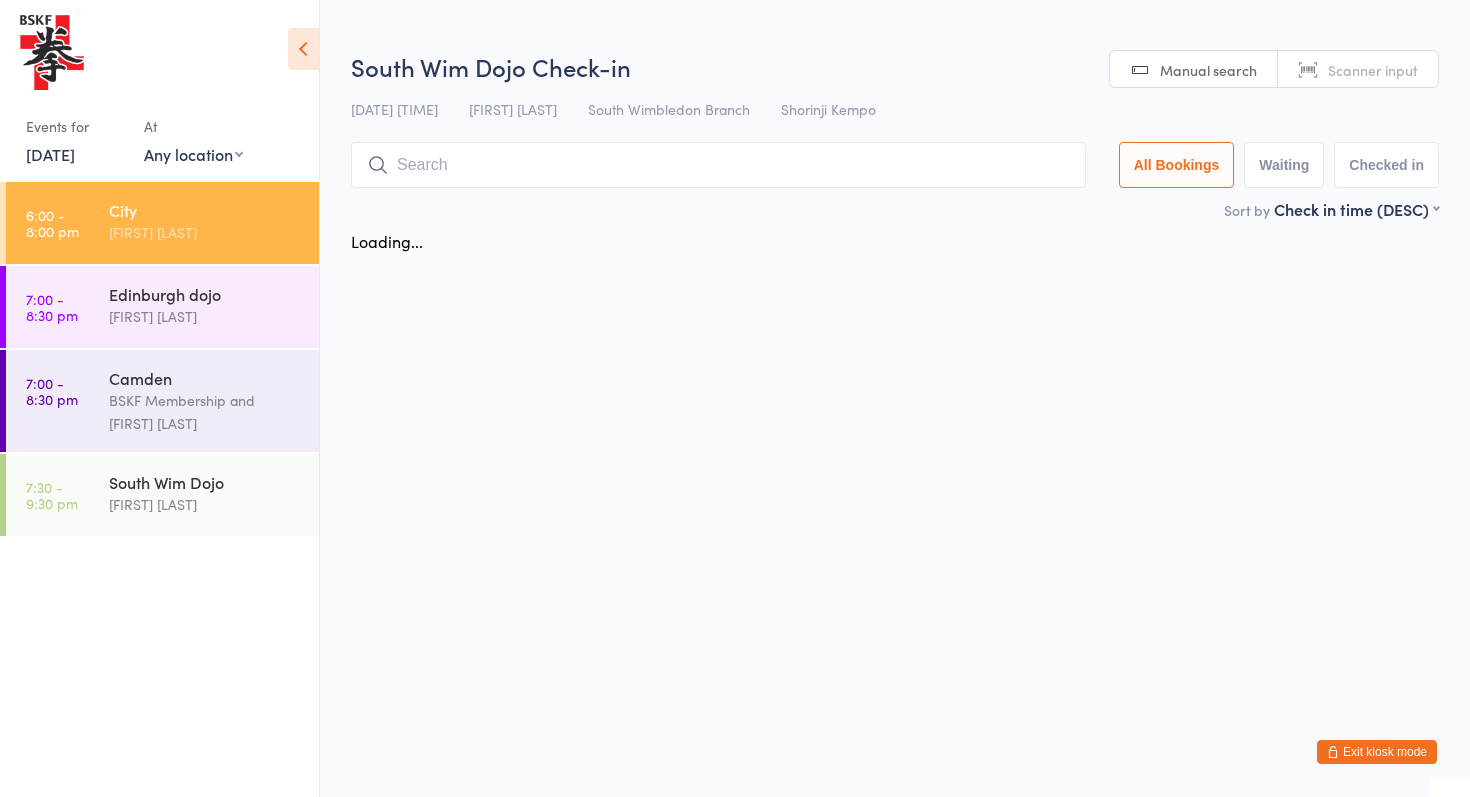 scroll, scrollTop: 0, scrollLeft: 0, axis: both 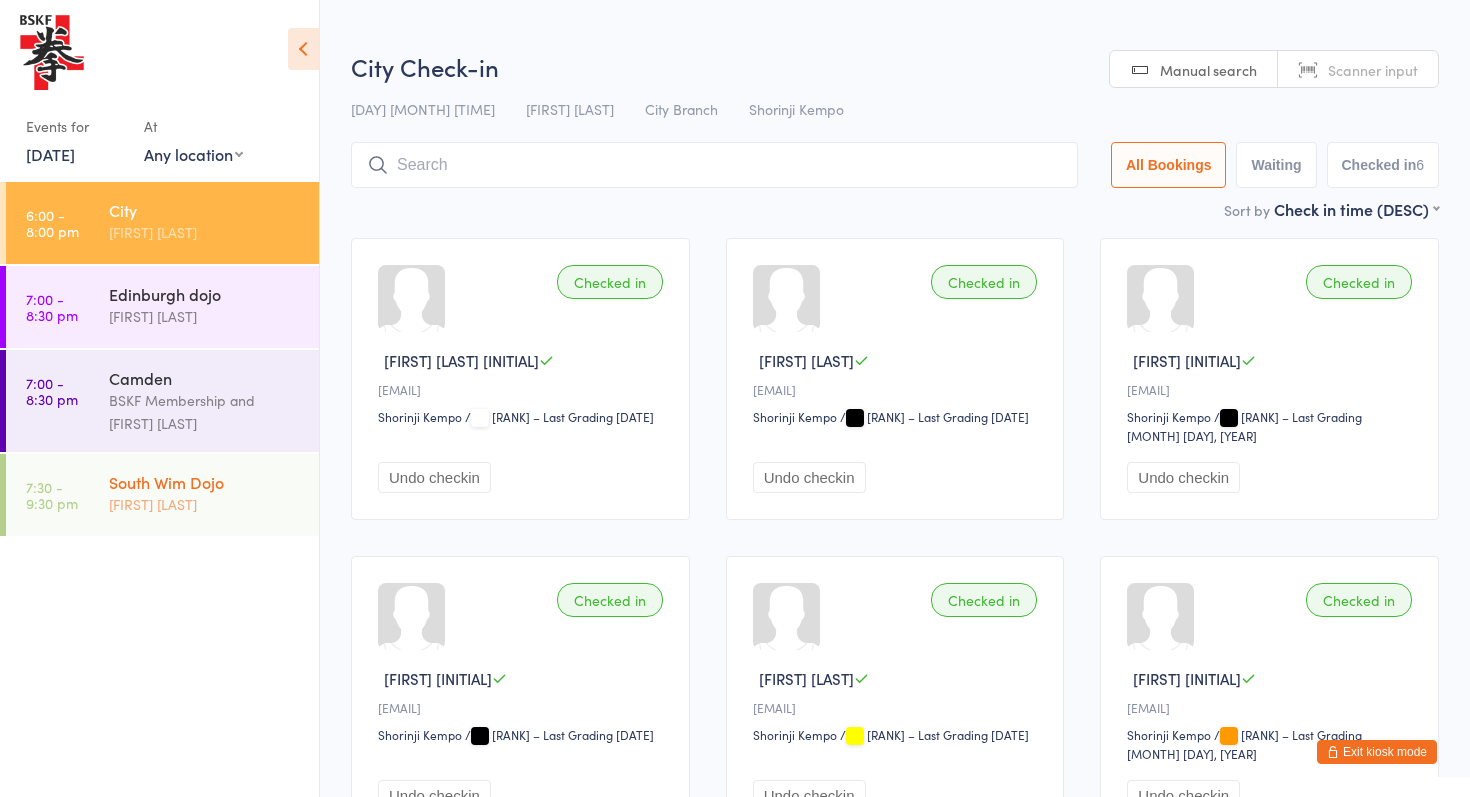 click on "South Wim Dojo" at bounding box center (205, 482) 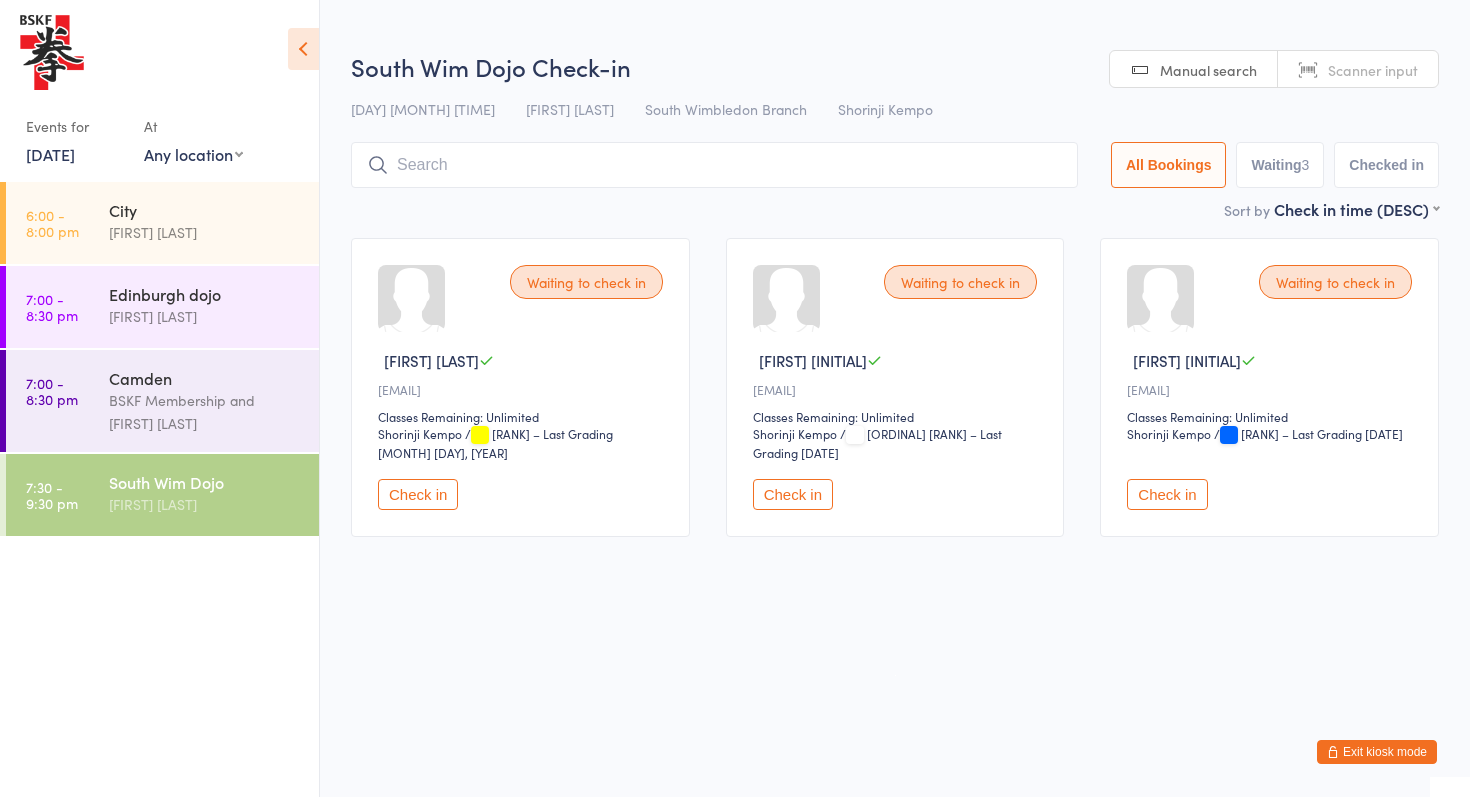 click on "Checked in" at bounding box center (1386, 165) 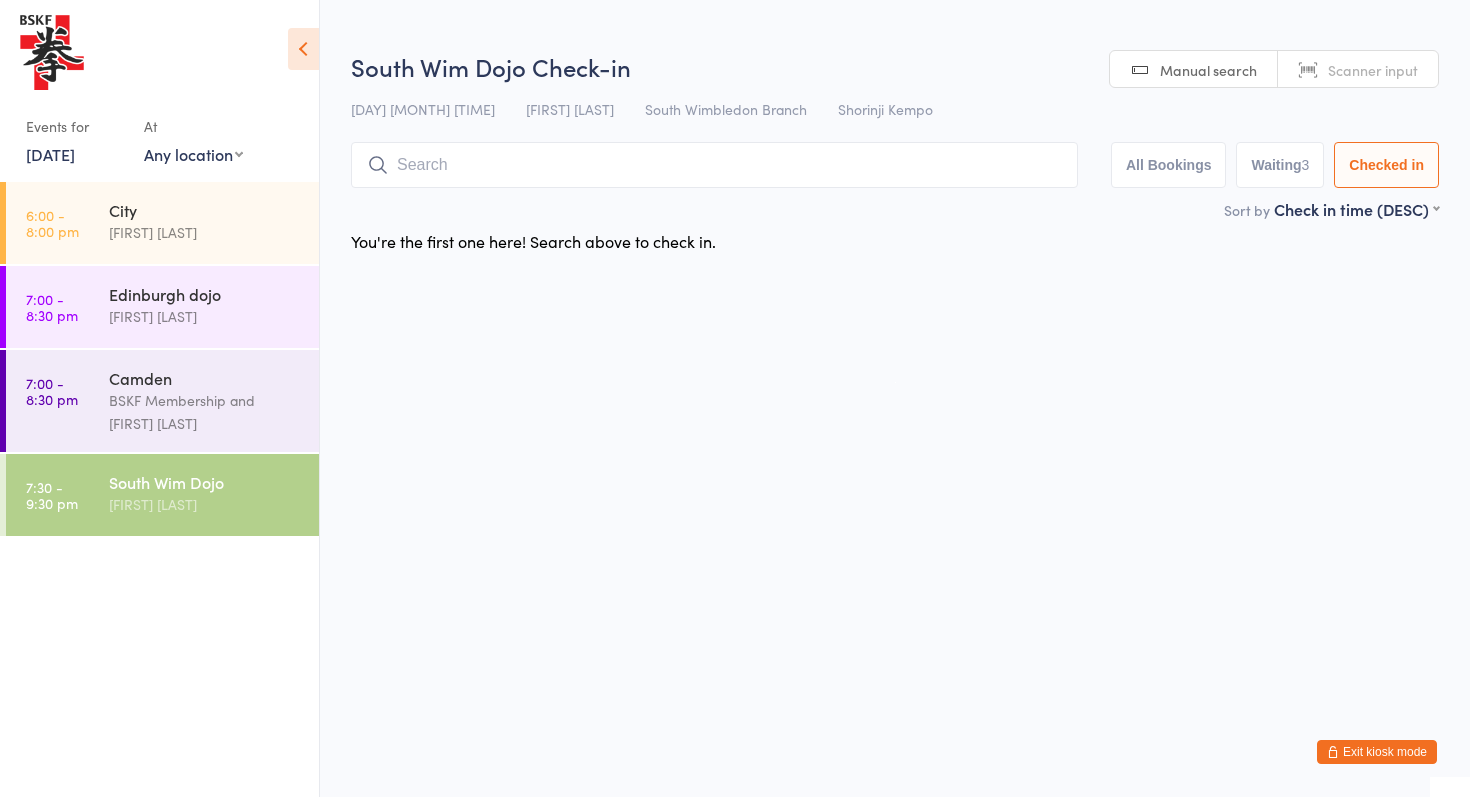 click on "[DATE]" at bounding box center (50, 154) 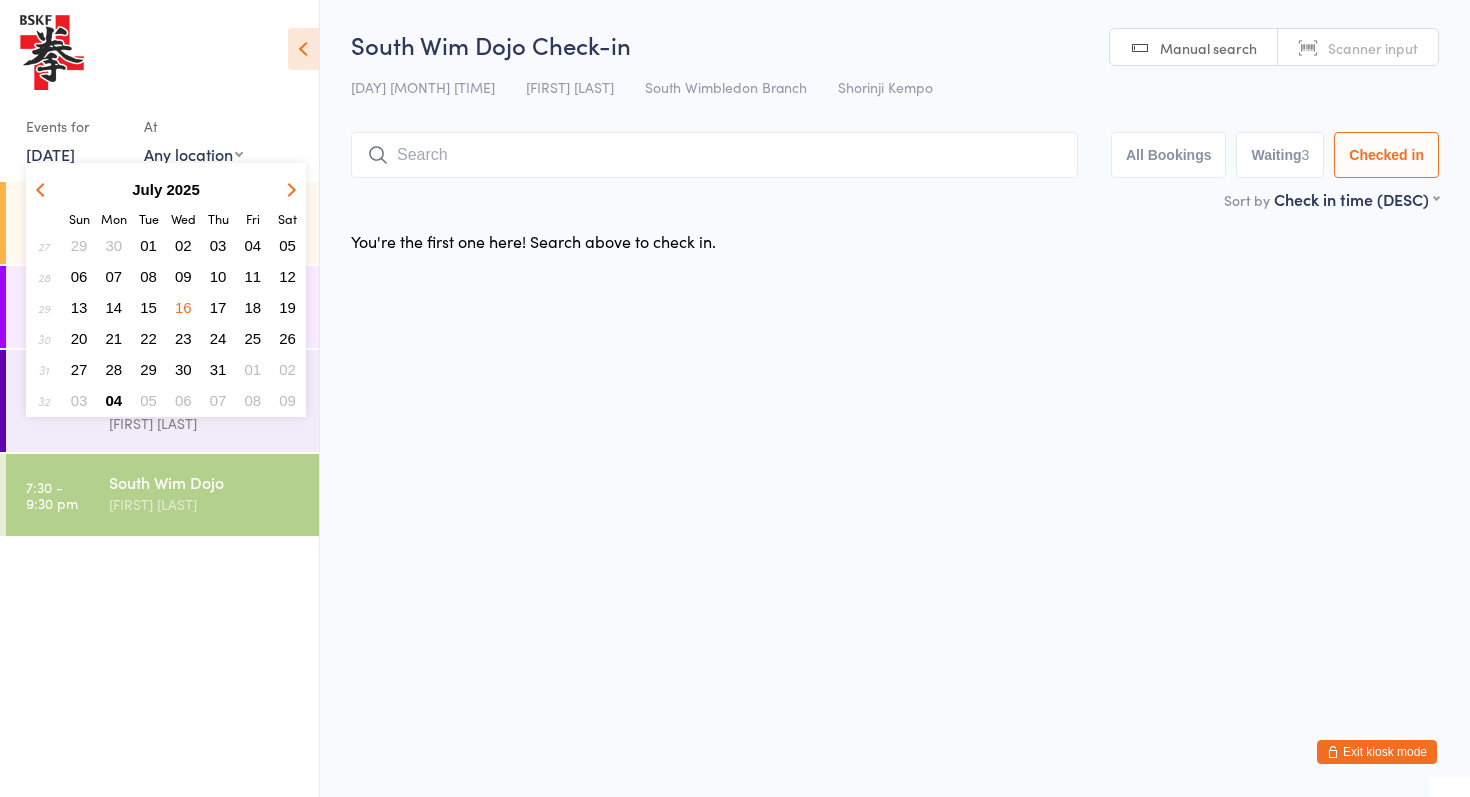 click on "You have now entered Kiosk Mode. Members will be able to check themselves in using the search field below. Click "Exit kiosk mode" below to exit Kiosk Mode at any time. Drop-in successful. Events for [DAY] [MONTH], [YEAR] [MONTH] [YEAR]
[MONTH] [YEAR]
Sun Mon Tue Wed Thu Fri Sat
[DAY]
[DAY]
[DAY]
[DAY]
[DAY]
[DAY]
[DAY]
[DAY]
[DAY]
[DAY]
[DAY]
[DAY]
[DAY]
[DAY]
[DAY]
[DAY]
[DAY]
[DAY]
[DAY]
[DAY]
[DAY]
[DAY]
[DAY]
[DAY]
[DAY]
[DAY]
[DAY]
[DAY]
[DAY]
[DAY]
[DAY]" at bounding box center [735, 398] 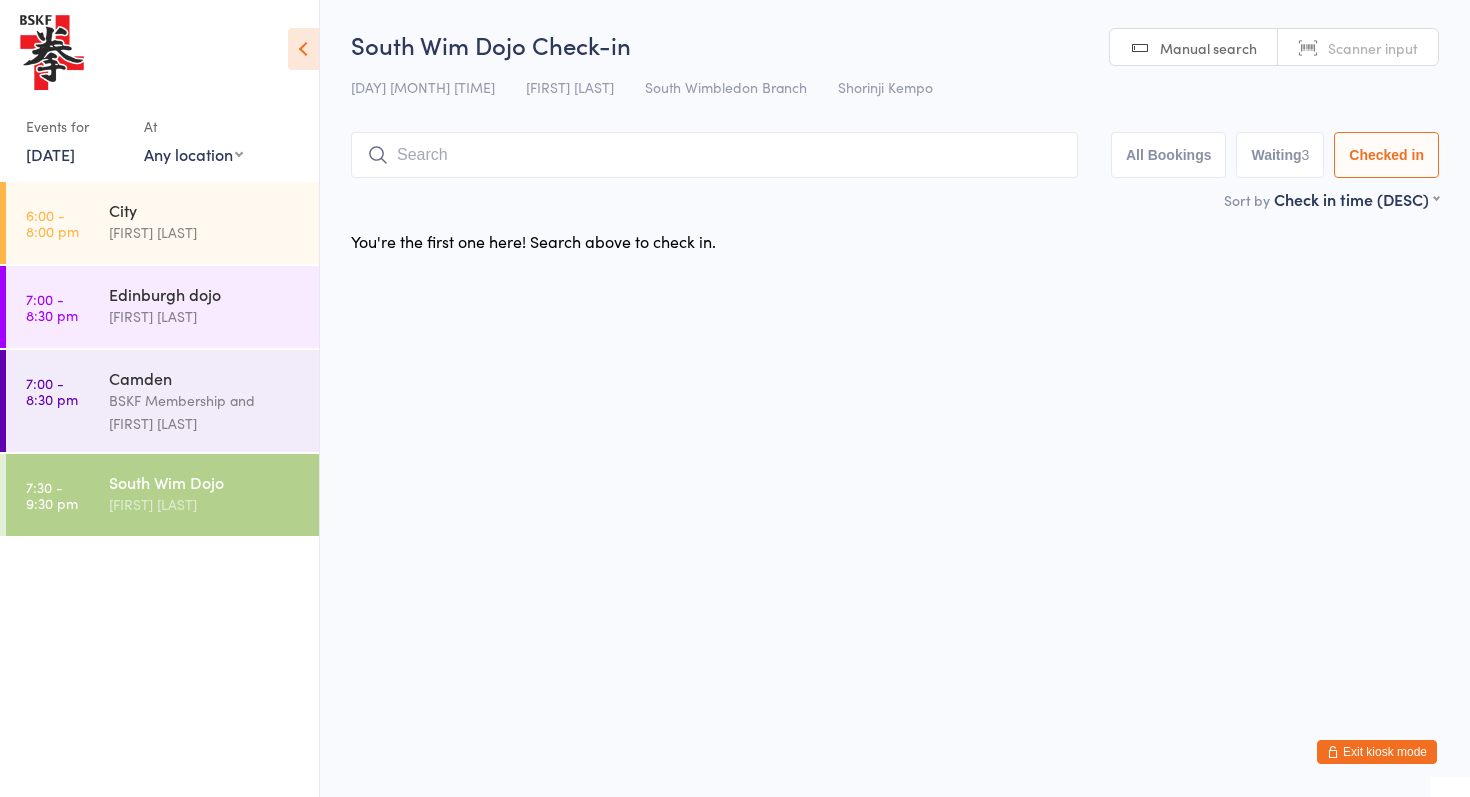 click at bounding box center (714, 155) 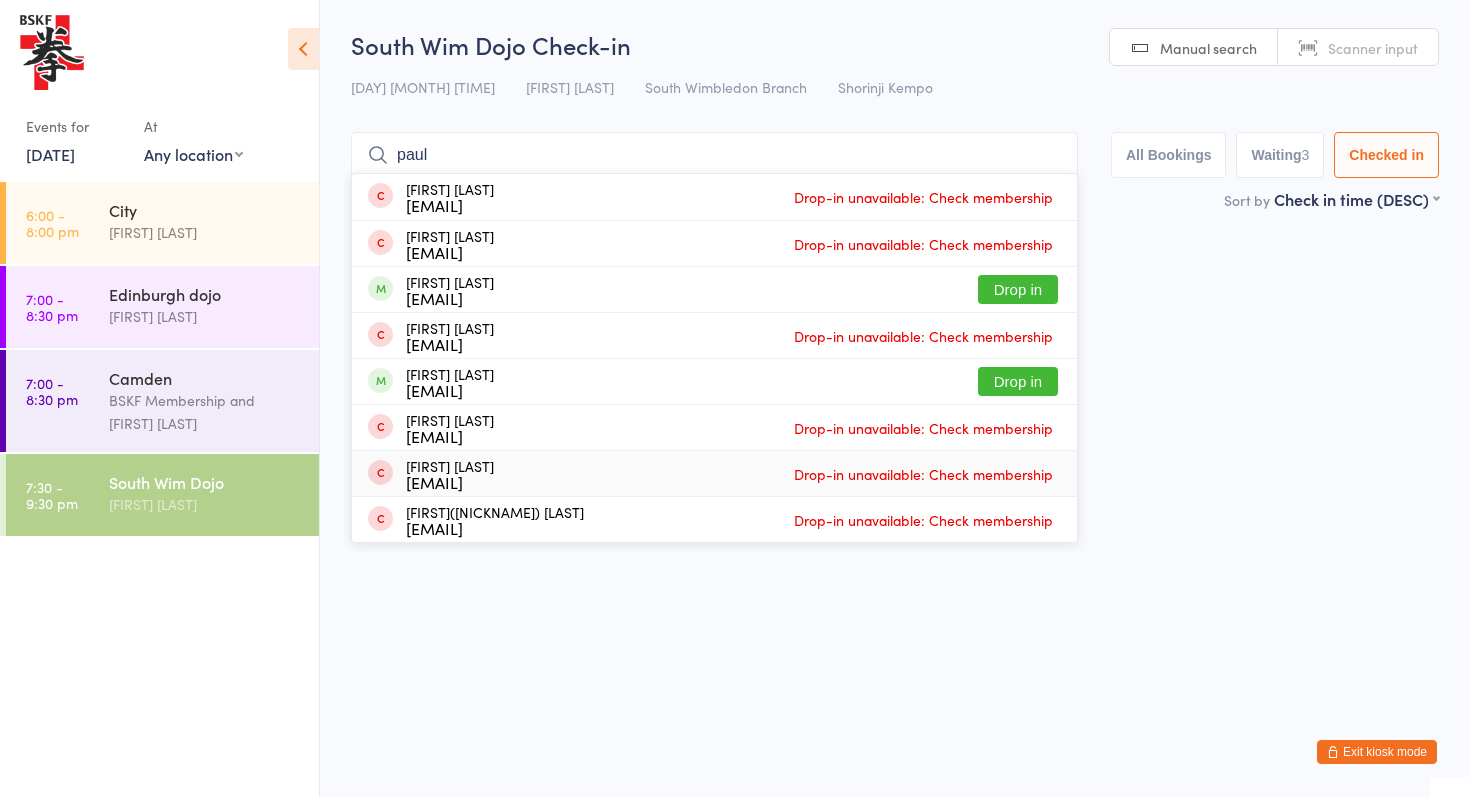 click on "You have now entered Kiosk Mode. Members will be able to check themselves in using the search field below. Click "Exit kiosk mode" below to exit Kiosk Mode at any time. Drop-in successful. Events for [DAY] [MONTH], [YEAR] [MONTH] [YEAR]
[MONTH] [YEAR]
Sun Mon Tue Wed Thu Fri Sat
[DAY]
[DAY]
[DAY]
[DAY]
[DAY]
[DAY]
[DAY]
[DAY]
[DAY]
[DAY]
[DAY]
[DAY]
[DAY]
[DAY]
[DAY]
[DAY]
[DAY]
[DAY]
[DAY]
[DAY]
[DAY]
[DAY]
[DAY]
[DAY]
[DAY]
[DAY]
[DAY]
[DAY]
[DAY]
[DAY]
[DAY]" at bounding box center (735, 398) 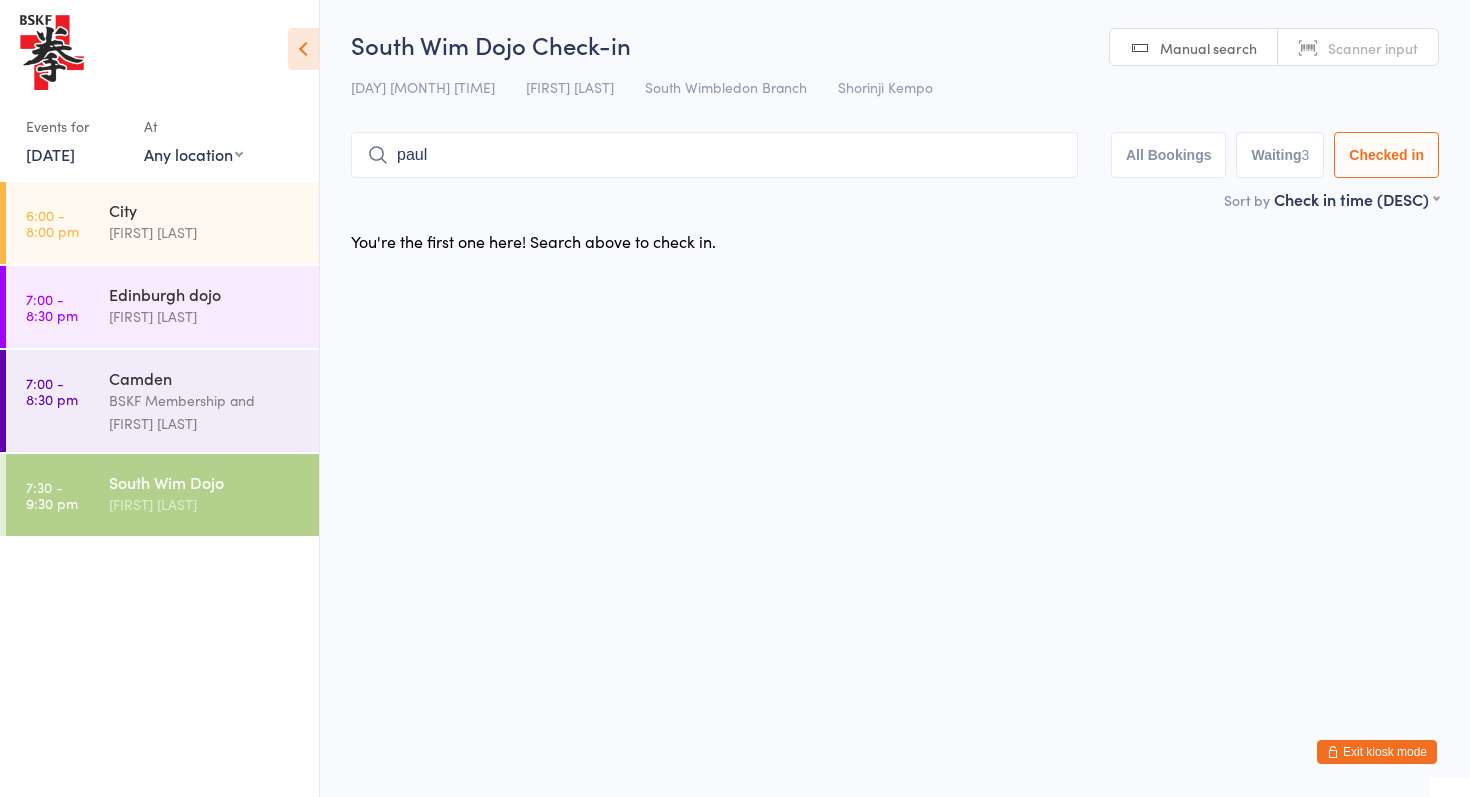 click on "paul" at bounding box center (714, 155) 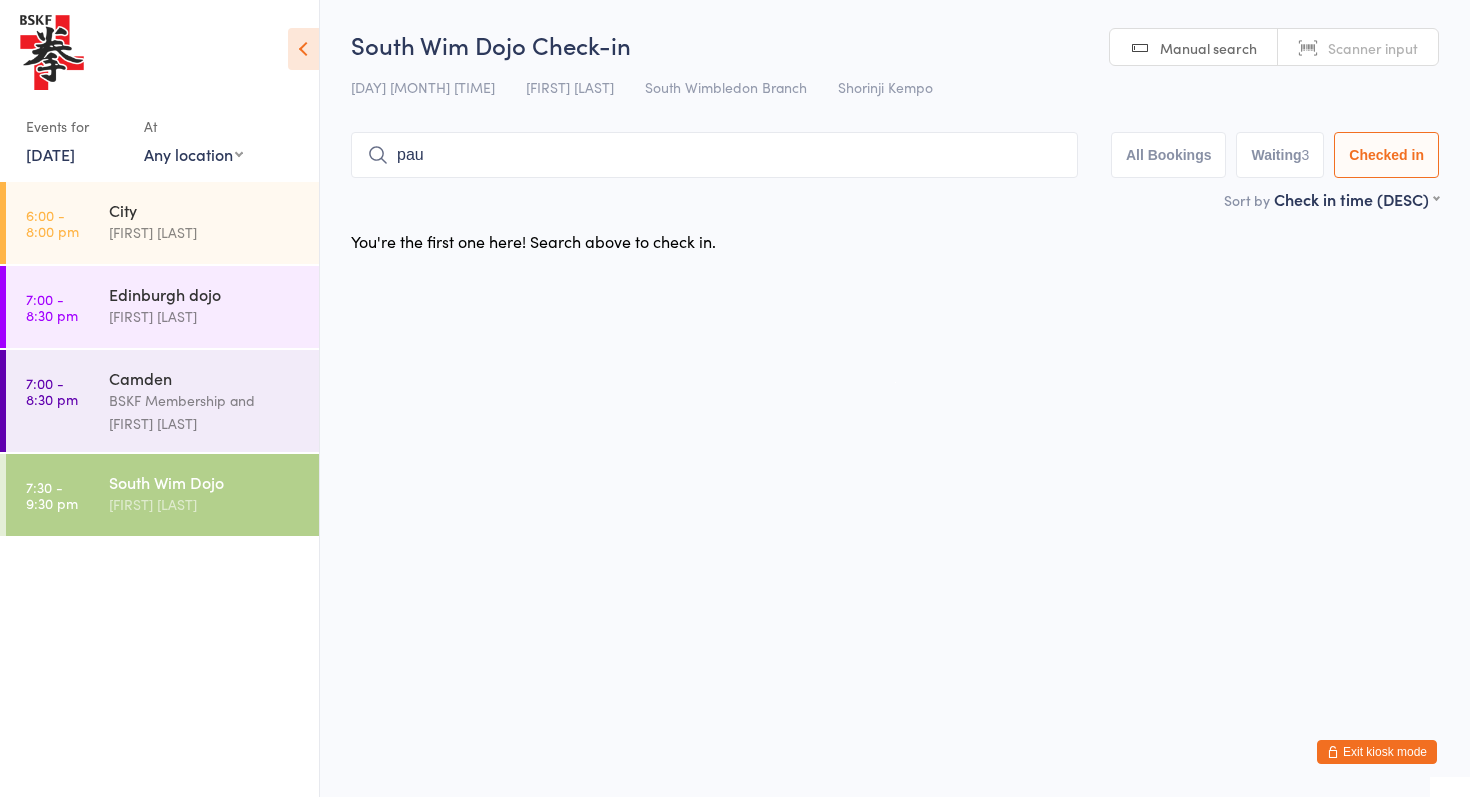 type on "paul" 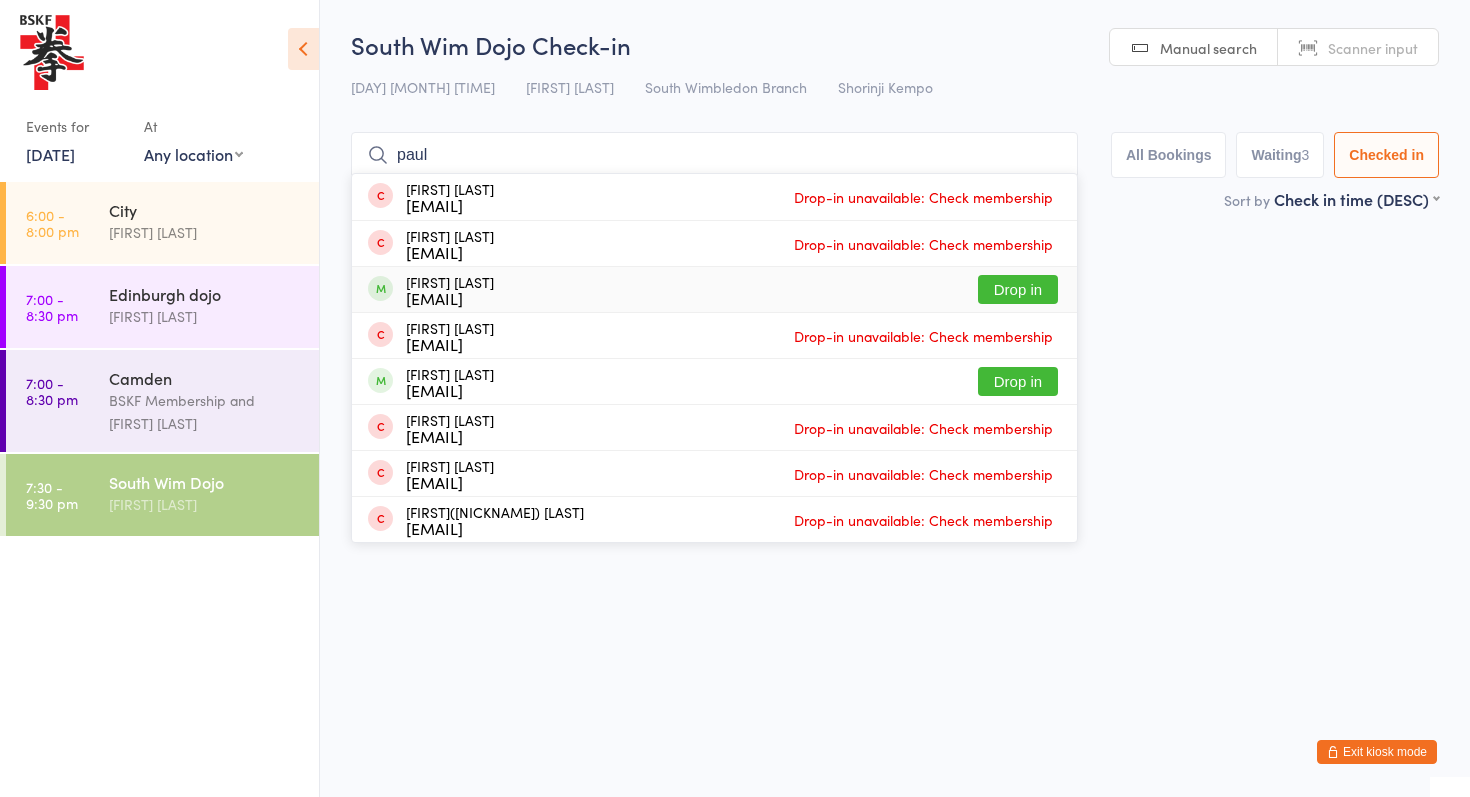 click on "[EMAIL]" at bounding box center [450, 298] 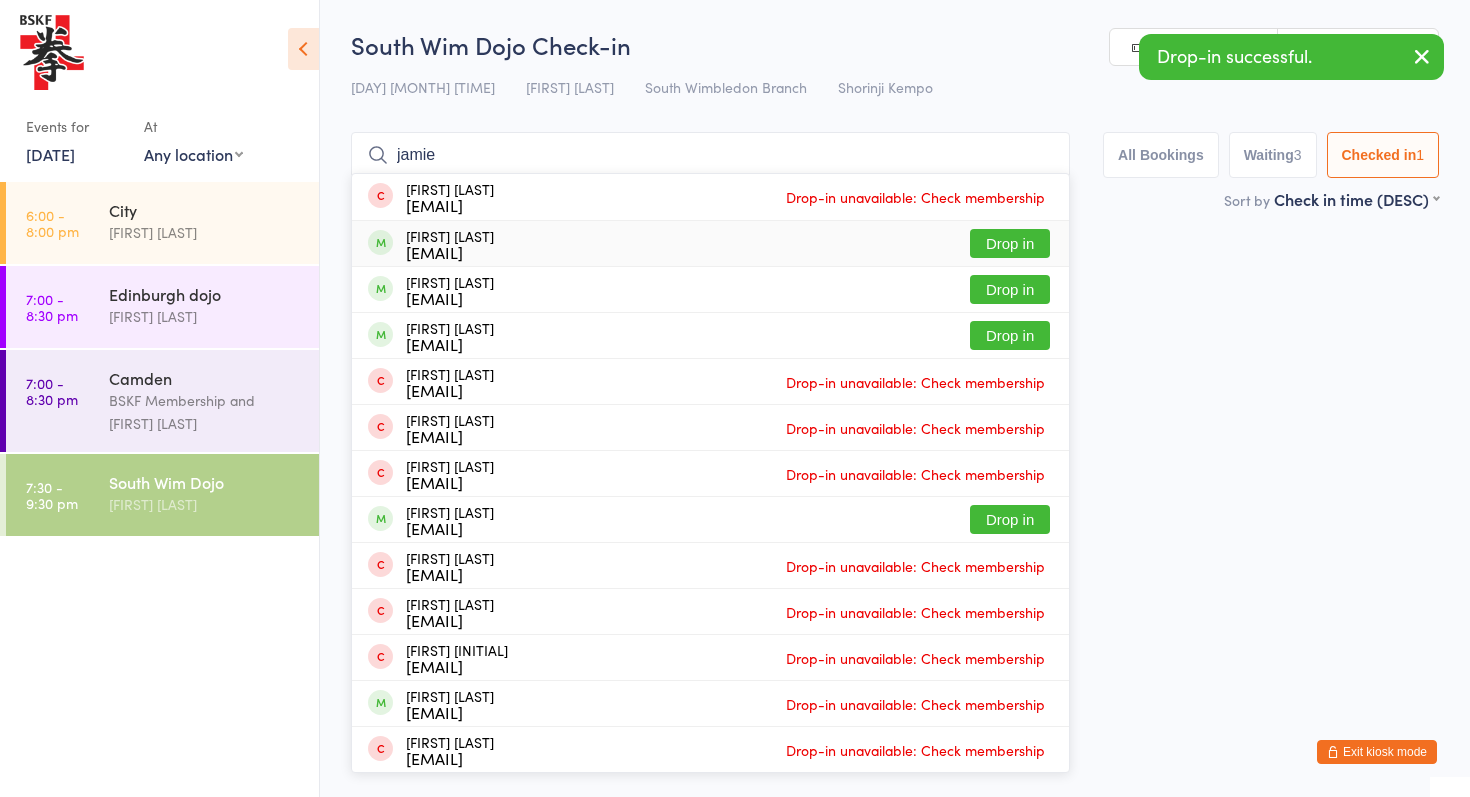 type on "jamie" 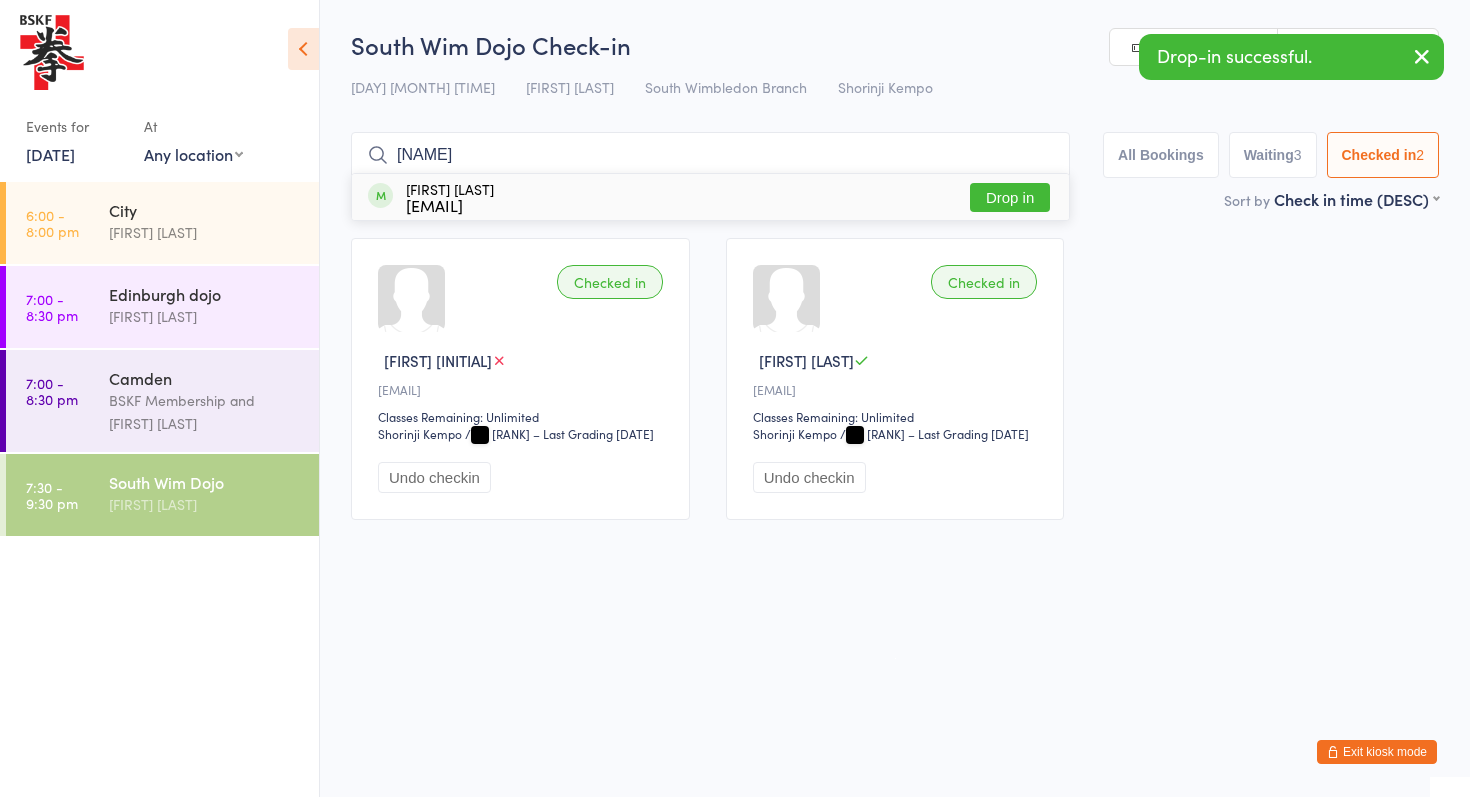 type on "[NAME]" 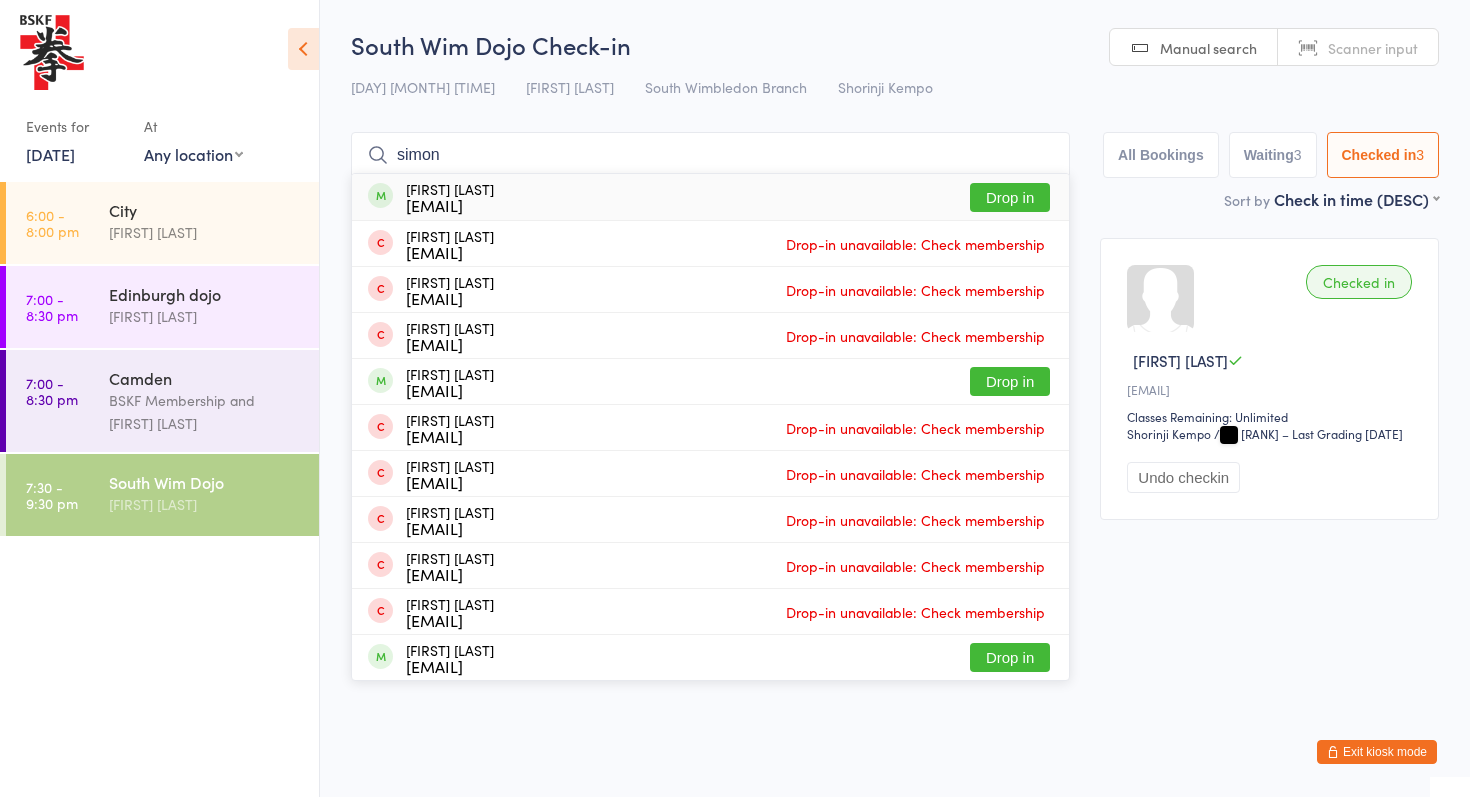 type on "simon" 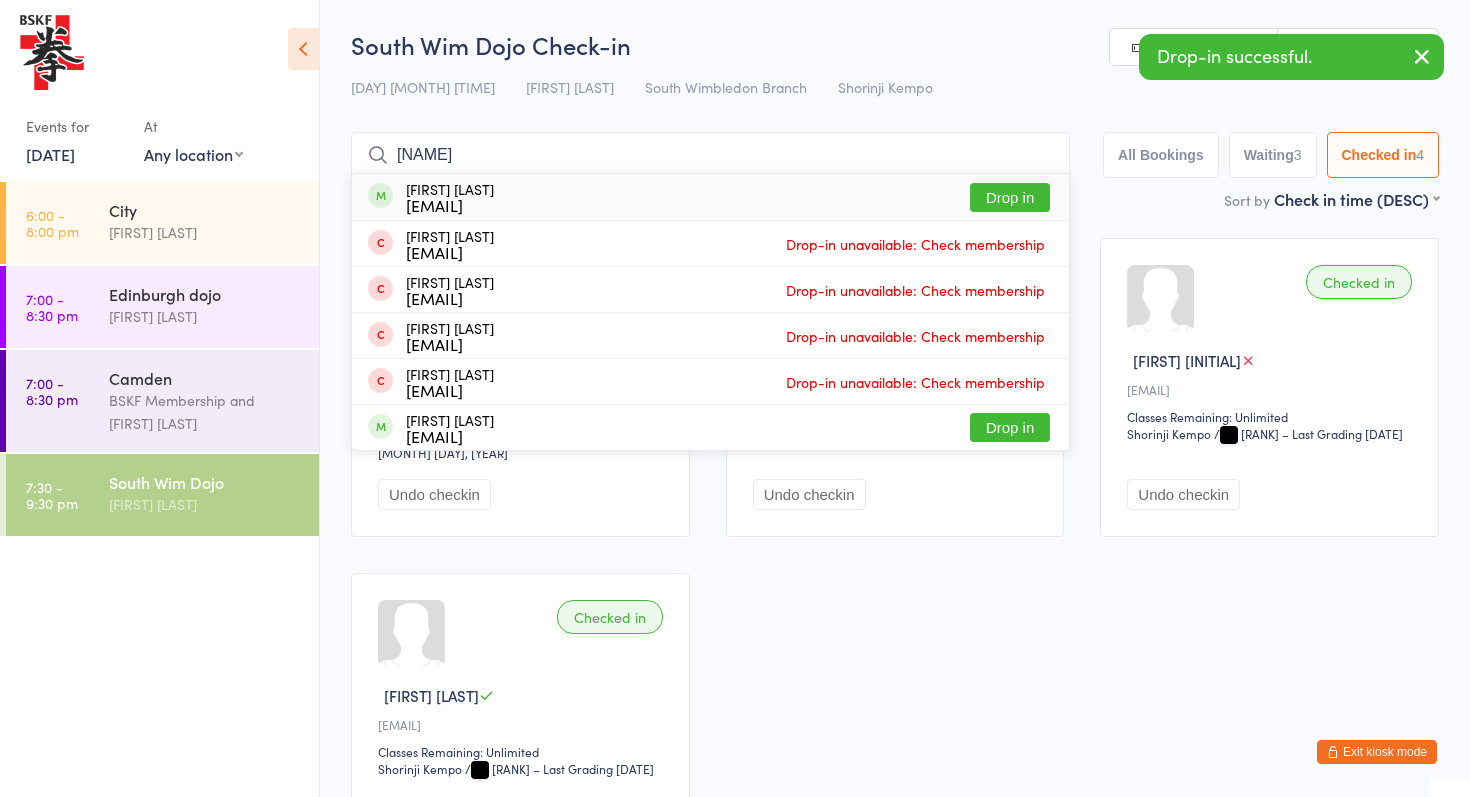 type on "[NAME]" 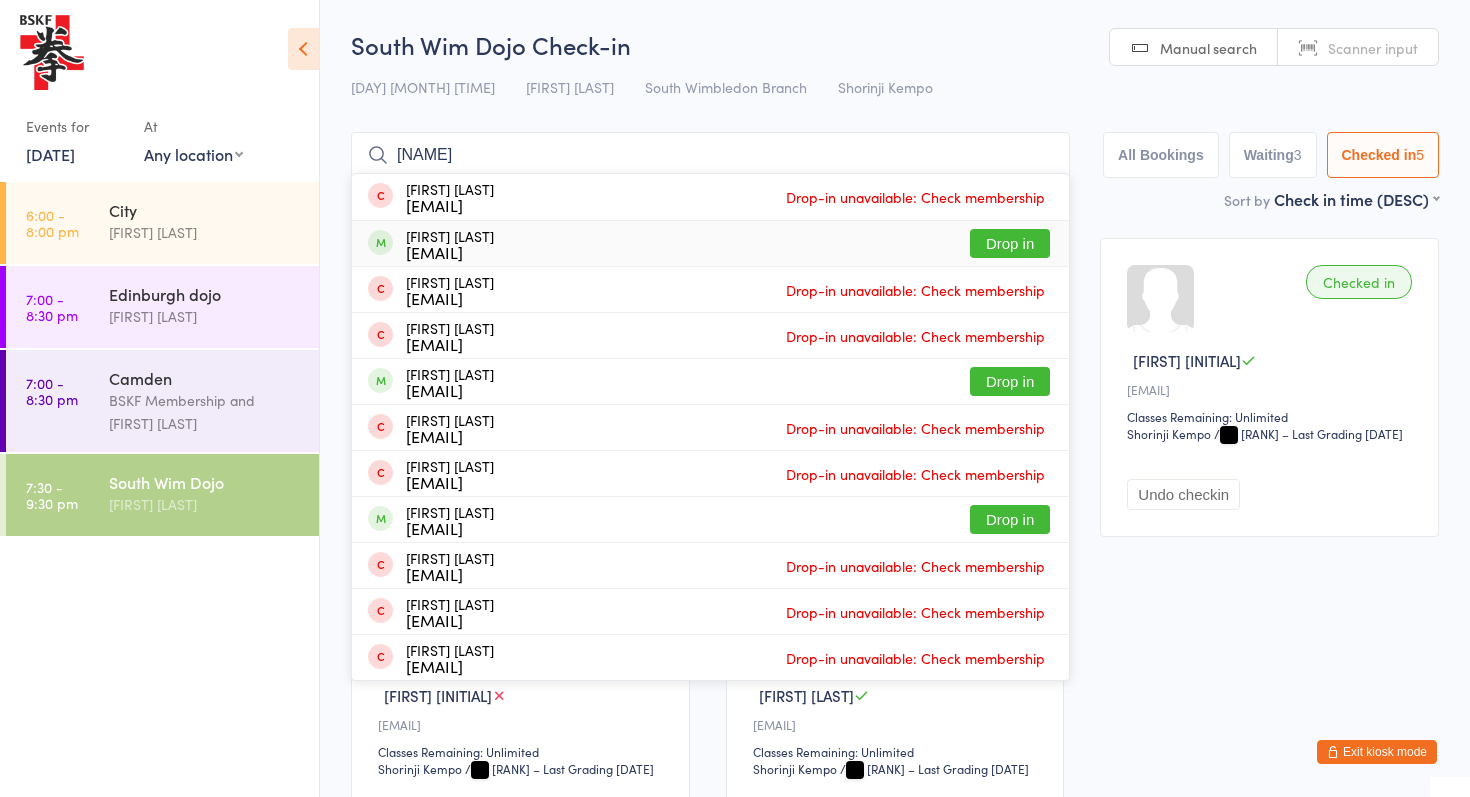 type on "[NAME]" 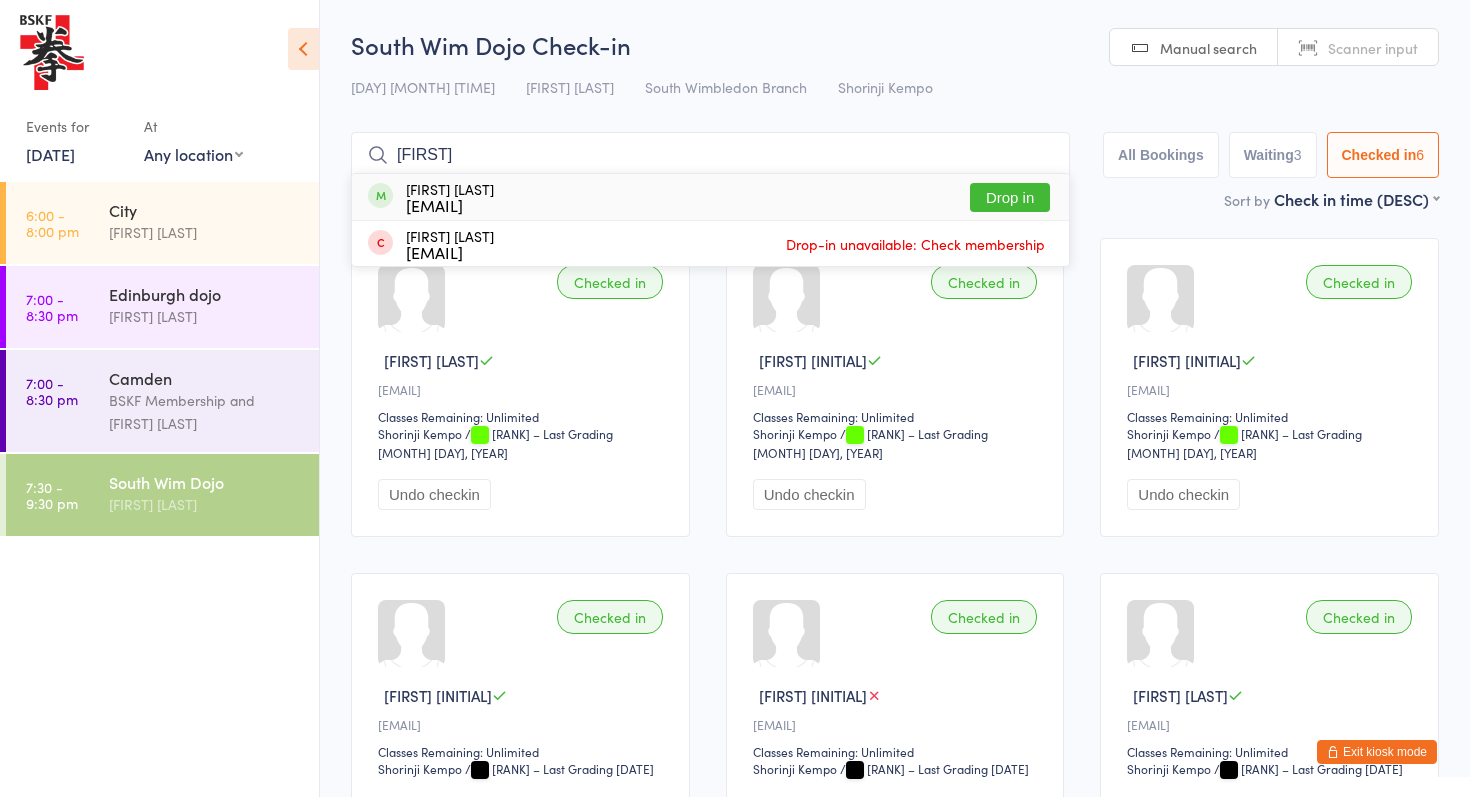 type on "[FIRST]" 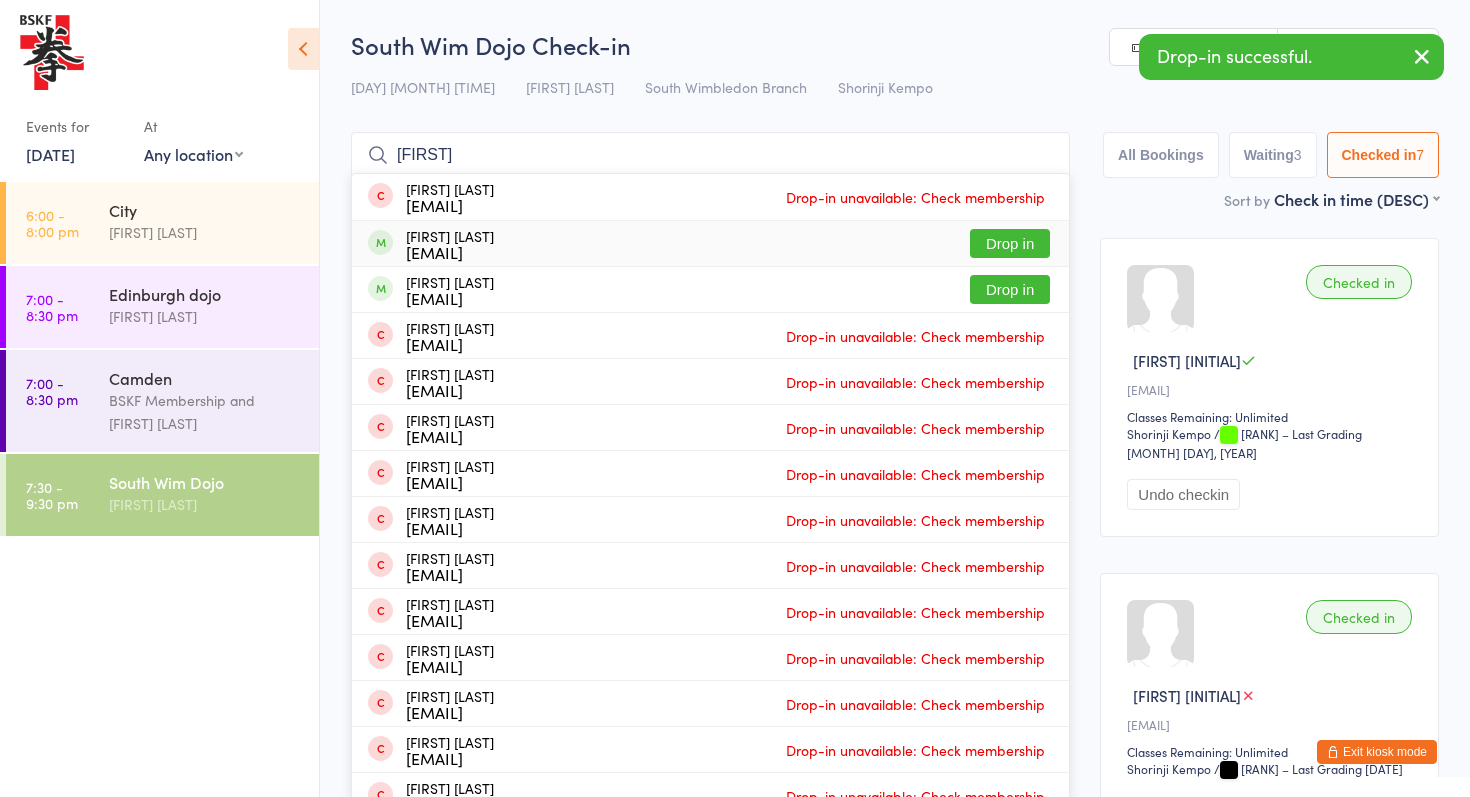 type on "[FIRST]" 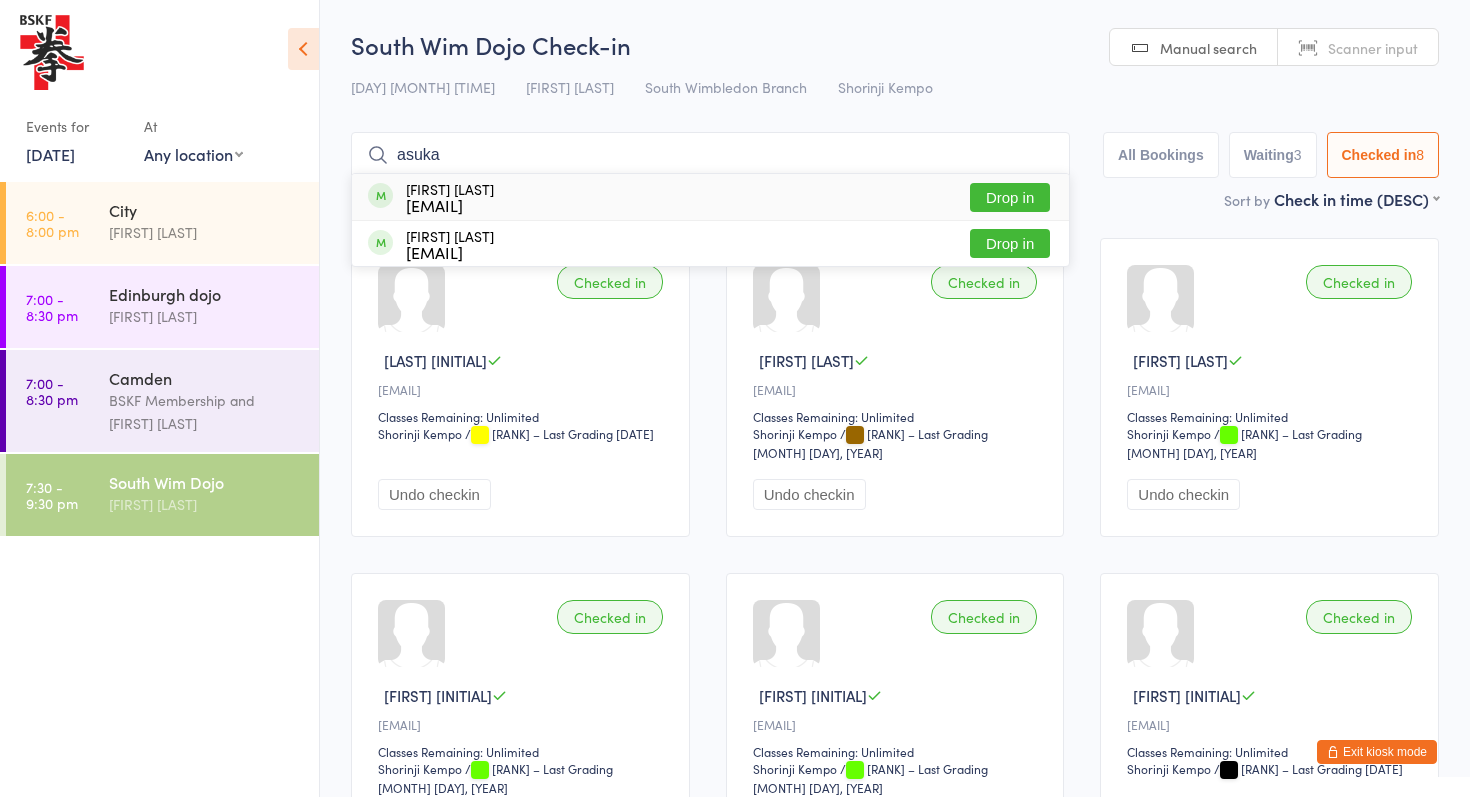 type on "asuka" 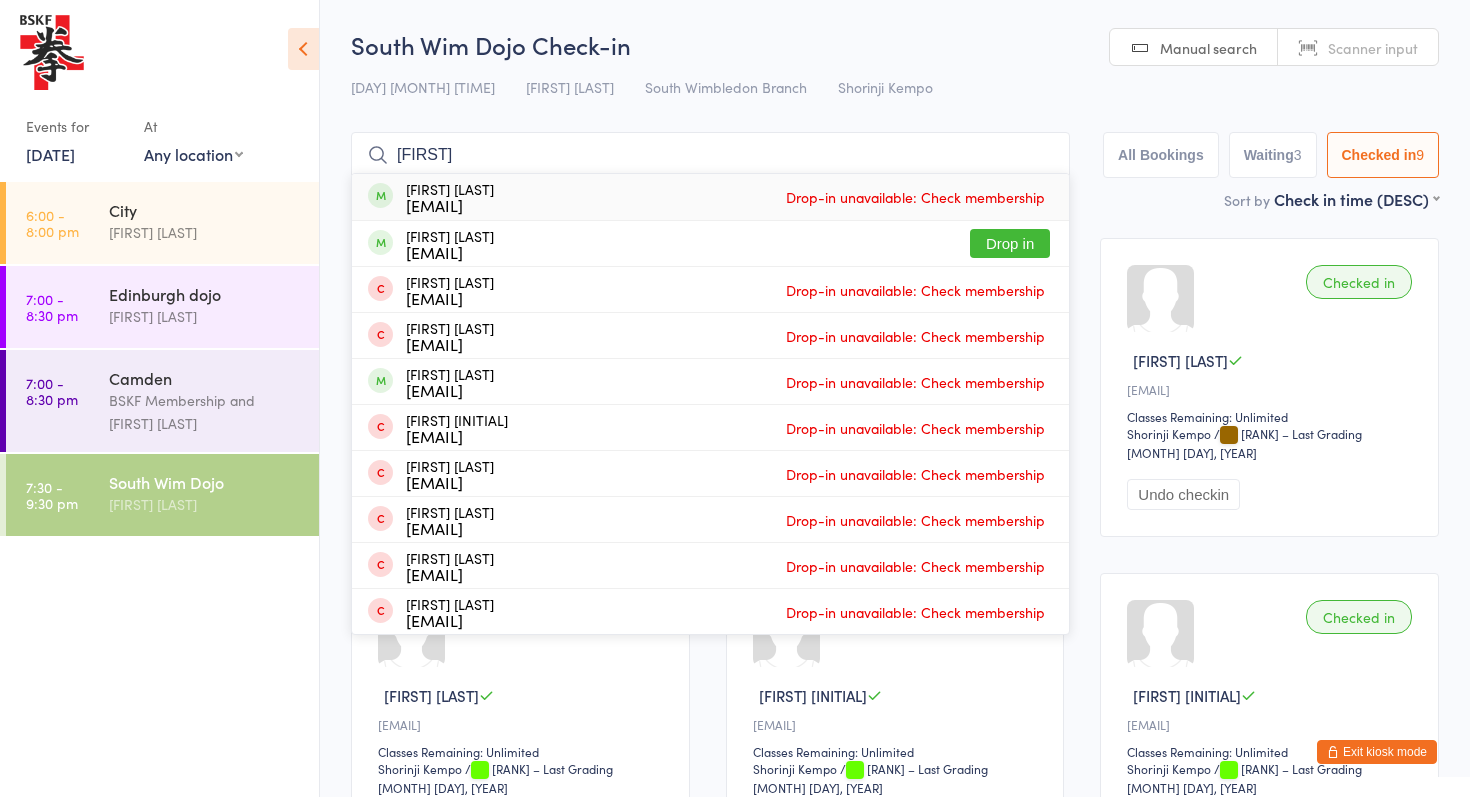 type on "[FIRST]" 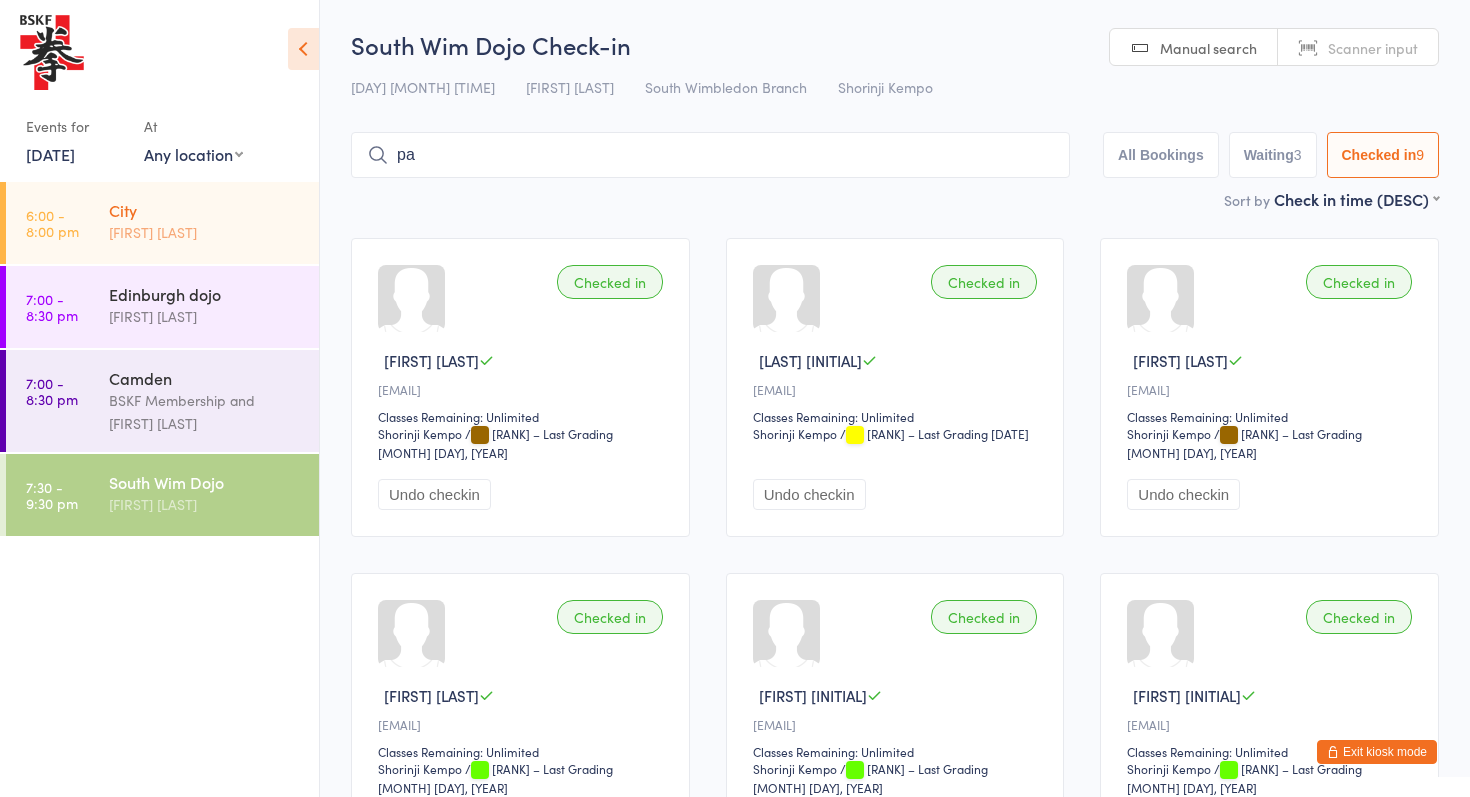 type on "p" 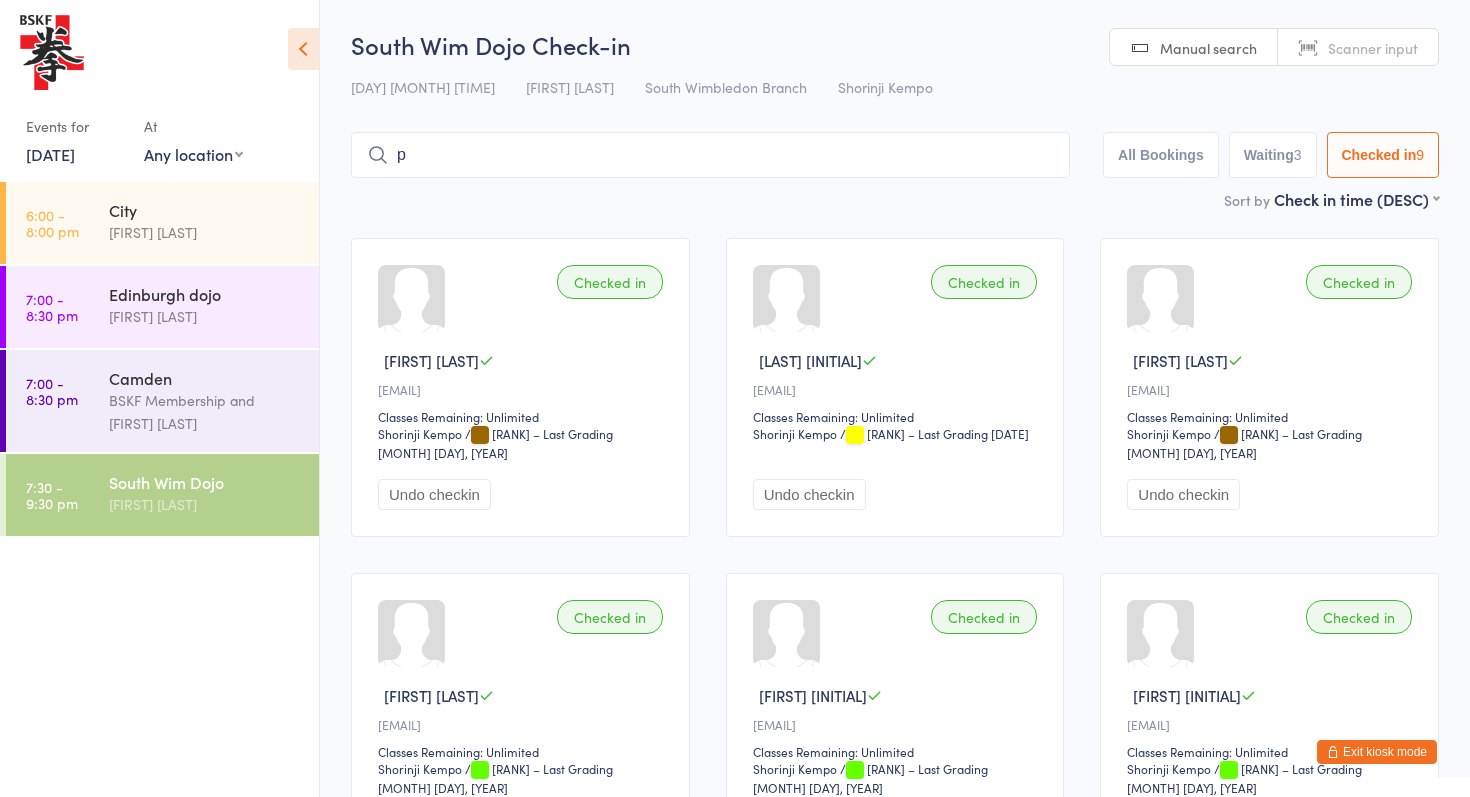 type 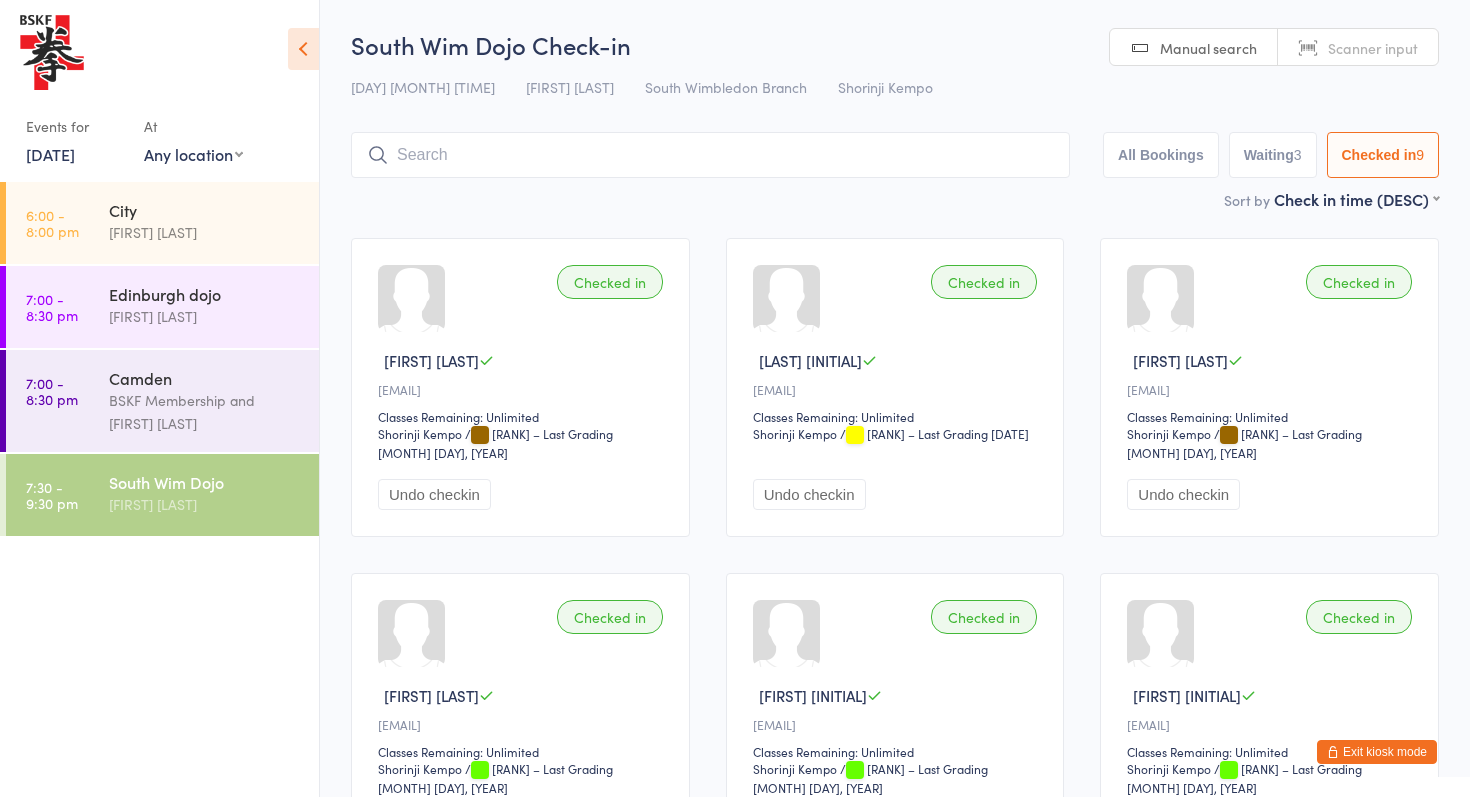 click on "[DATE]" at bounding box center (50, 154) 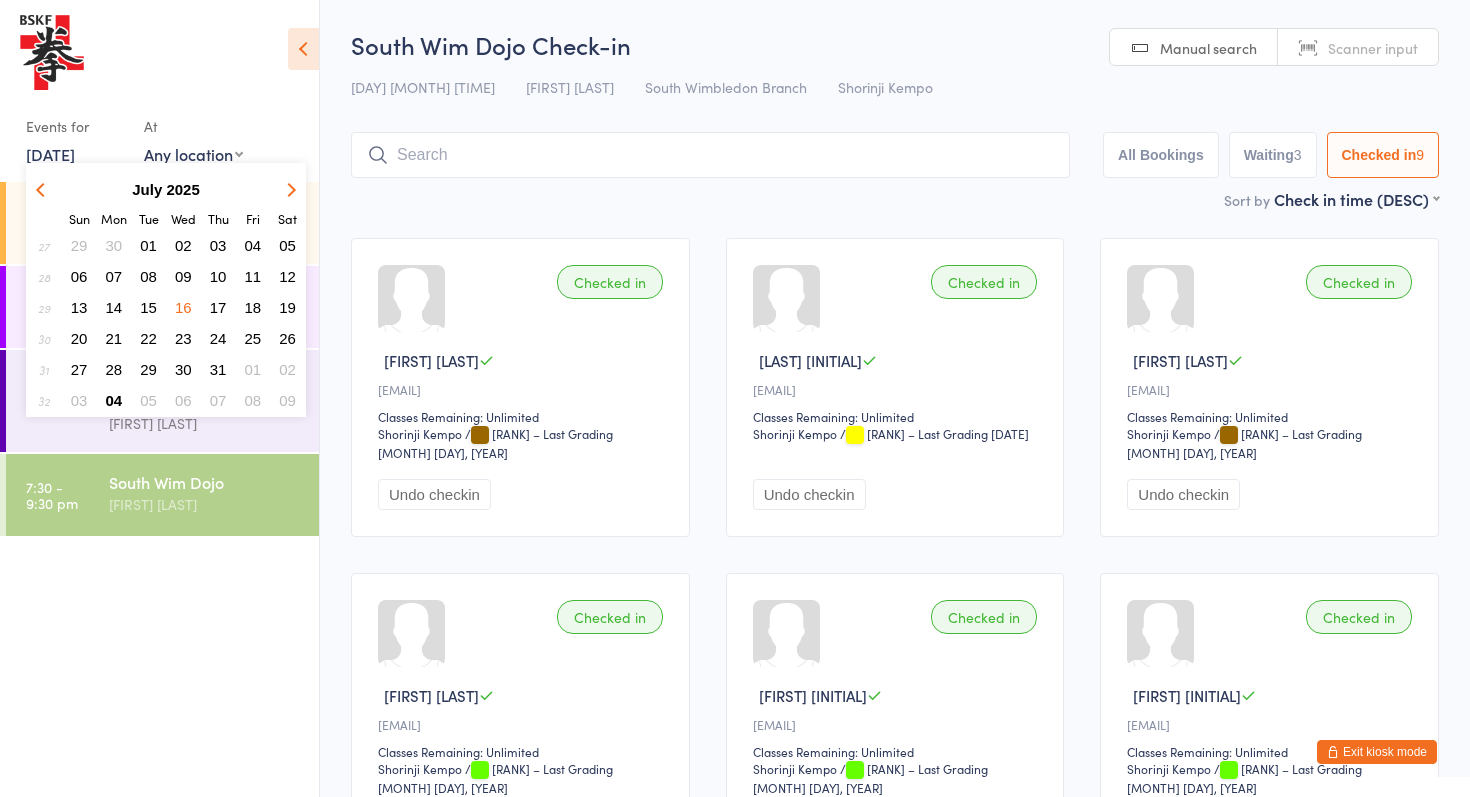 click on "21" at bounding box center (114, 338) 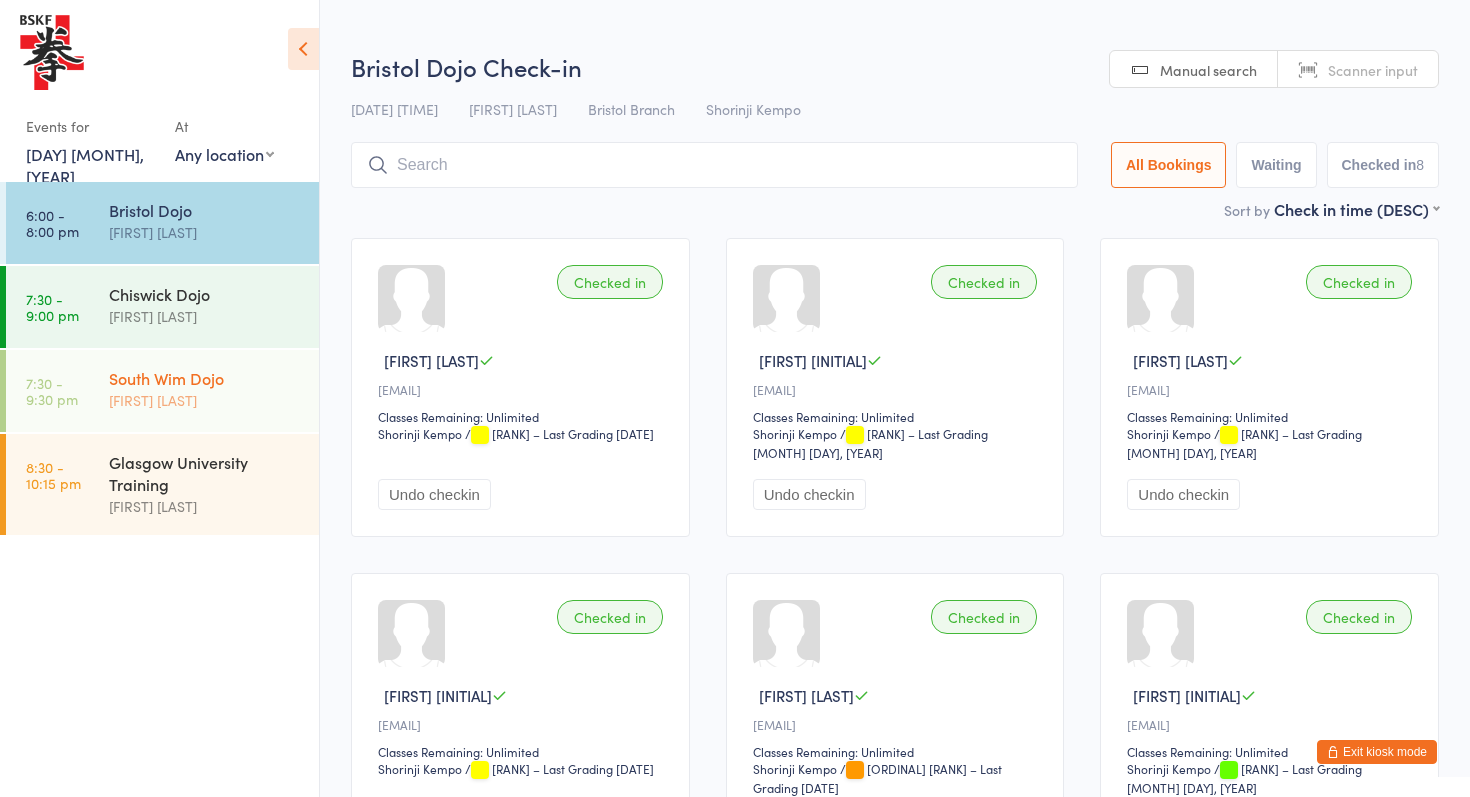 click on "[FIRST] [LAST]" at bounding box center [205, 400] 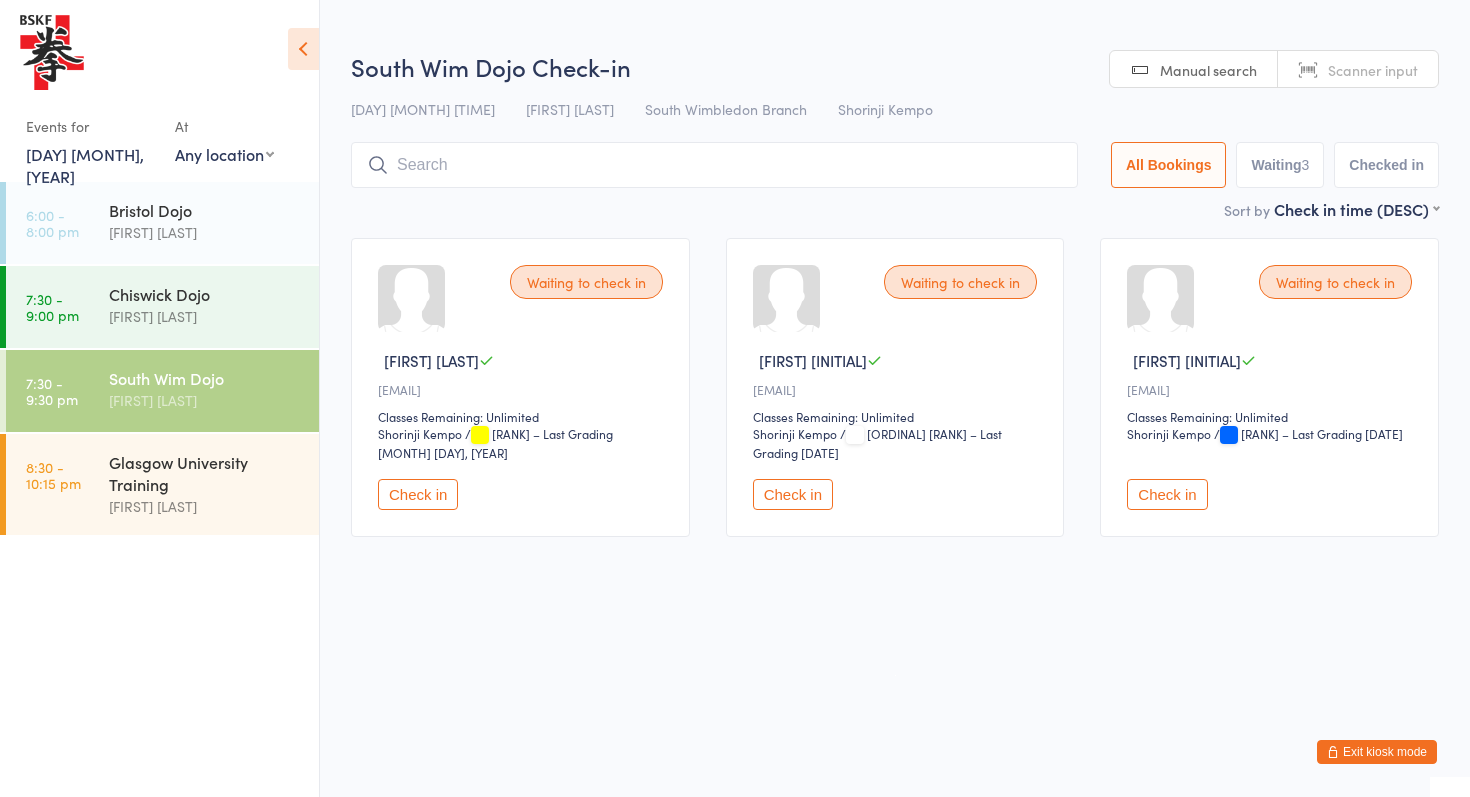 type on "o" 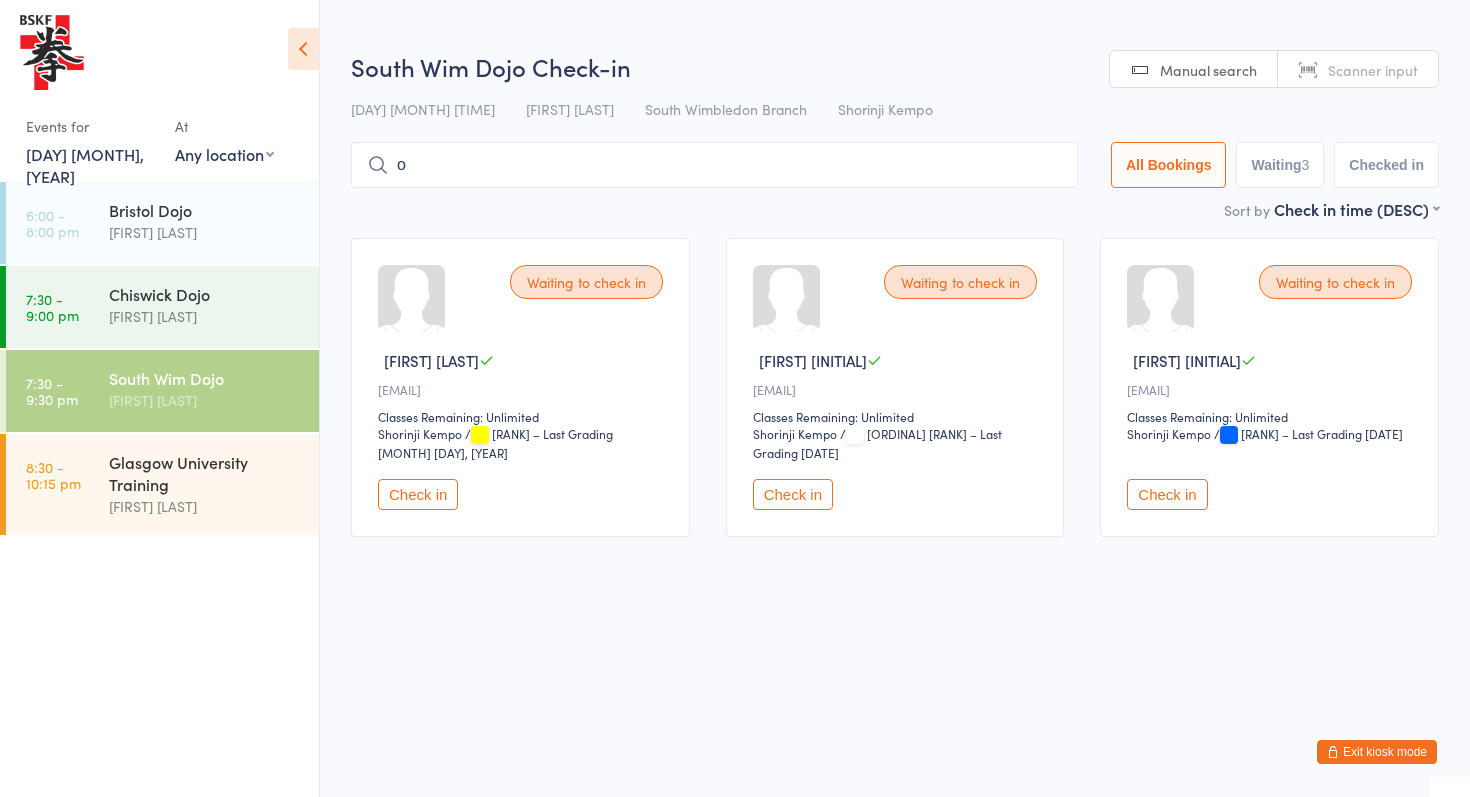 type 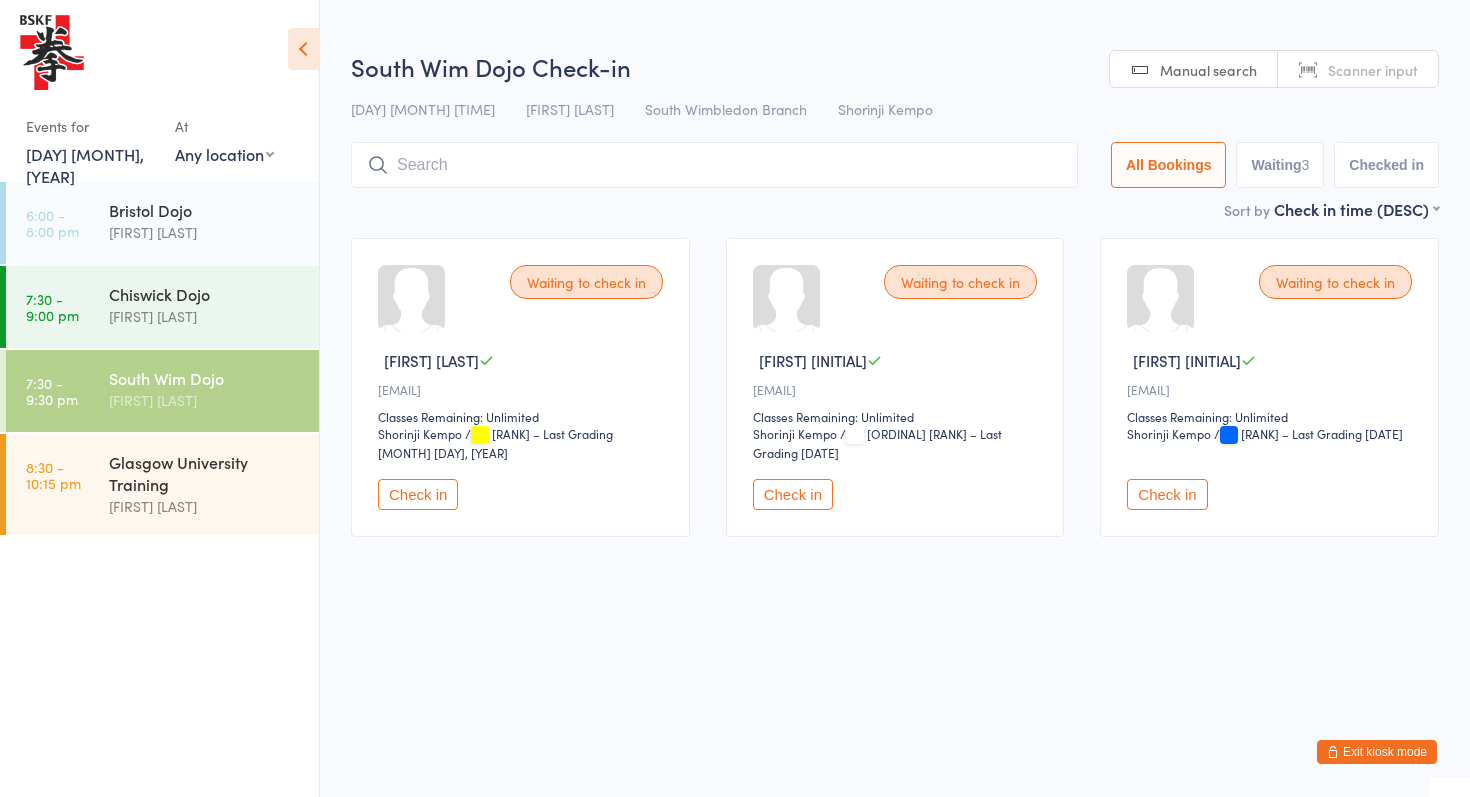 click on "South Wim Dojo Check-in [DATE] [TIME]  [FIRST] [LAST]  South Wimbledon Branch  Shorinji Kempo  Manual search Scanner input All Bookings Waiting  3 Checked in" at bounding box center [895, 124] 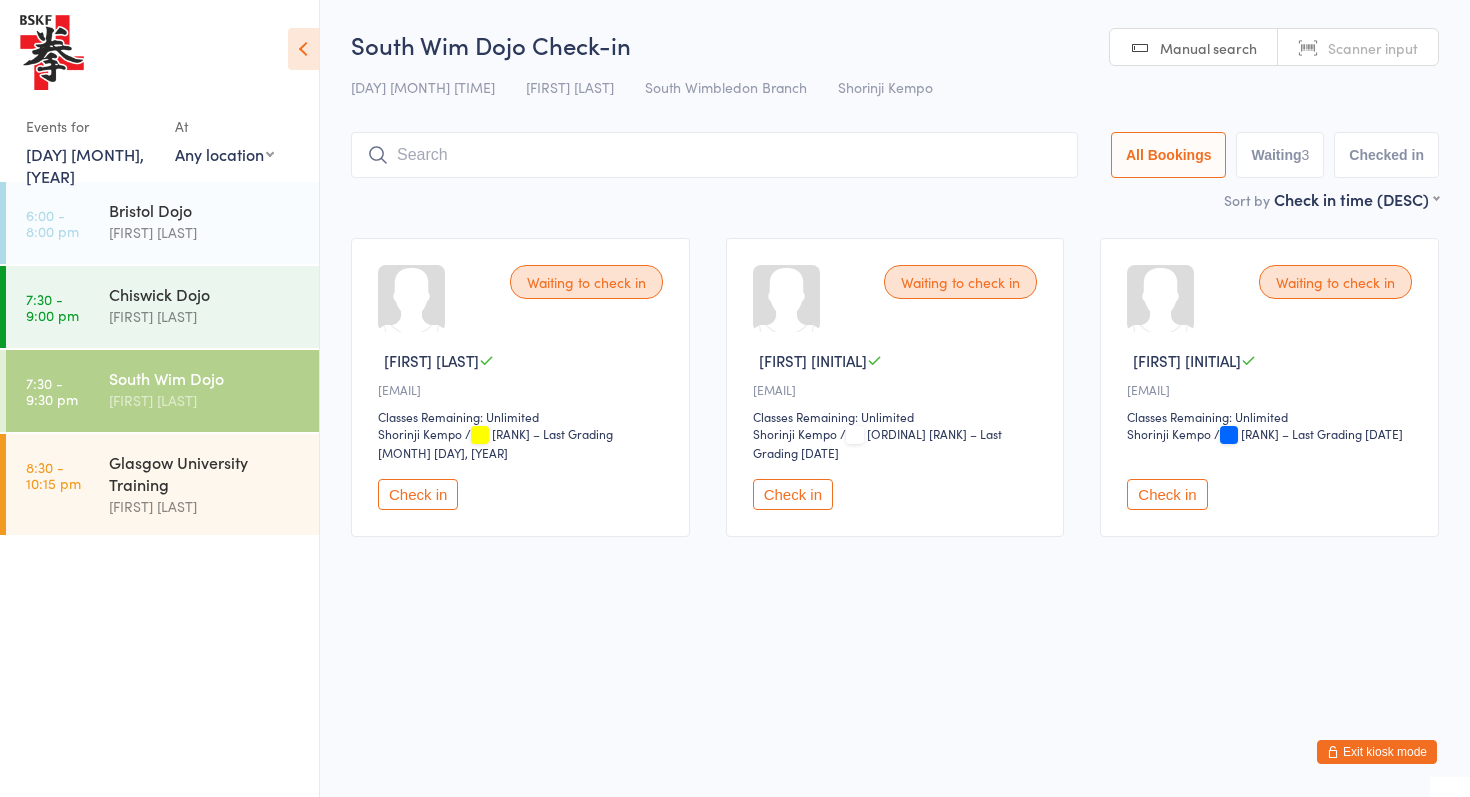 click on "Checked in" at bounding box center [1386, 155] 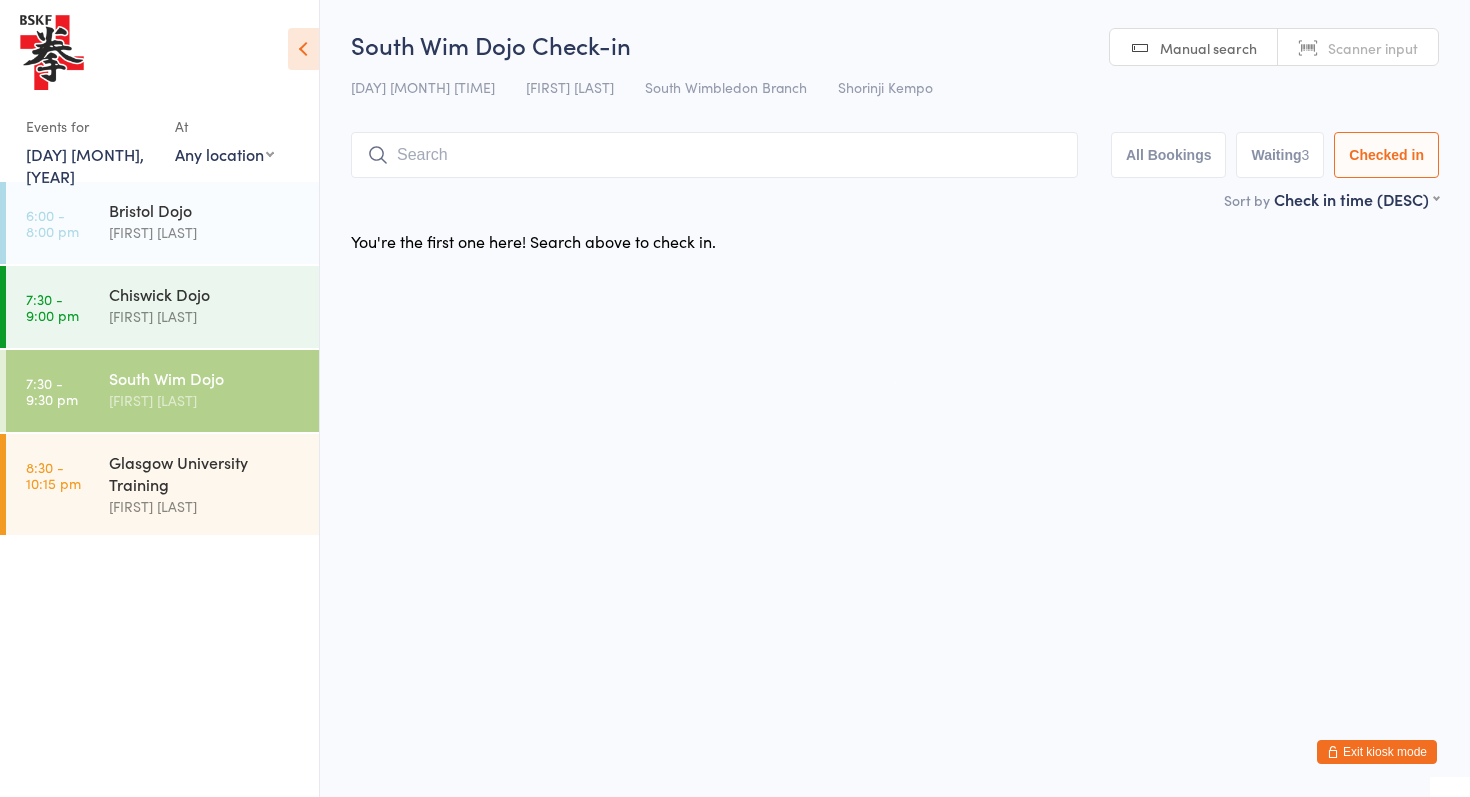 click on "Waiting  3" at bounding box center (1280, 155) 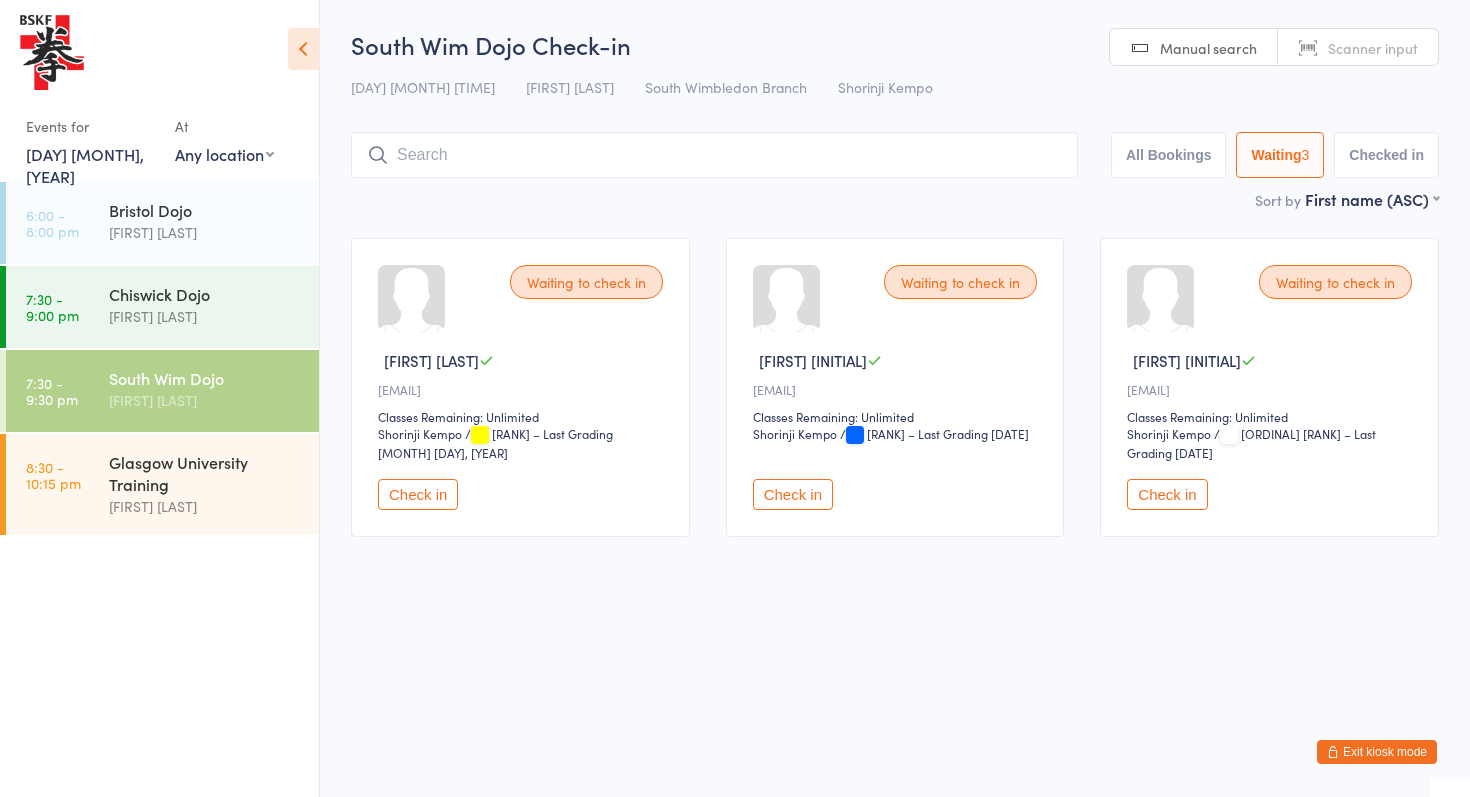 click on "Checked in" at bounding box center [1386, 155] 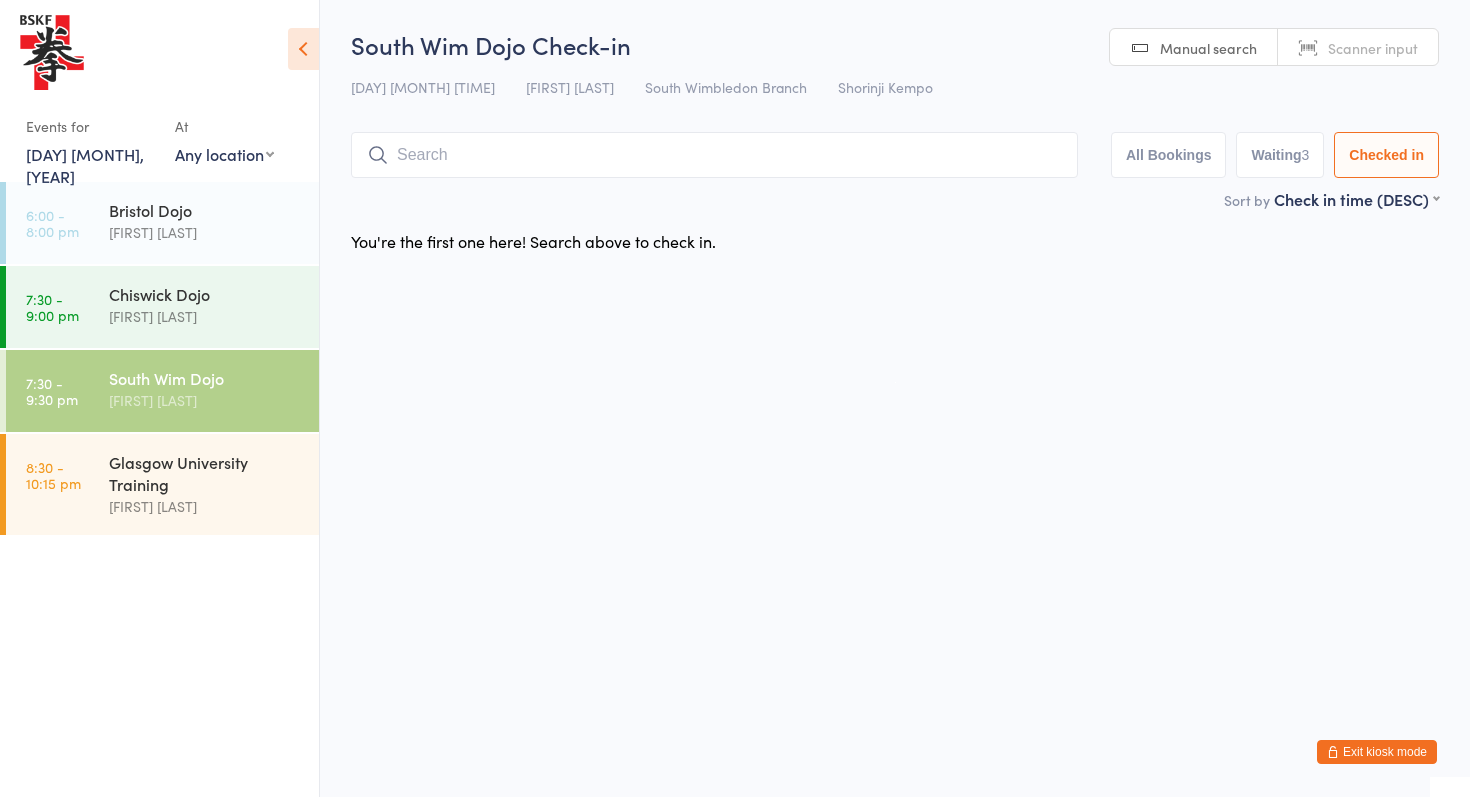 click at bounding box center [714, 155] 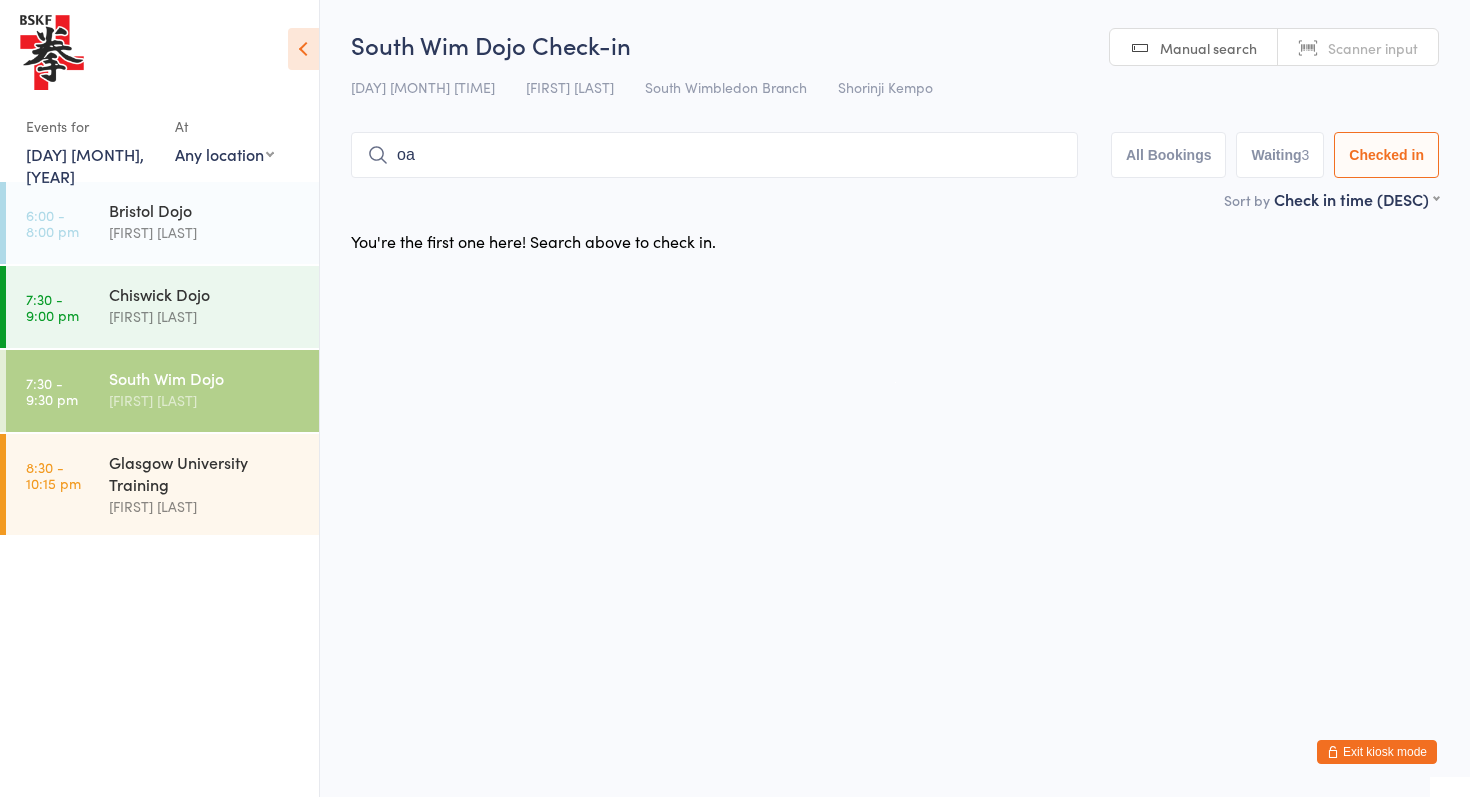 type on "o" 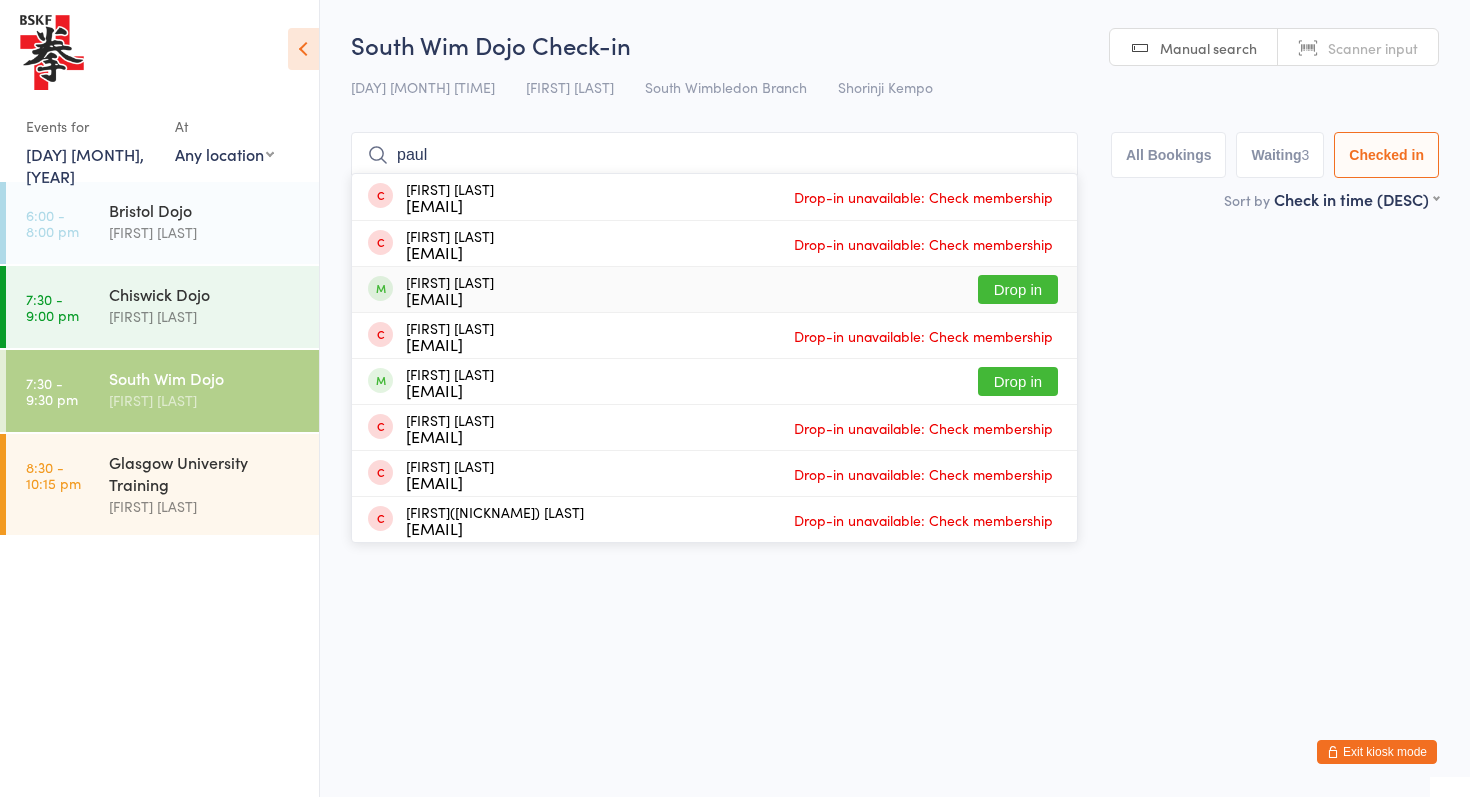 type on "paul" 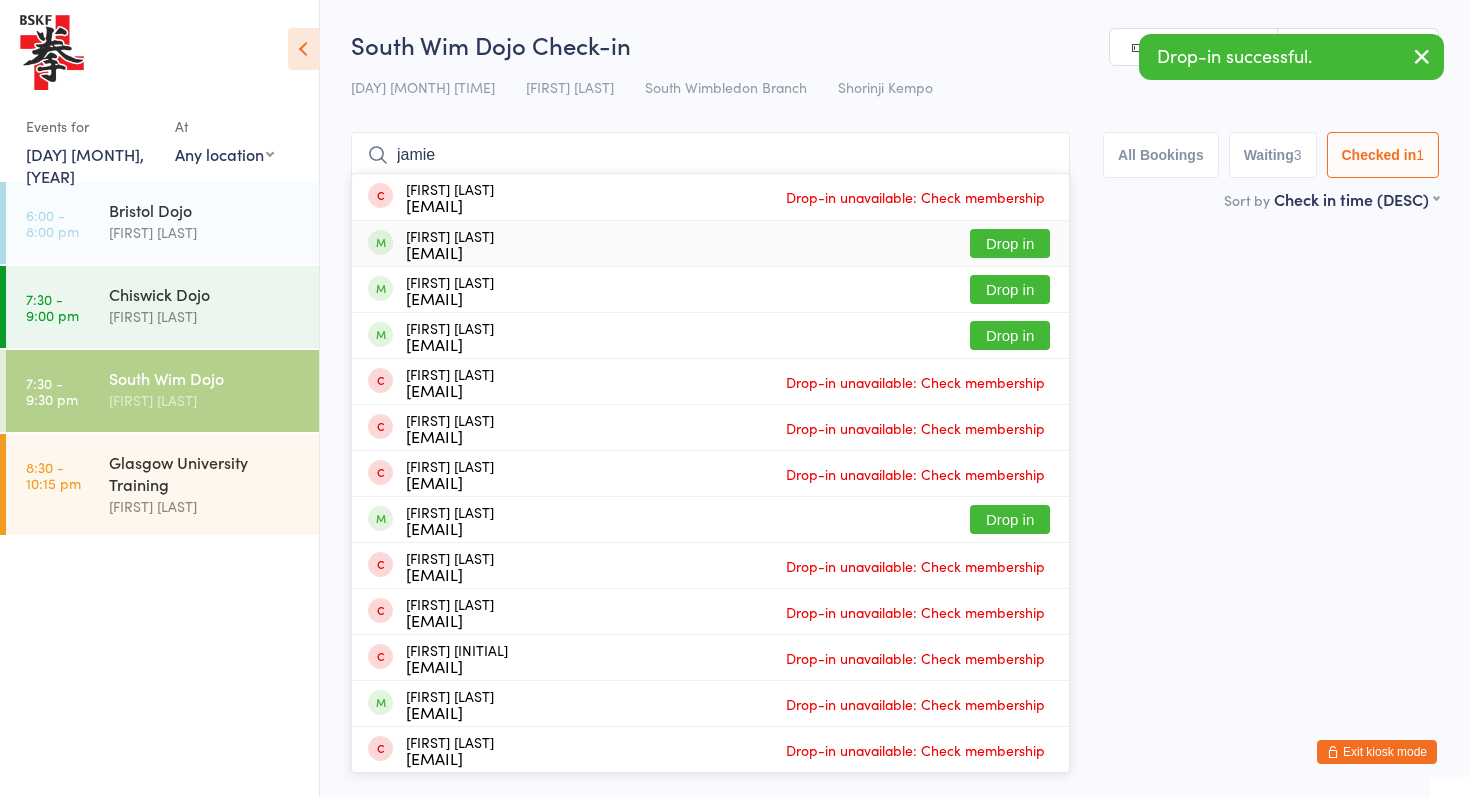 type on "jamie" 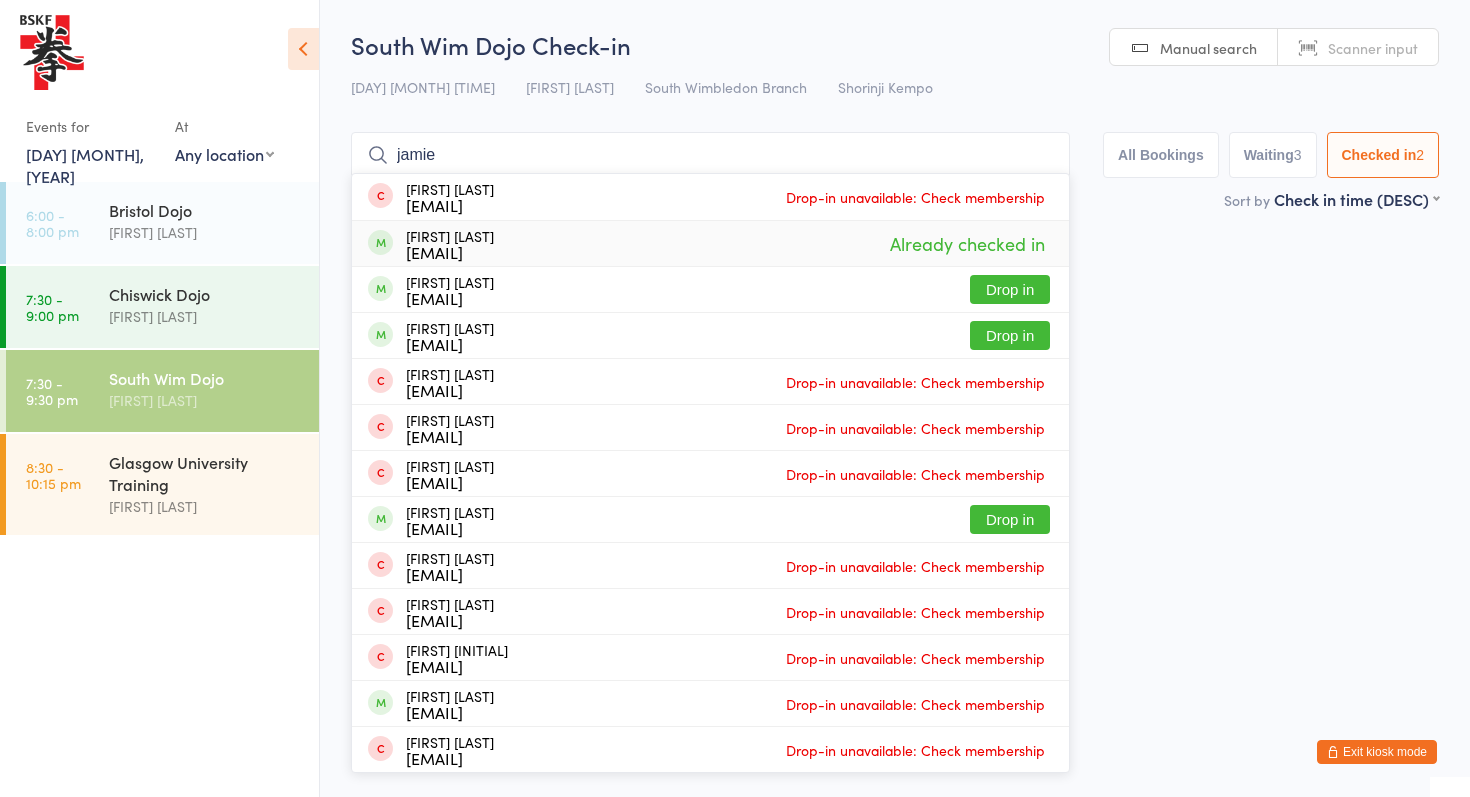 type on "jamie" 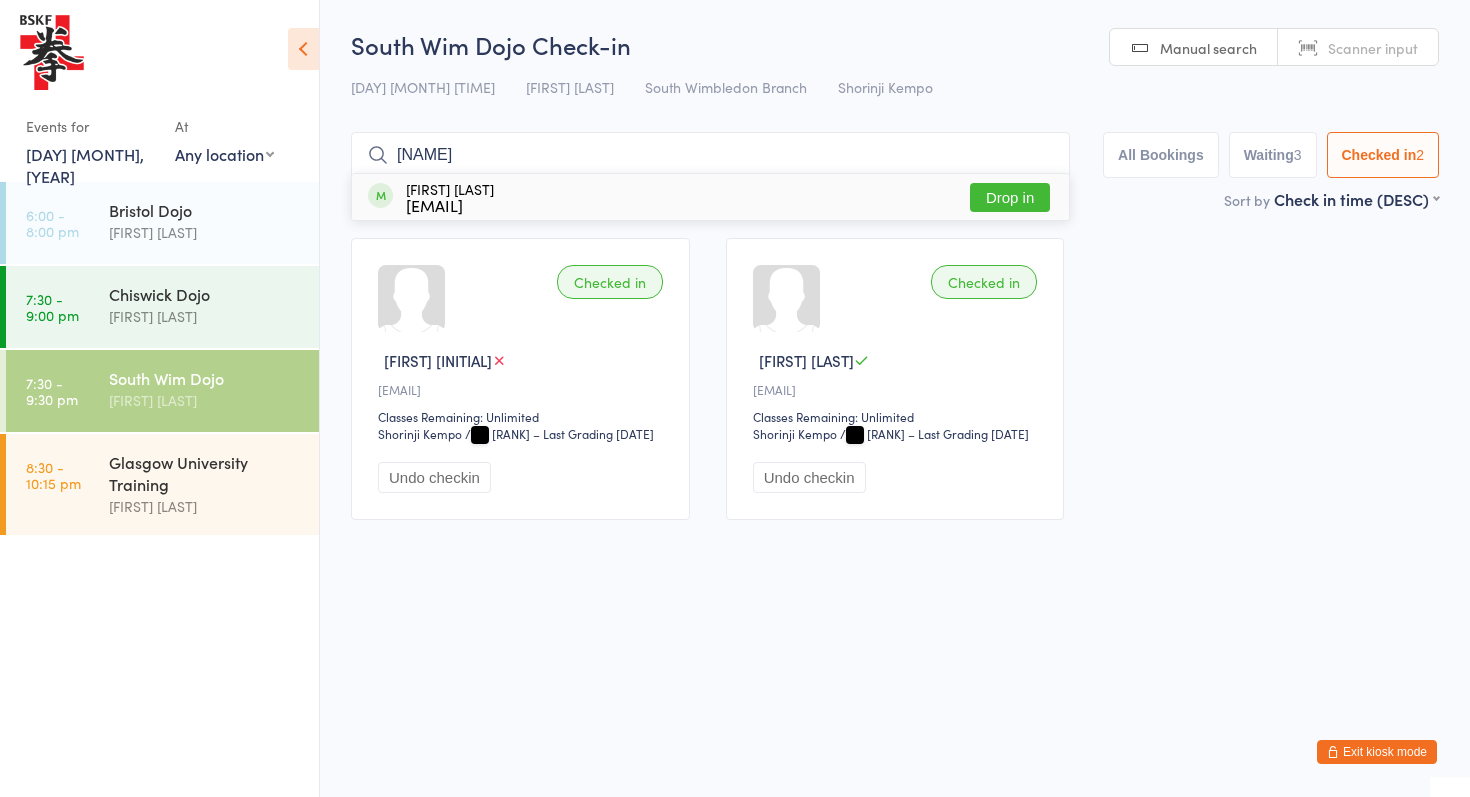 type on "[NAME]" 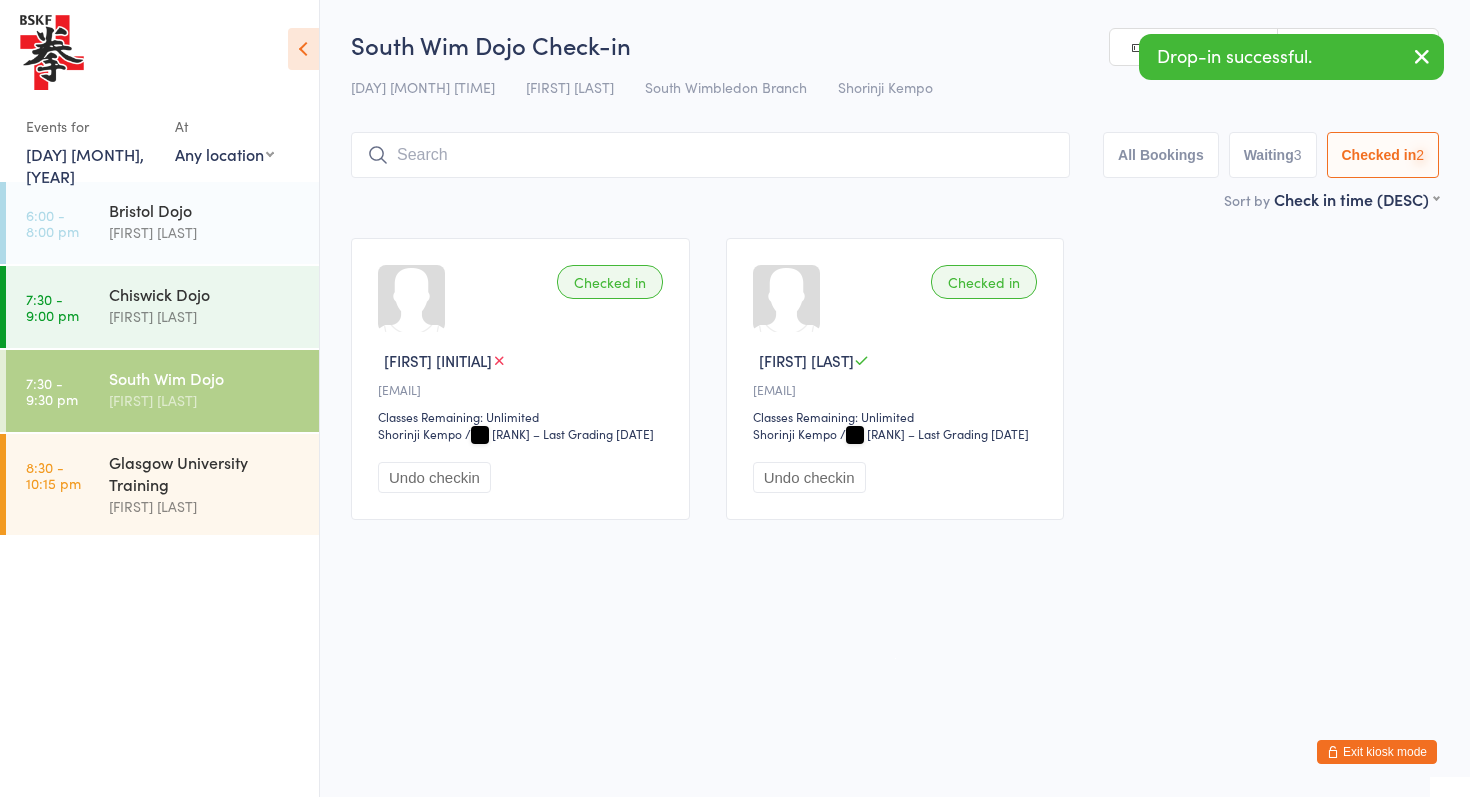 type on "h" 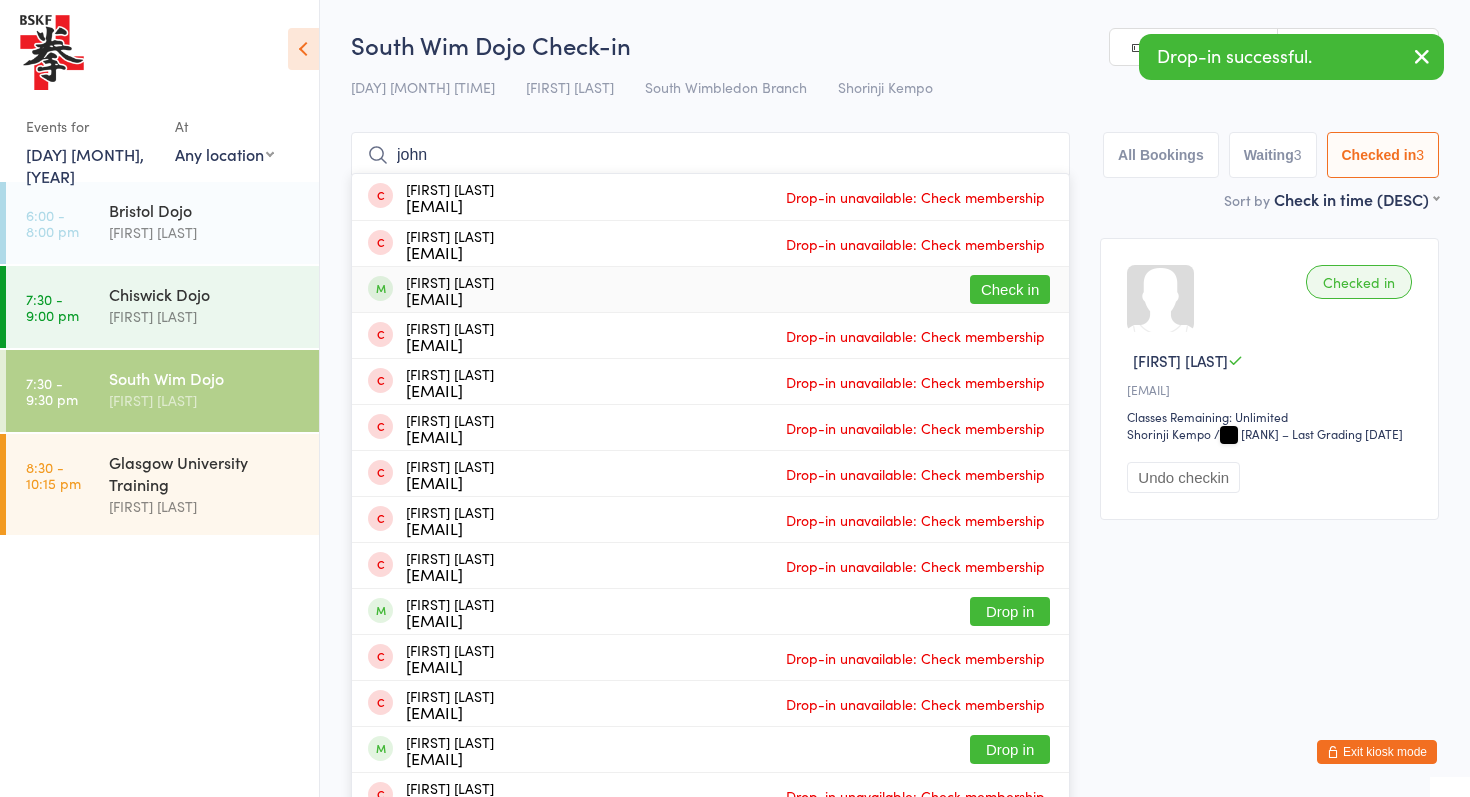 type on "john" 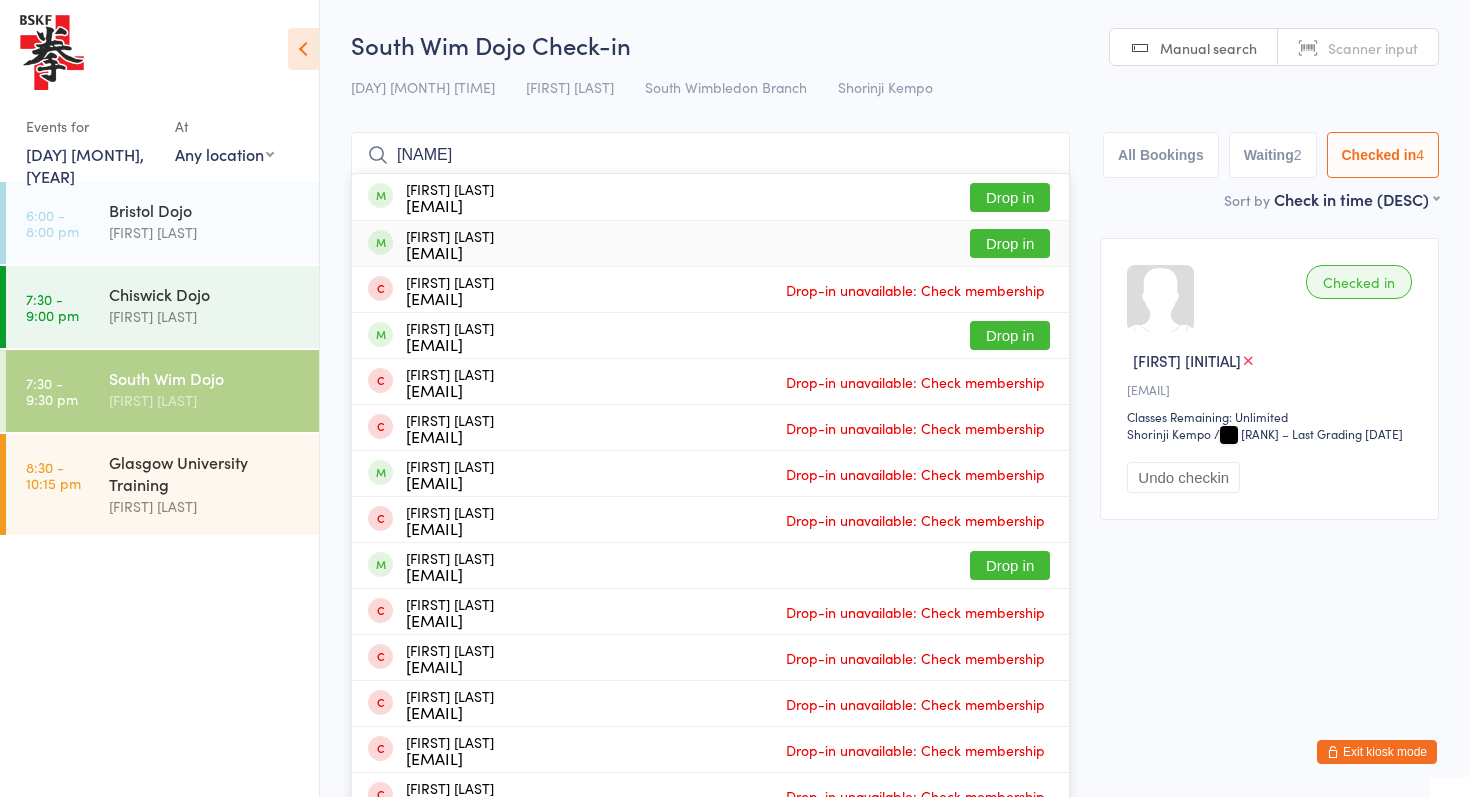 type on "[NAME]" 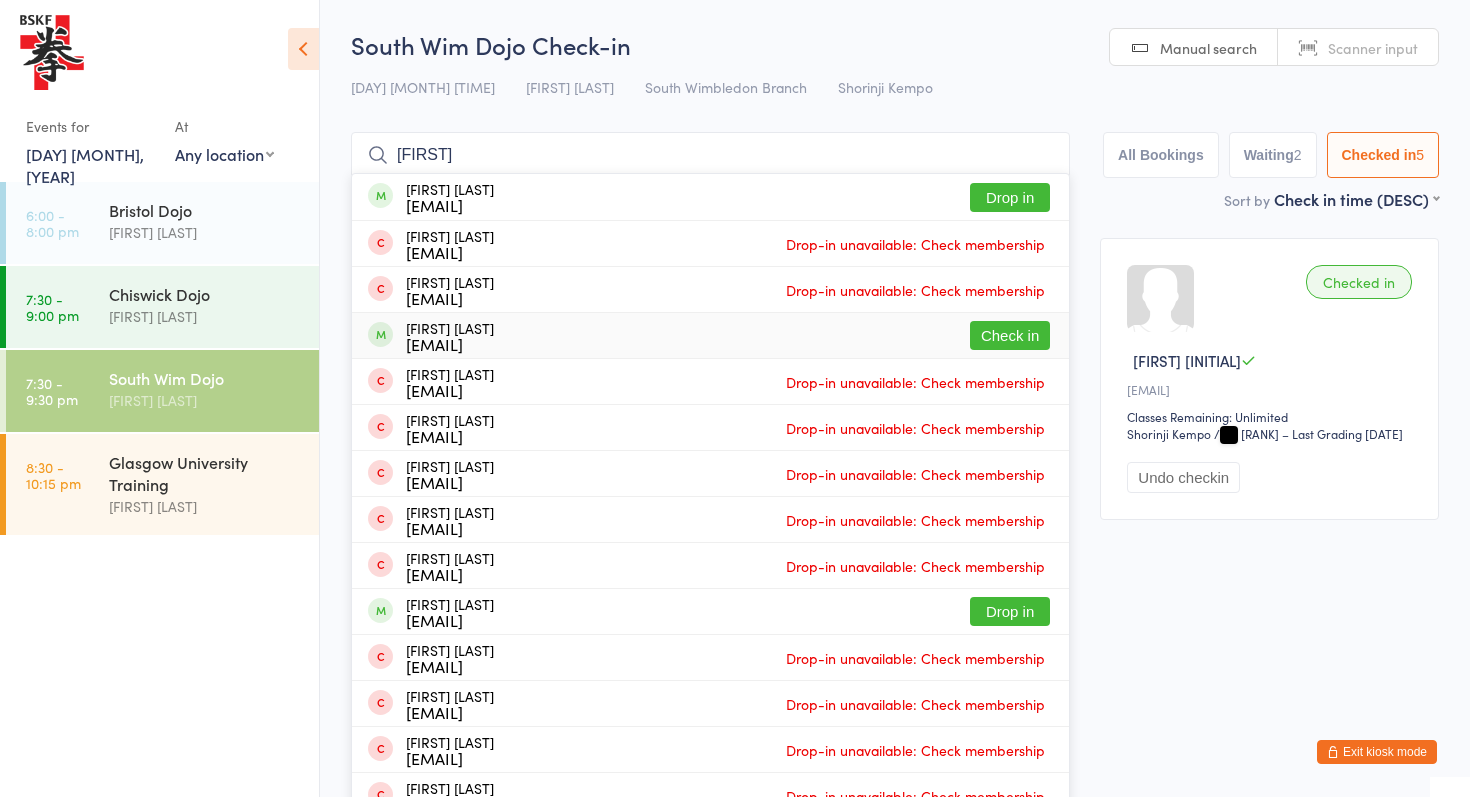 type on "[FIRST]" 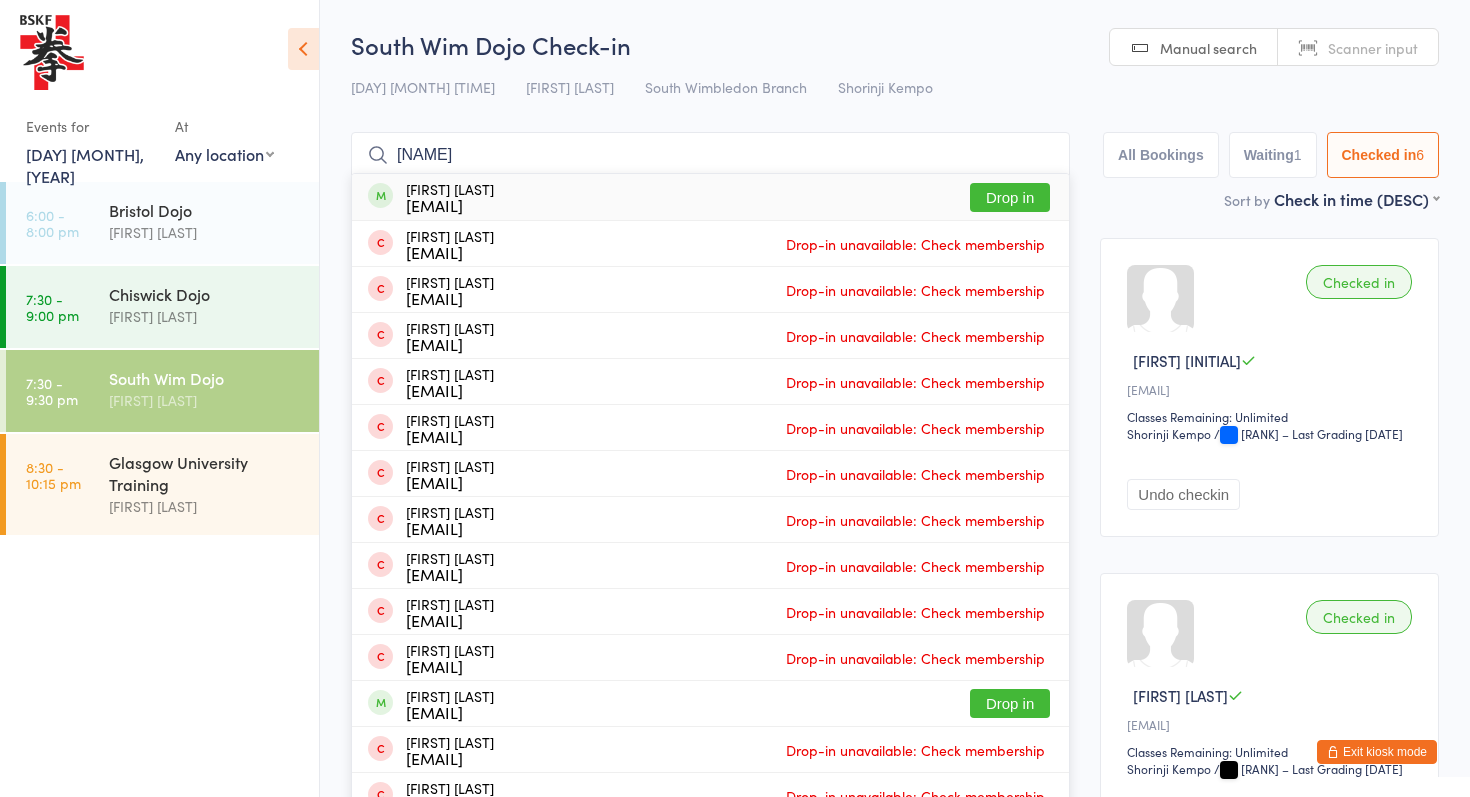 type on "[NAME]" 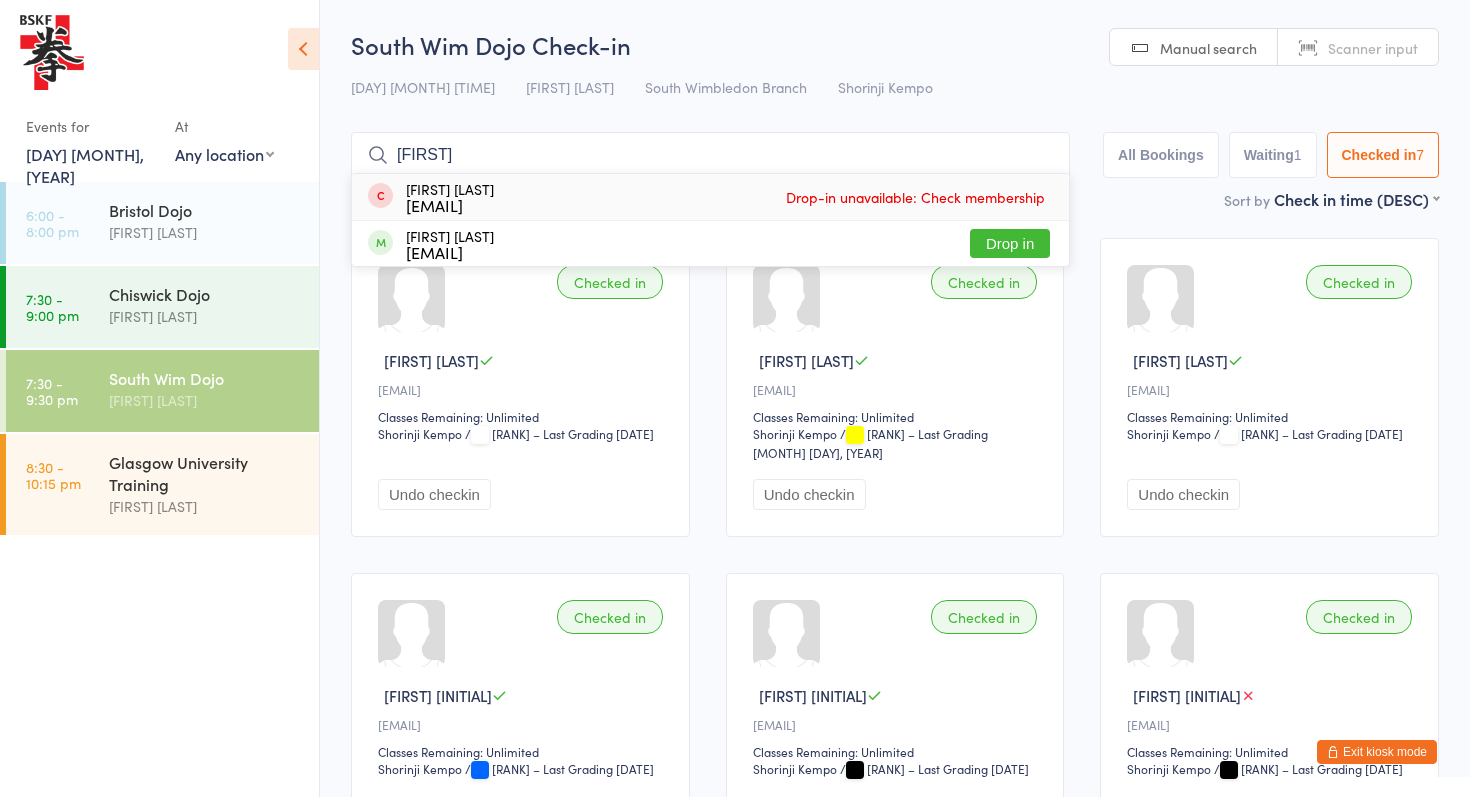 drag, startPoint x: 440, startPoint y: 154, endPoint x: 326, endPoint y: 154, distance: 114 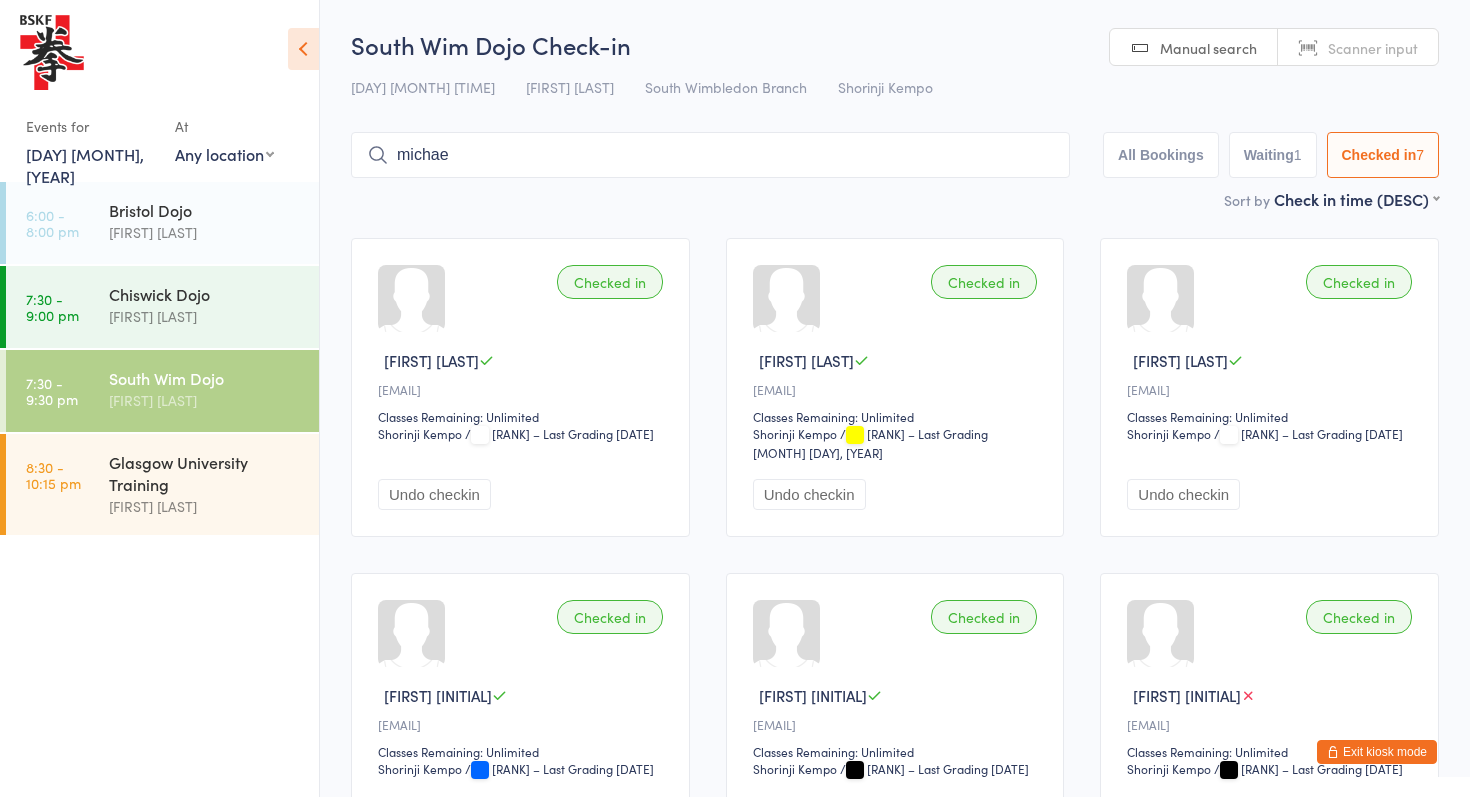 type on "michael" 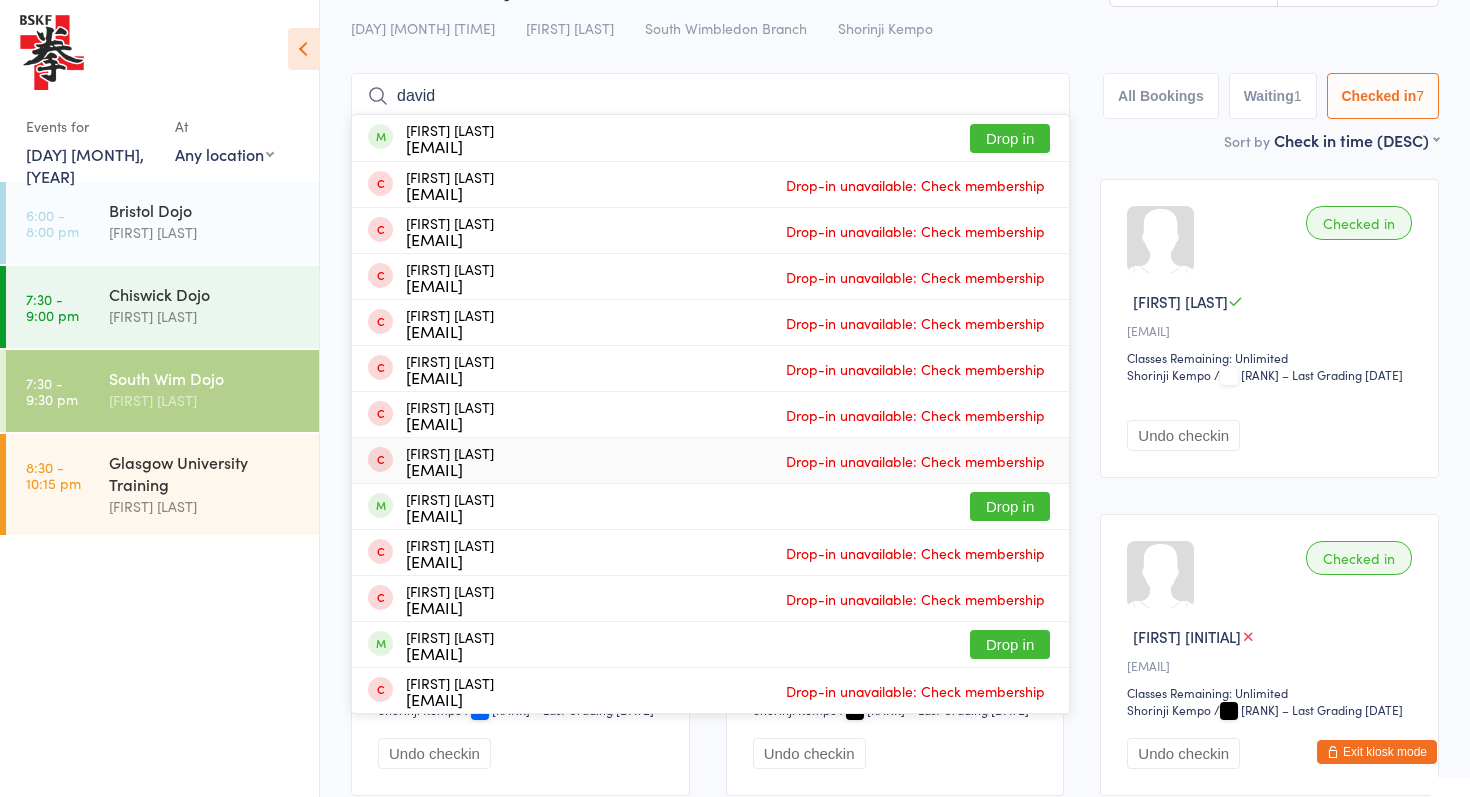 scroll, scrollTop: 22, scrollLeft: 0, axis: vertical 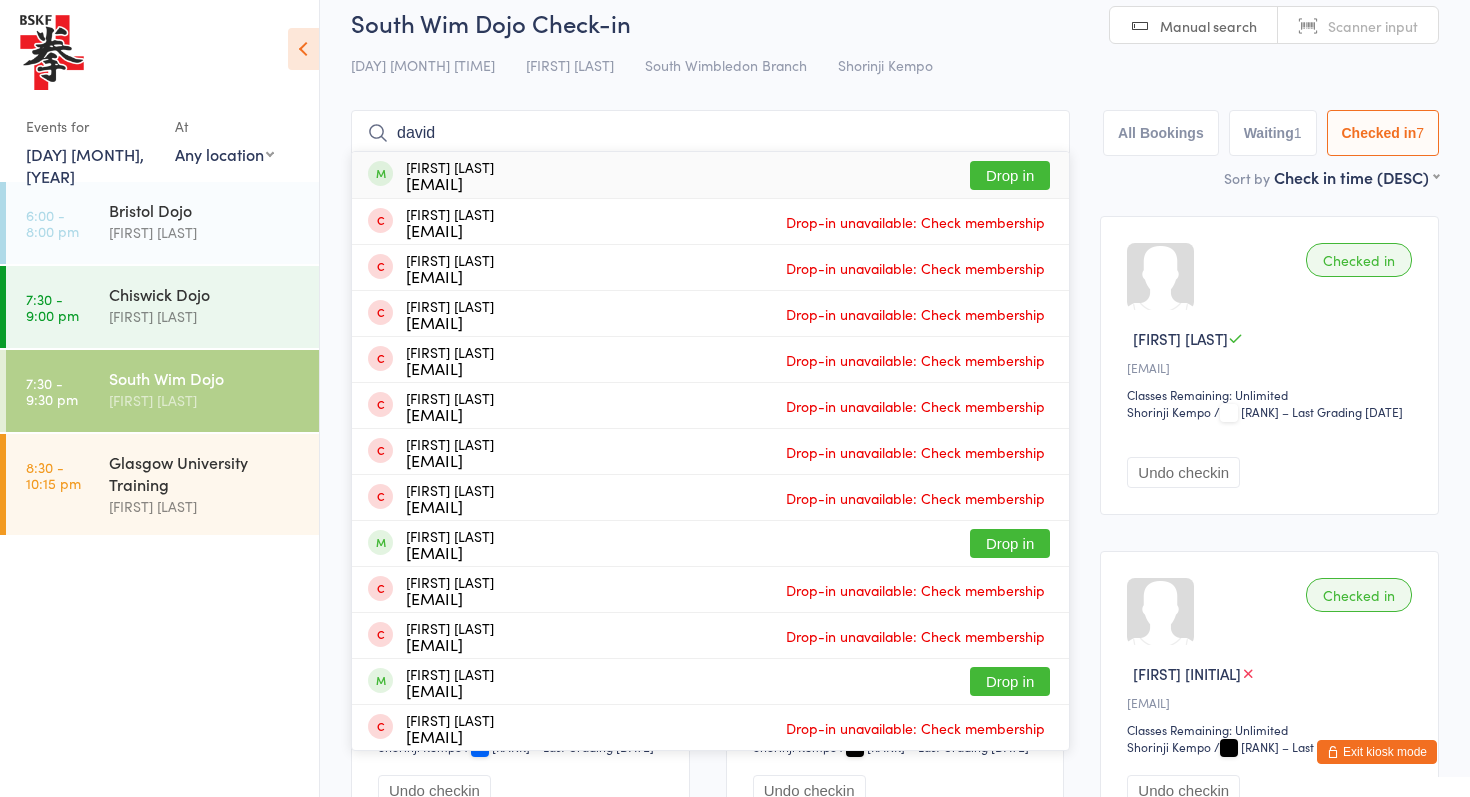 type on "david" 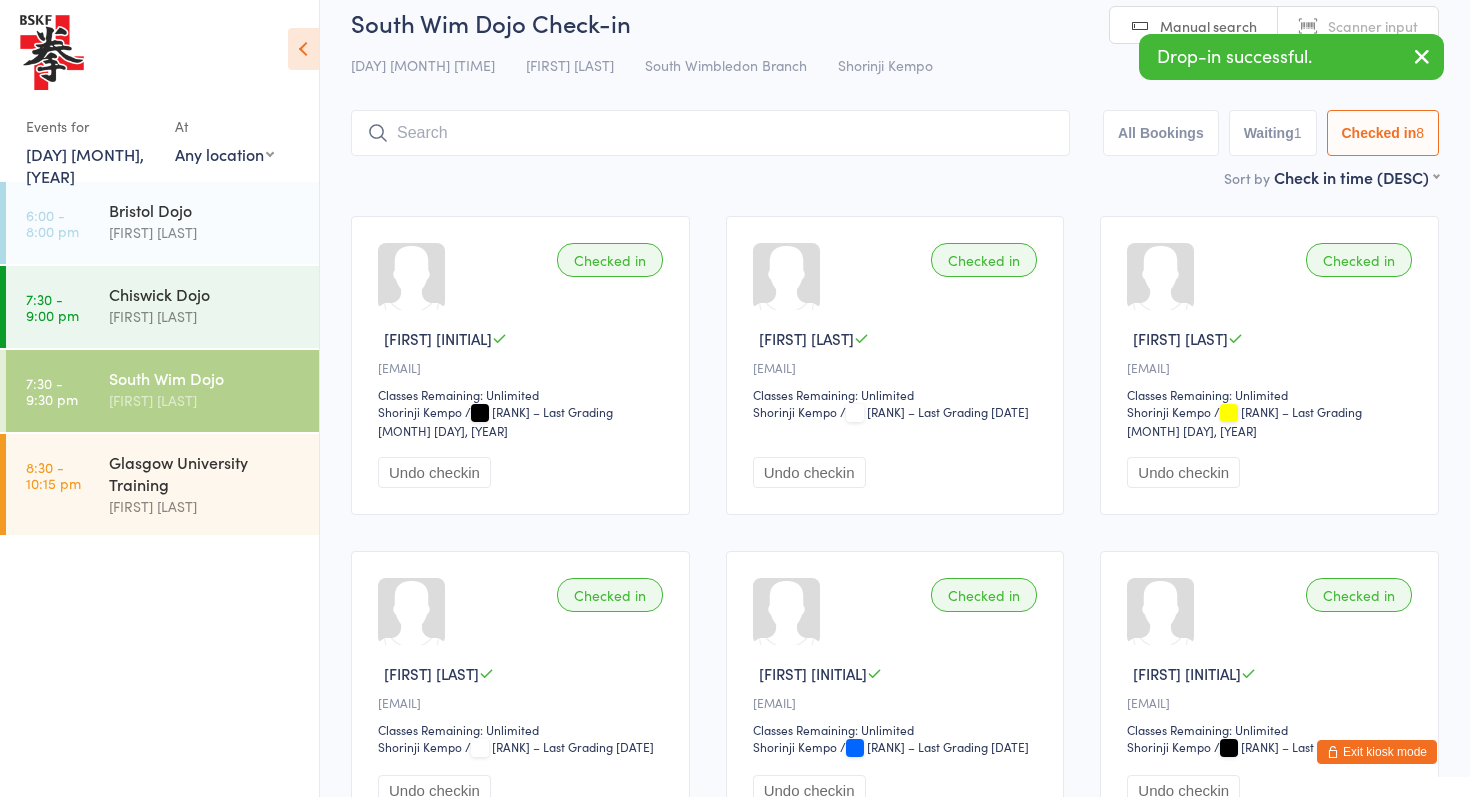 click on "Undo checkin" at bounding box center (434, 472) 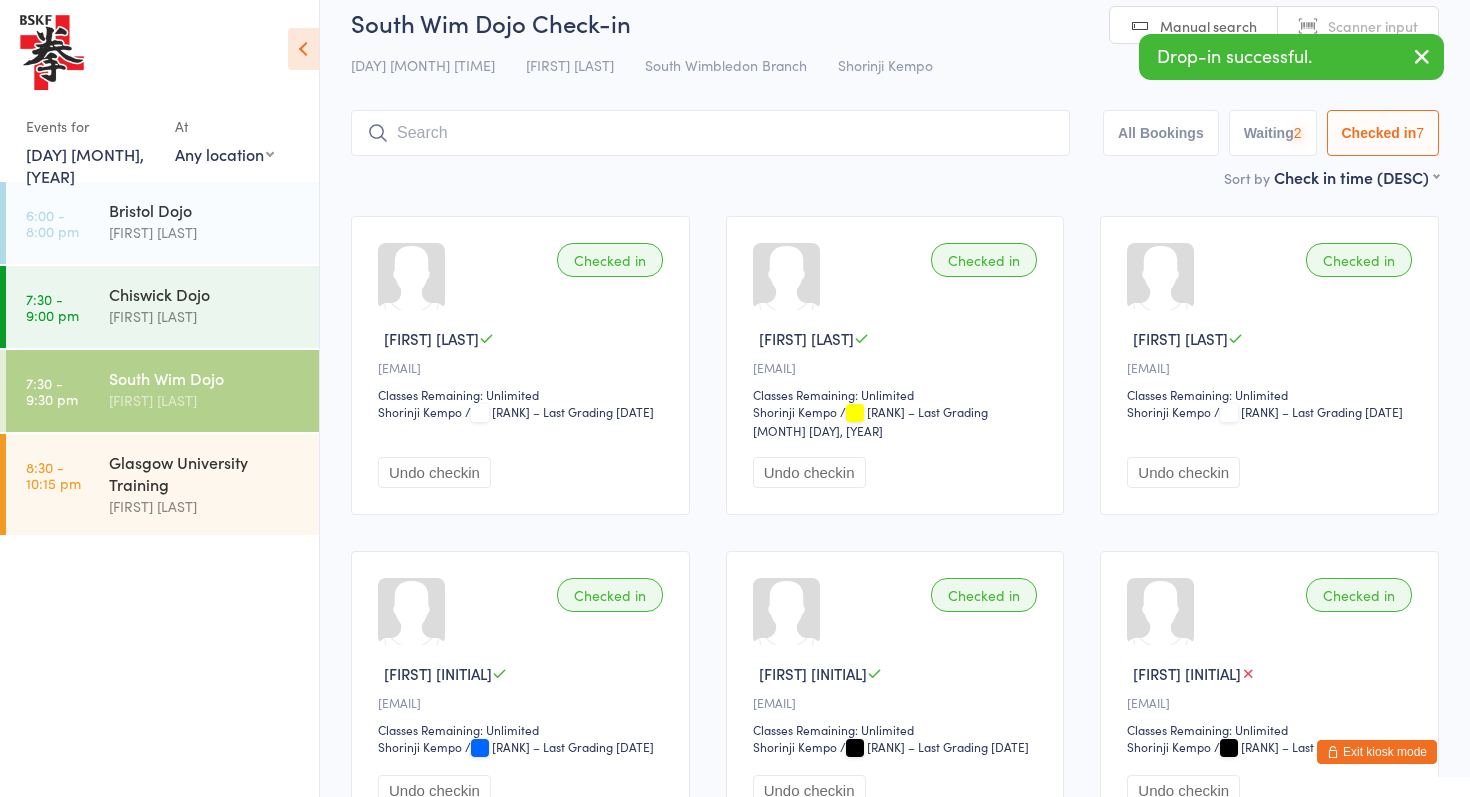 click at bounding box center (710, 133) 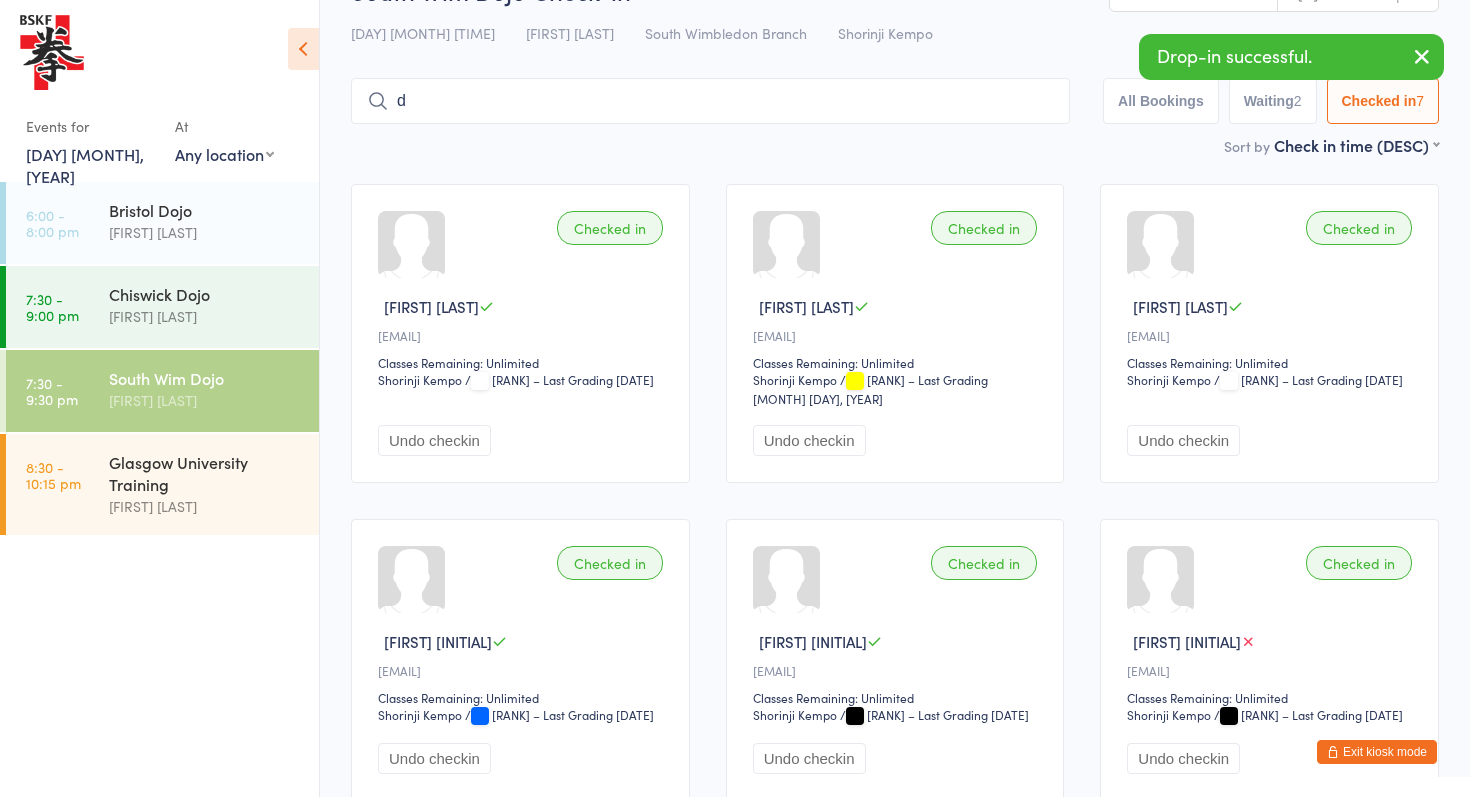 scroll, scrollTop: 101, scrollLeft: 0, axis: vertical 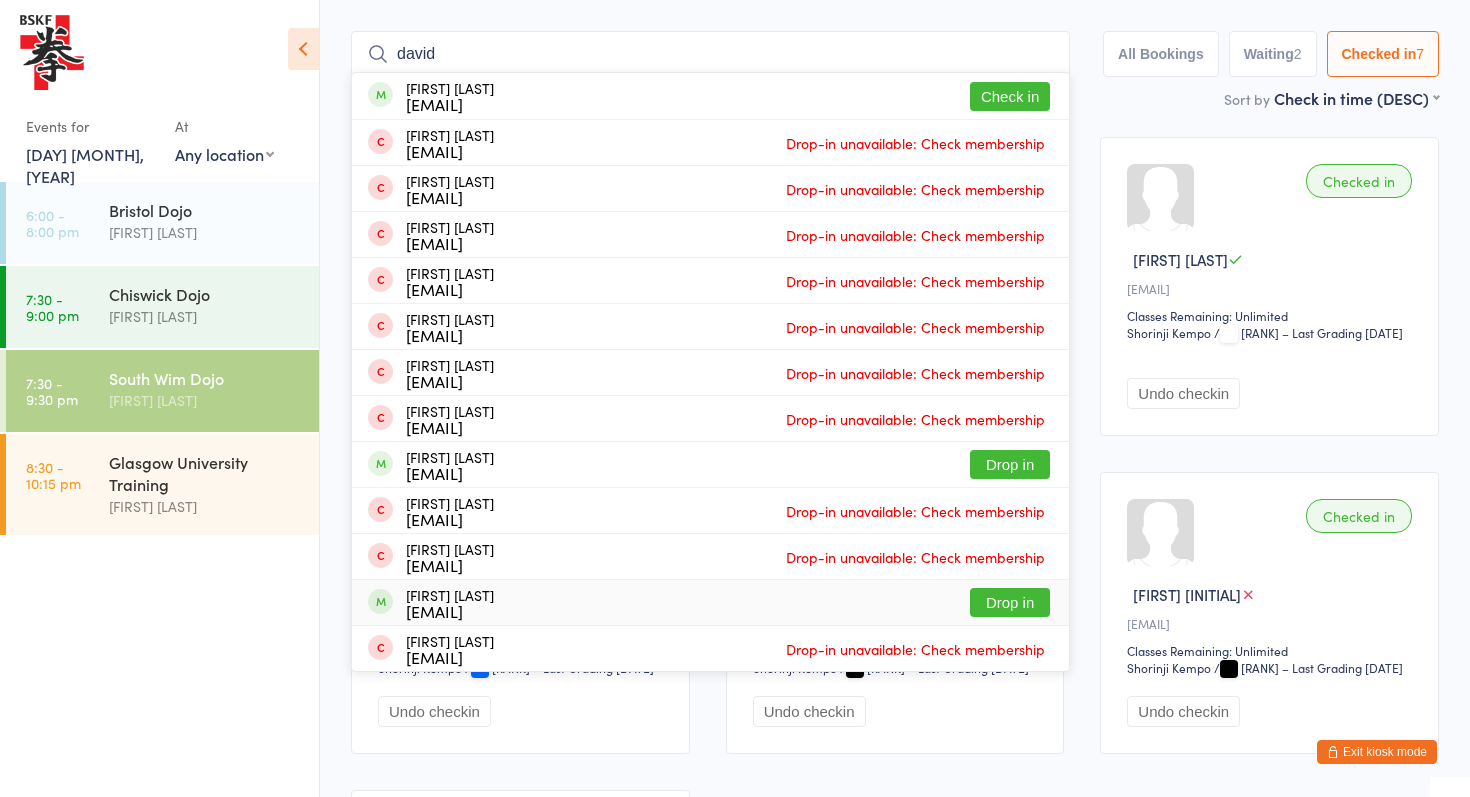 type on "david" 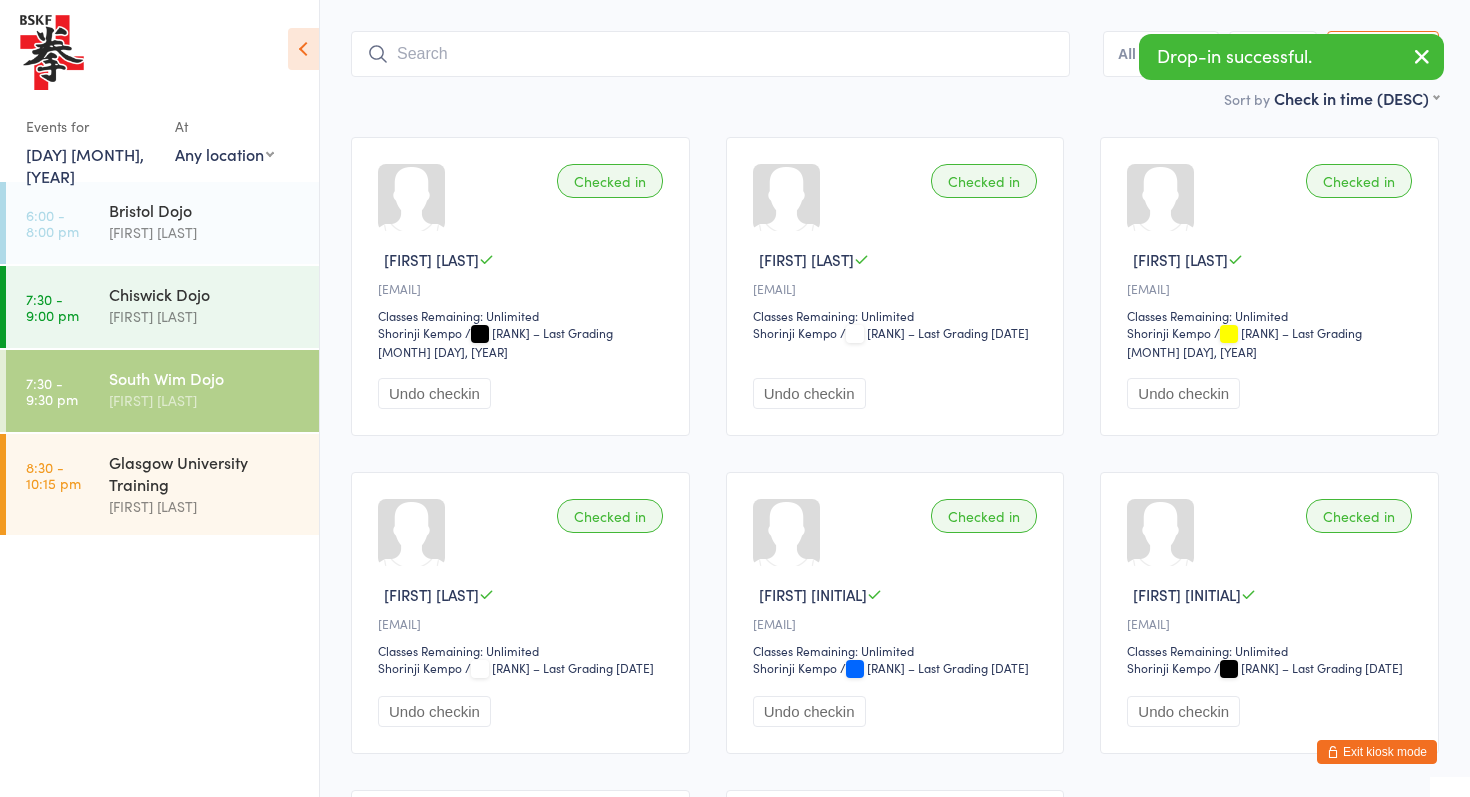 click on "Undo checkin" at bounding box center (434, 393) 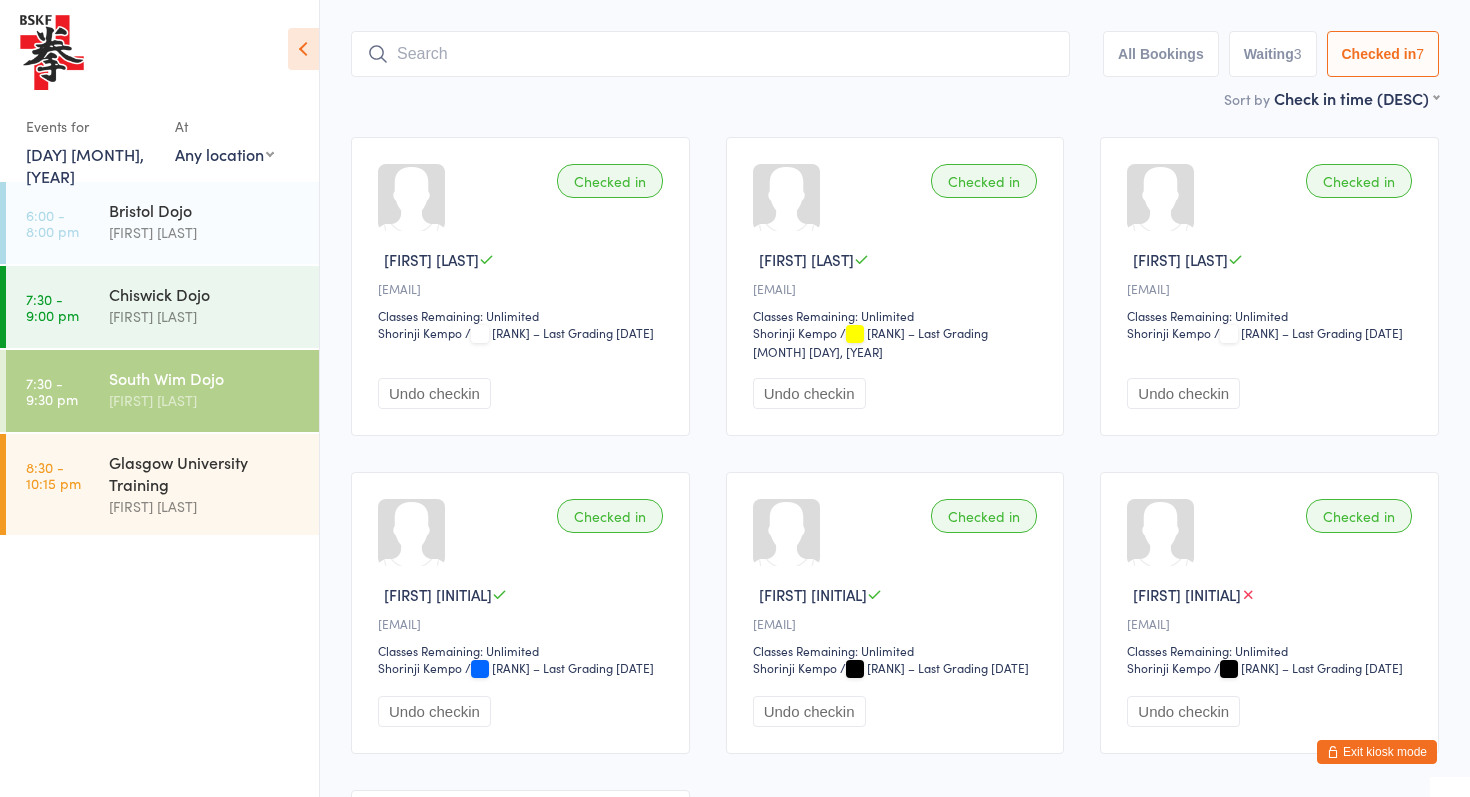 click at bounding box center (710, 54) 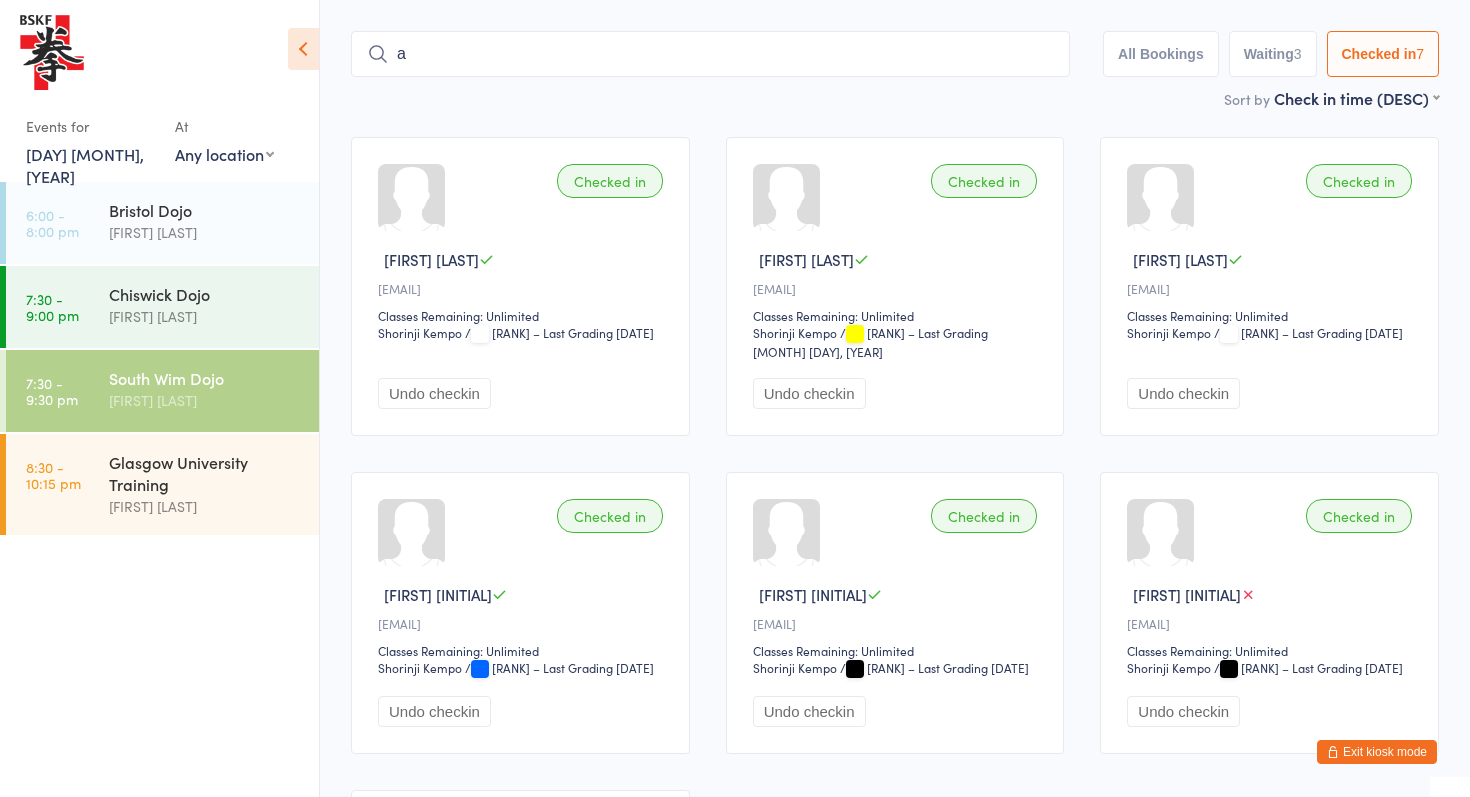 scroll, scrollTop: 104, scrollLeft: 0, axis: vertical 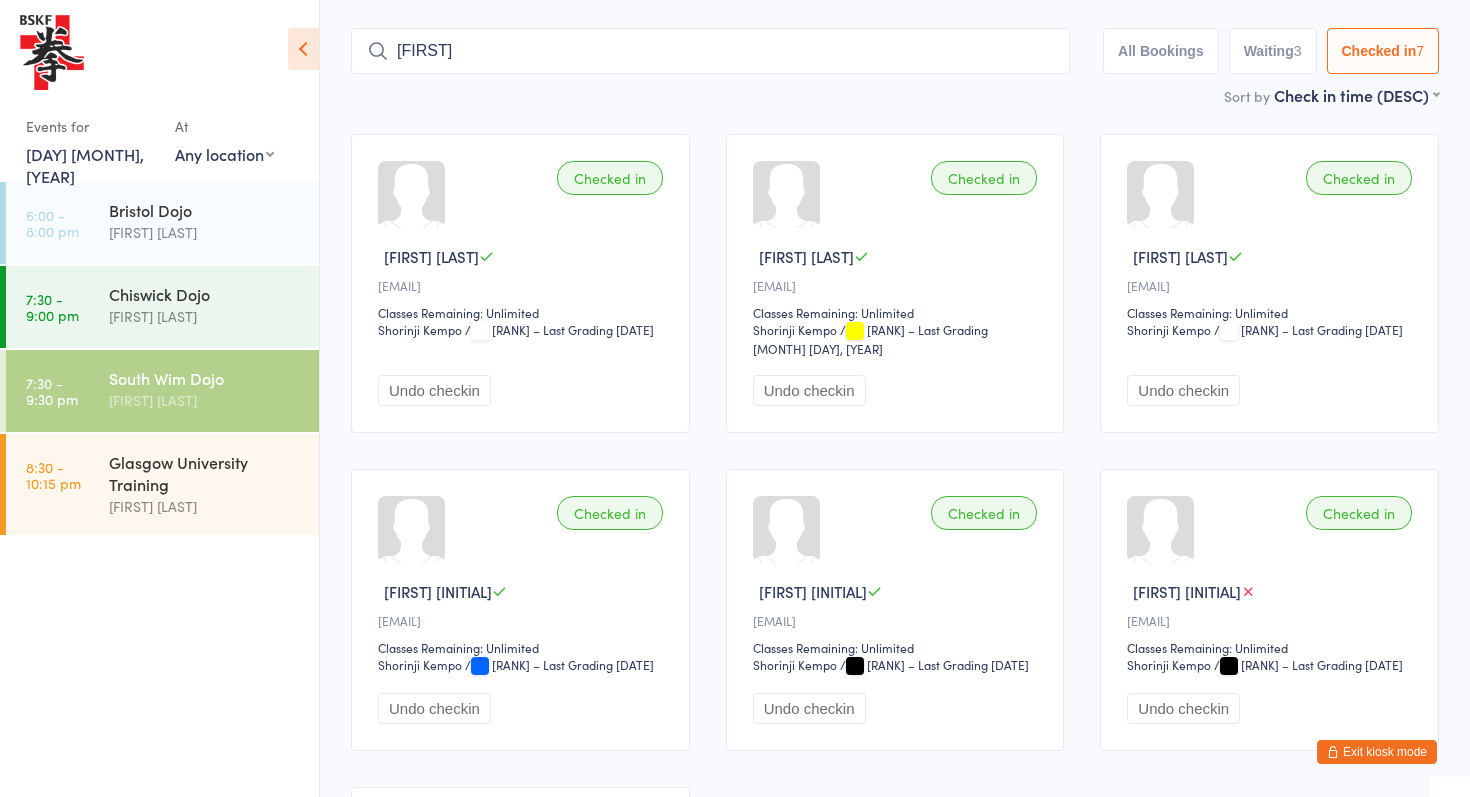 type on "[FIRST]" 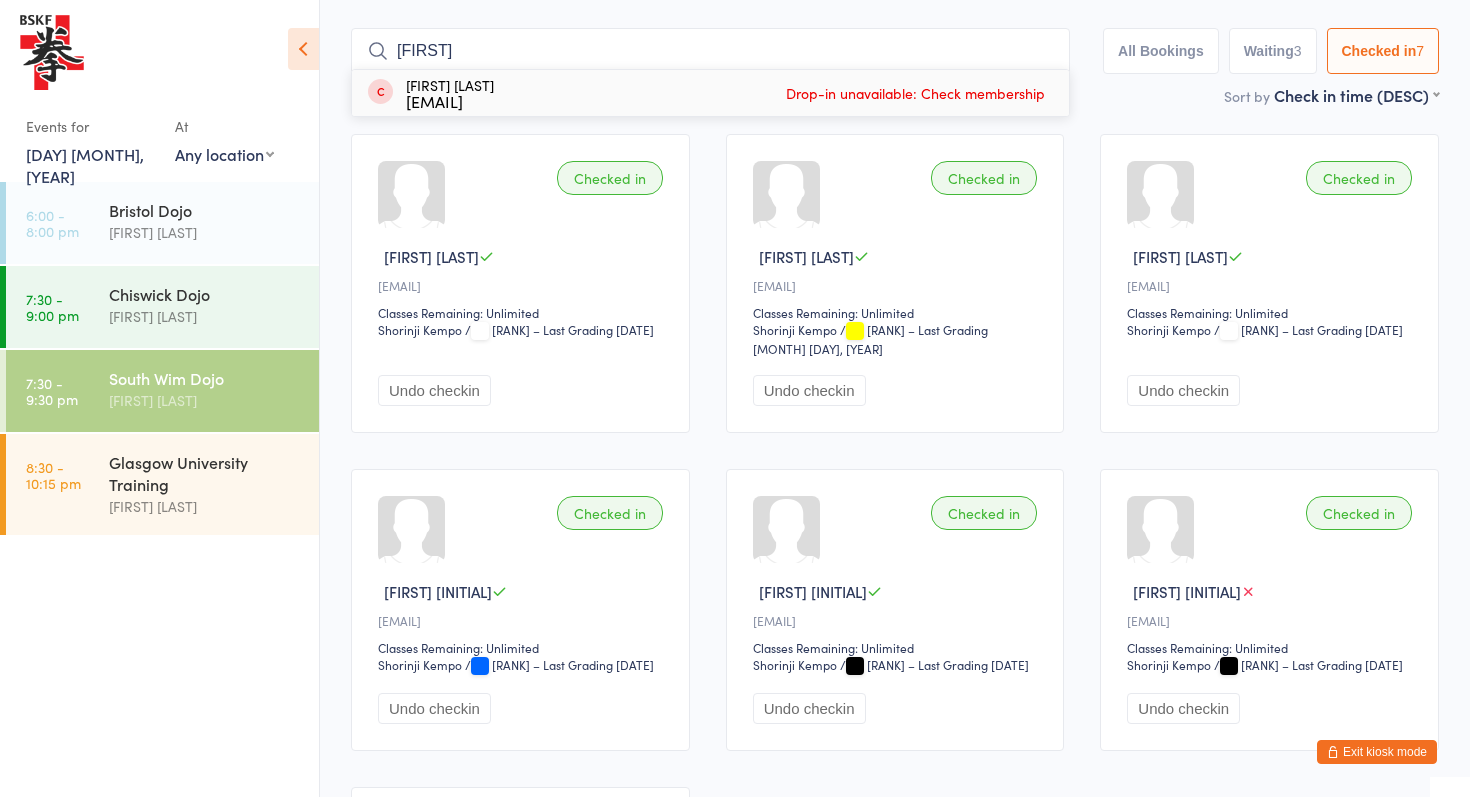 drag, startPoint x: 446, startPoint y: 53, endPoint x: 343, endPoint y: 53, distance: 103 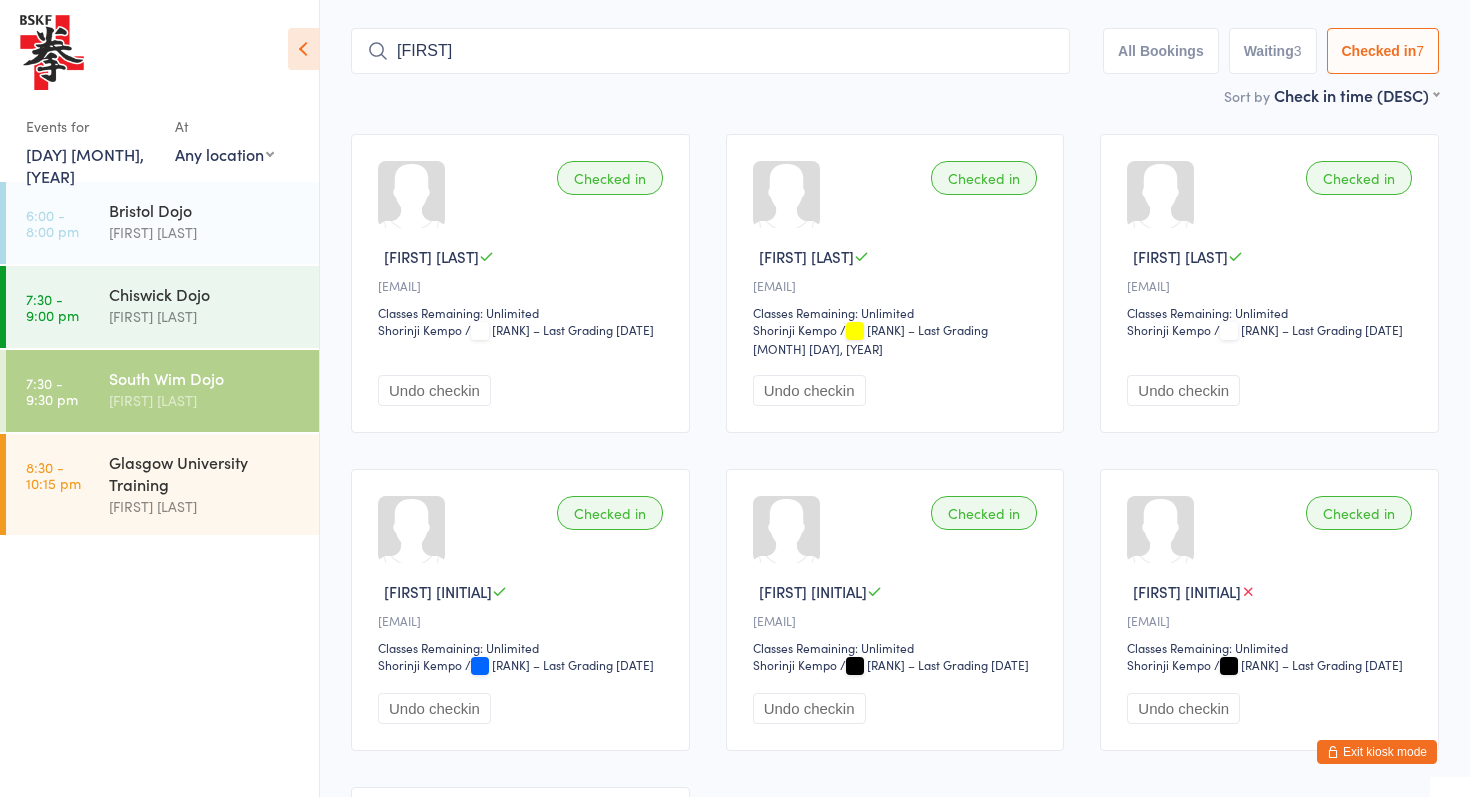 type 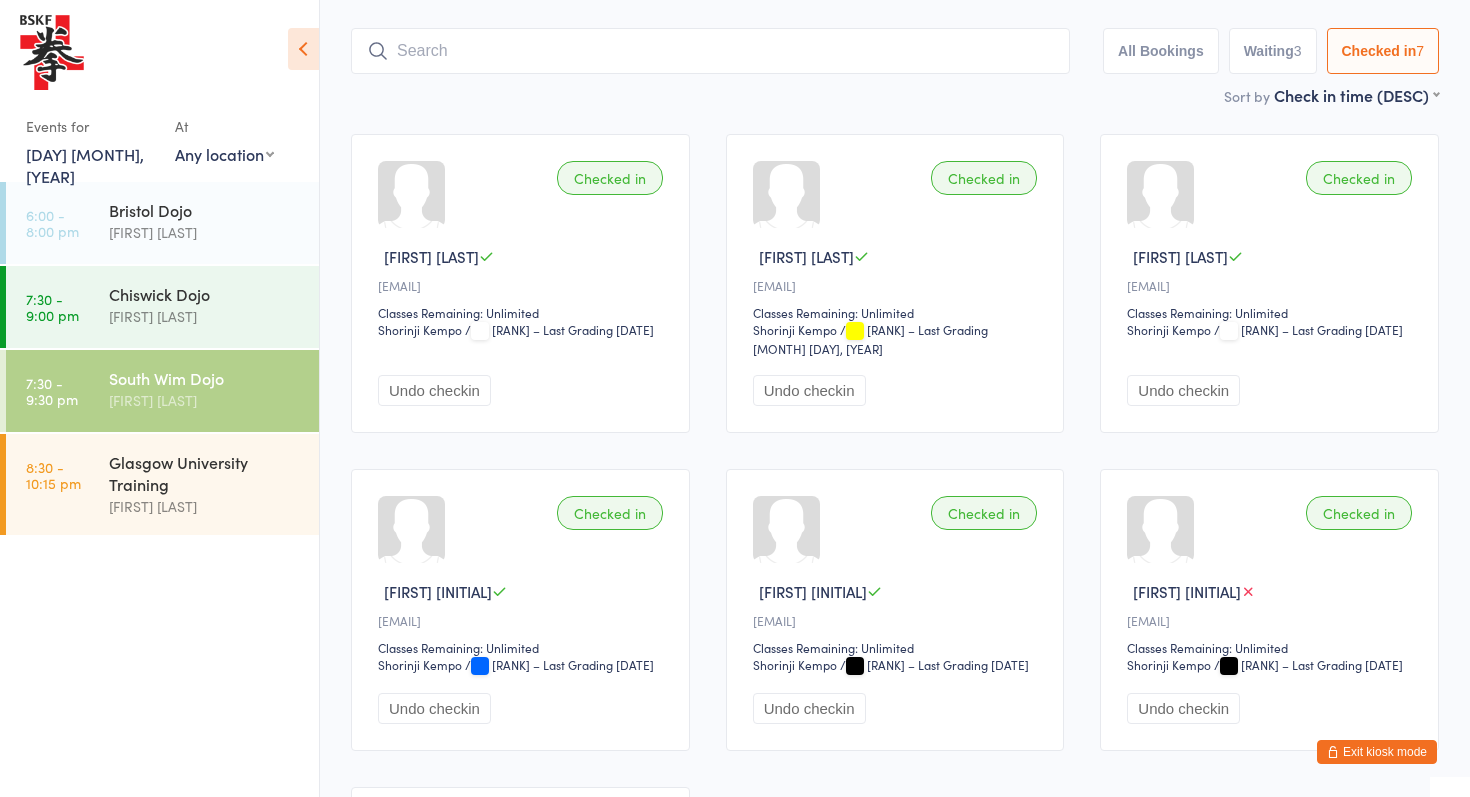 click on "[DAY] [MONTH], [YEAR]" at bounding box center [85, 165] 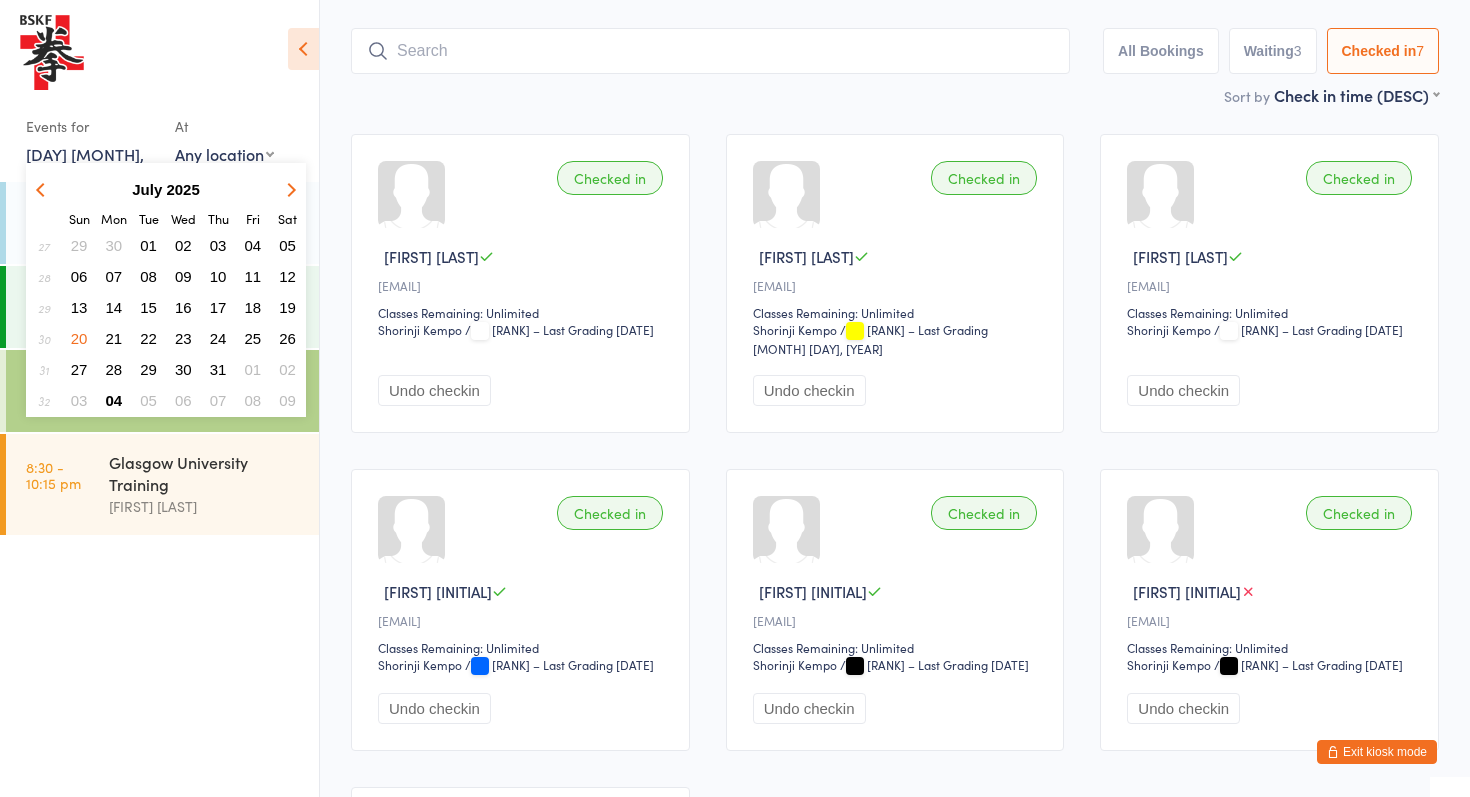 click on "24" at bounding box center [218, 338] 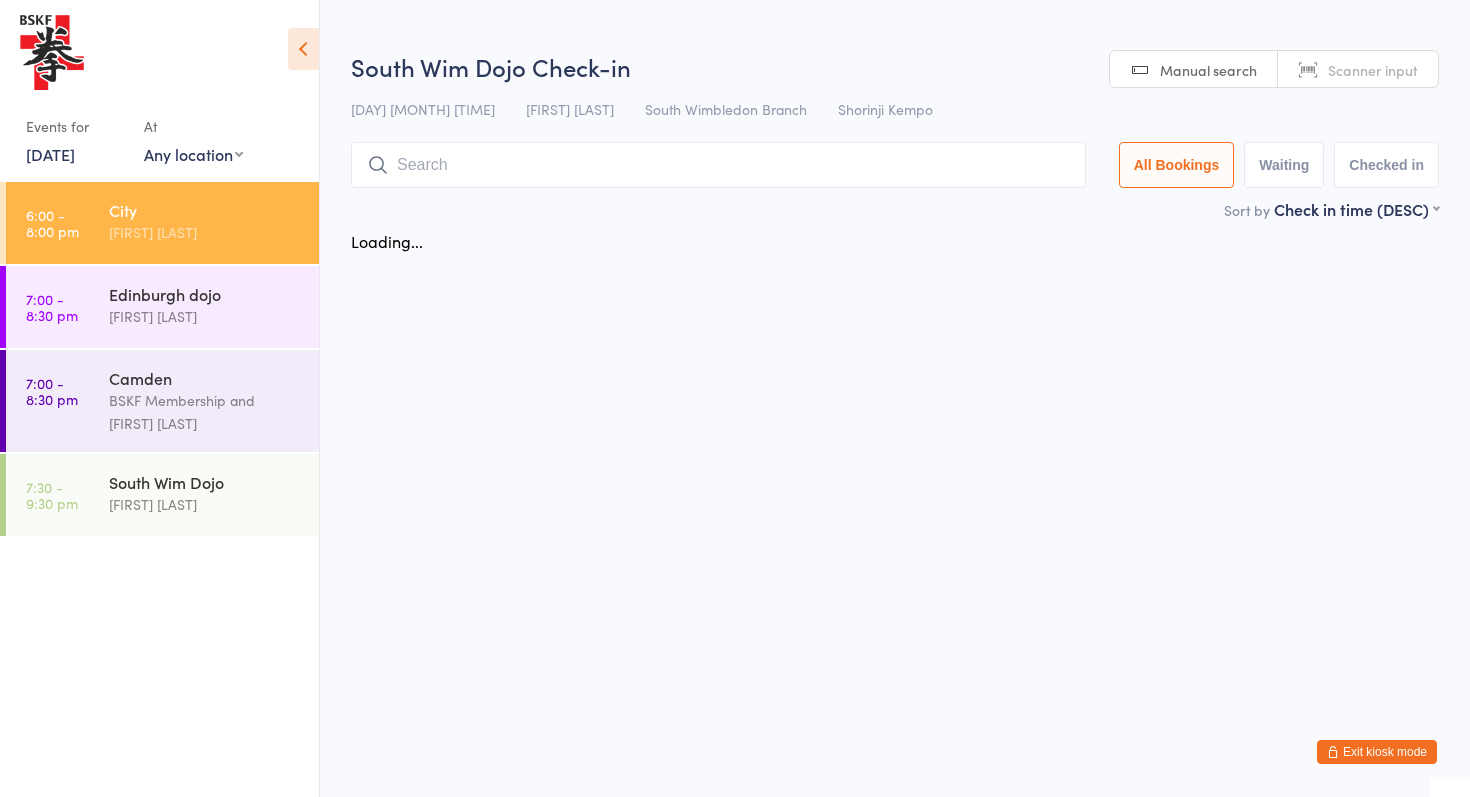 scroll, scrollTop: 0, scrollLeft: 0, axis: both 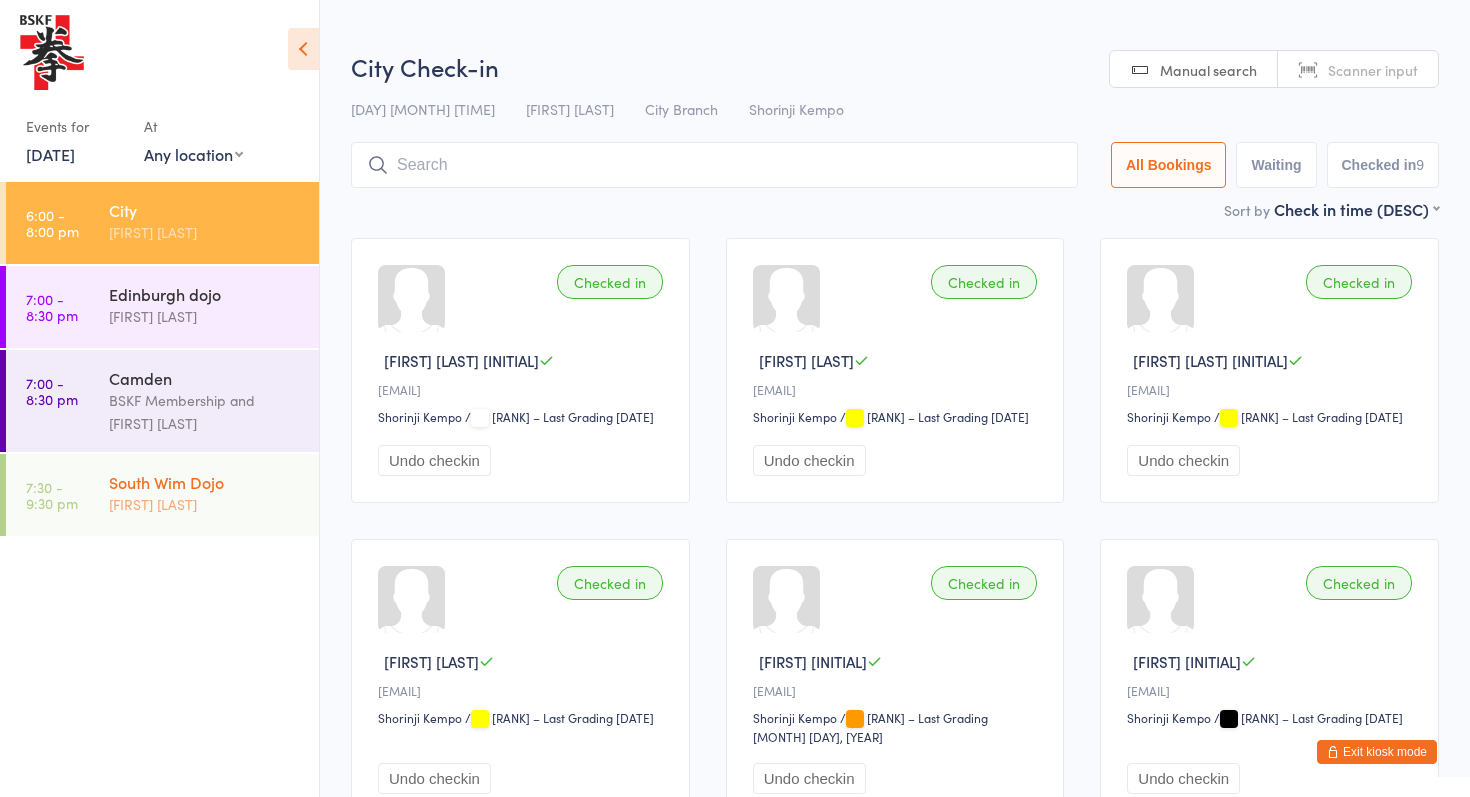 click on "[FIRST] [LAST]" at bounding box center [205, 504] 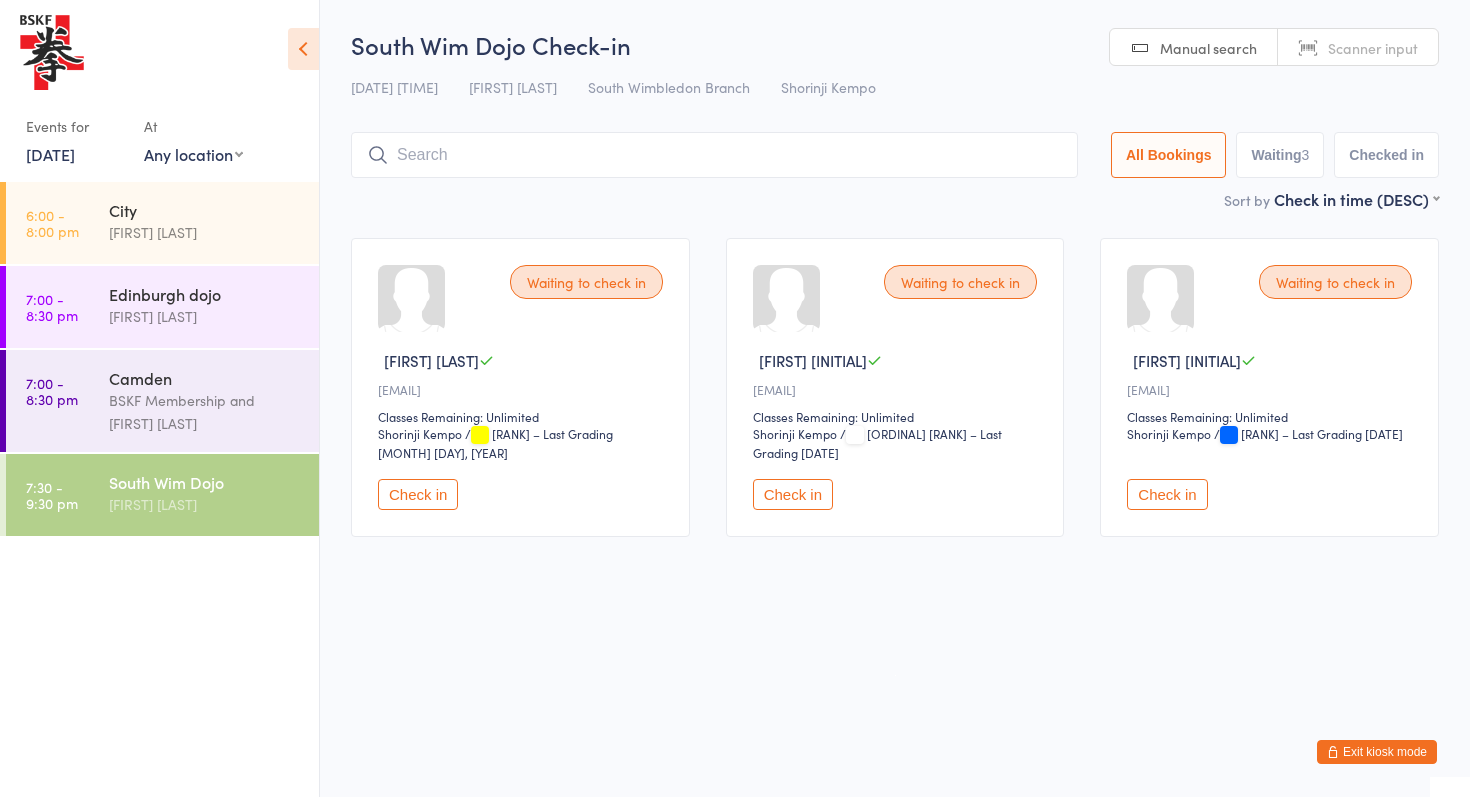 click on "Checked in" at bounding box center [1386, 155] 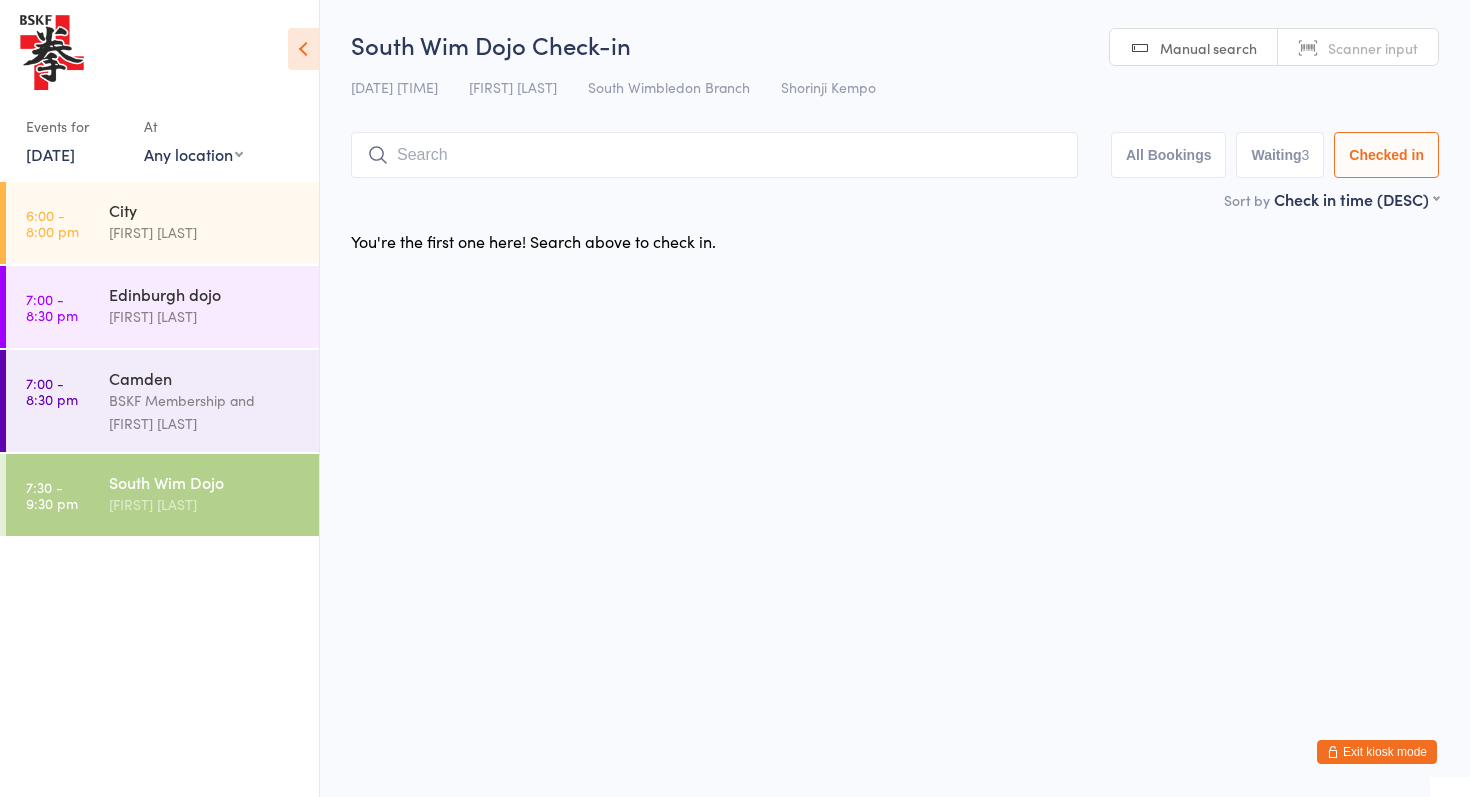 click at bounding box center [714, 155] 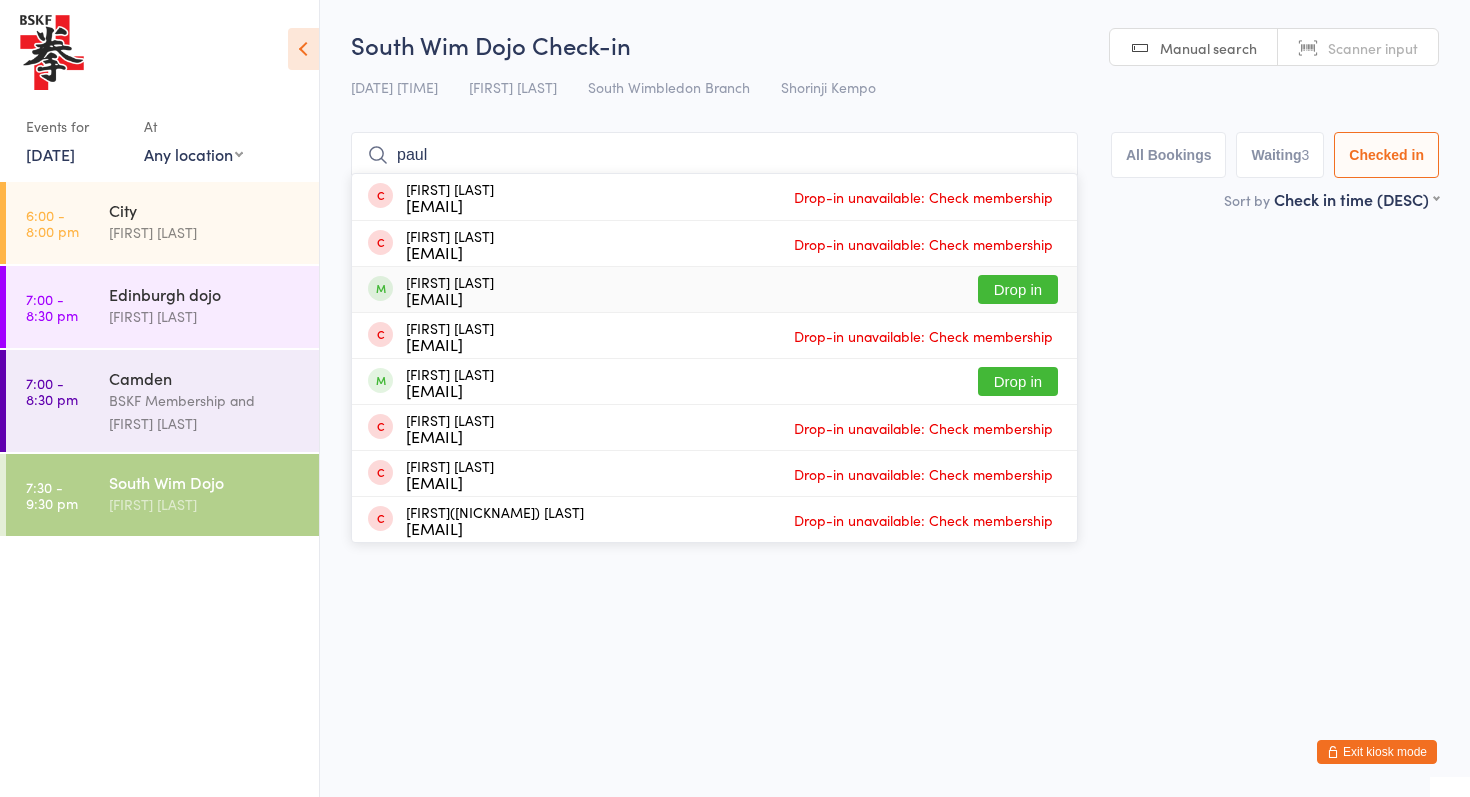 type on "paul" 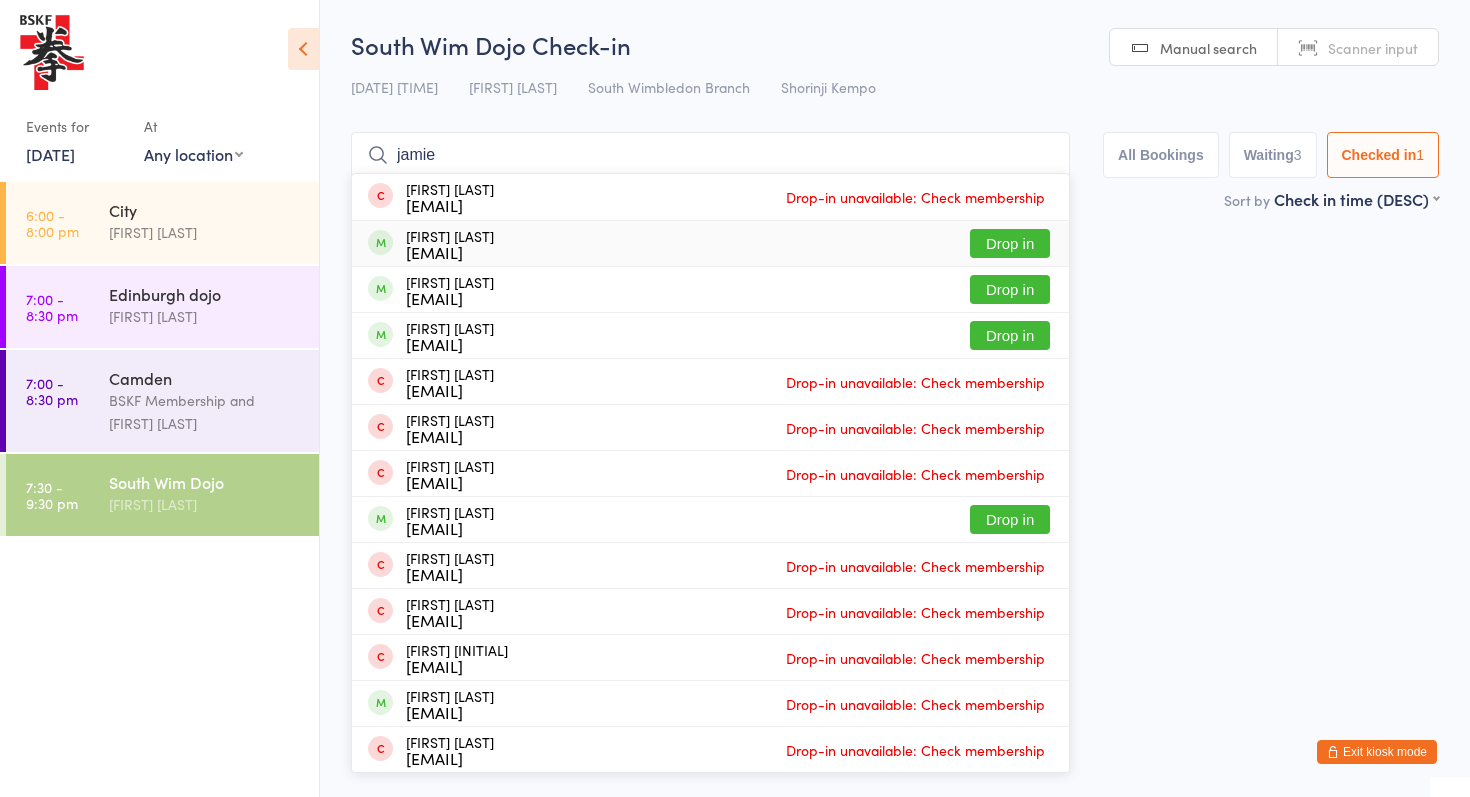 type on "jamie" 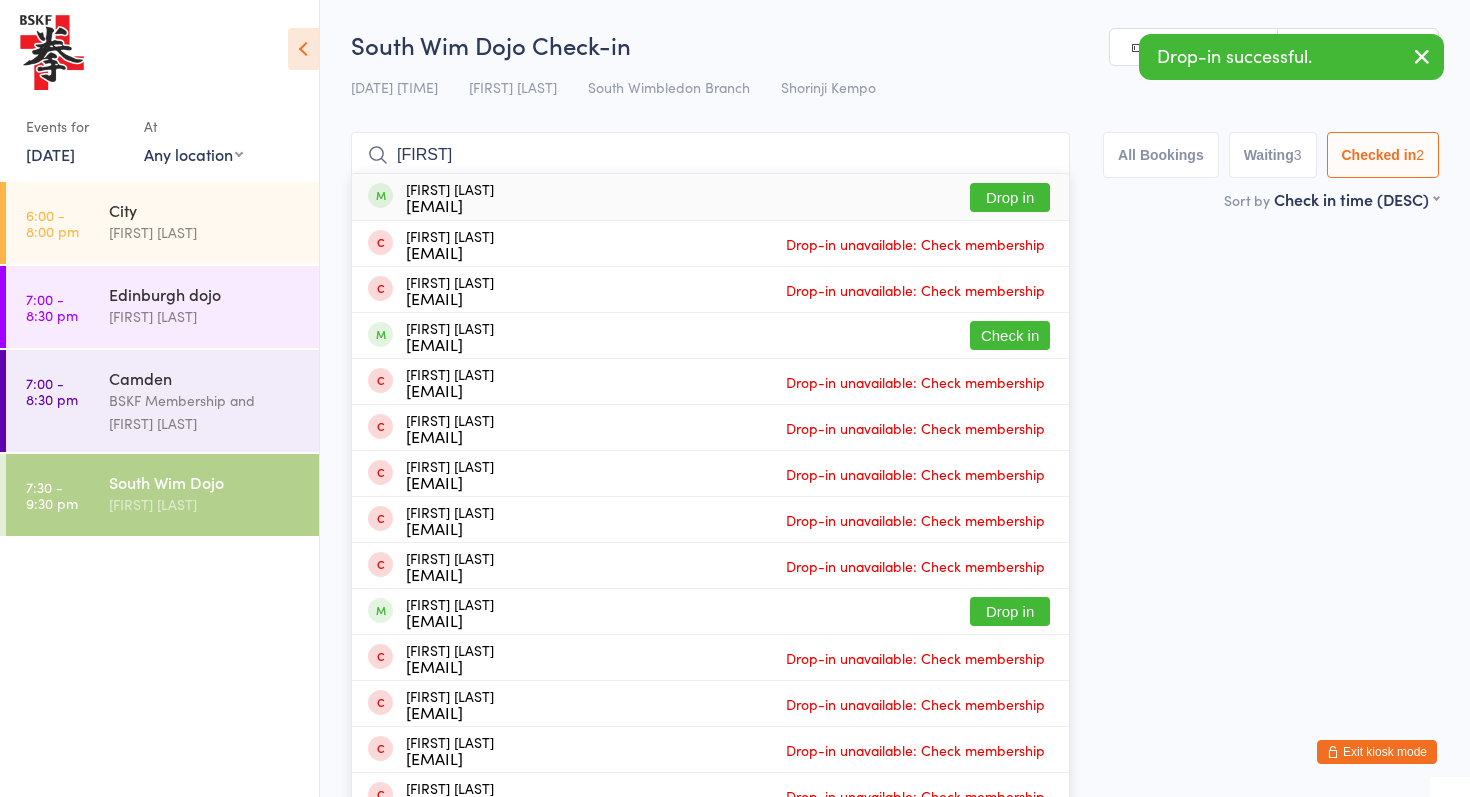 type on "[FIRST]" 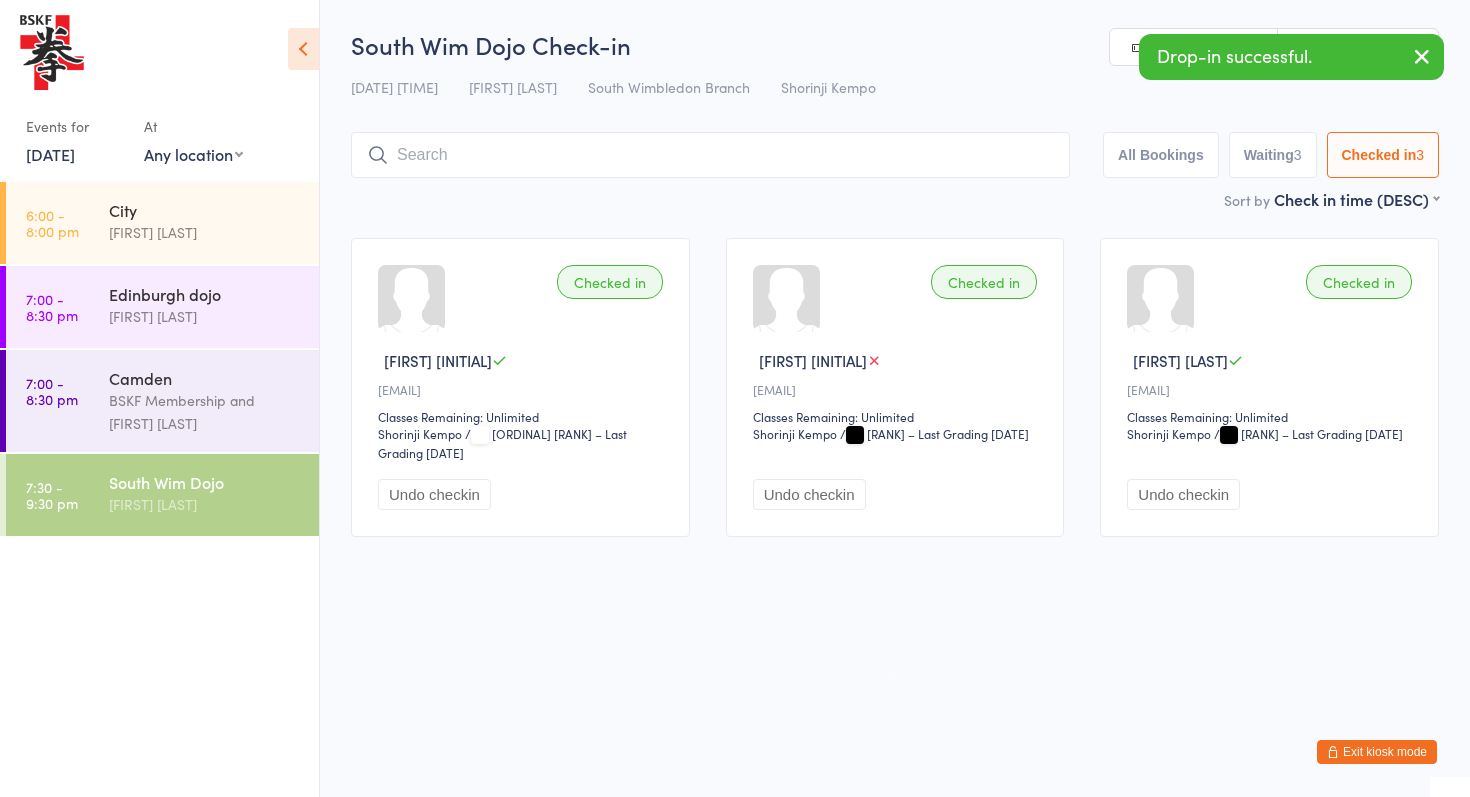 click on "Undo checkin" at bounding box center [434, 494] 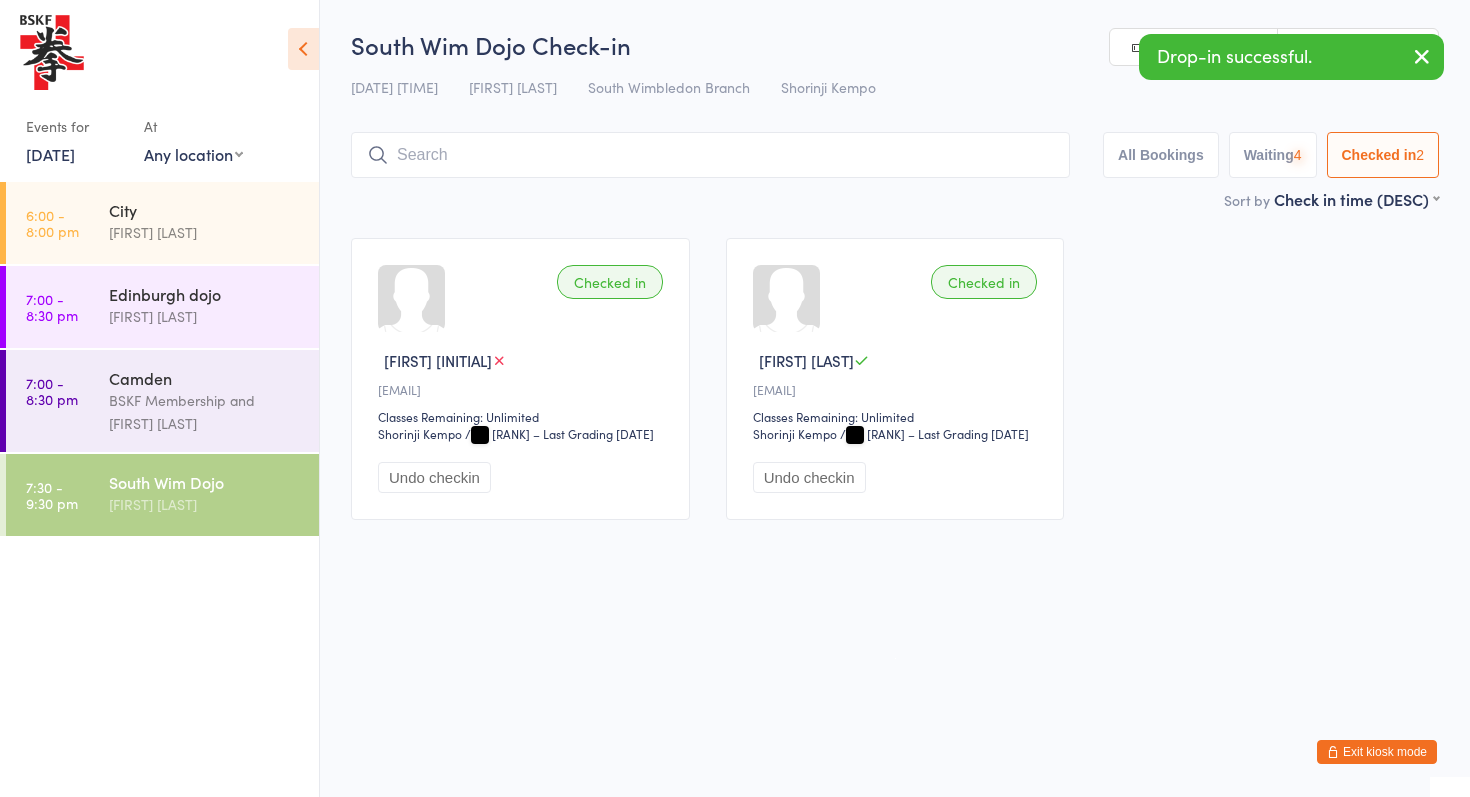 click at bounding box center (710, 155) 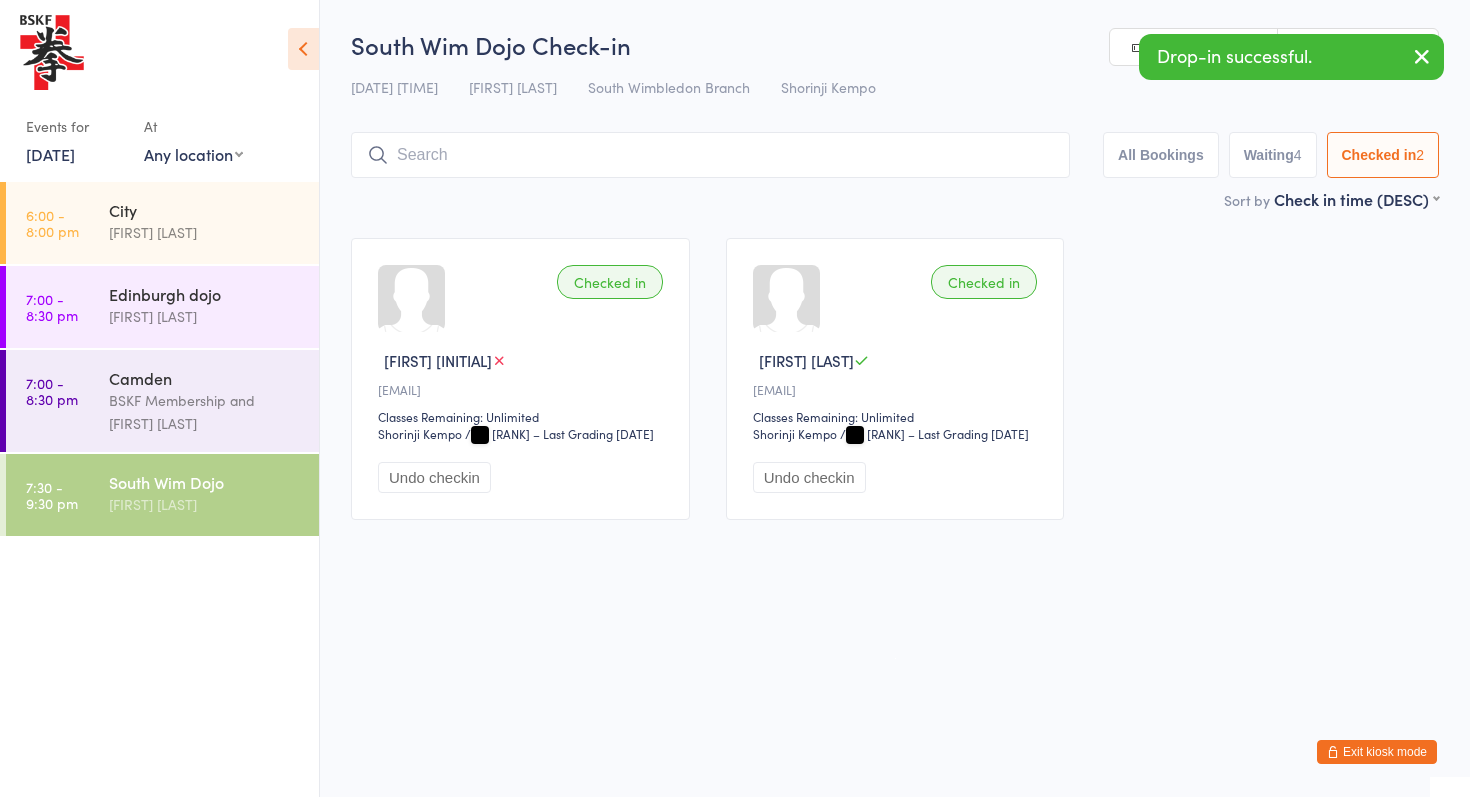 type on "h" 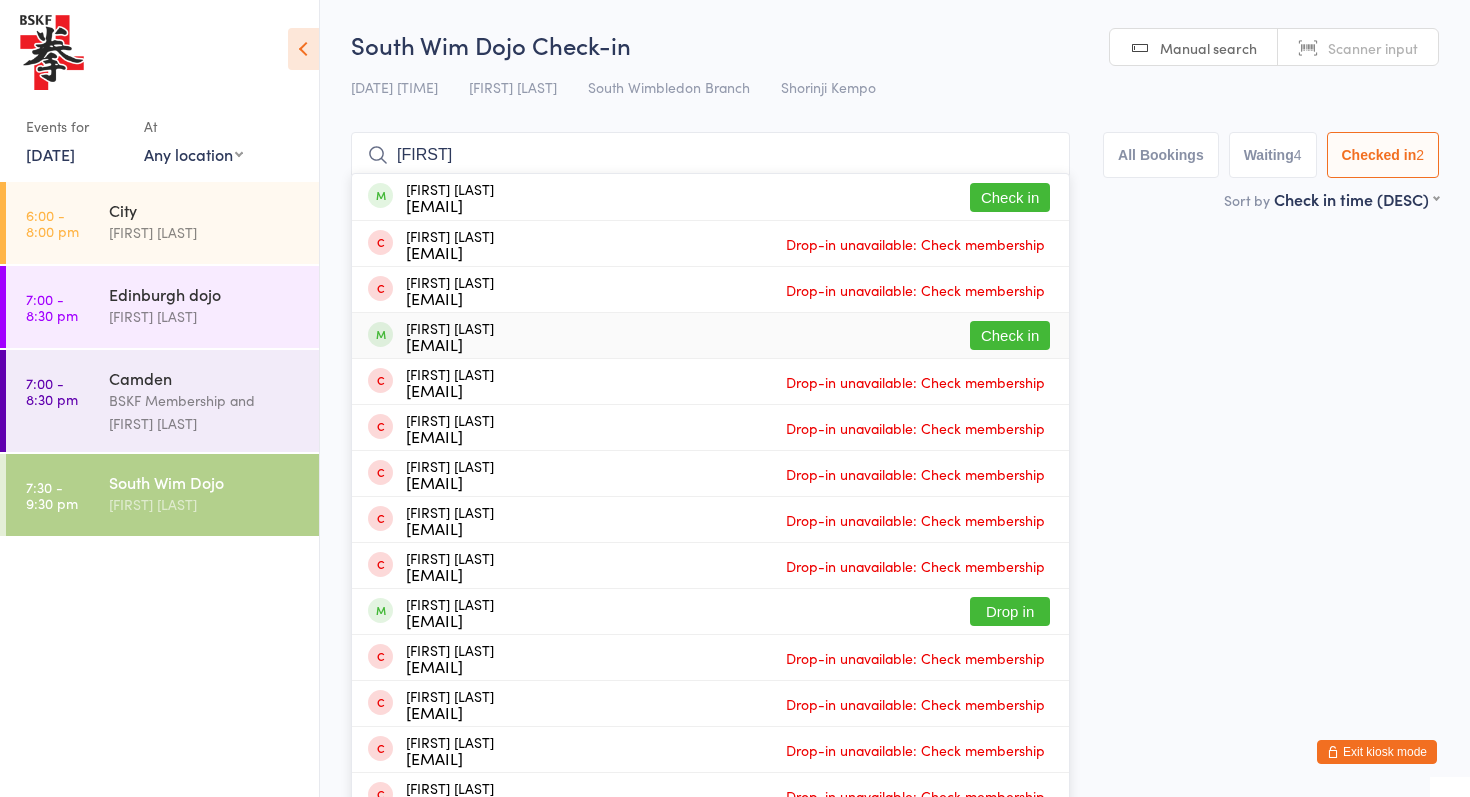 type on "[FIRST]" 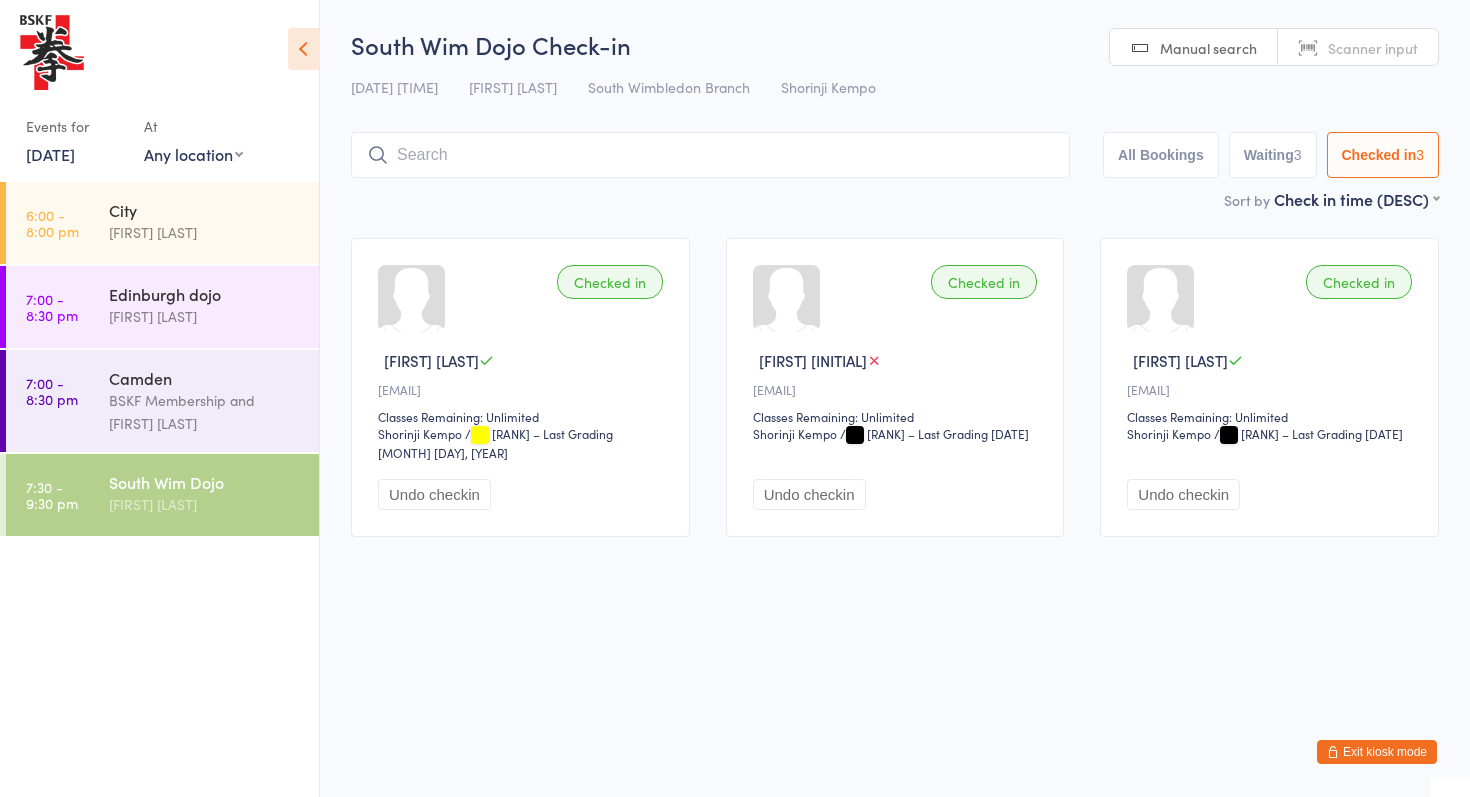 click on "[DATE]" at bounding box center [50, 154] 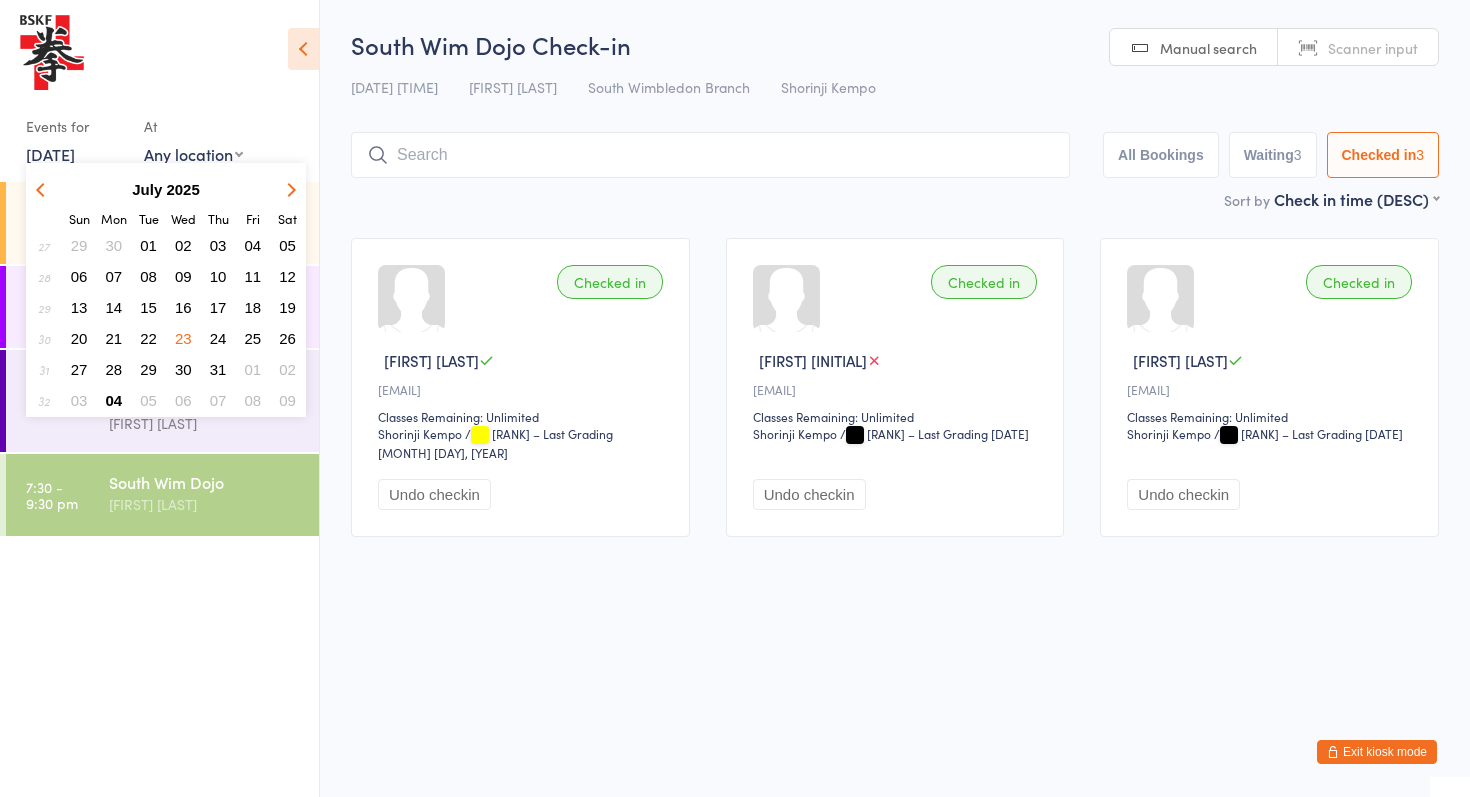 click on "28" at bounding box center (114, 369) 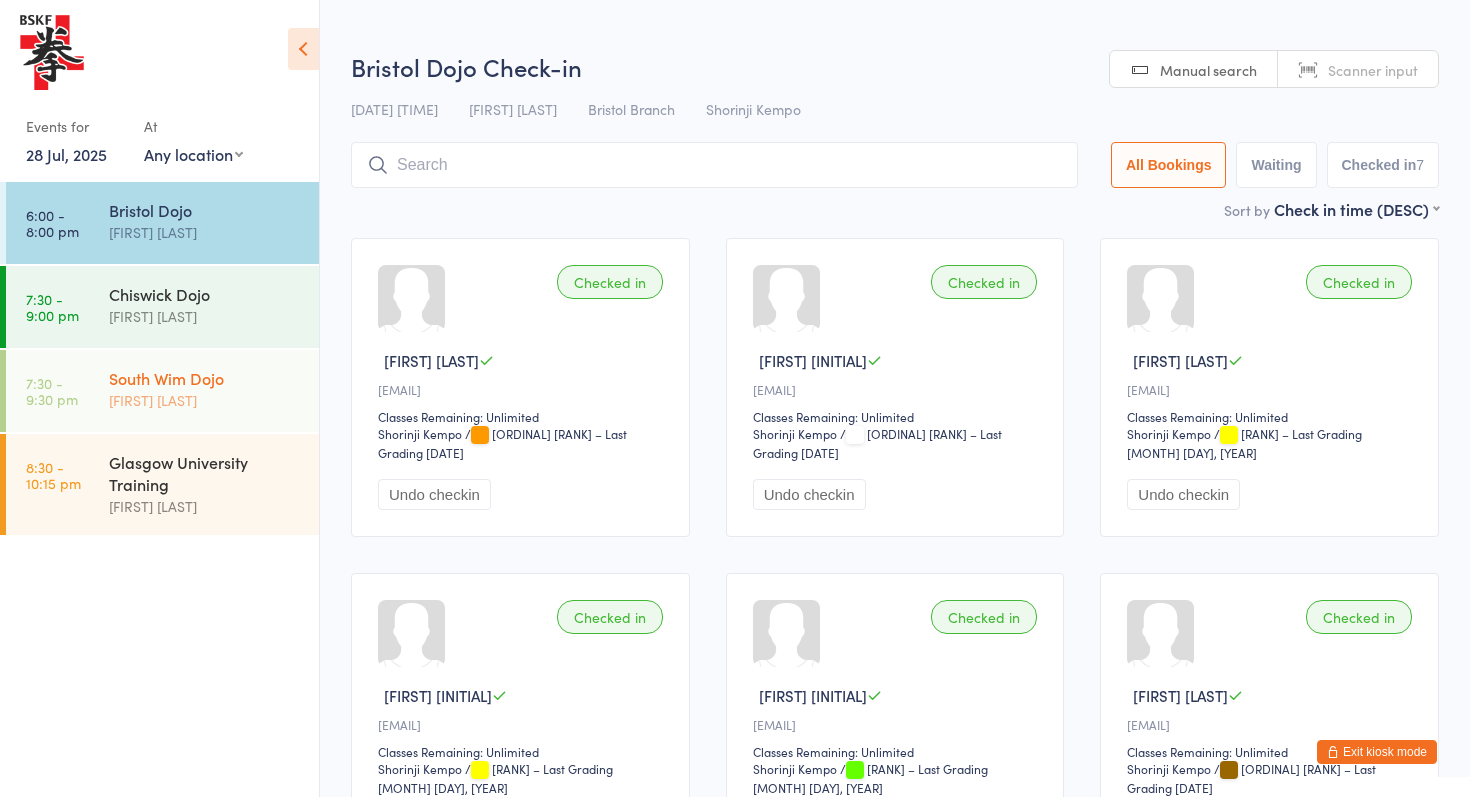 click on "[FIRST] [LAST]" at bounding box center (205, 400) 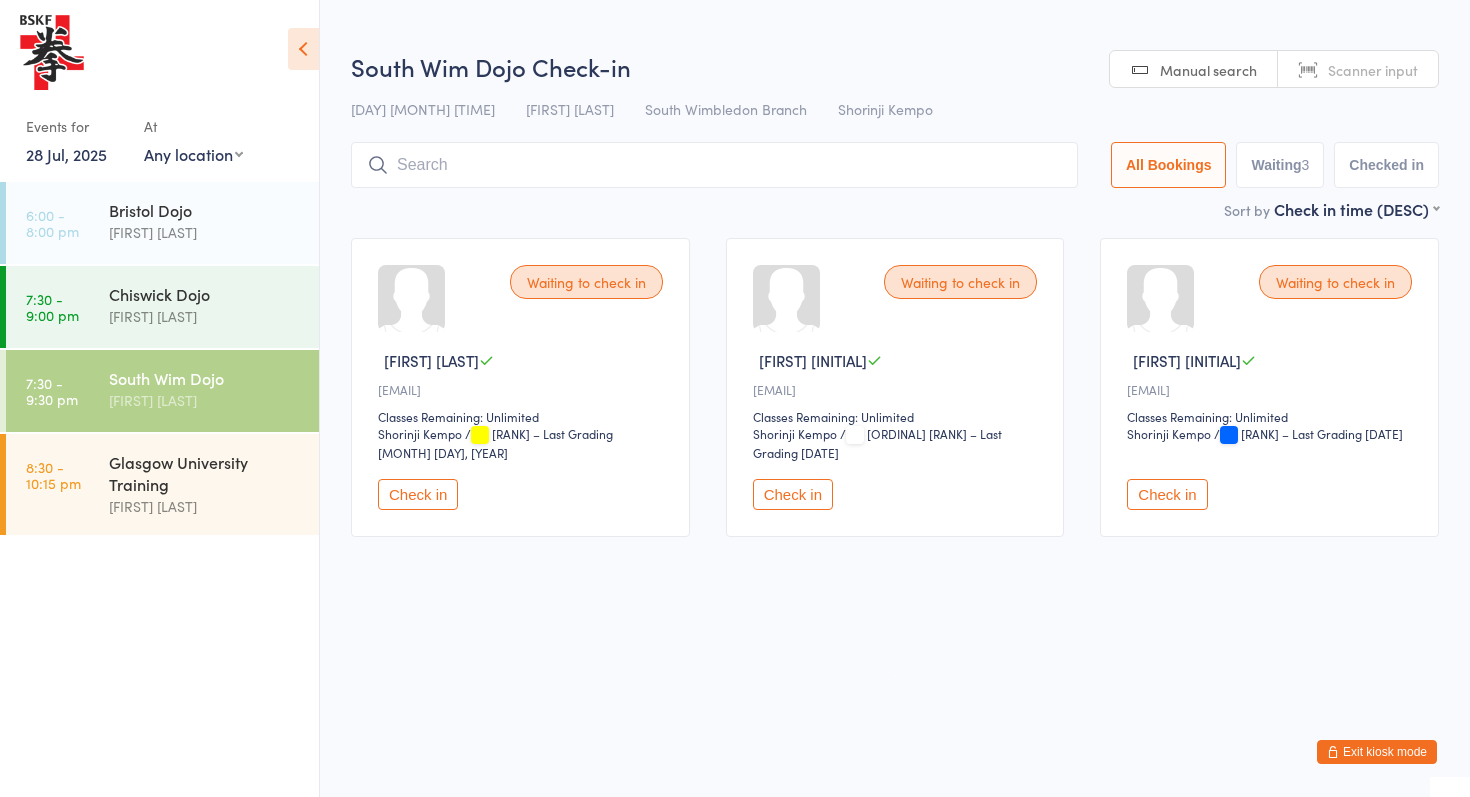 click on "Checked in" at bounding box center [1386, 165] 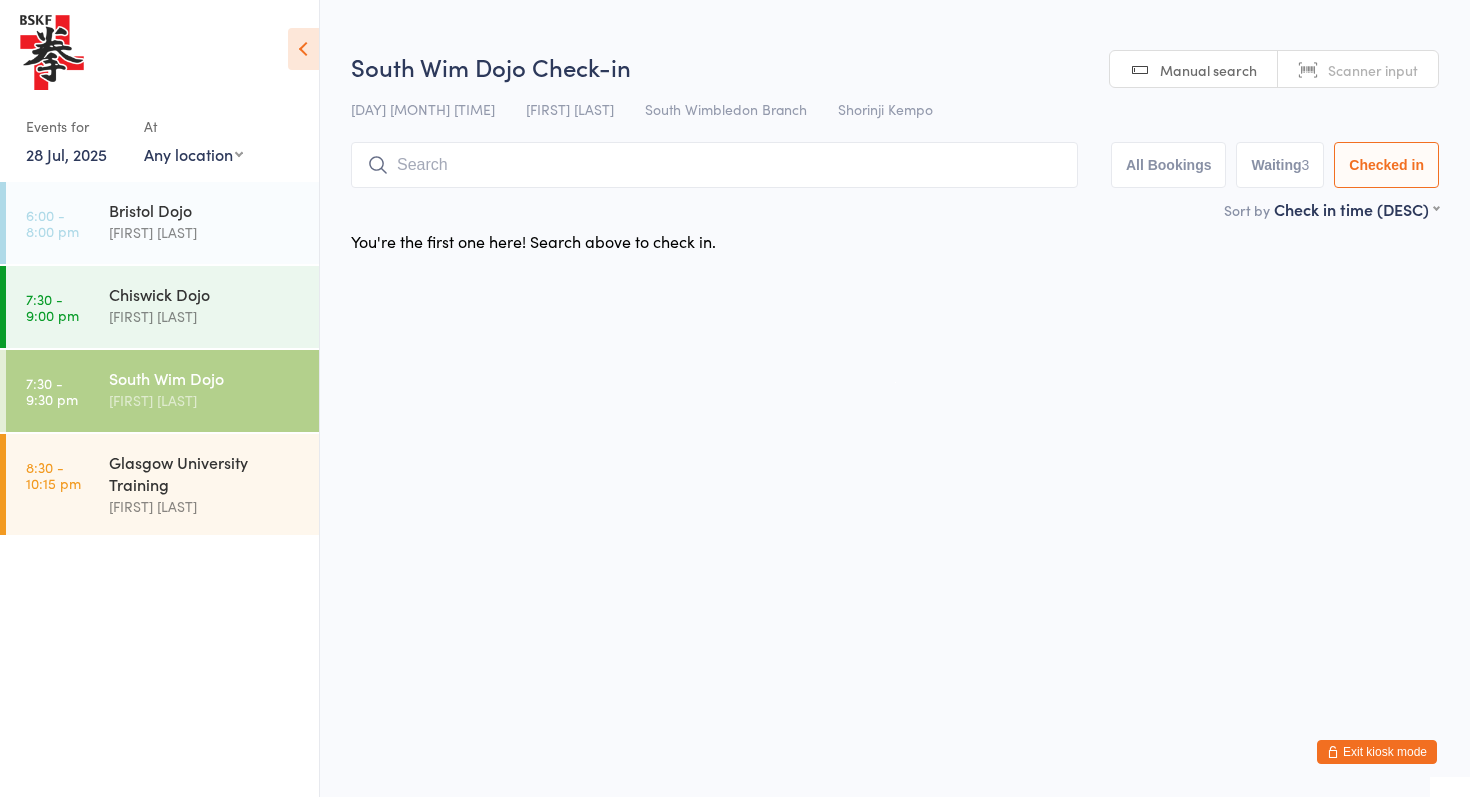 click at bounding box center (714, 165) 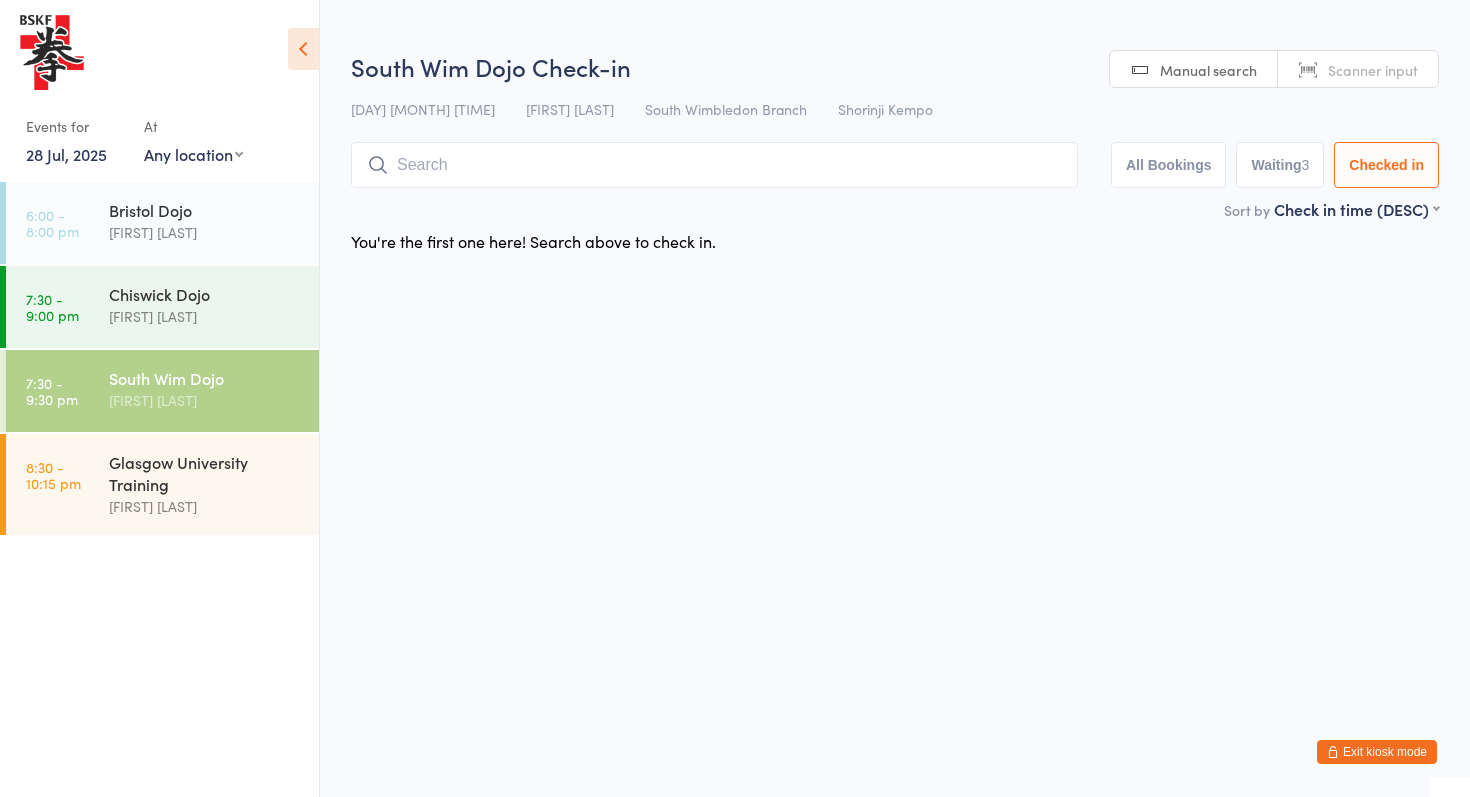 click at bounding box center [714, 165] 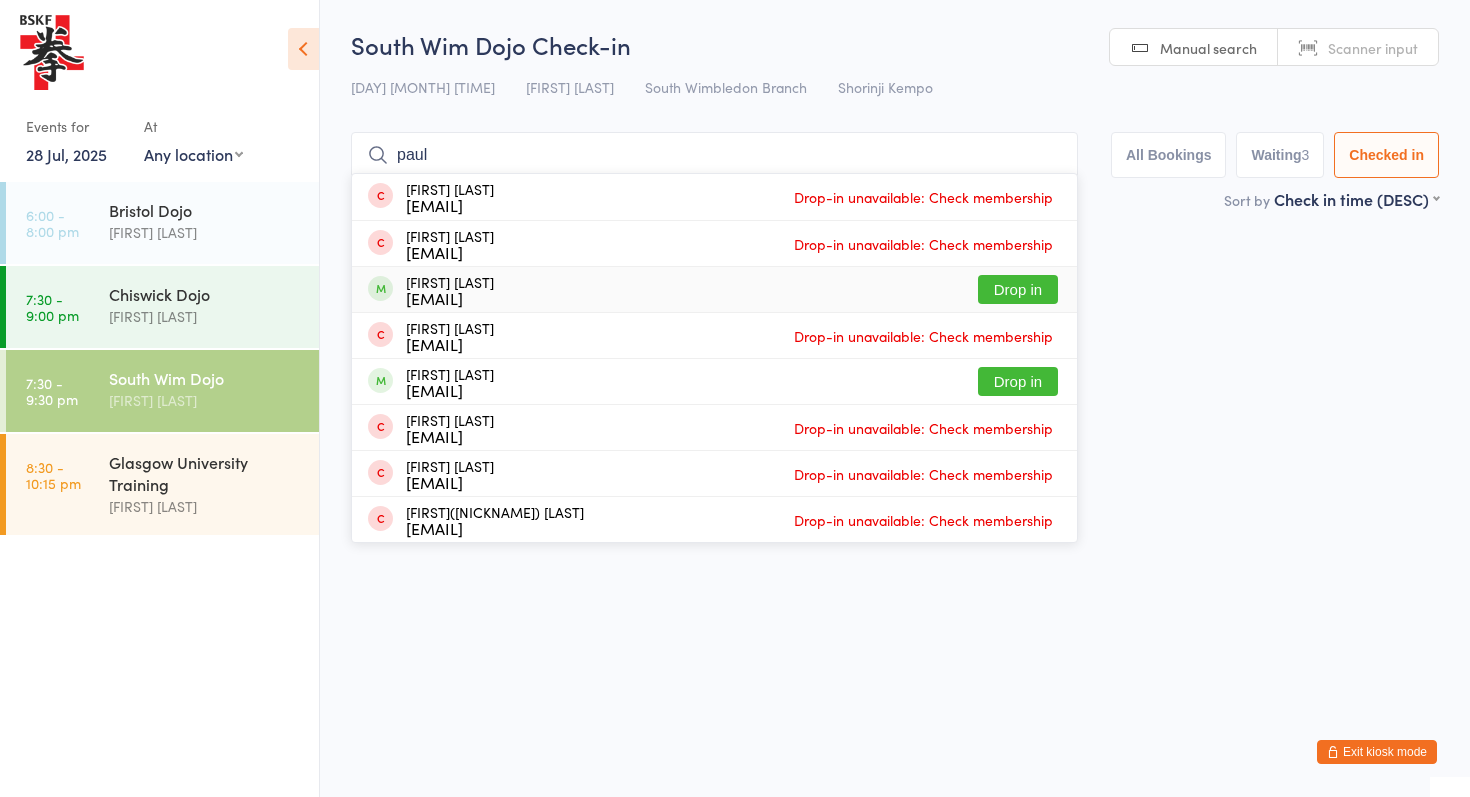 type on "paul" 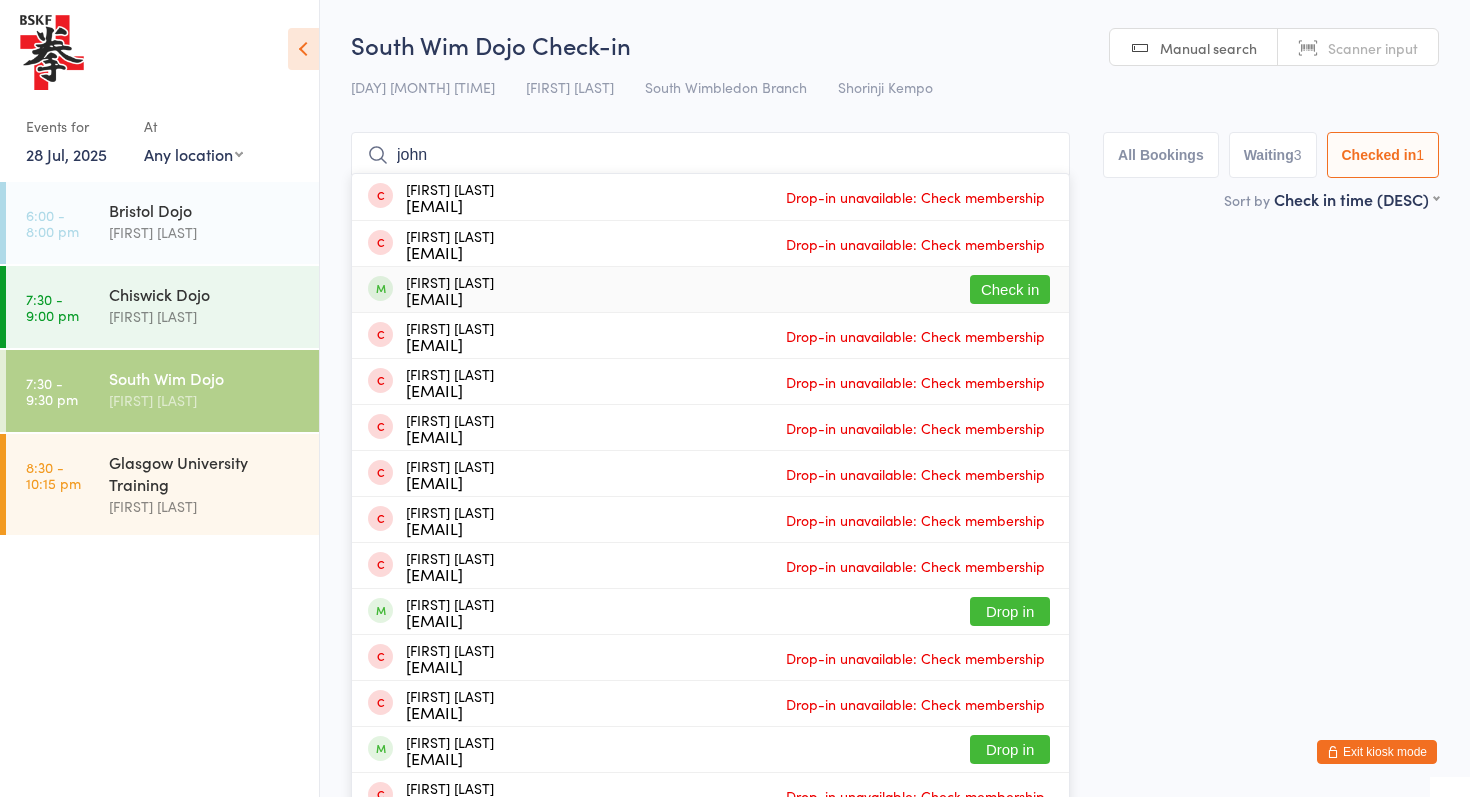 type on "john" 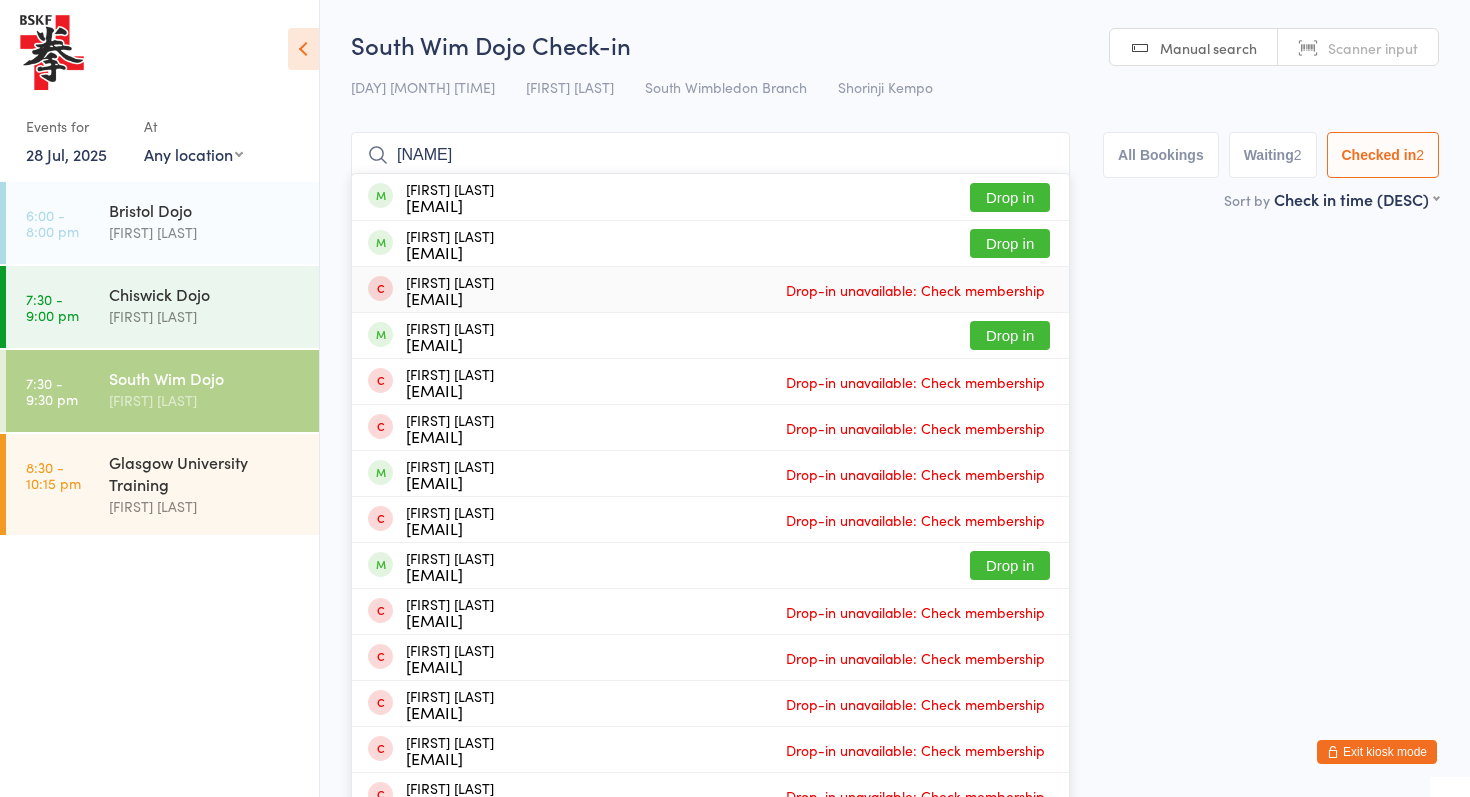 type on "[NAME]" 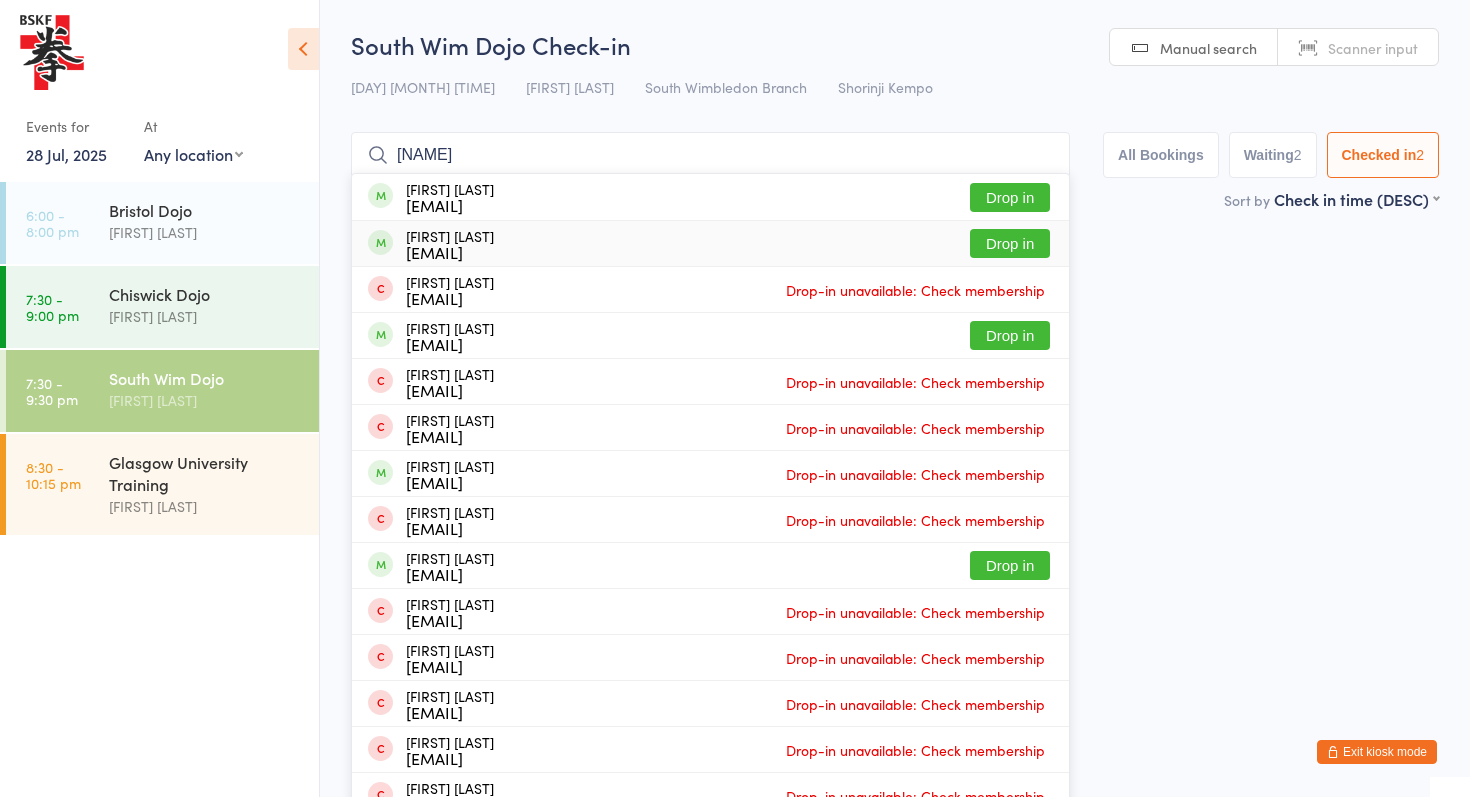 click on "[EMAIL]" at bounding box center [450, 252] 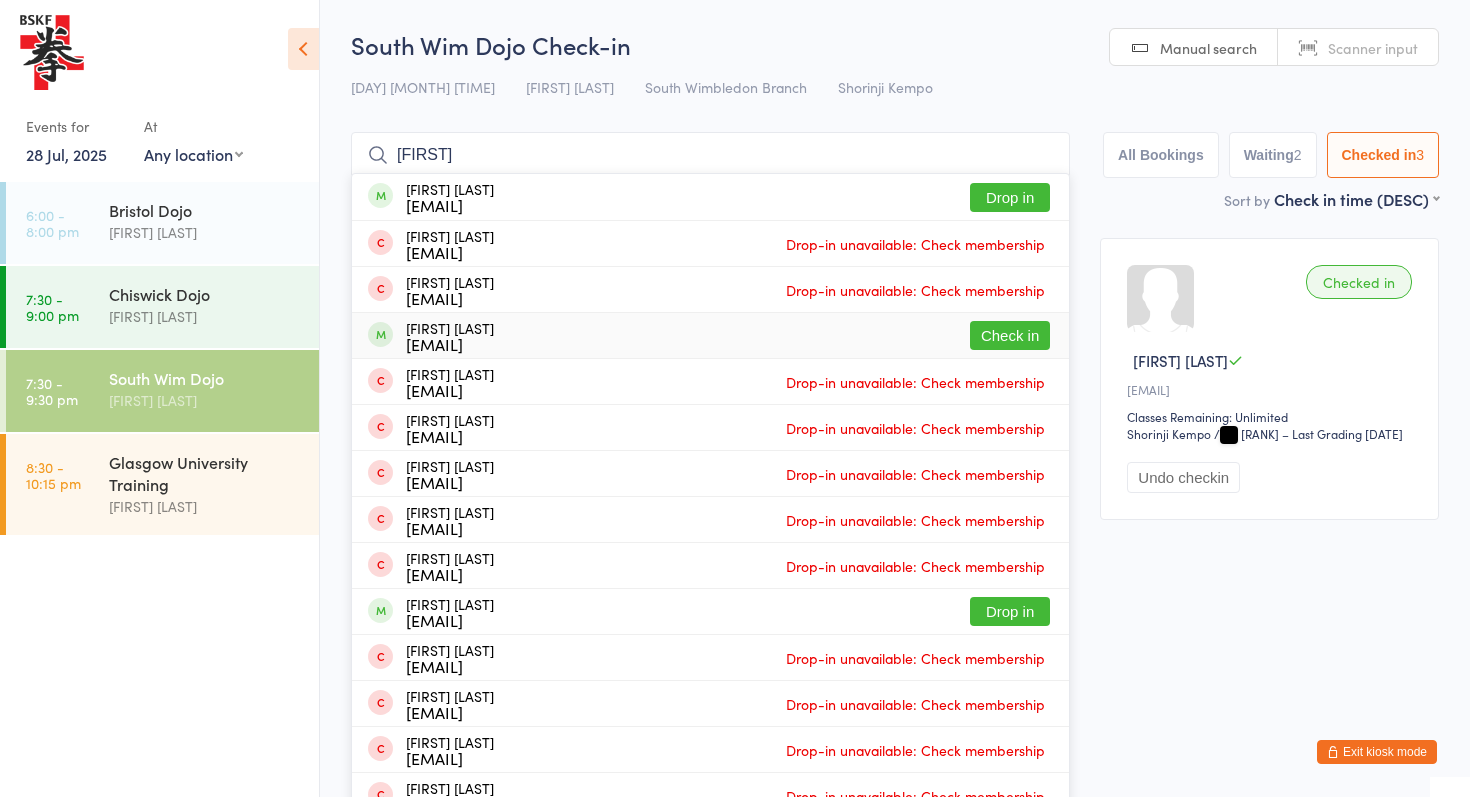type on "[FIRST]" 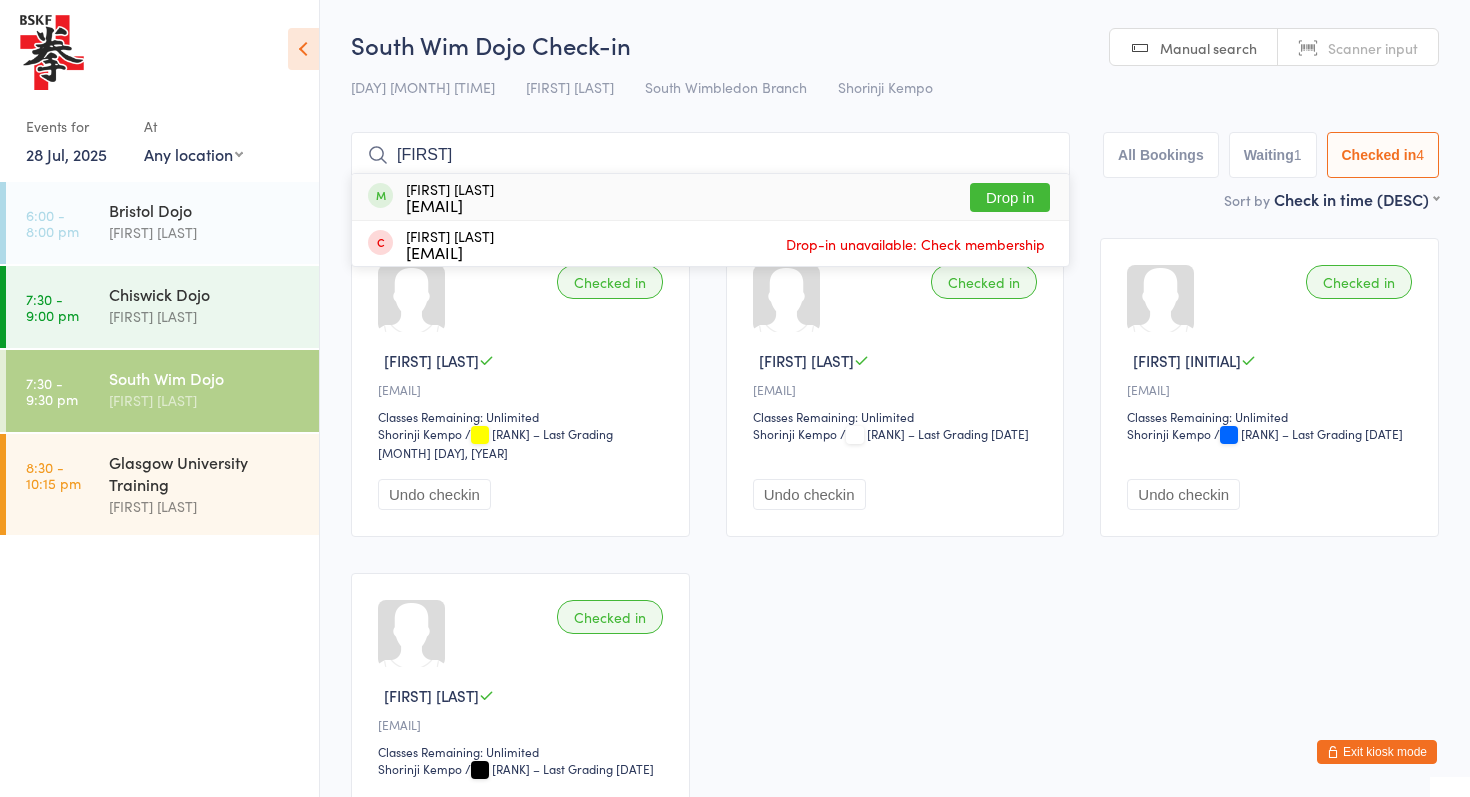 type on "[FIRST]" 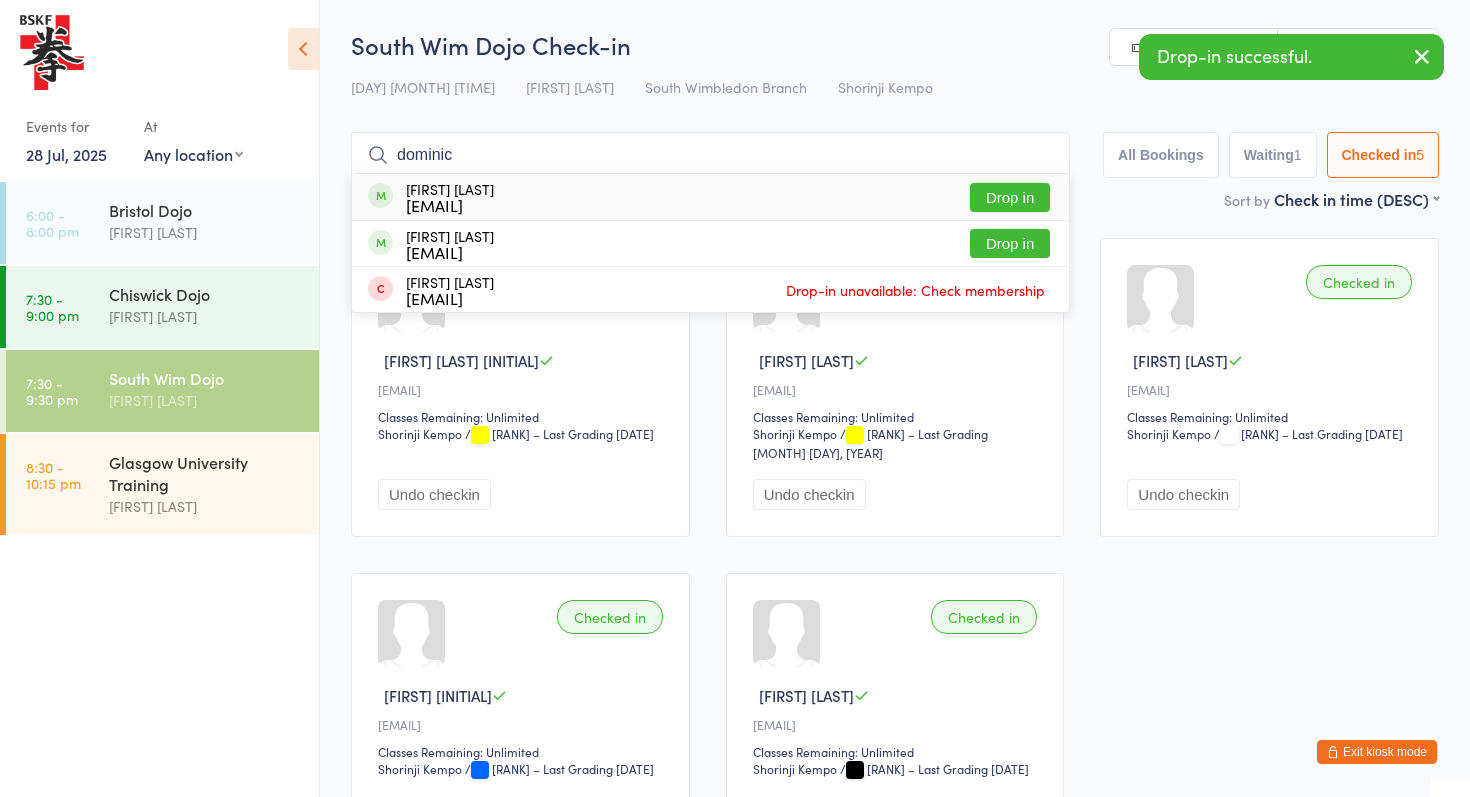 type on "dominic" 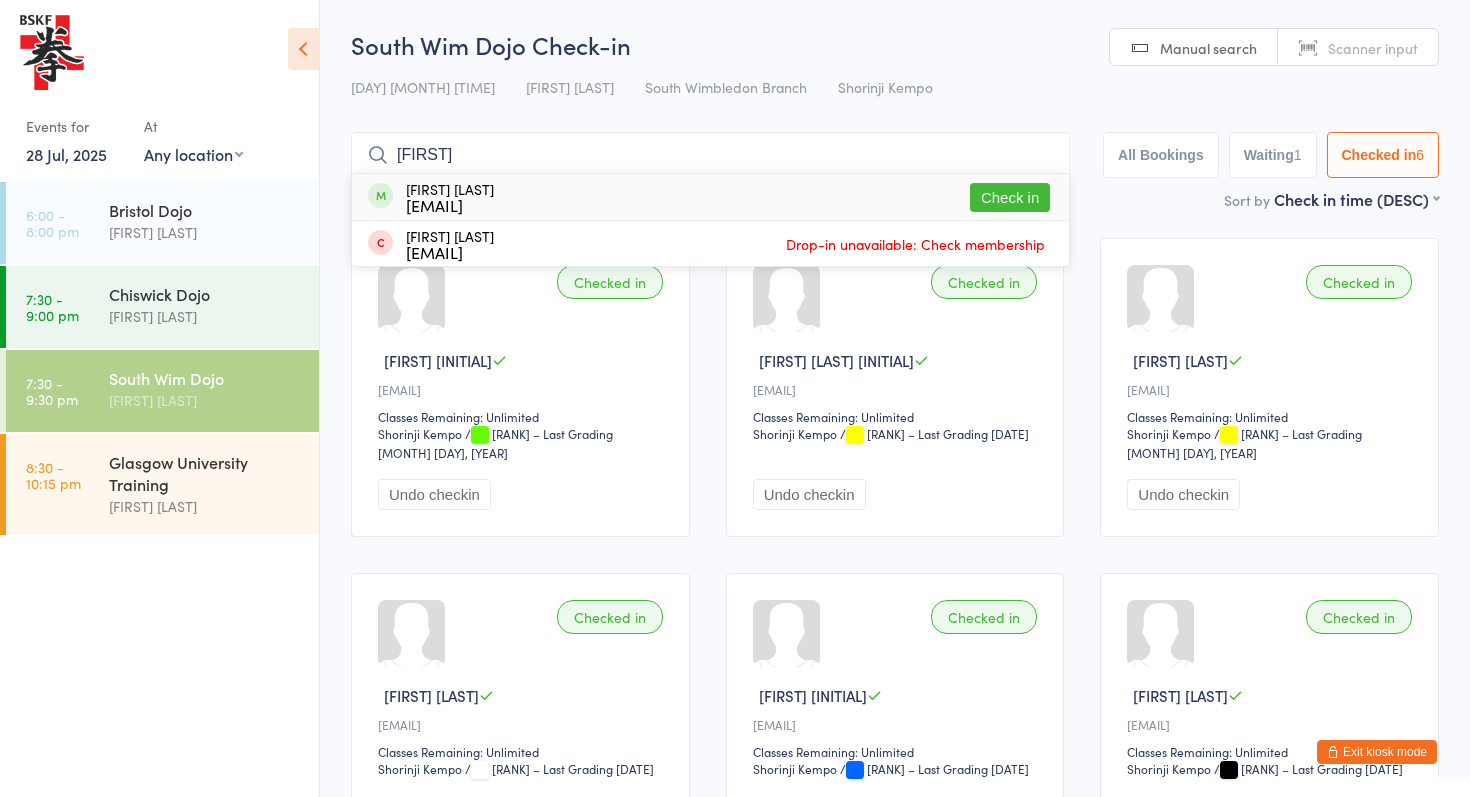 type on "[FIRST]" 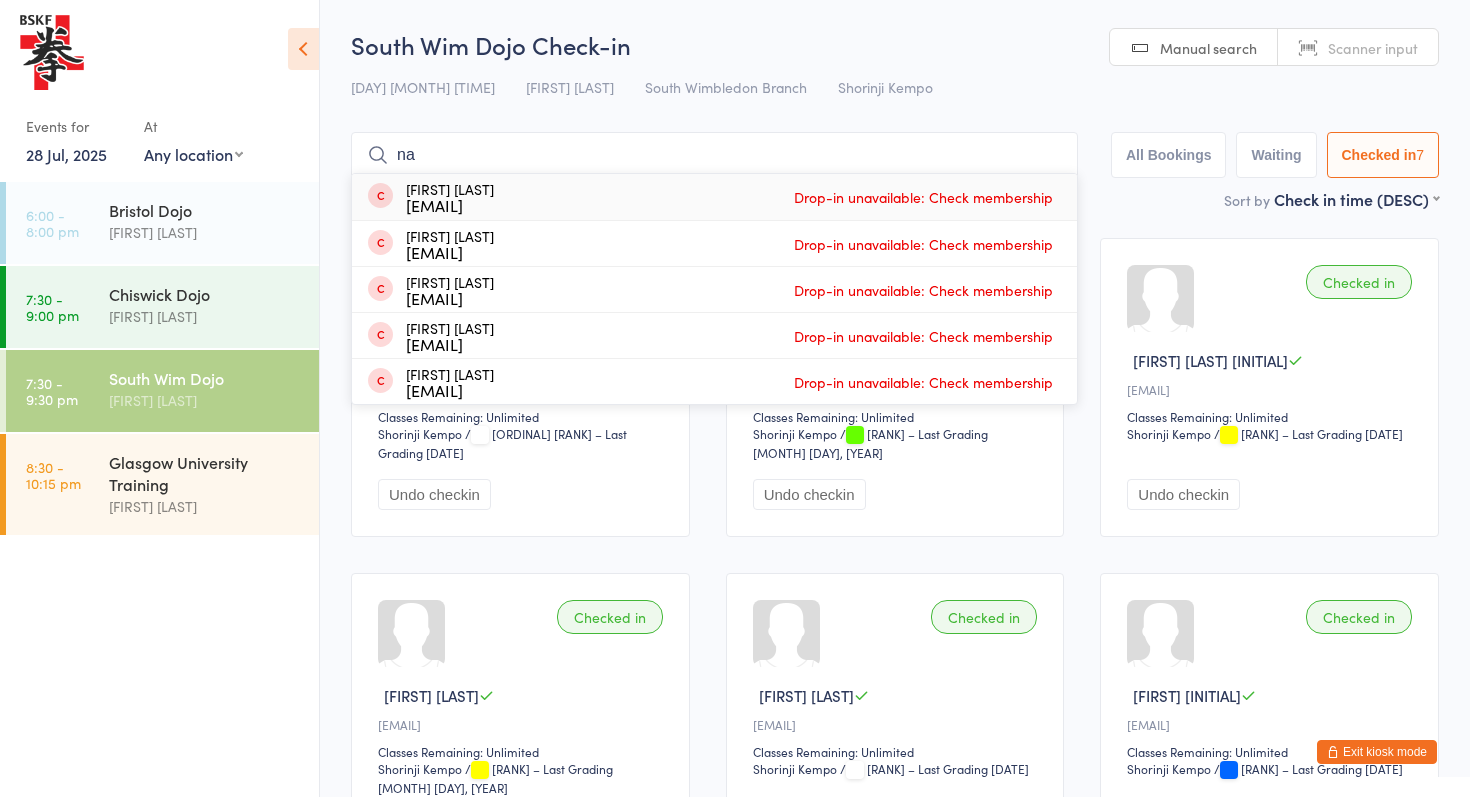 type on "n" 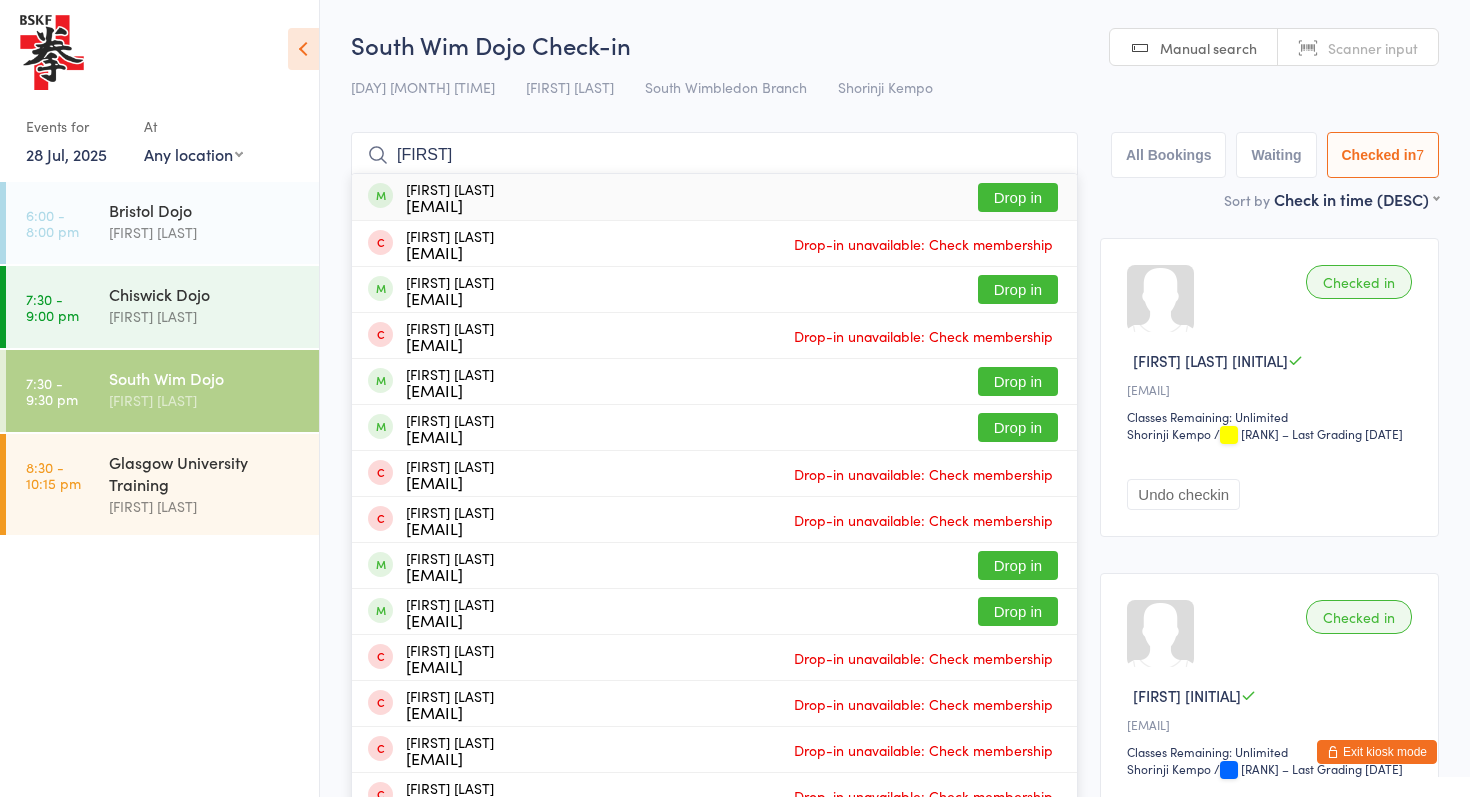 type on "[FIRST]" 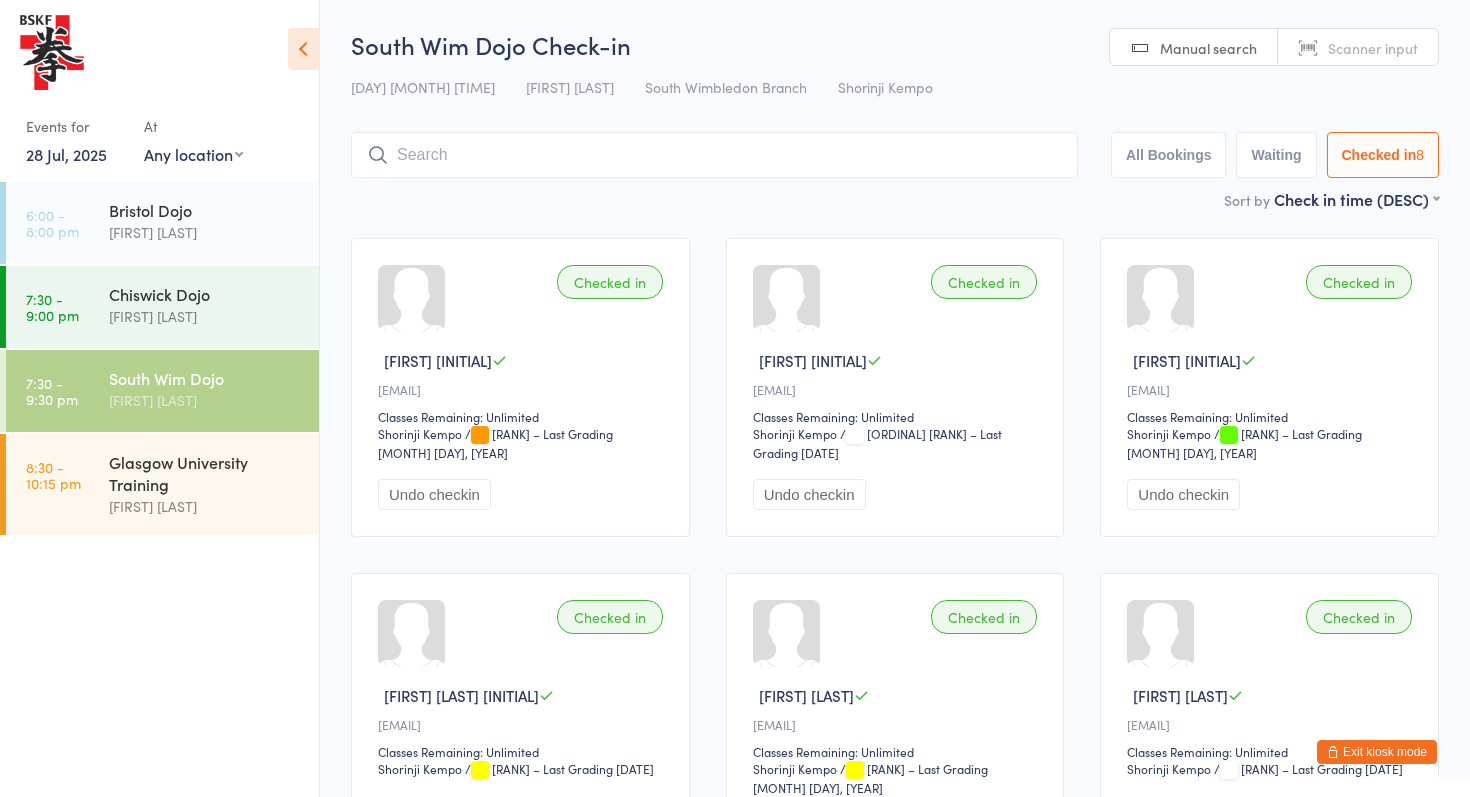 click on "Undo checkin" at bounding box center [434, 494] 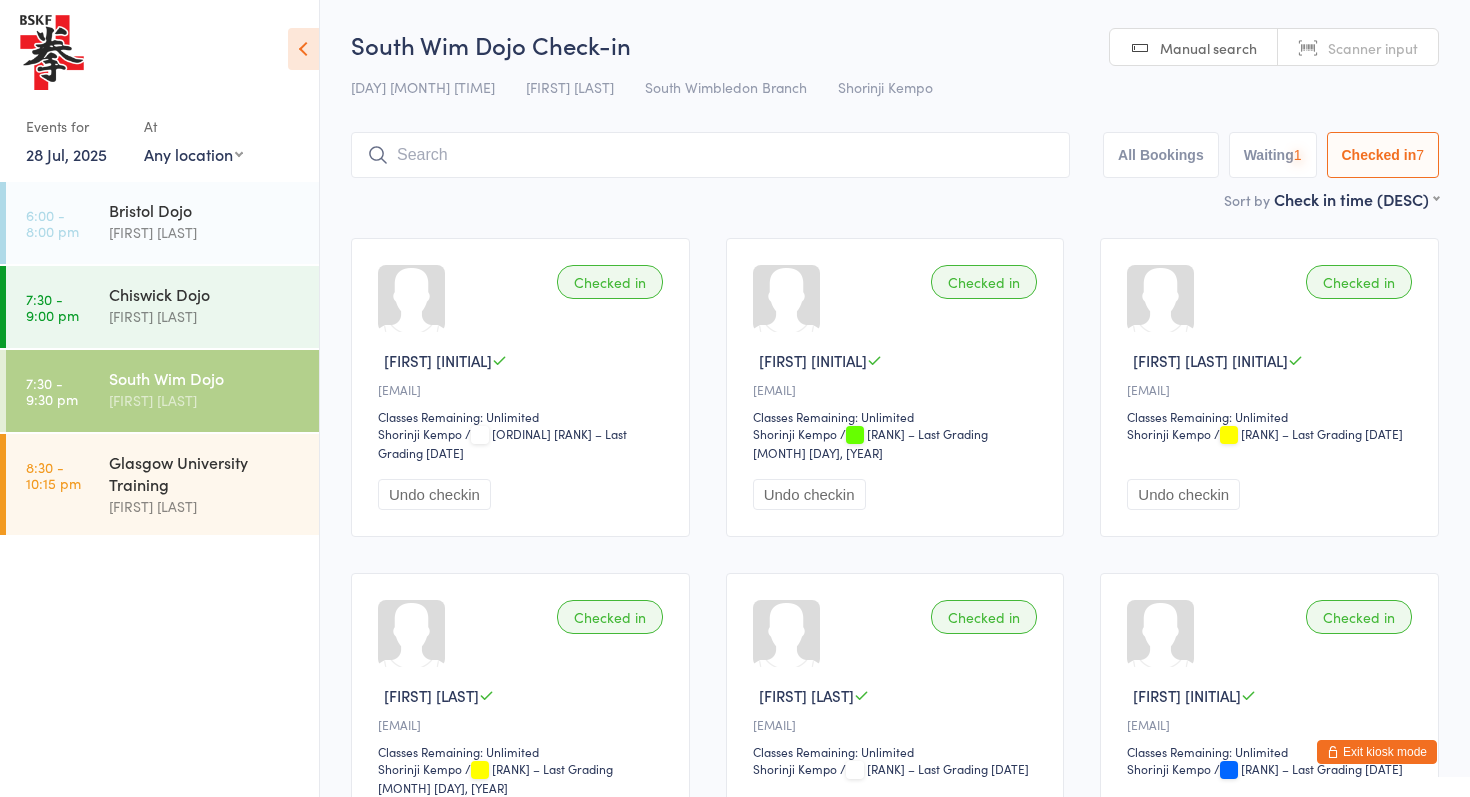 click at bounding box center (710, 155) 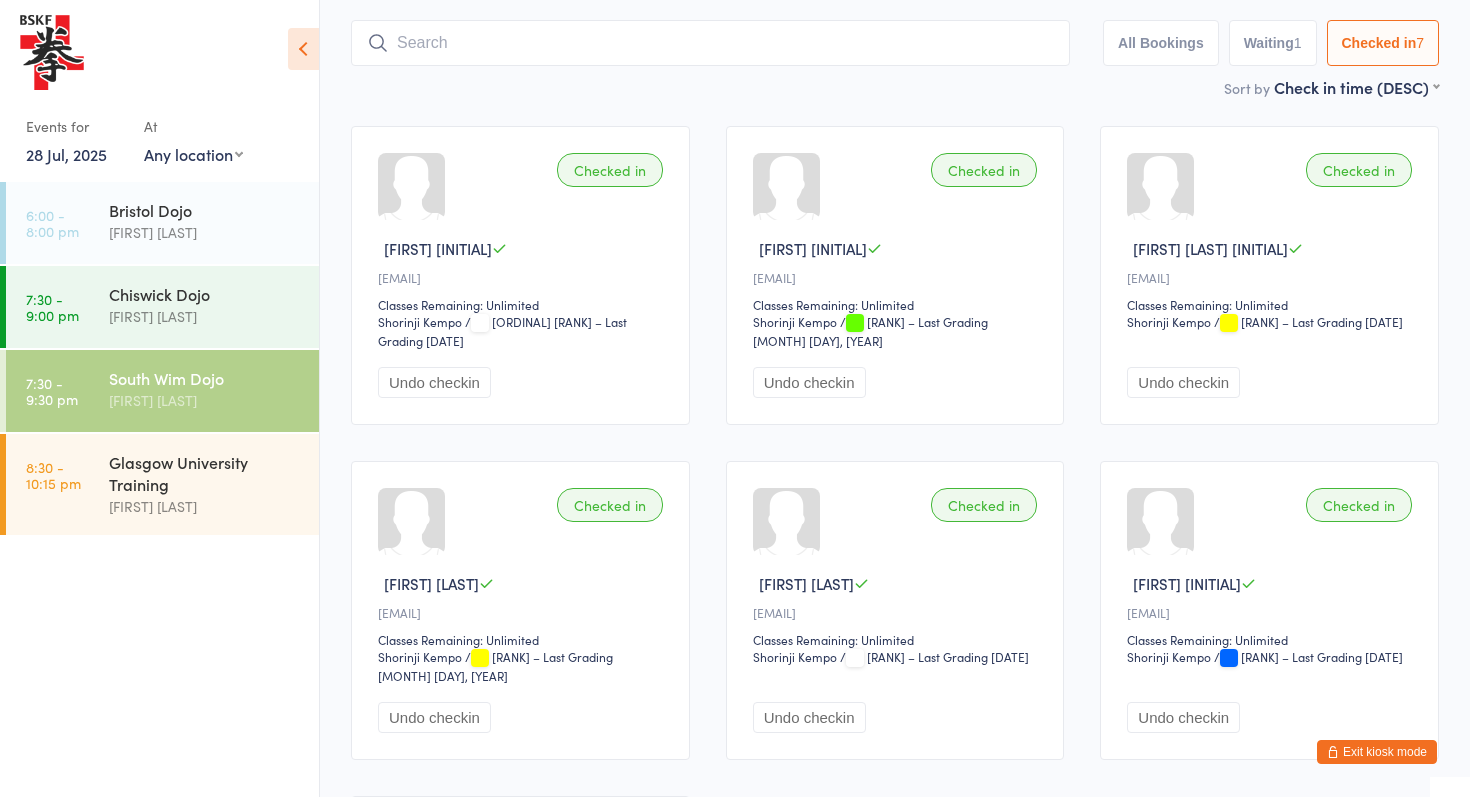 scroll, scrollTop: 133, scrollLeft: 0, axis: vertical 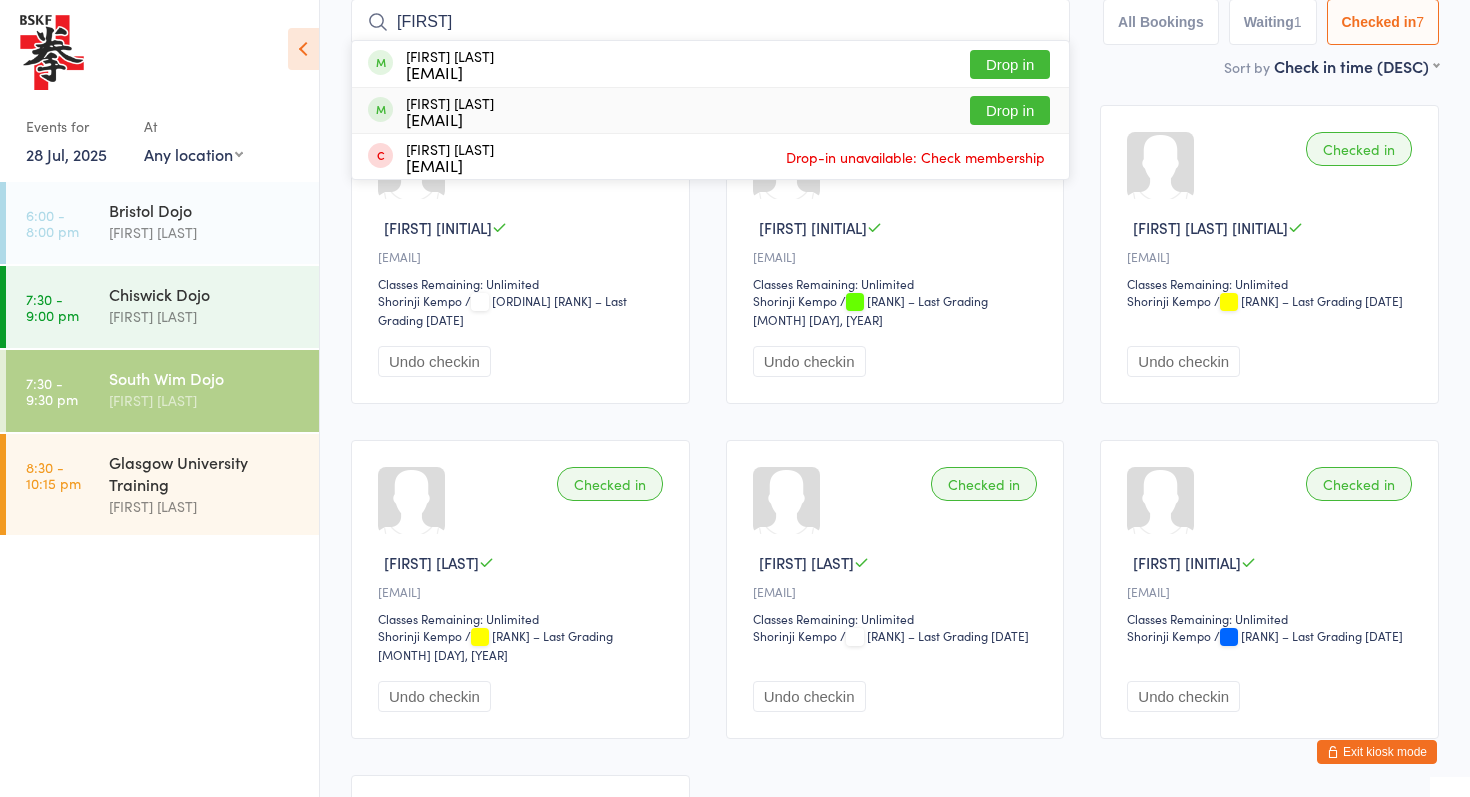 type on "[FIRST]" 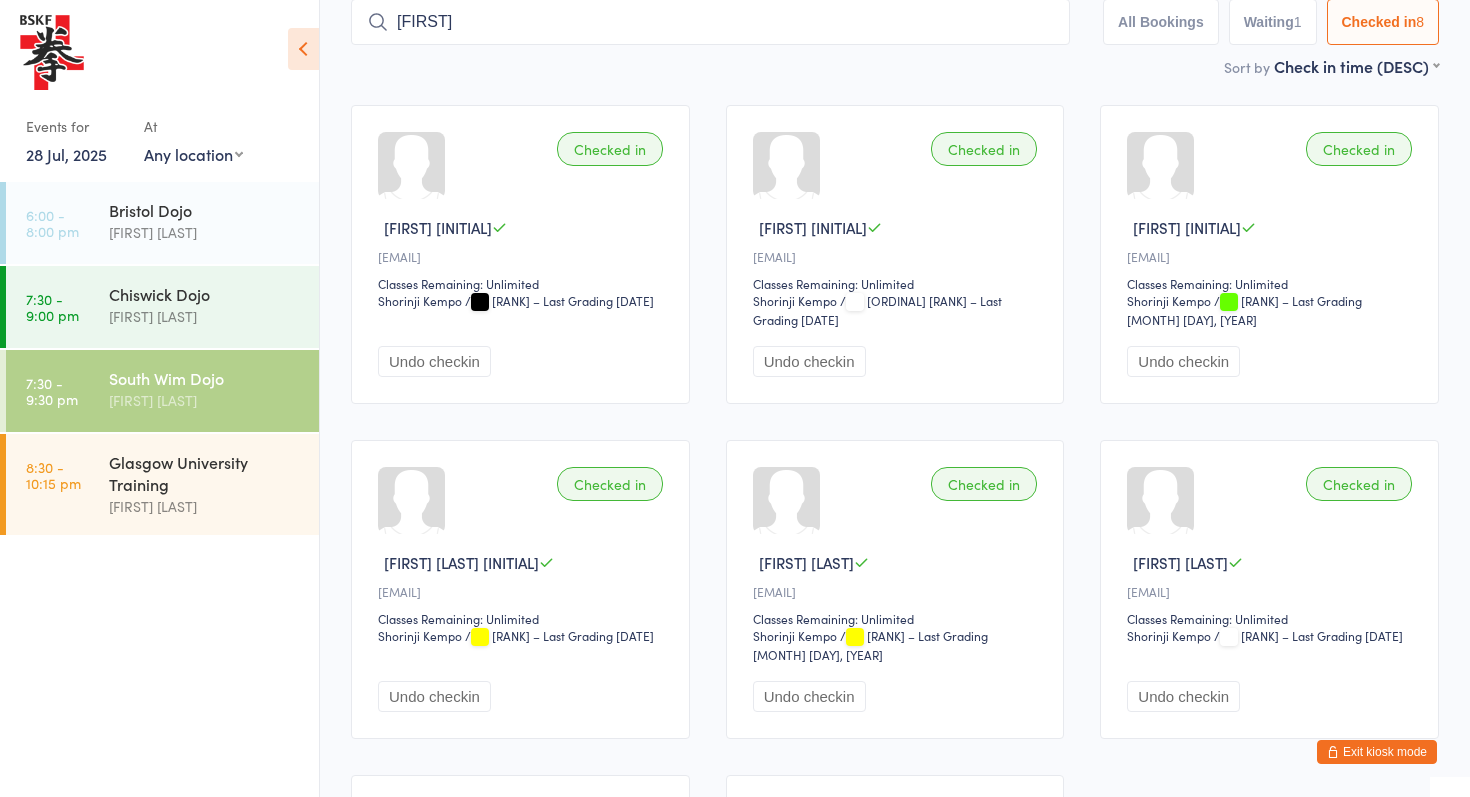 type on "vincent" 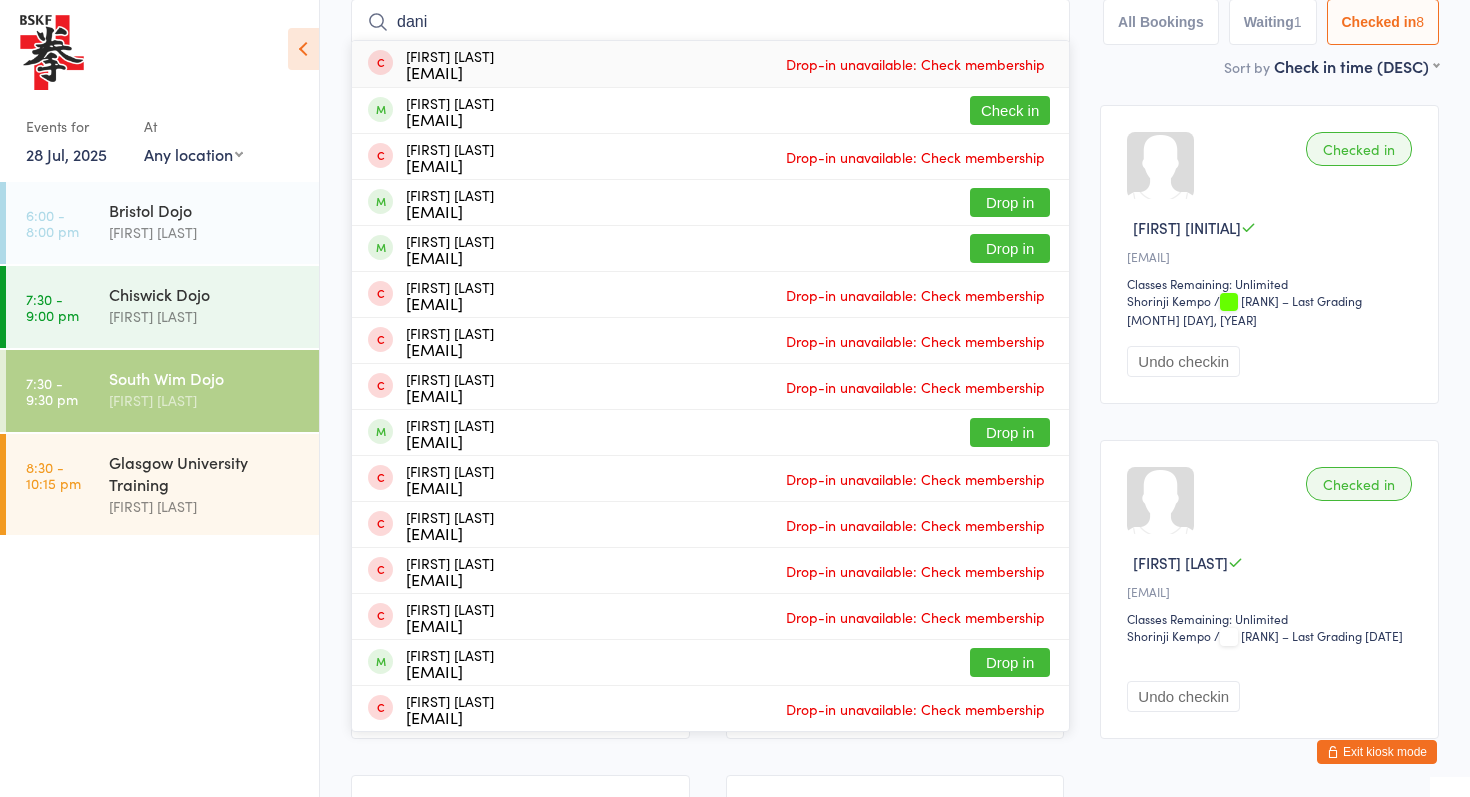 drag, startPoint x: 453, startPoint y: 34, endPoint x: 340, endPoint y: 35, distance: 113.004425 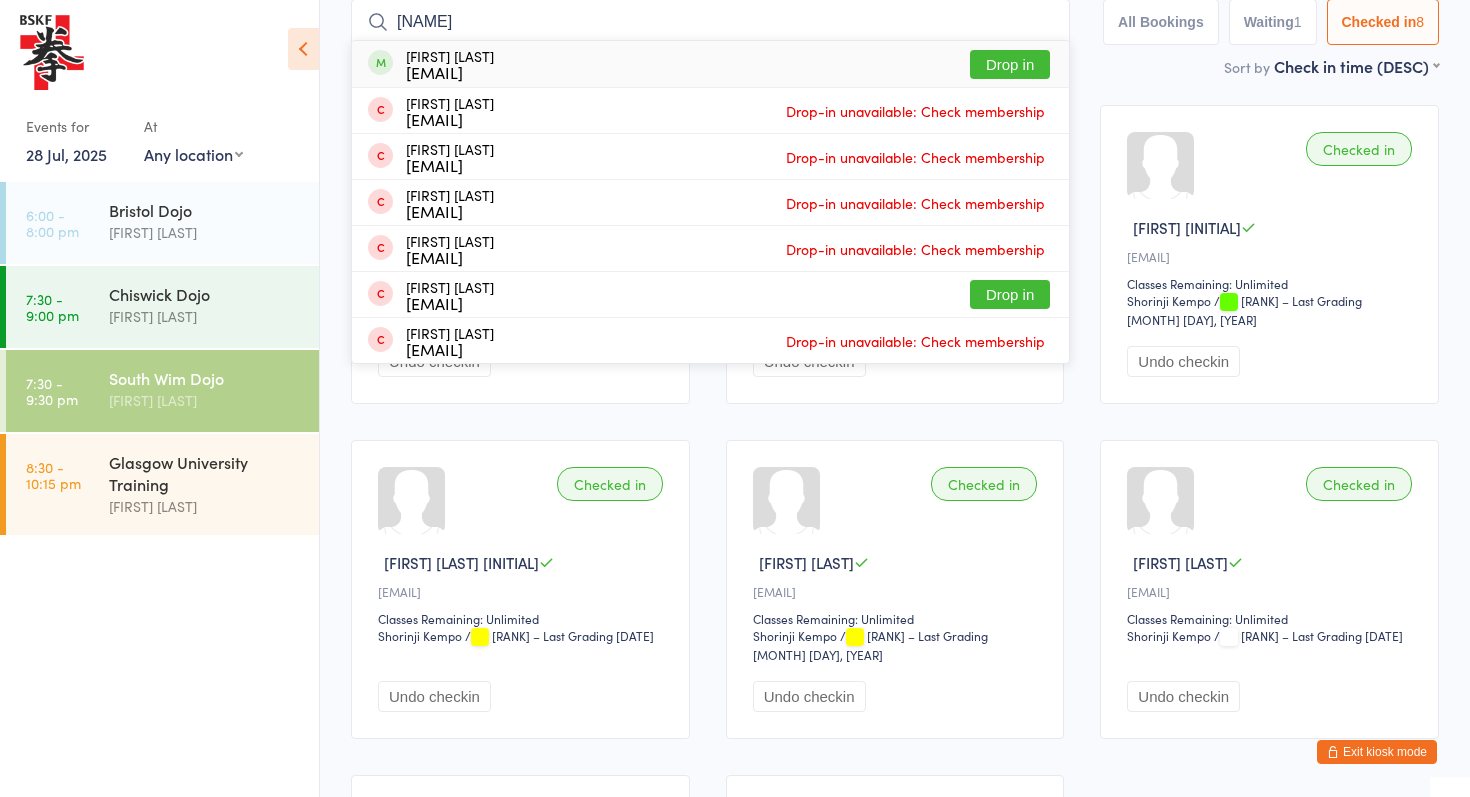 type on "[NAME]" 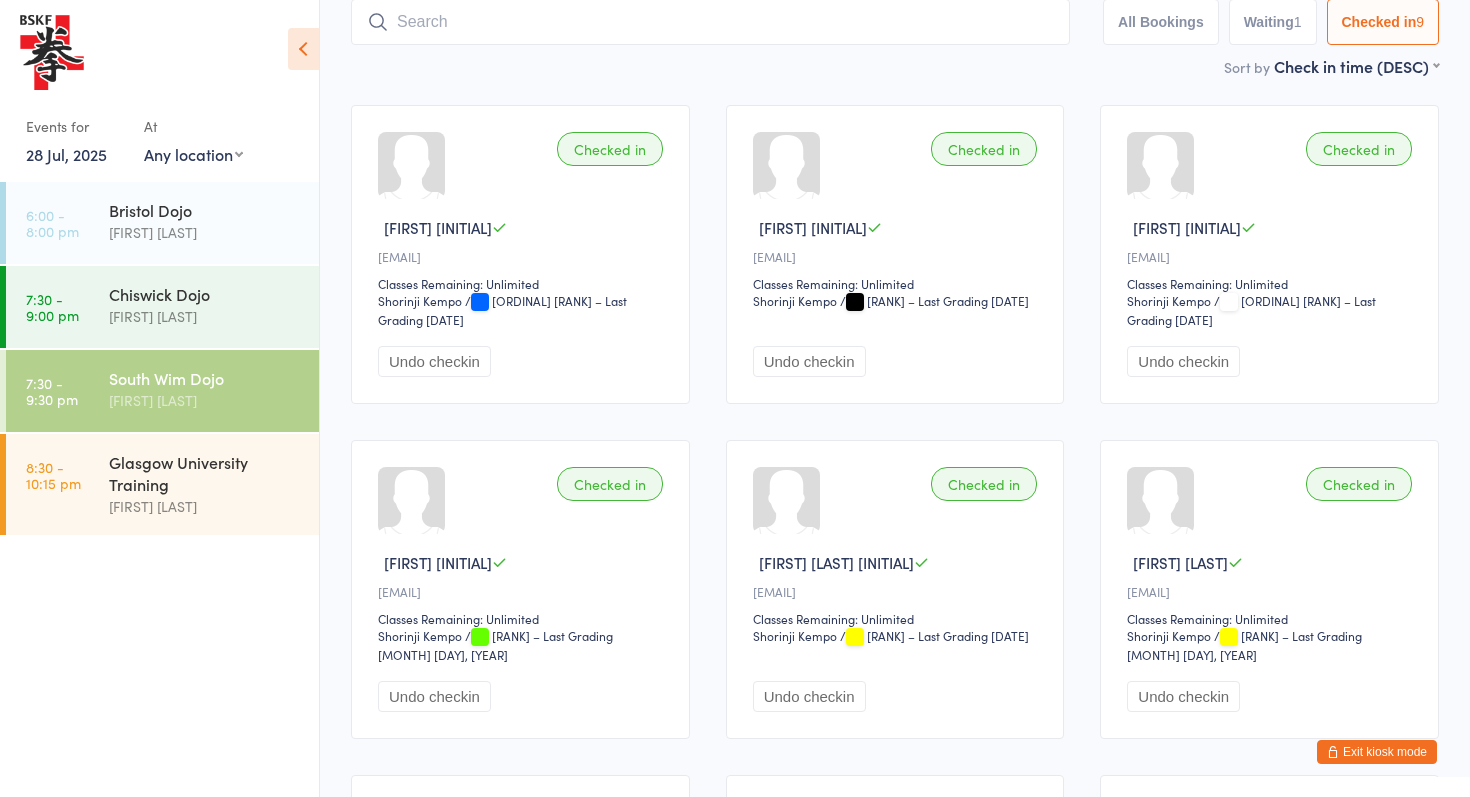 click on "28 Jul, 2025" at bounding box center [66, 154] 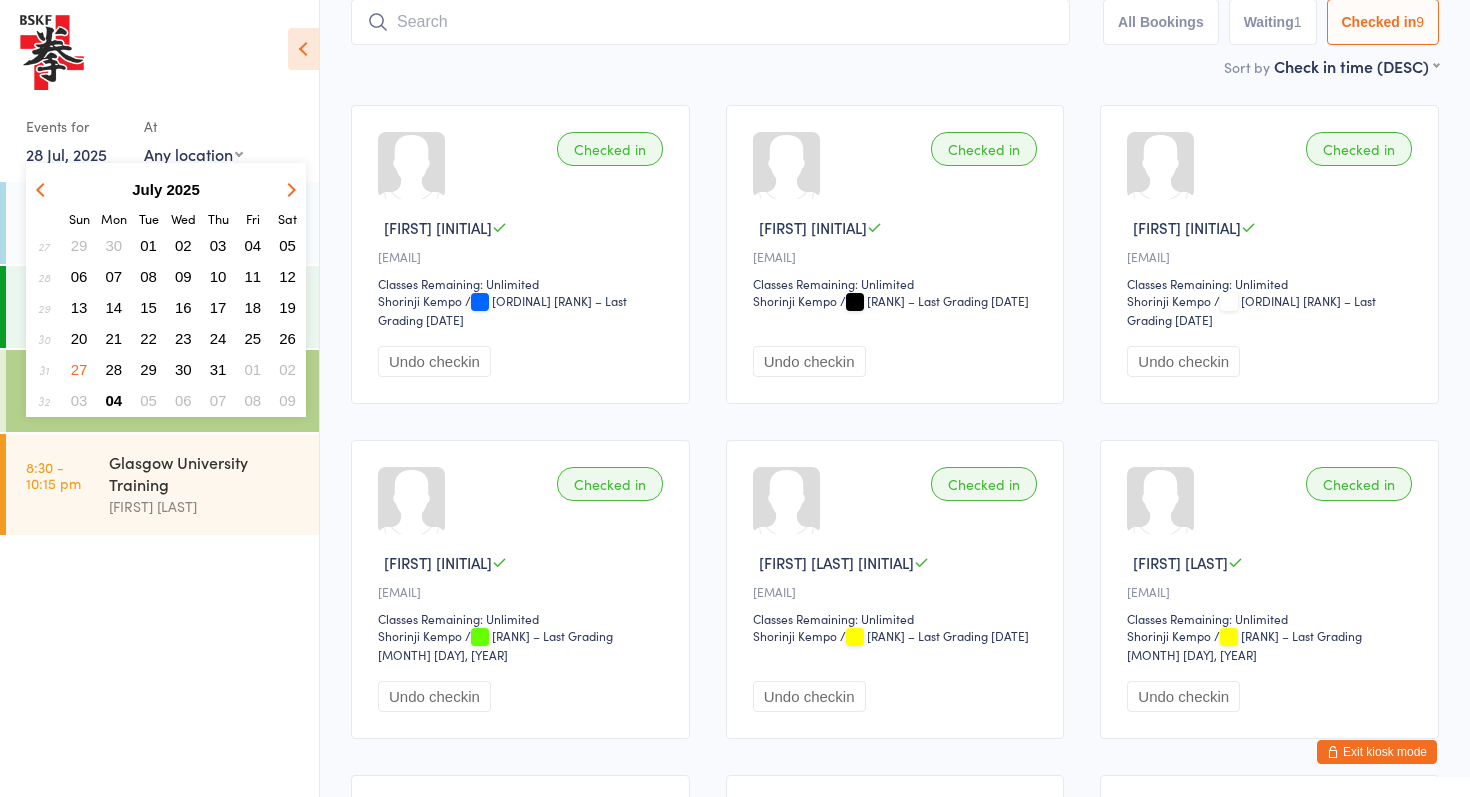 click on "31" at bounding box center (218, 369) 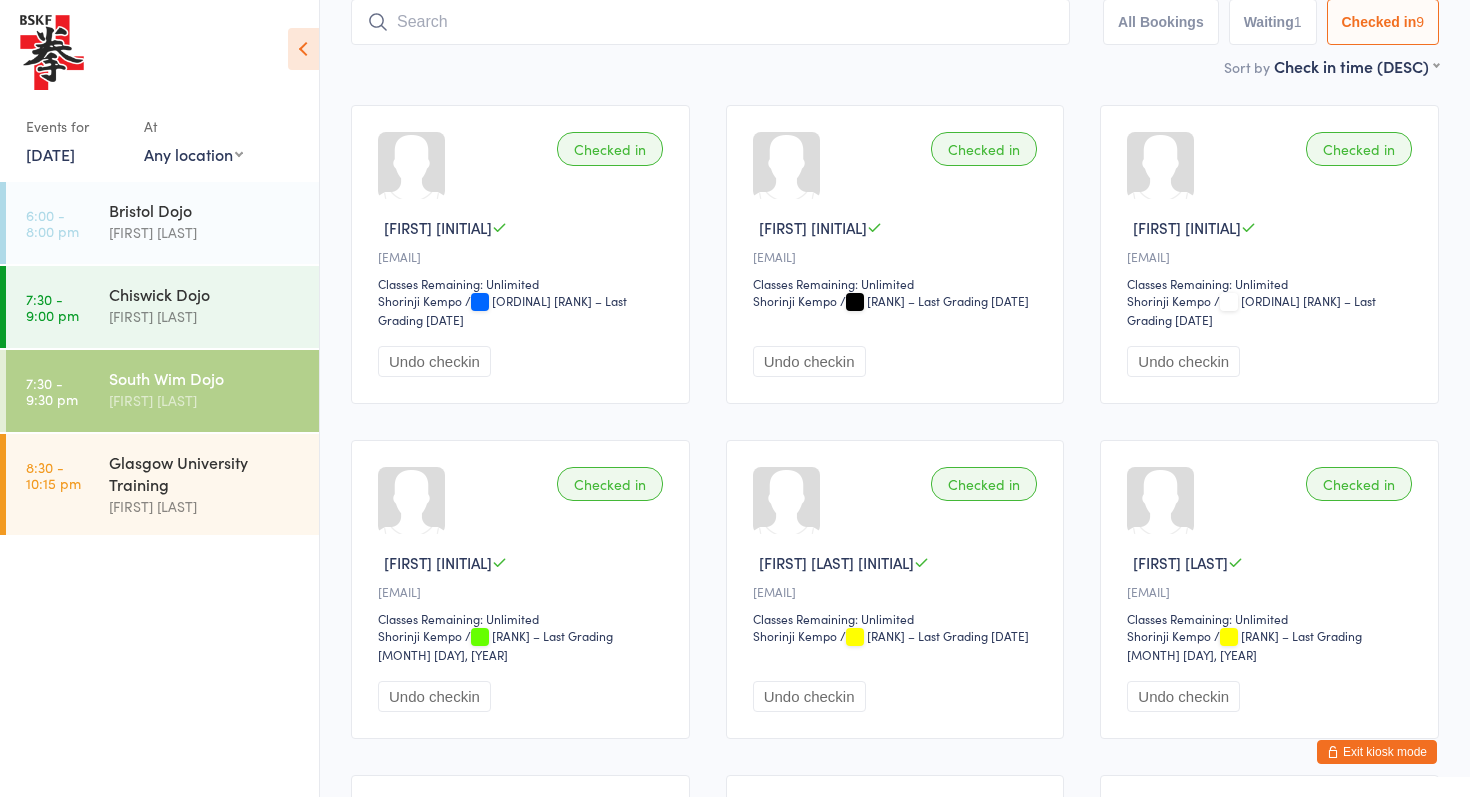 scroll, scrollTop: 0, scrollLeft: 0, axis: both 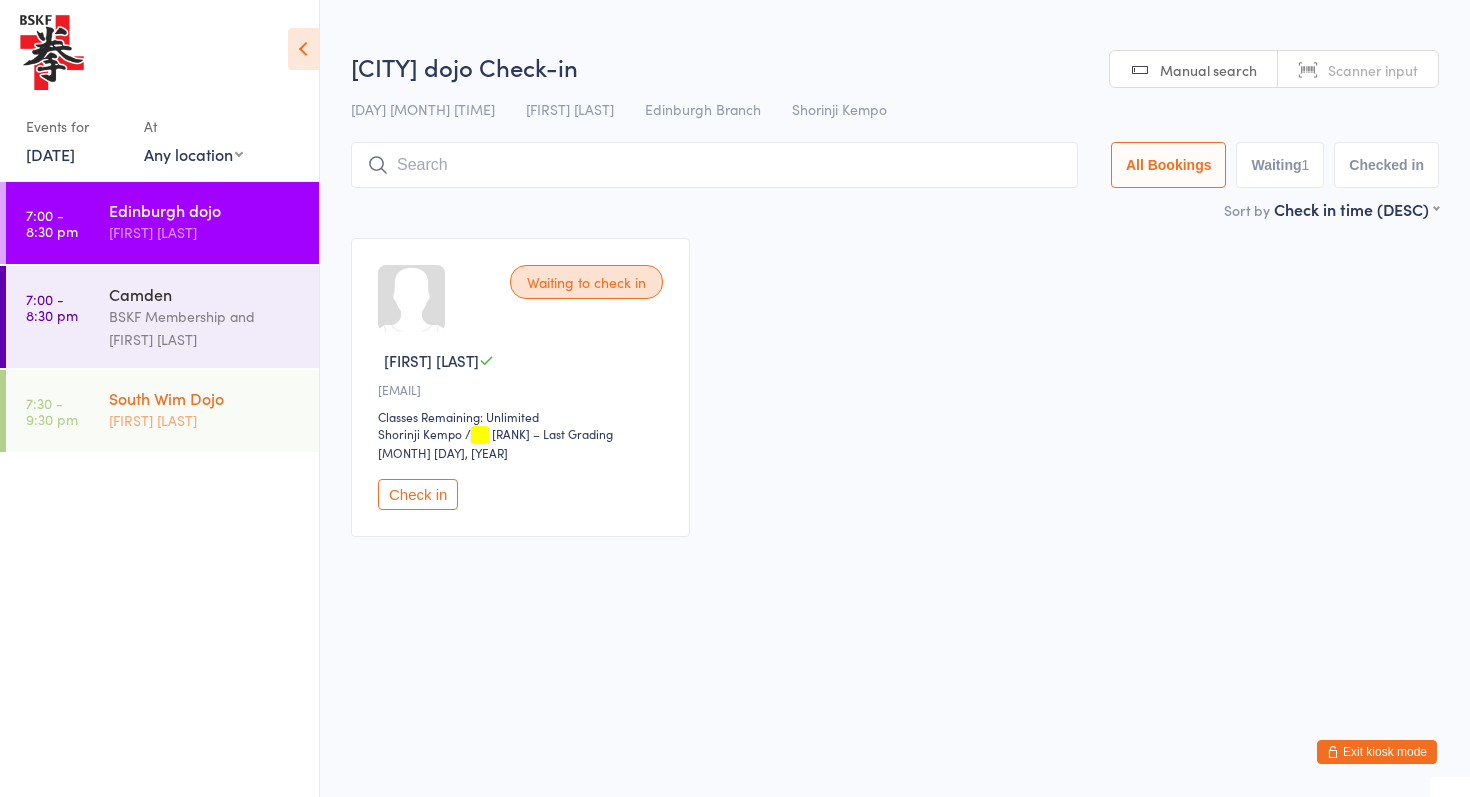 click on "South Wim Dojo" at bounding box center [205, 398] 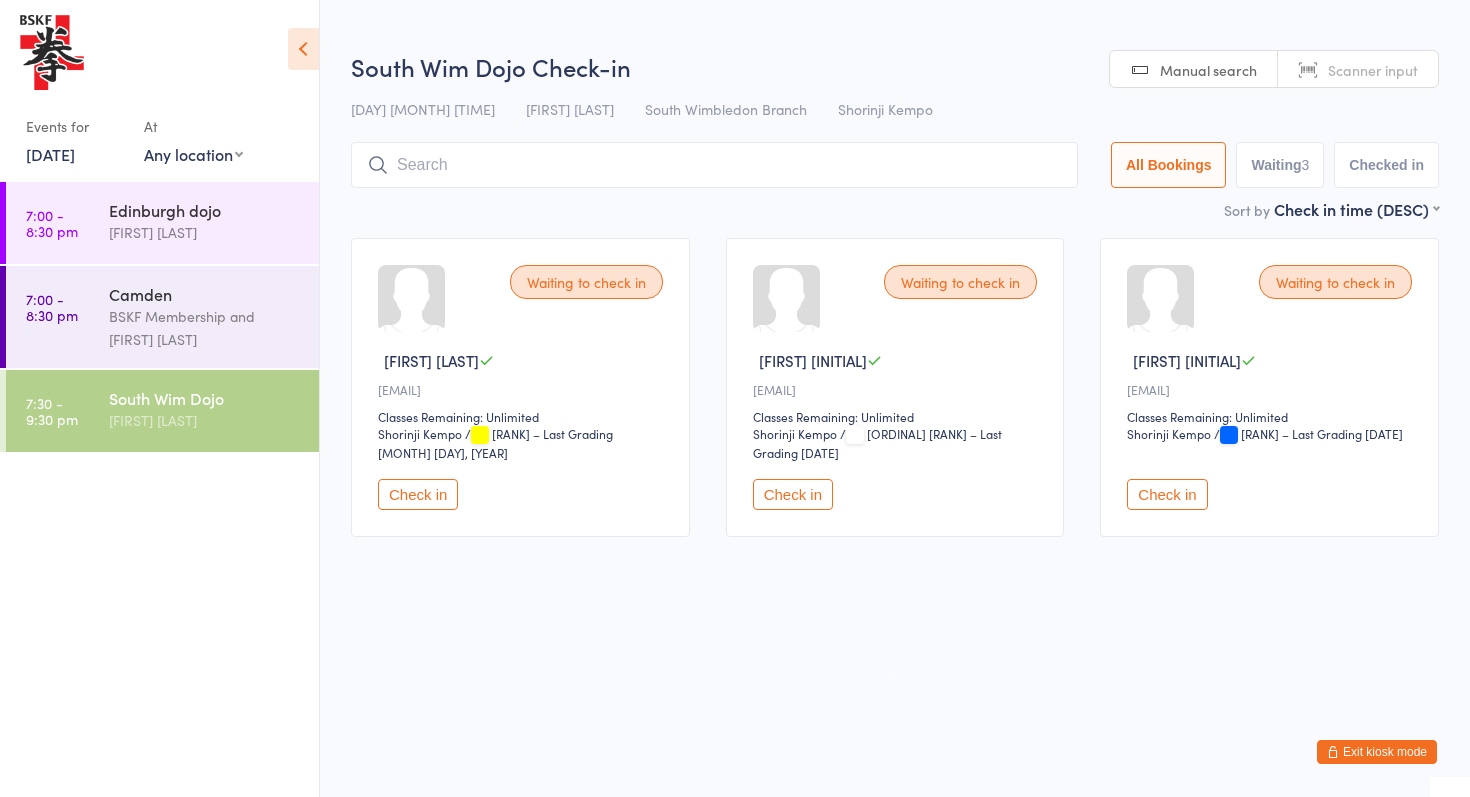 click on "Checked in" at bounding box center [1386, 165] 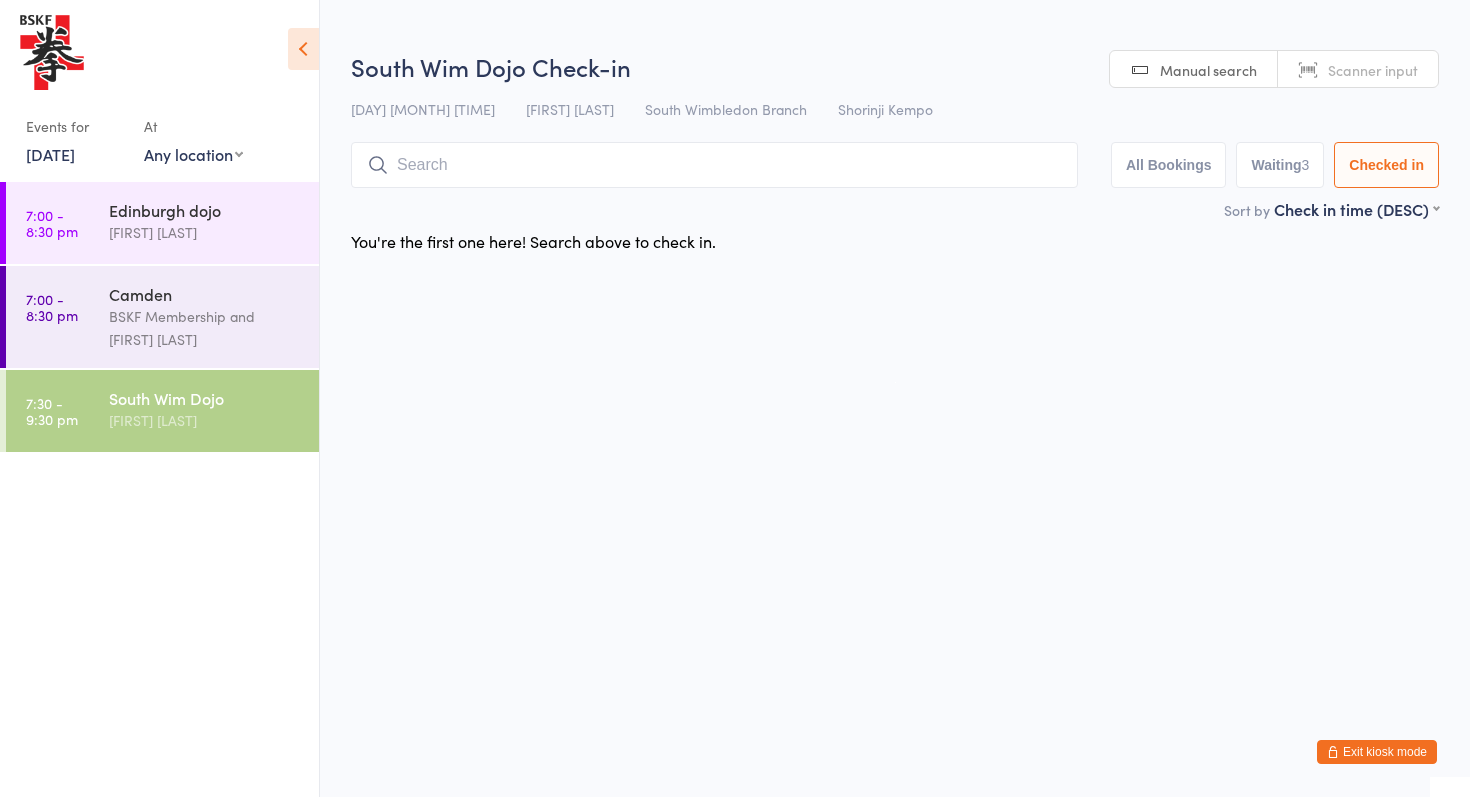 click at bounding box center [714, 165] 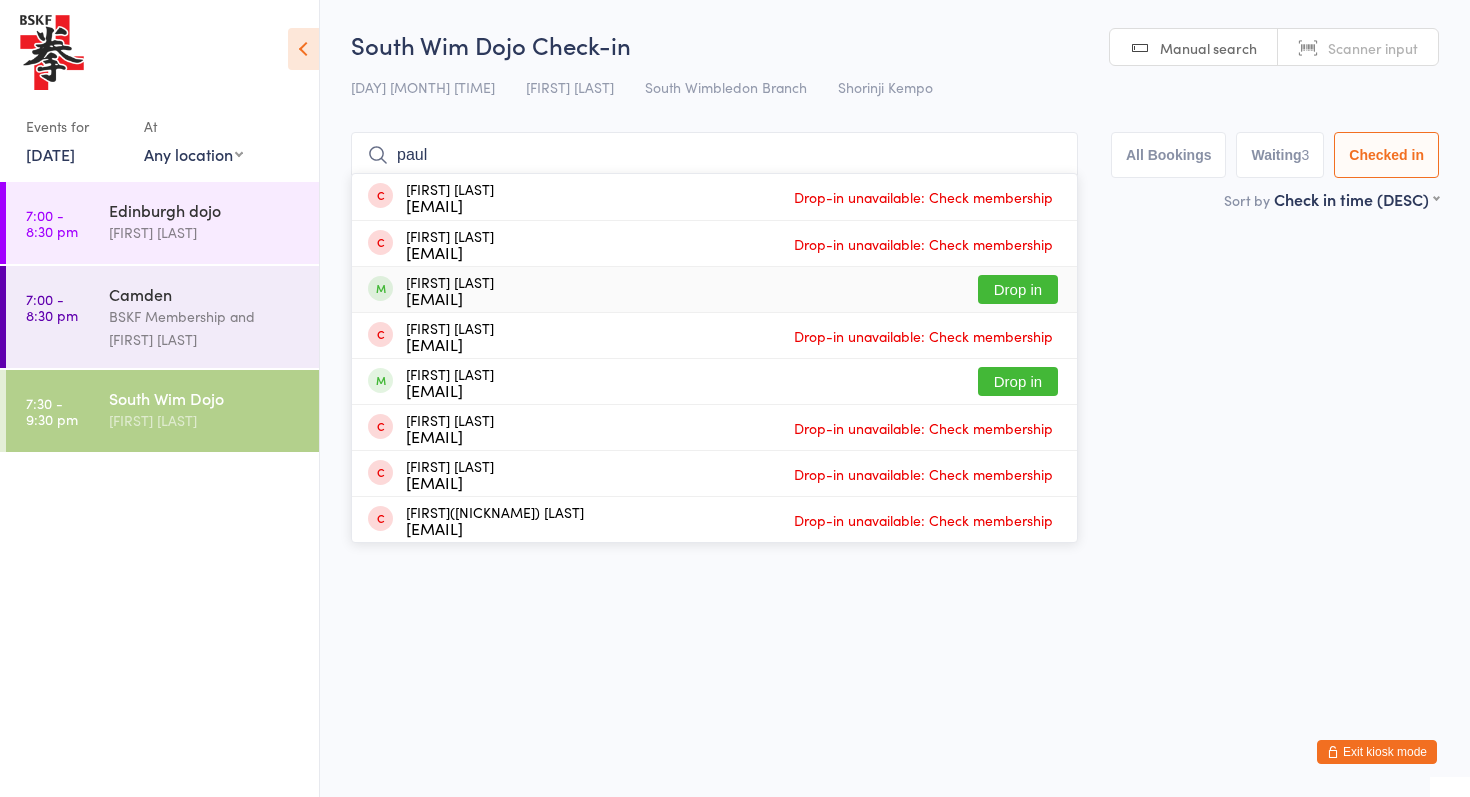 type on "paul" 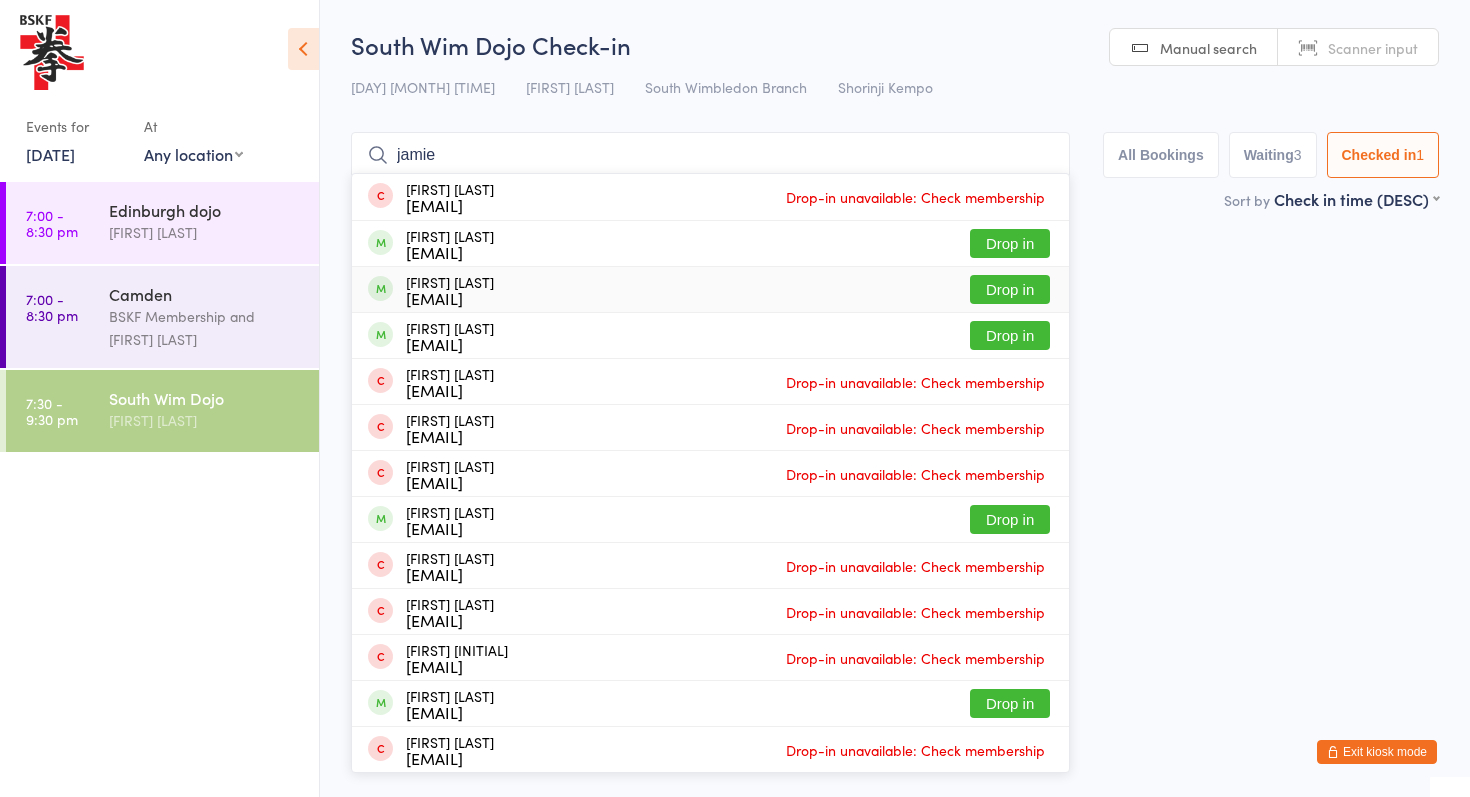 type on "jamie" 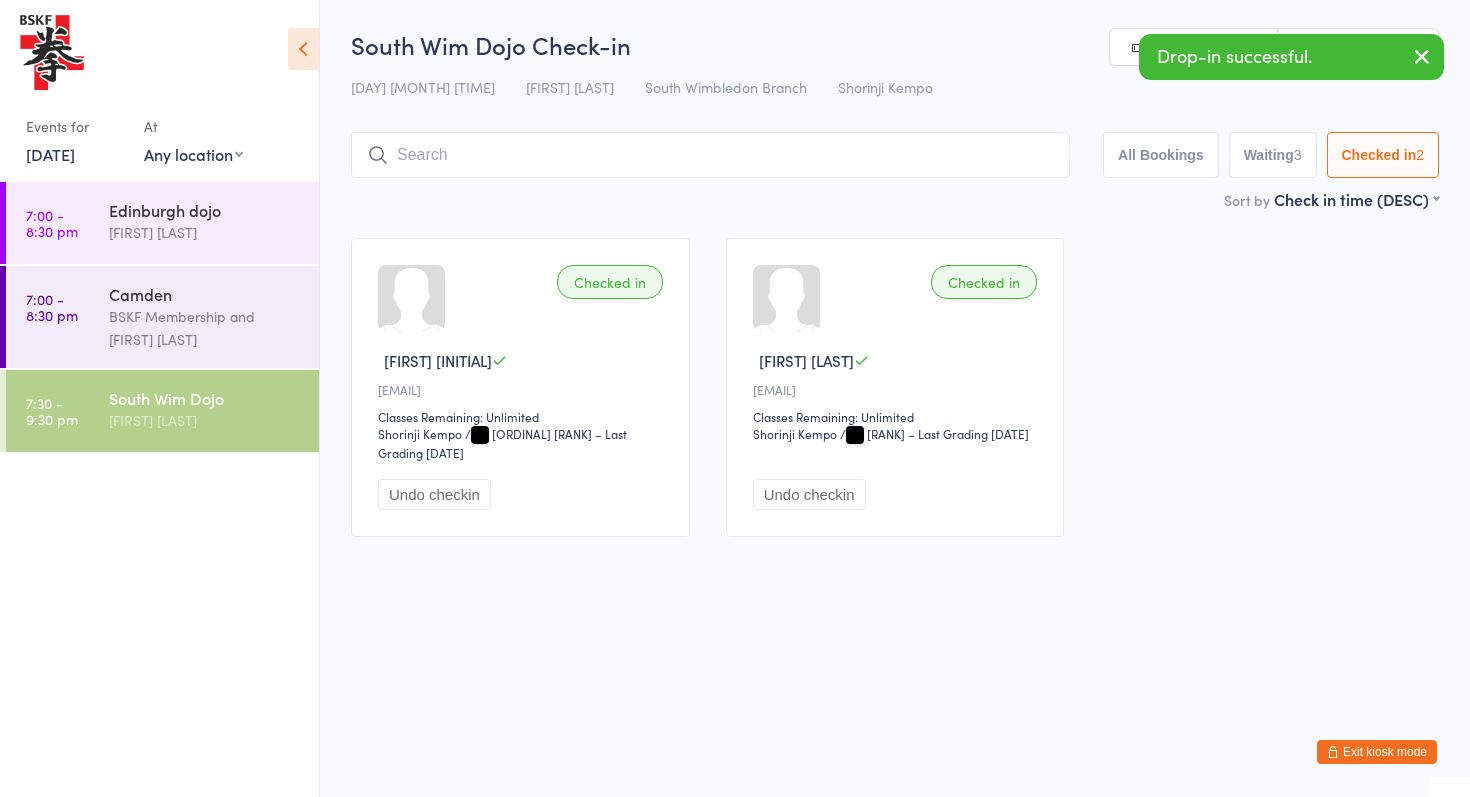 click on "Undo checkin" at bounding box center [434, 494] 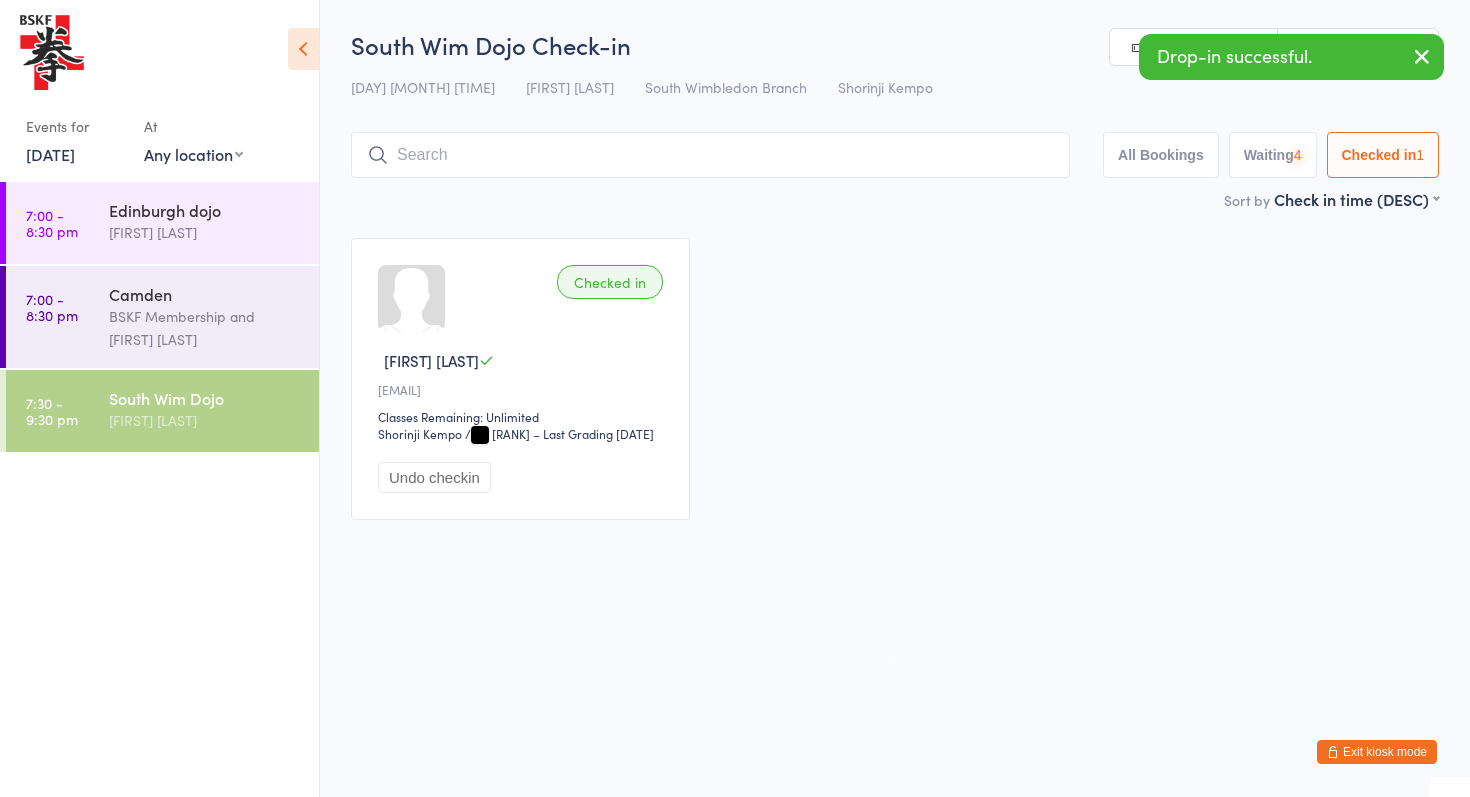 click at bounding box center [710, 155] 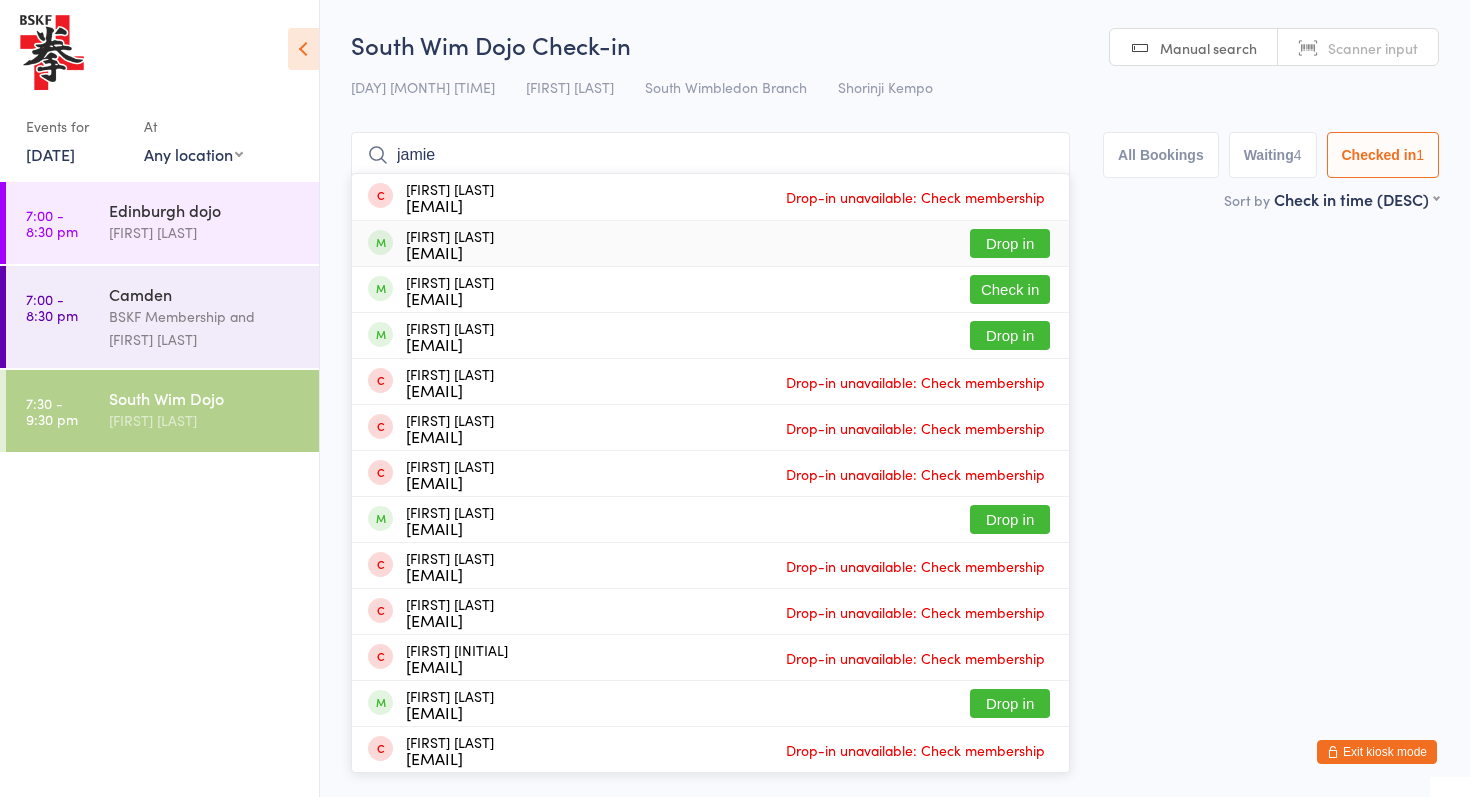 type on "jamie" 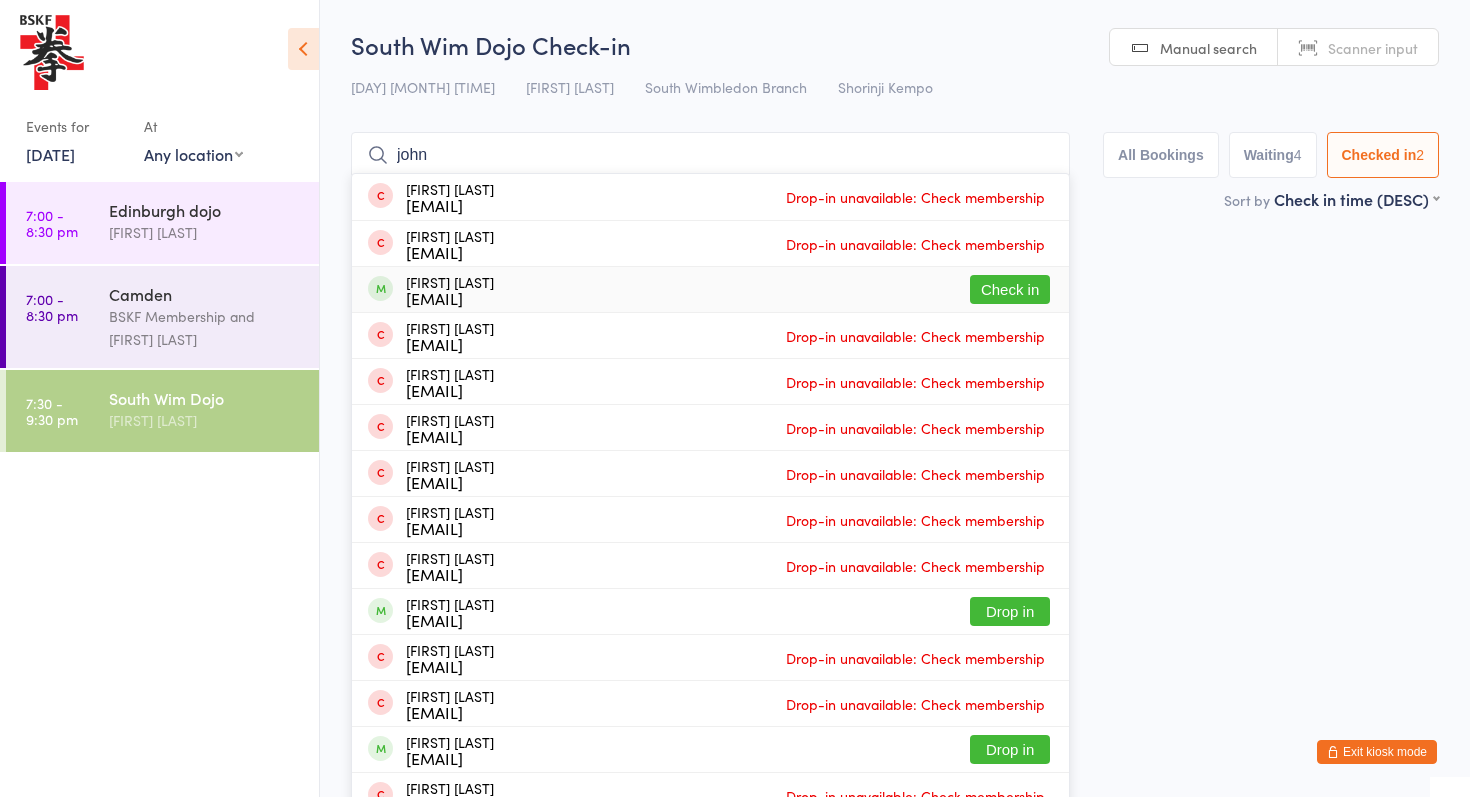 type on "john" 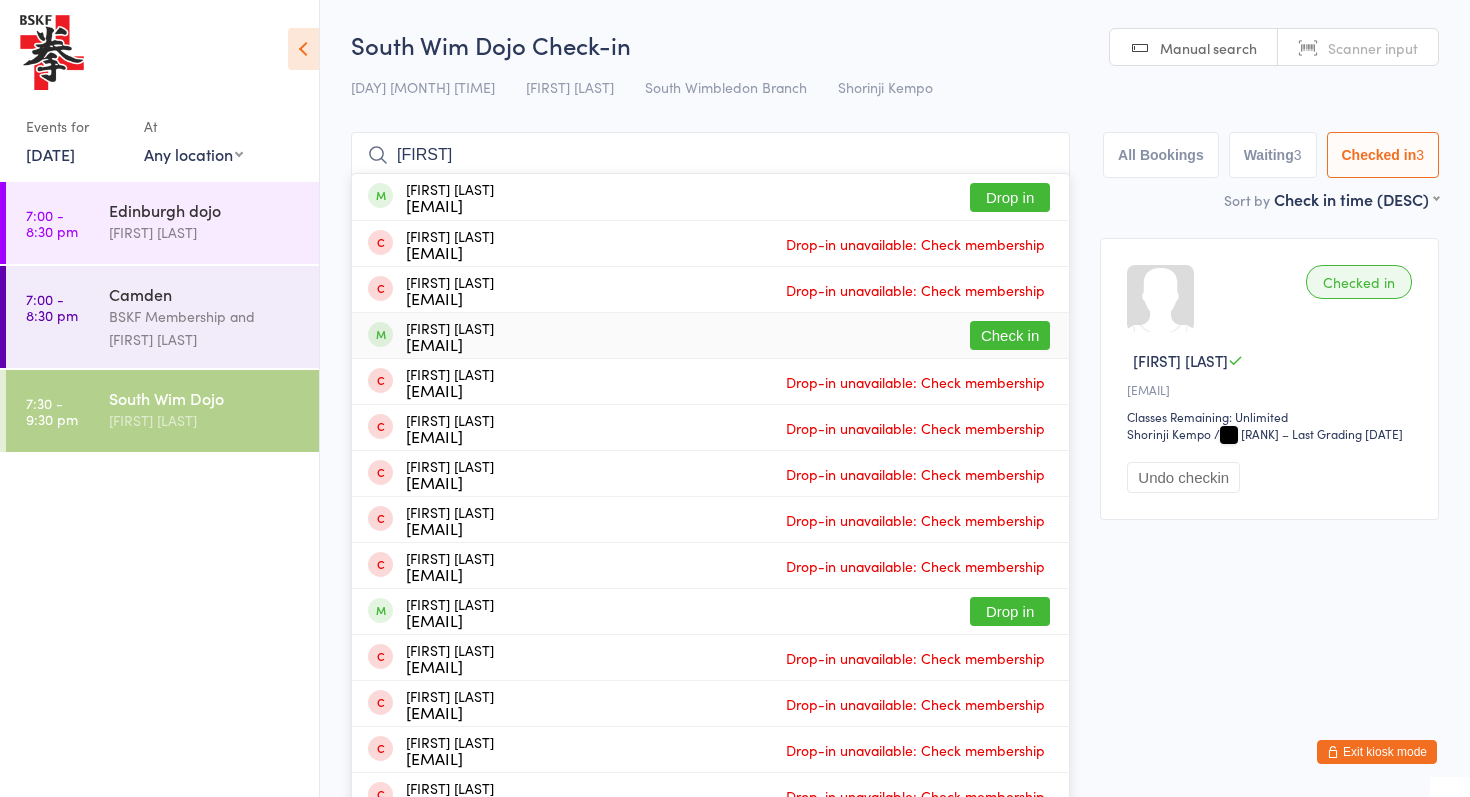 type on "[FIRST]" 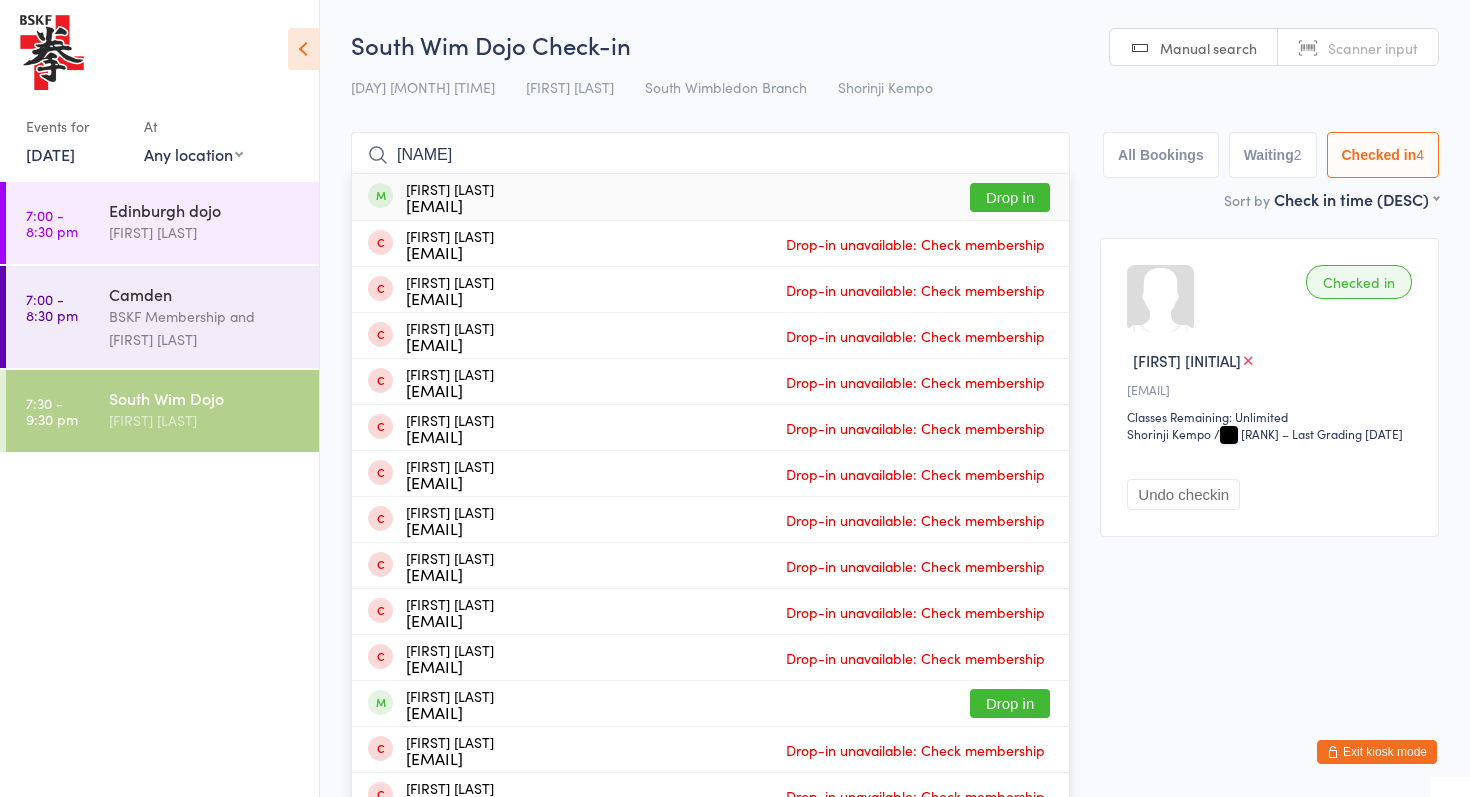 type on "[NAME]" 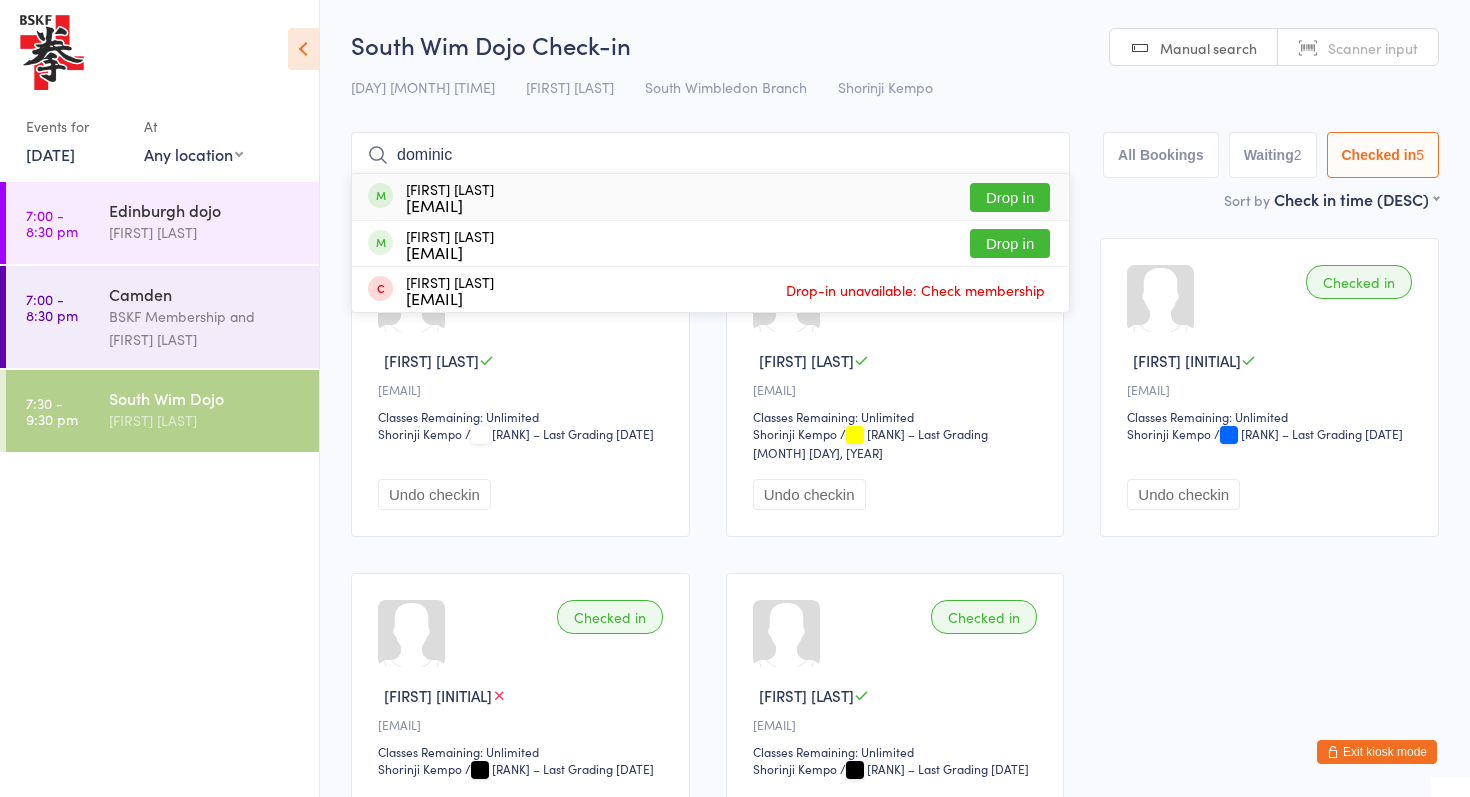 type on "dominic" 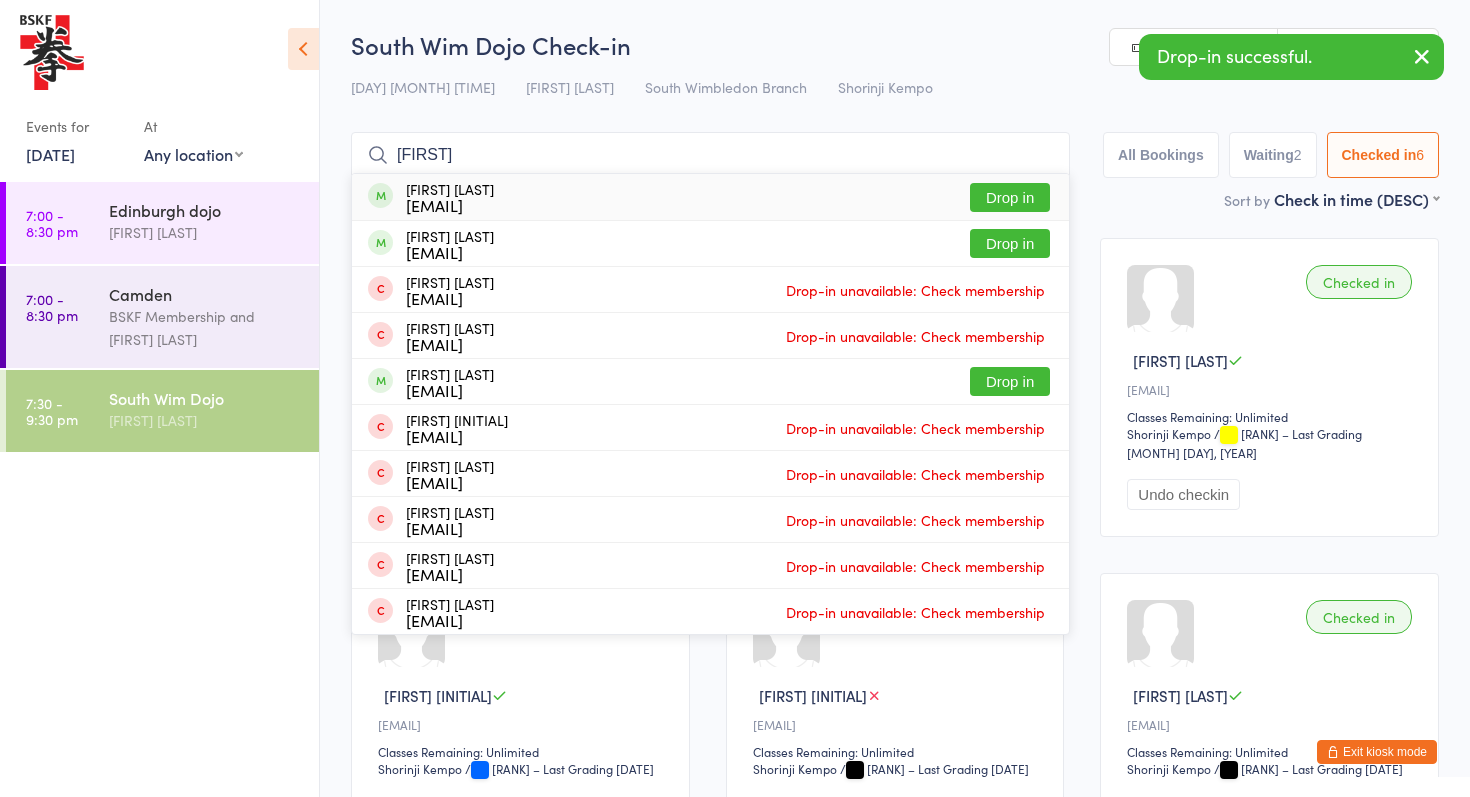 type on "[FIRST]" 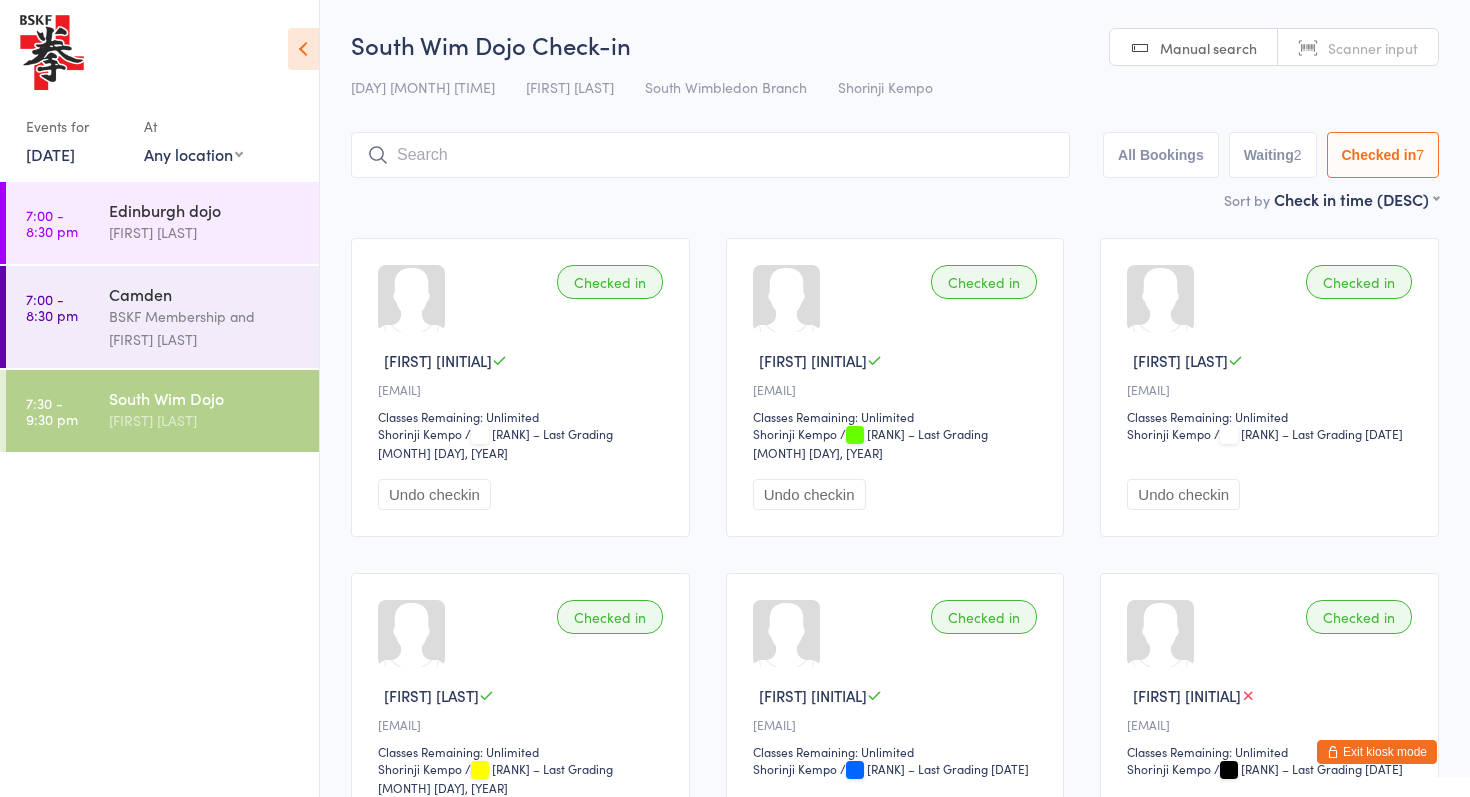 click on "[DATE]" at bounding box center (50, 154) 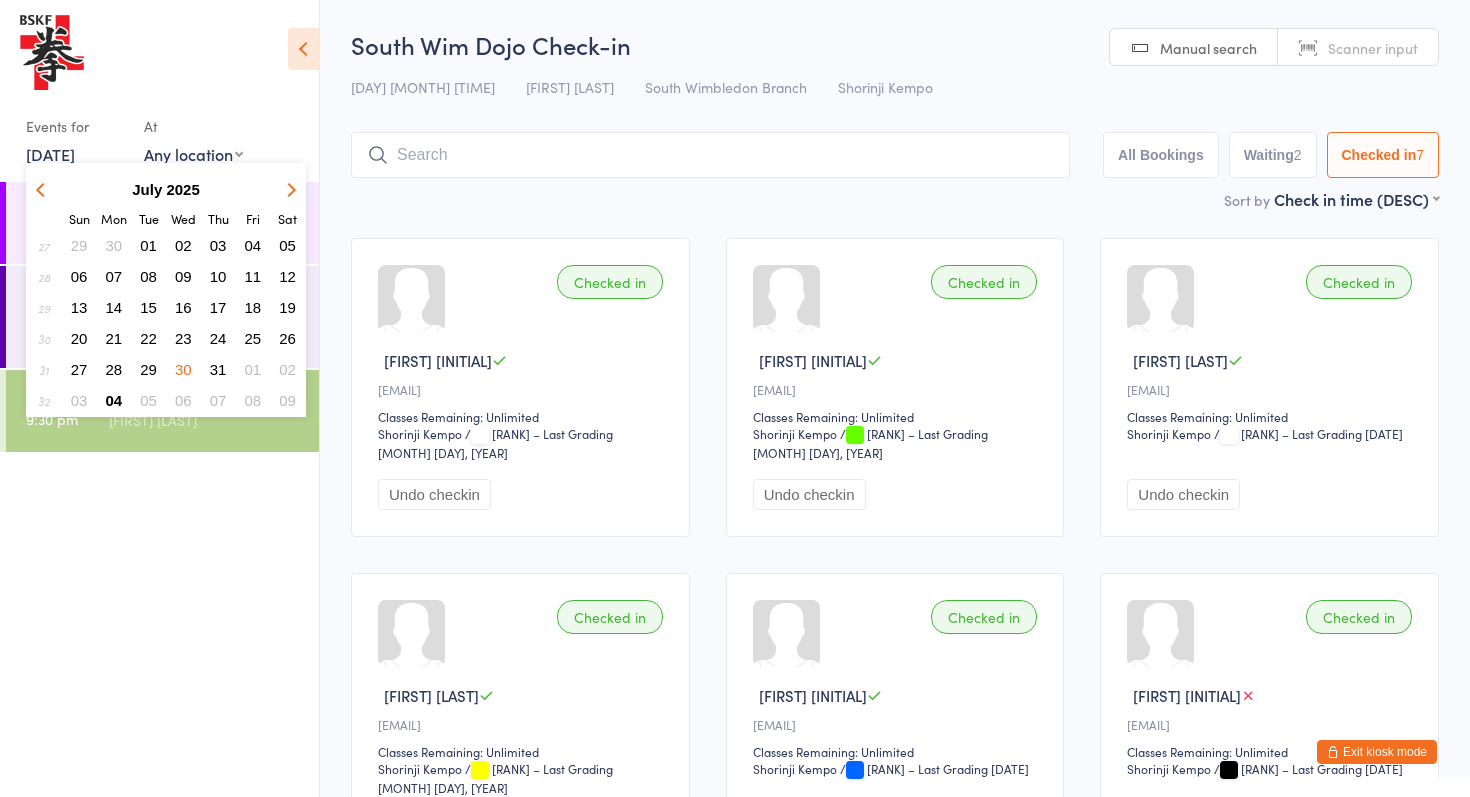 click on "04" at bounding box center (114, 400) 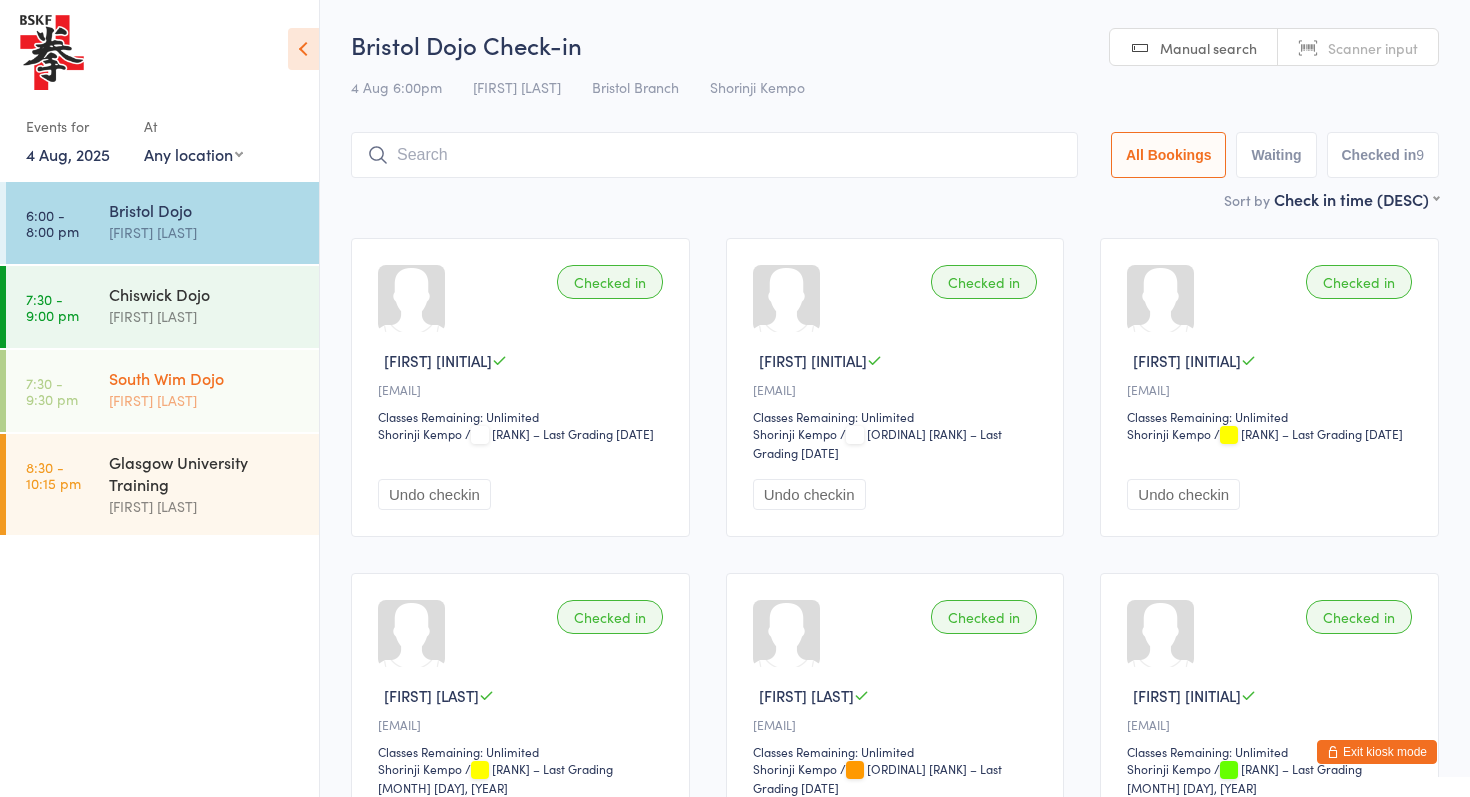 click on "[TIME] - [TIME] [LOCATION] [FIRST] [LAST]" at bounding box center [162, 391] 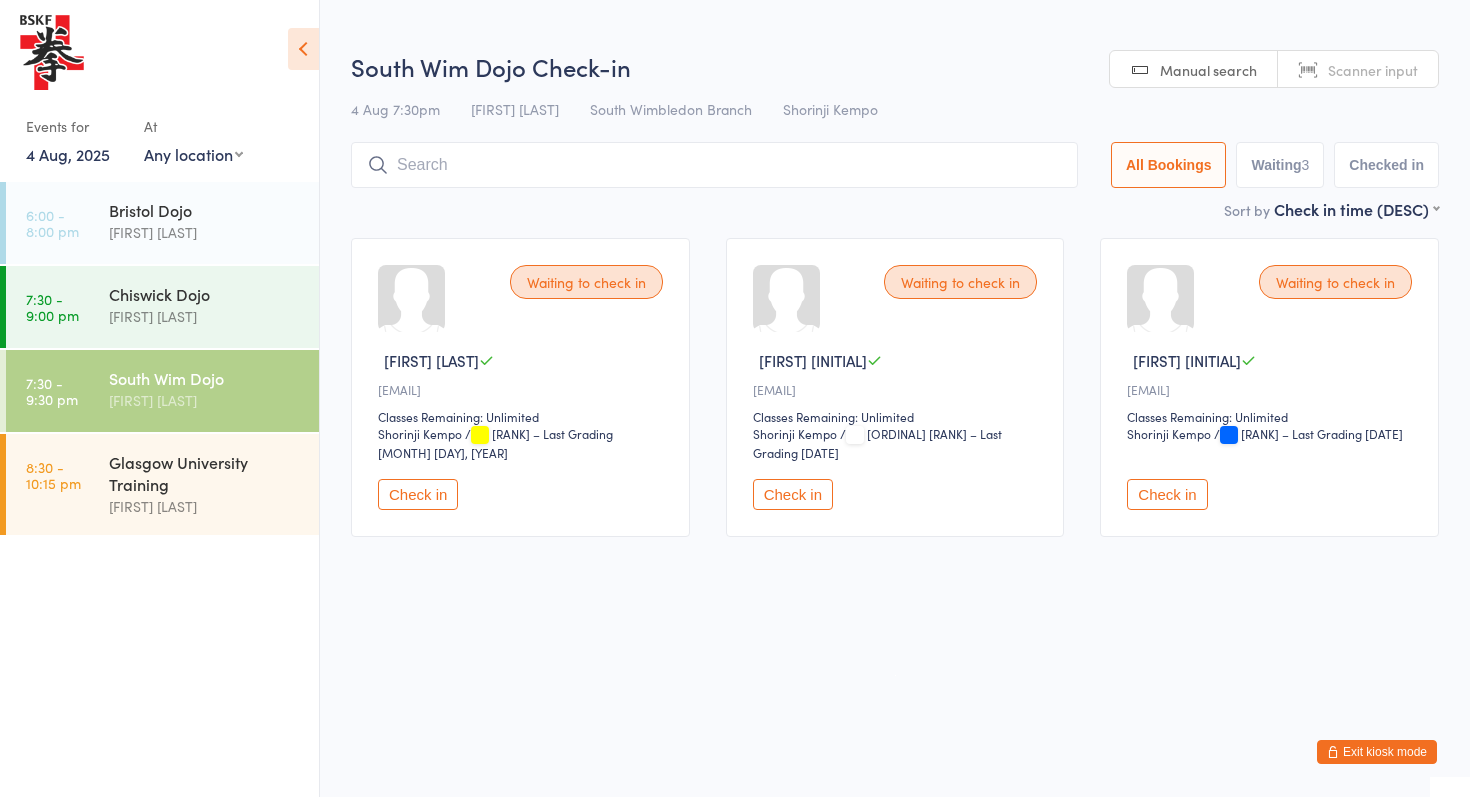 click on "Checked in" at bounding box center (1386, 165) 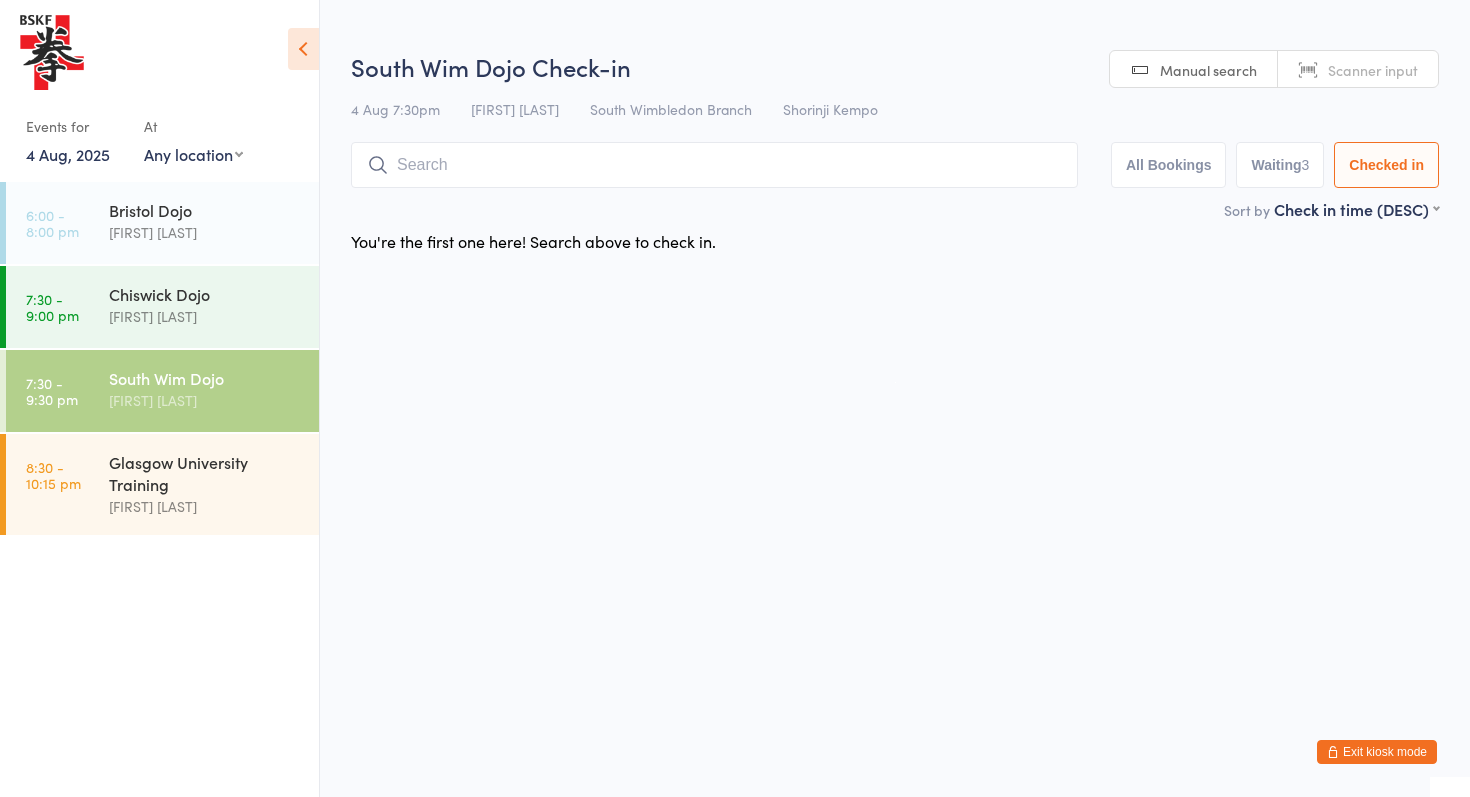 click at bounding box center [714, 165] 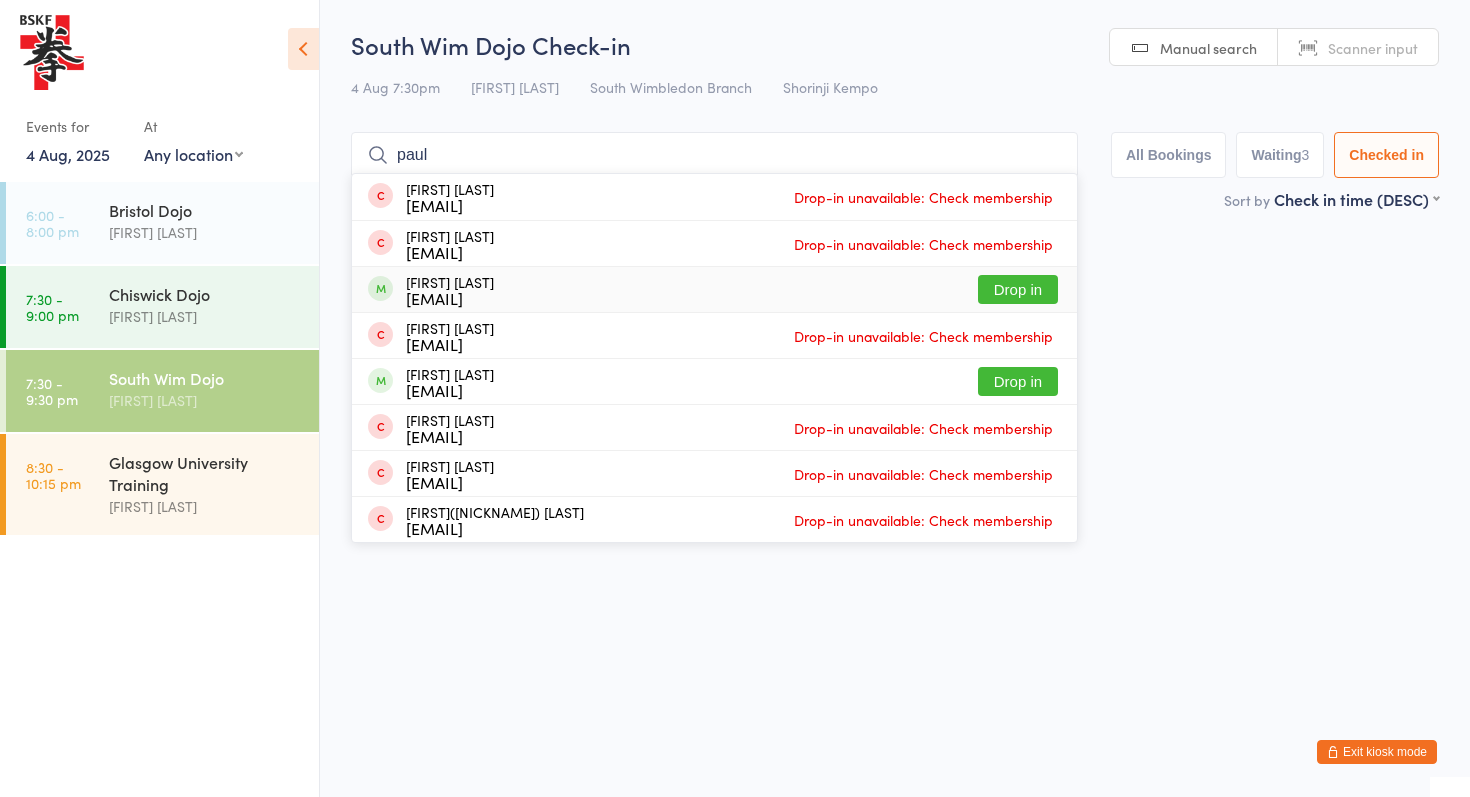 type on "paul" 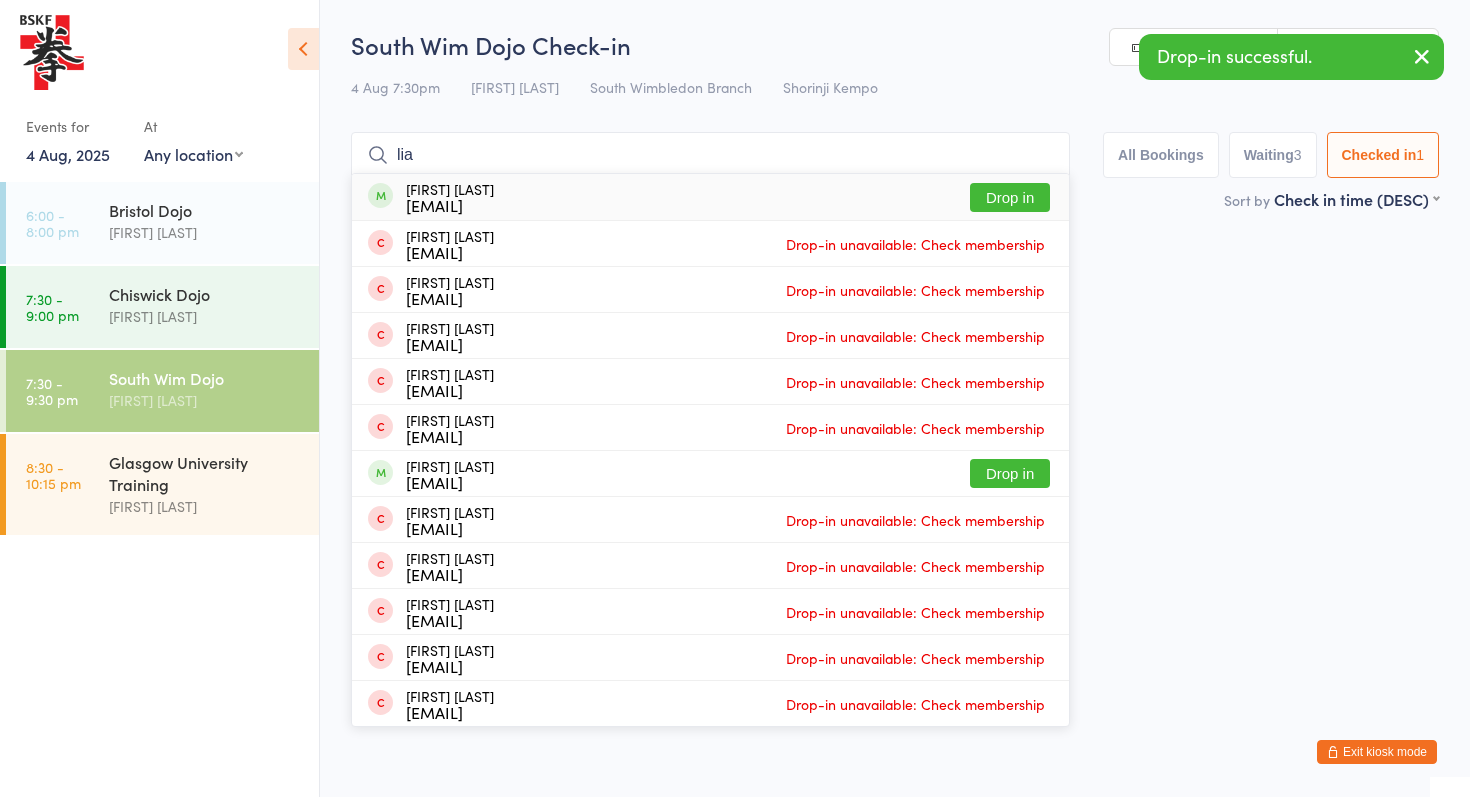 type on "lia" 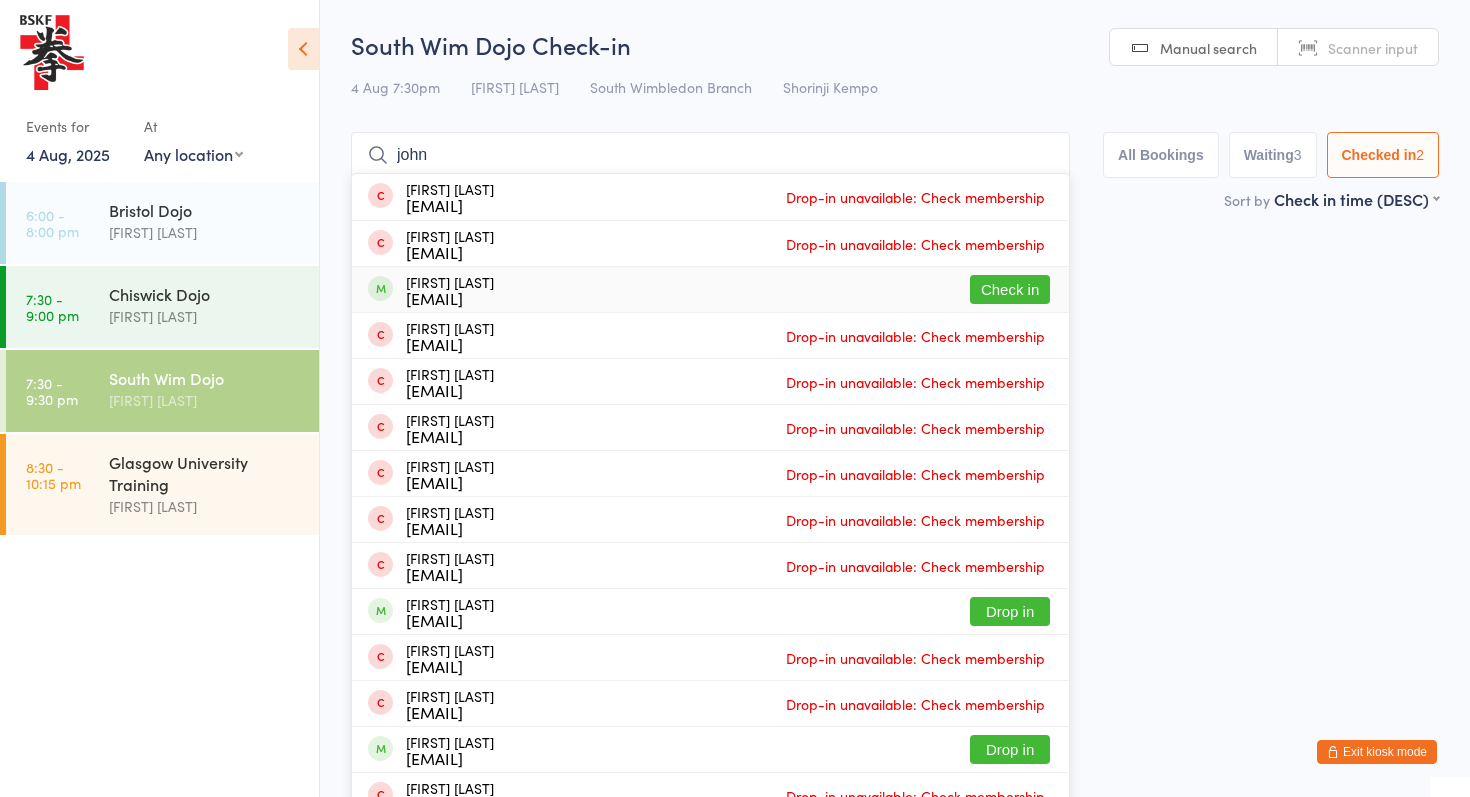 type on "john" 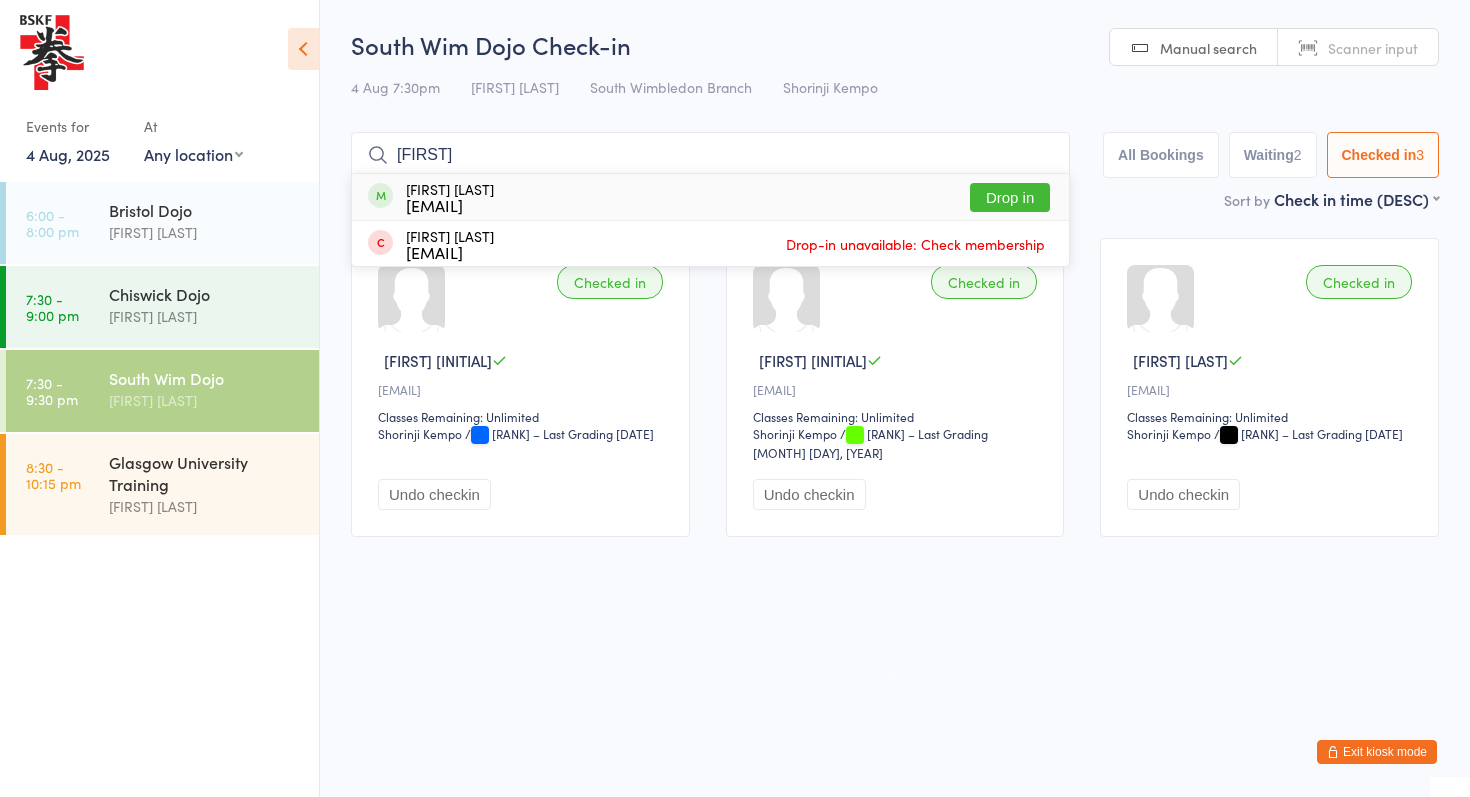 type on "[FIRST]" 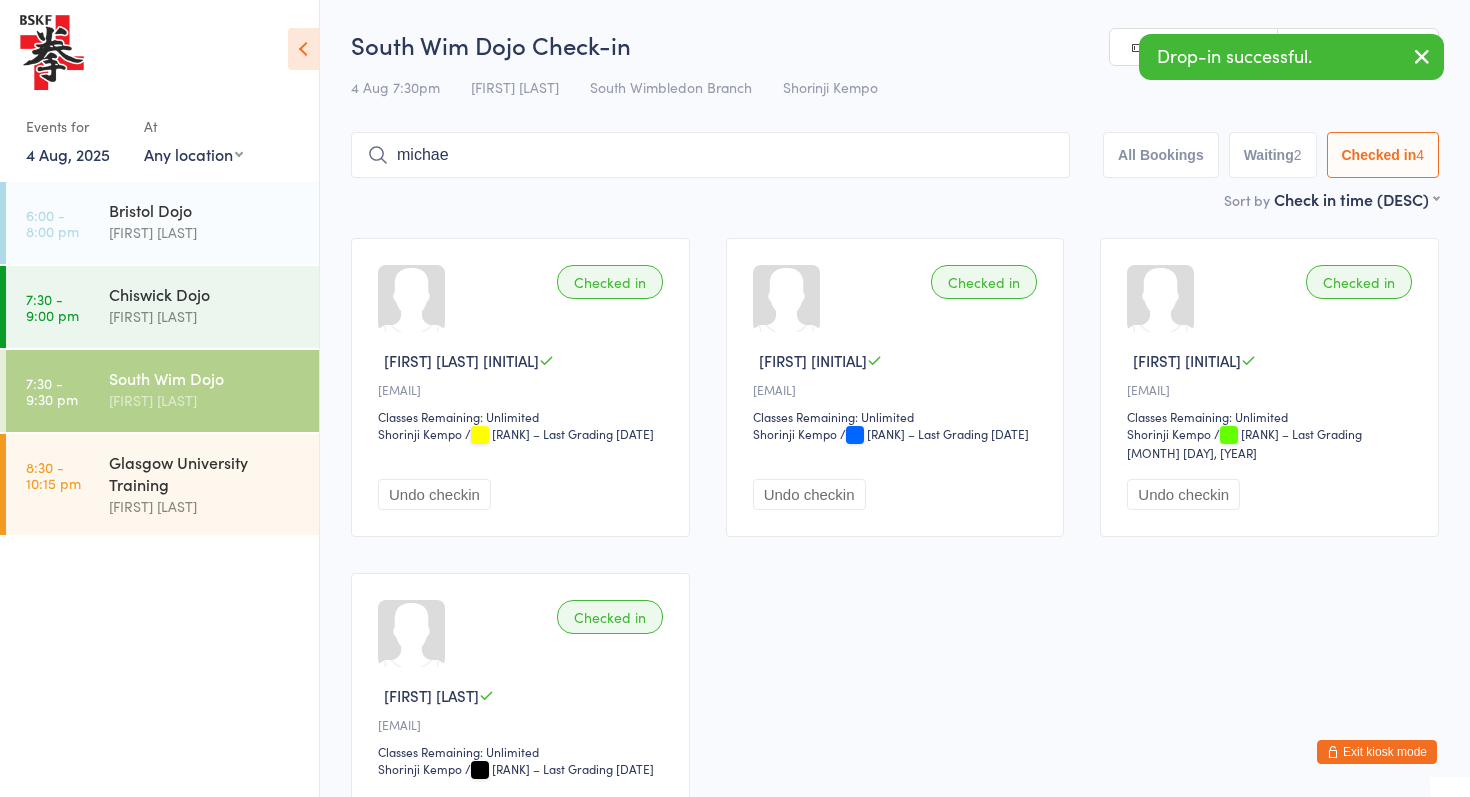 type on "michael" 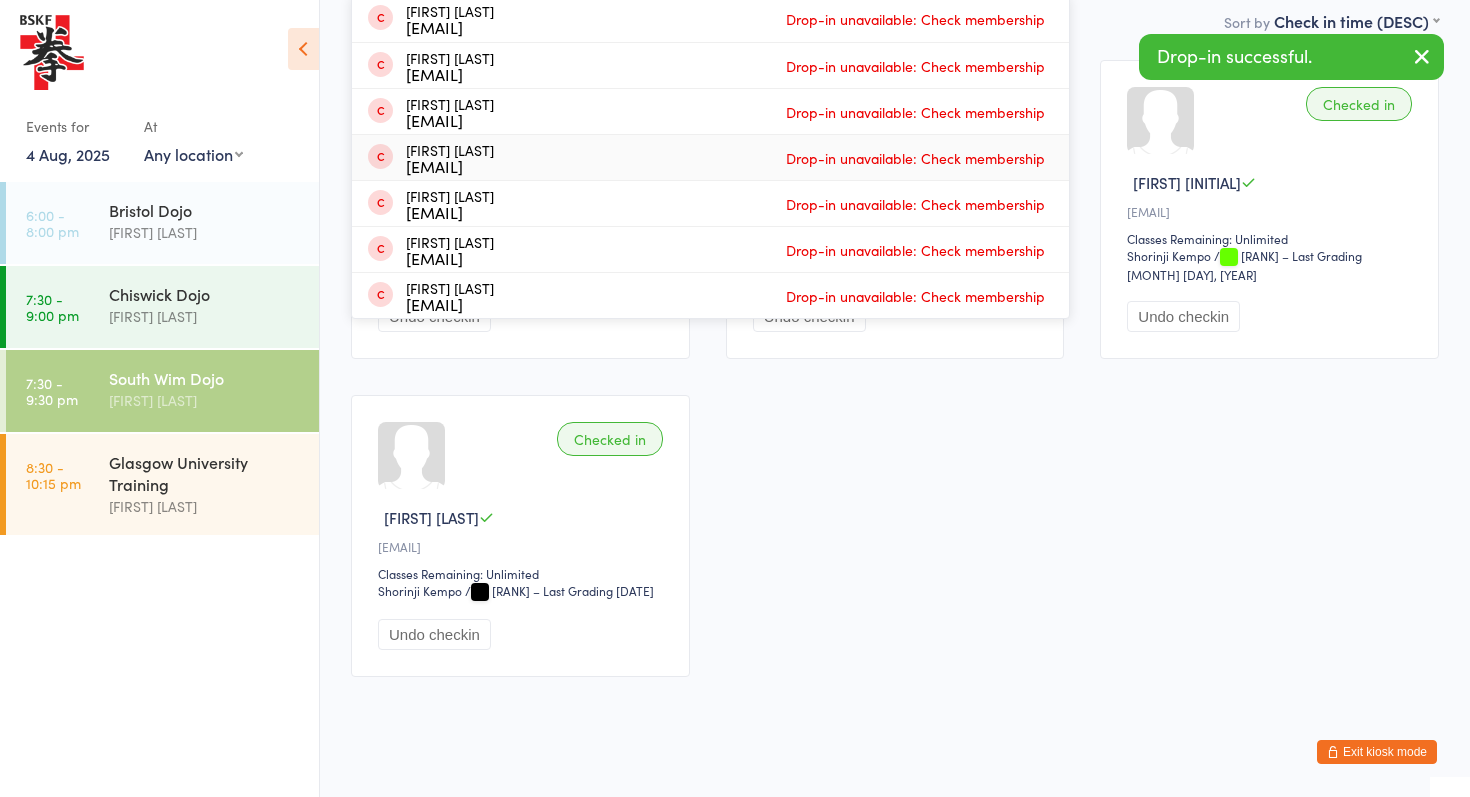 scroll, scrollTop: 0, scrollLeft: 0, axis: both 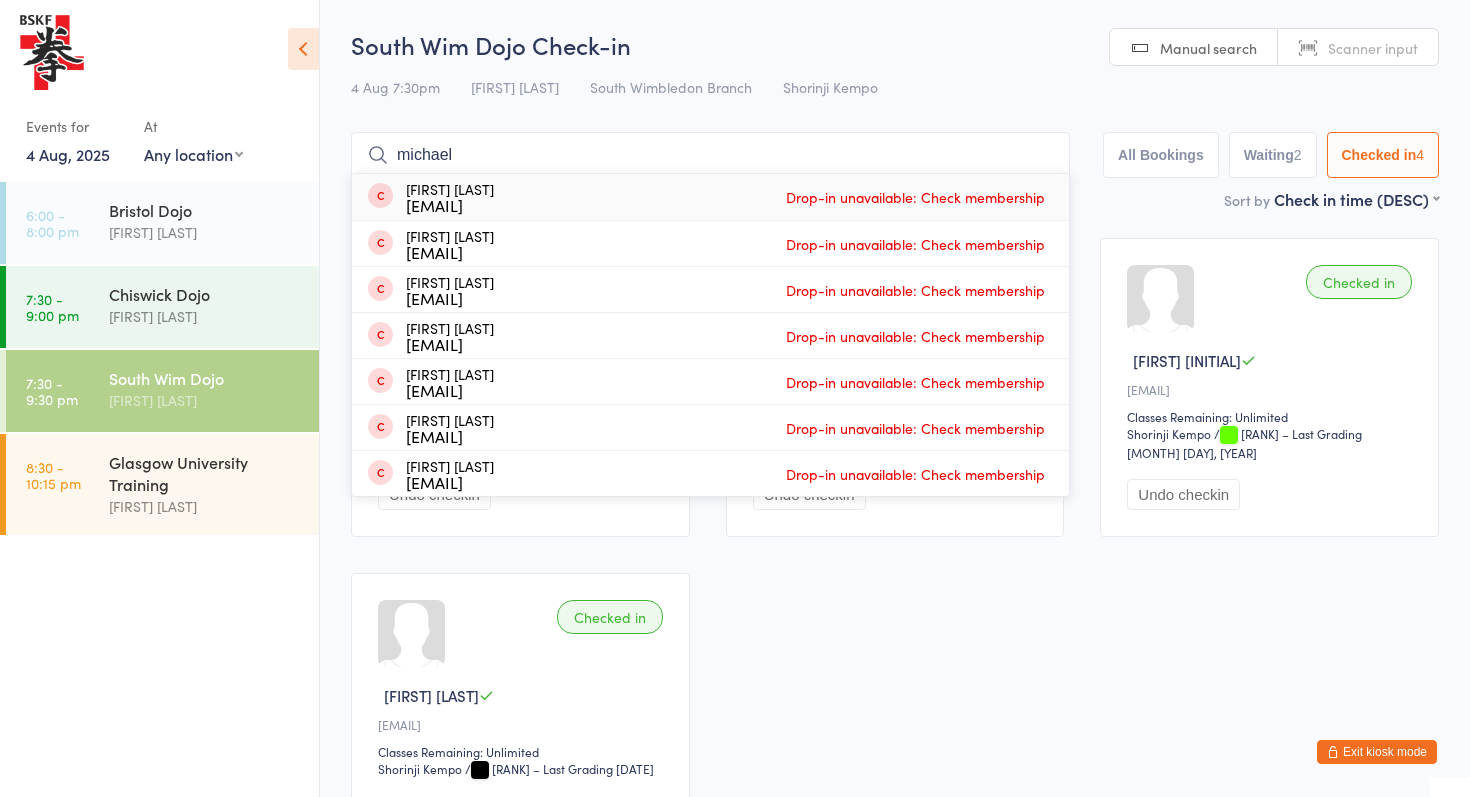 drag, startPoint x: 464, startPoint y: 157, endPoint x: 311, endPoint y: 158, distance: 153.00327 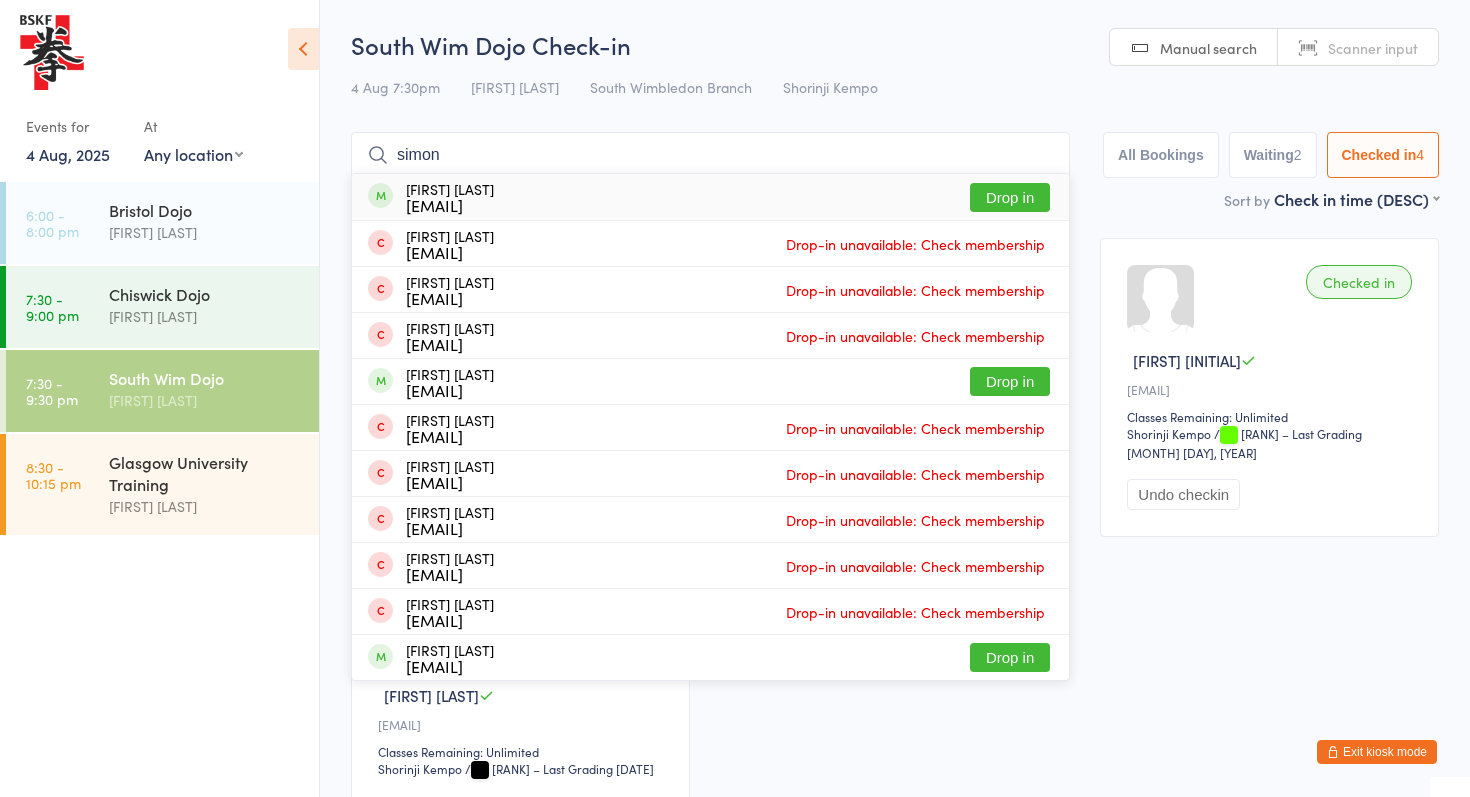 type on "simon" 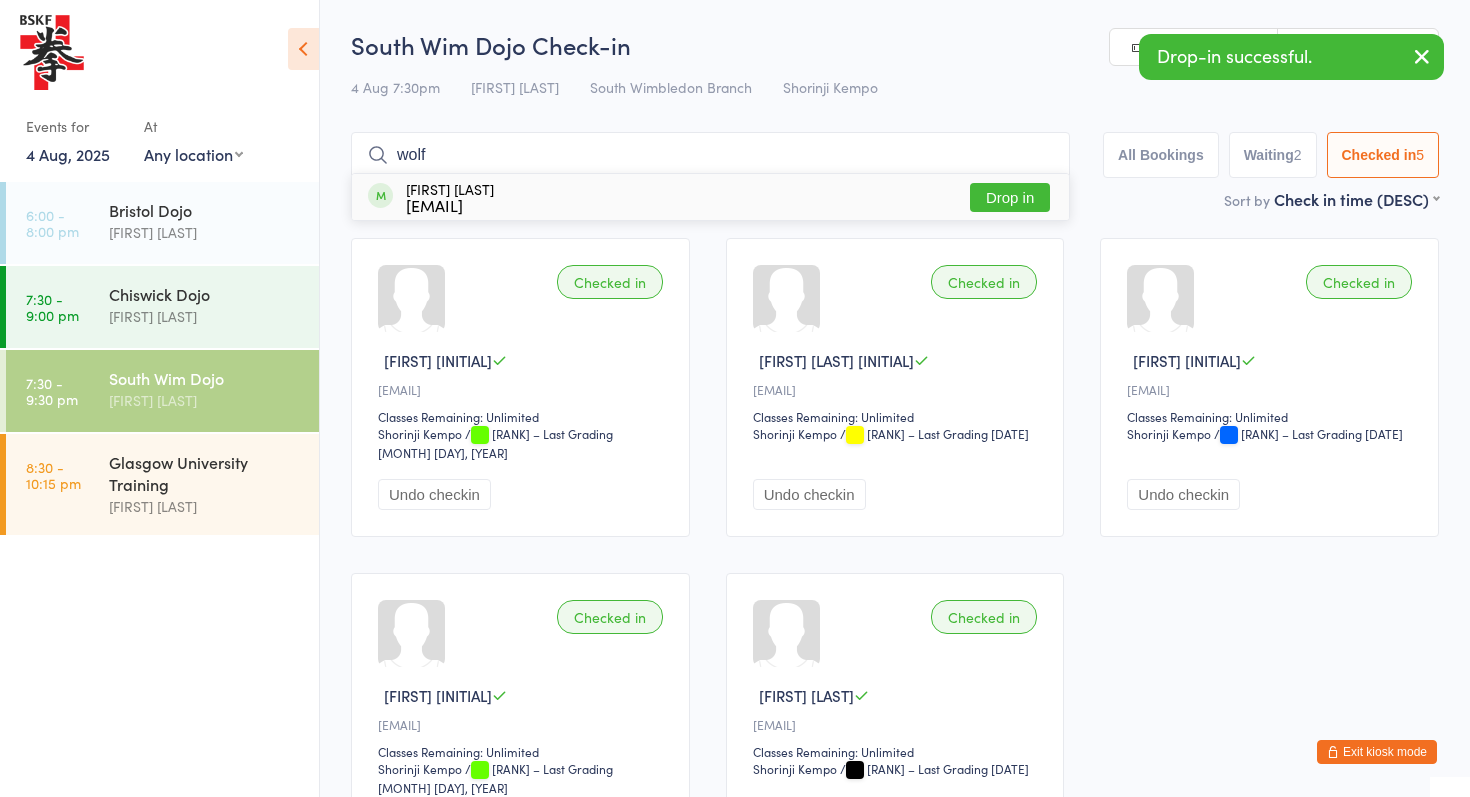 type on "wolf" 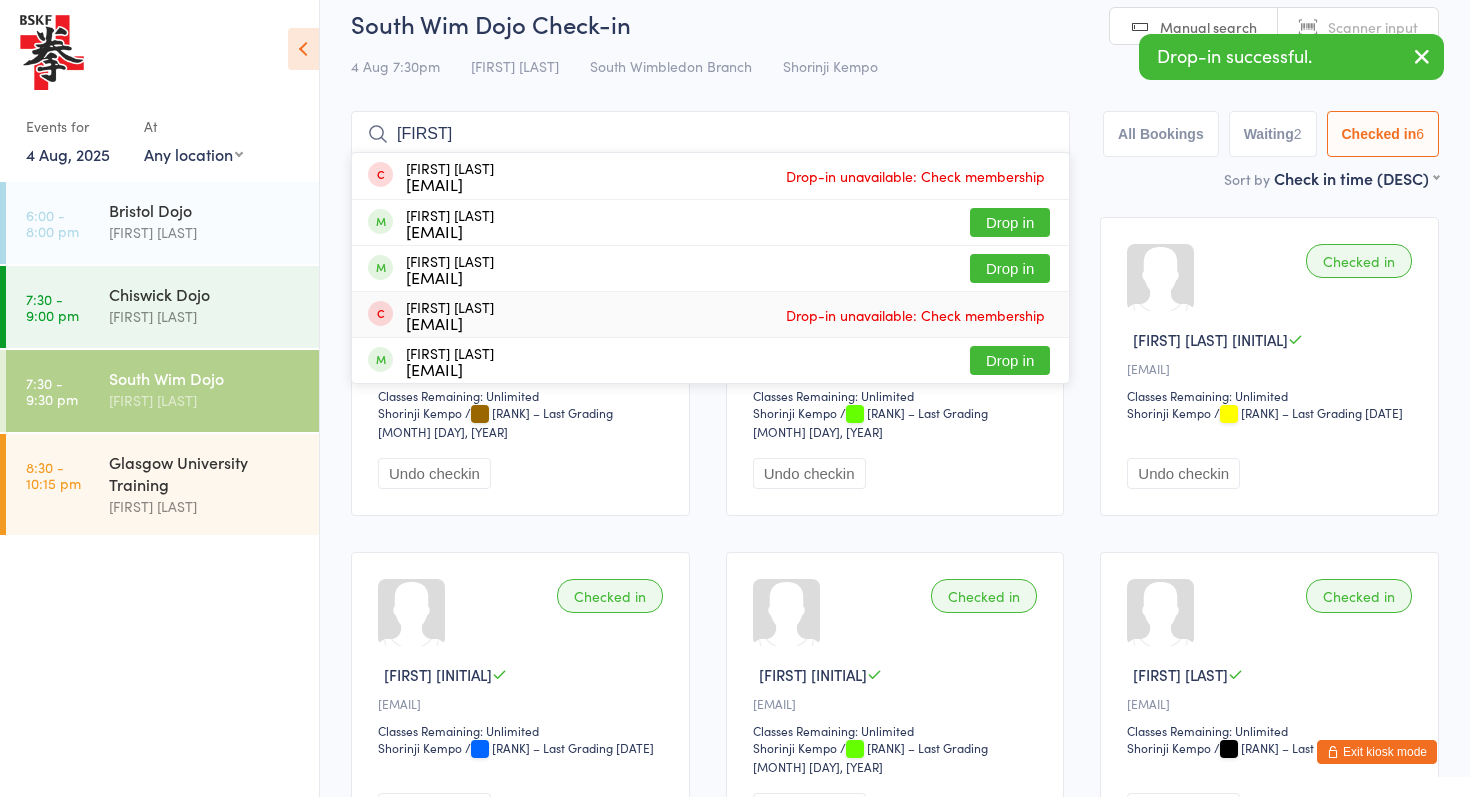 scroll, scrollTop: 22, scrollLeft: 0, axis: vertical 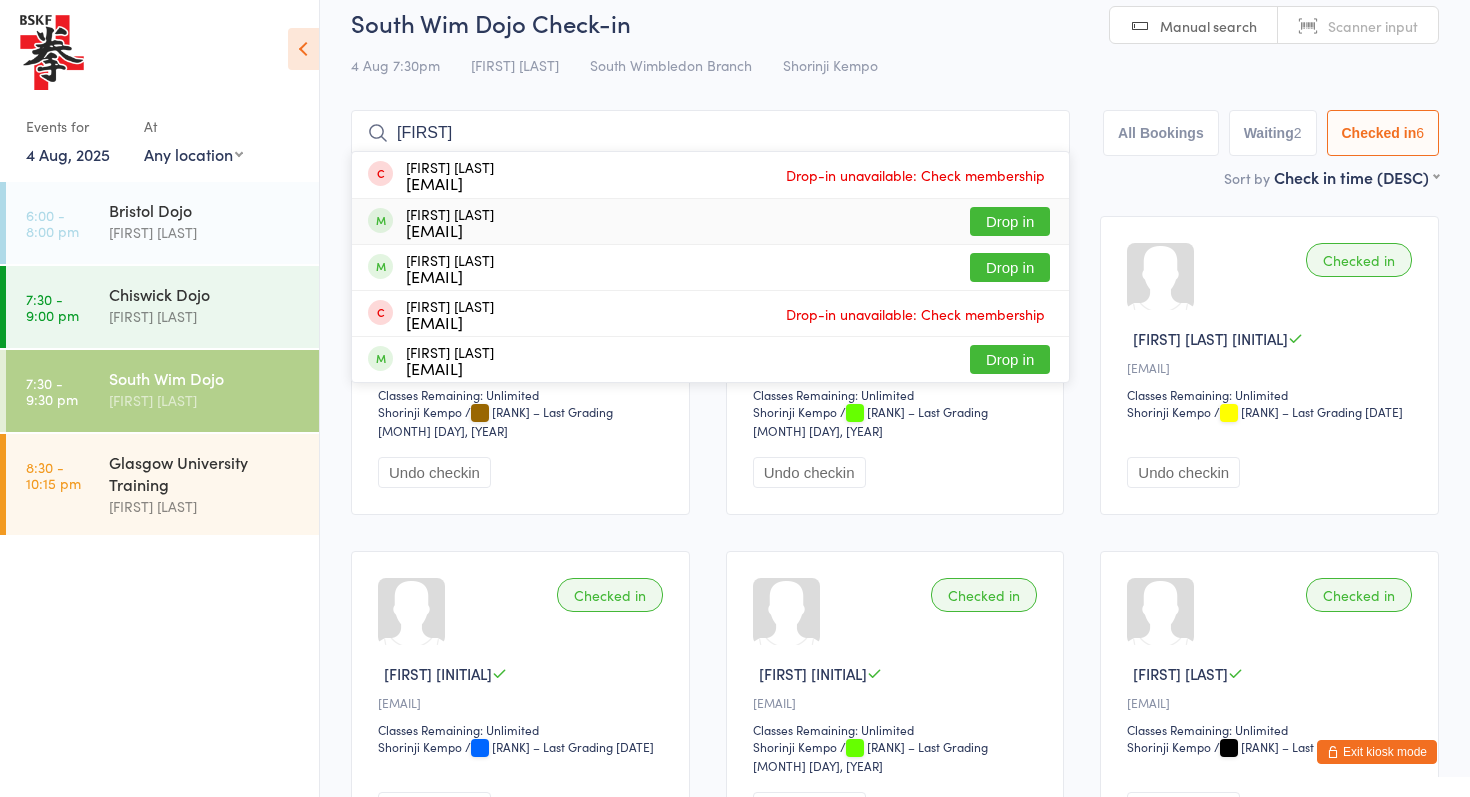 type on "[FIRST]" 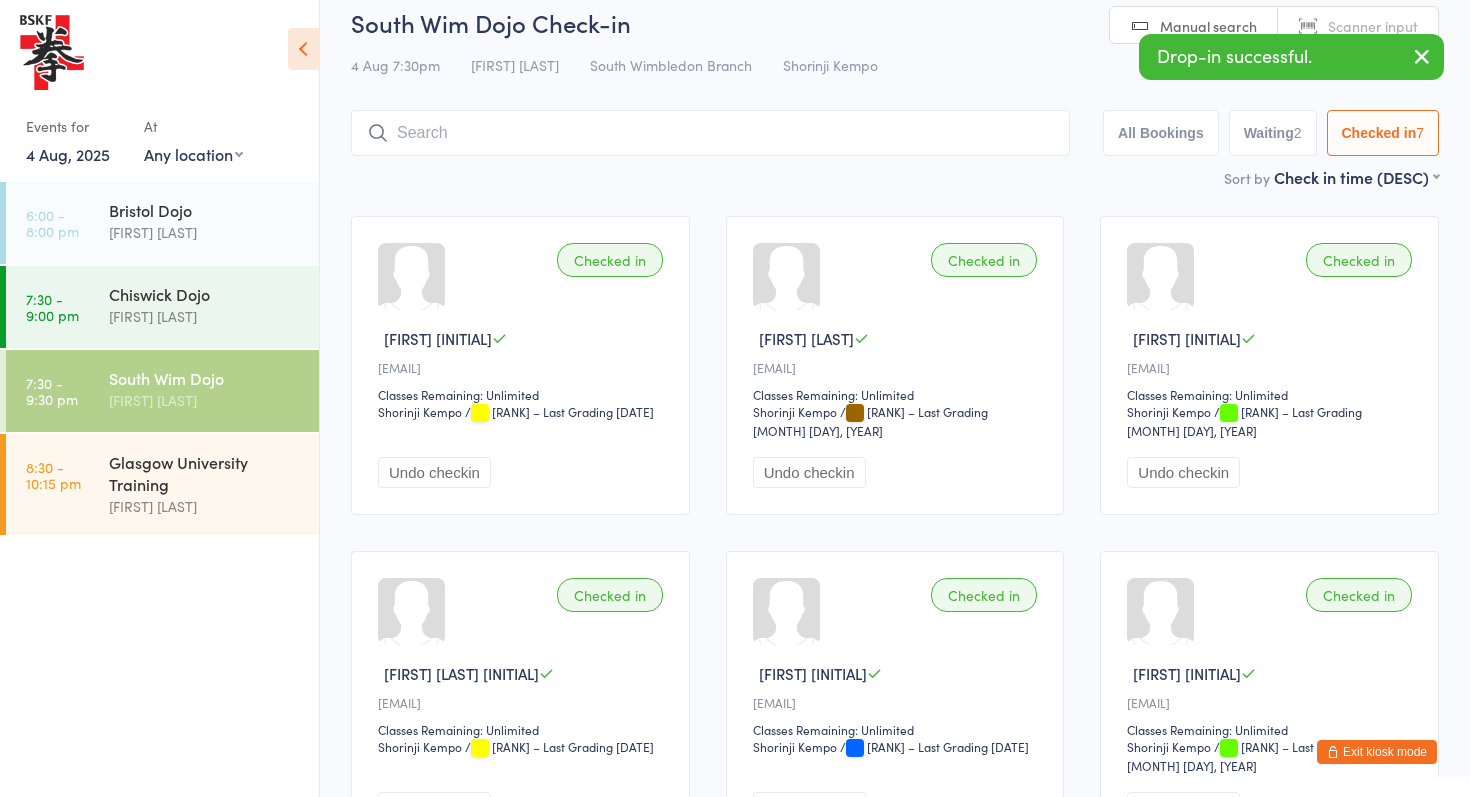click at bounding box center [1422, 56] 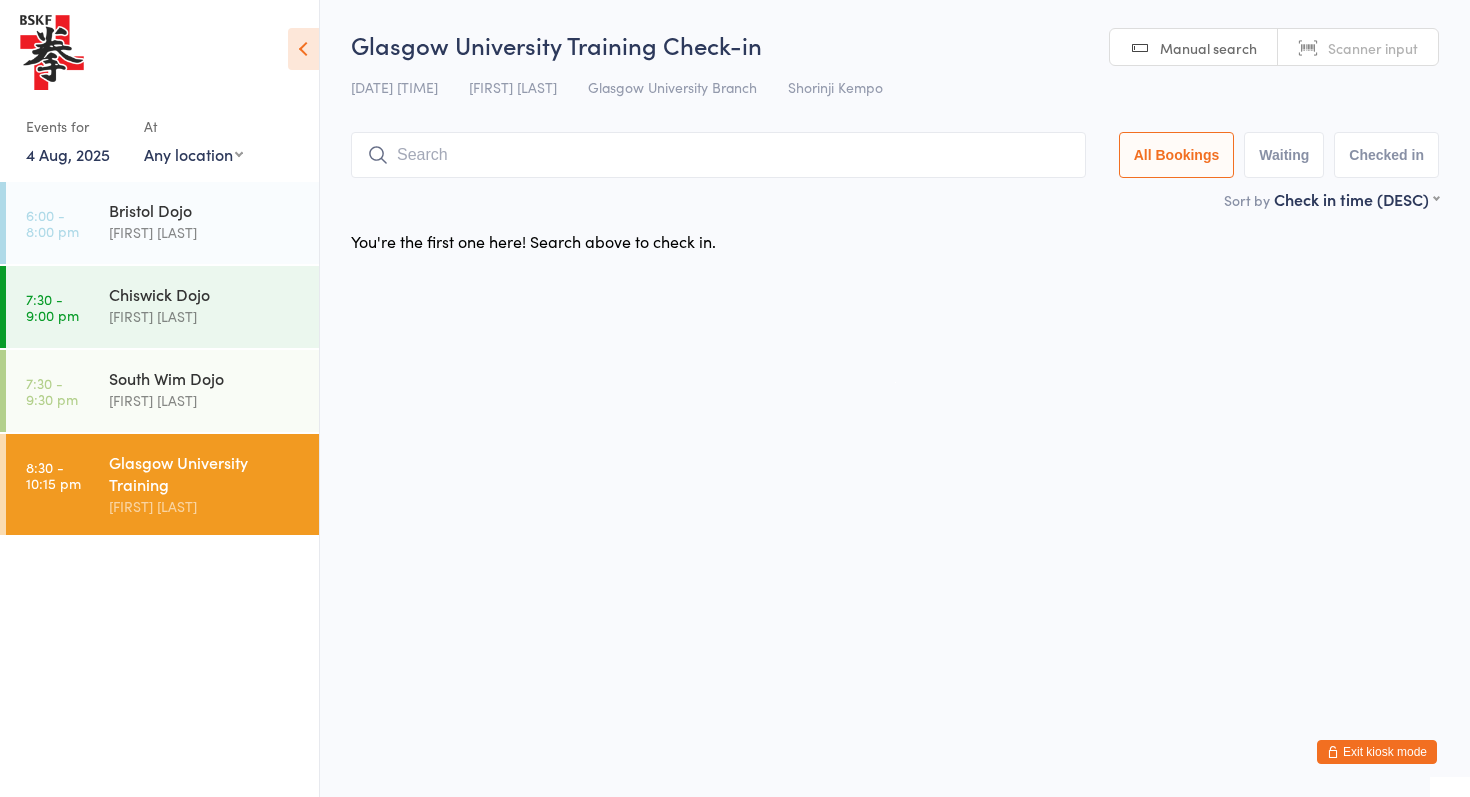 scroll, scrollTop: 0, scrollLeft: 0, axis: both 